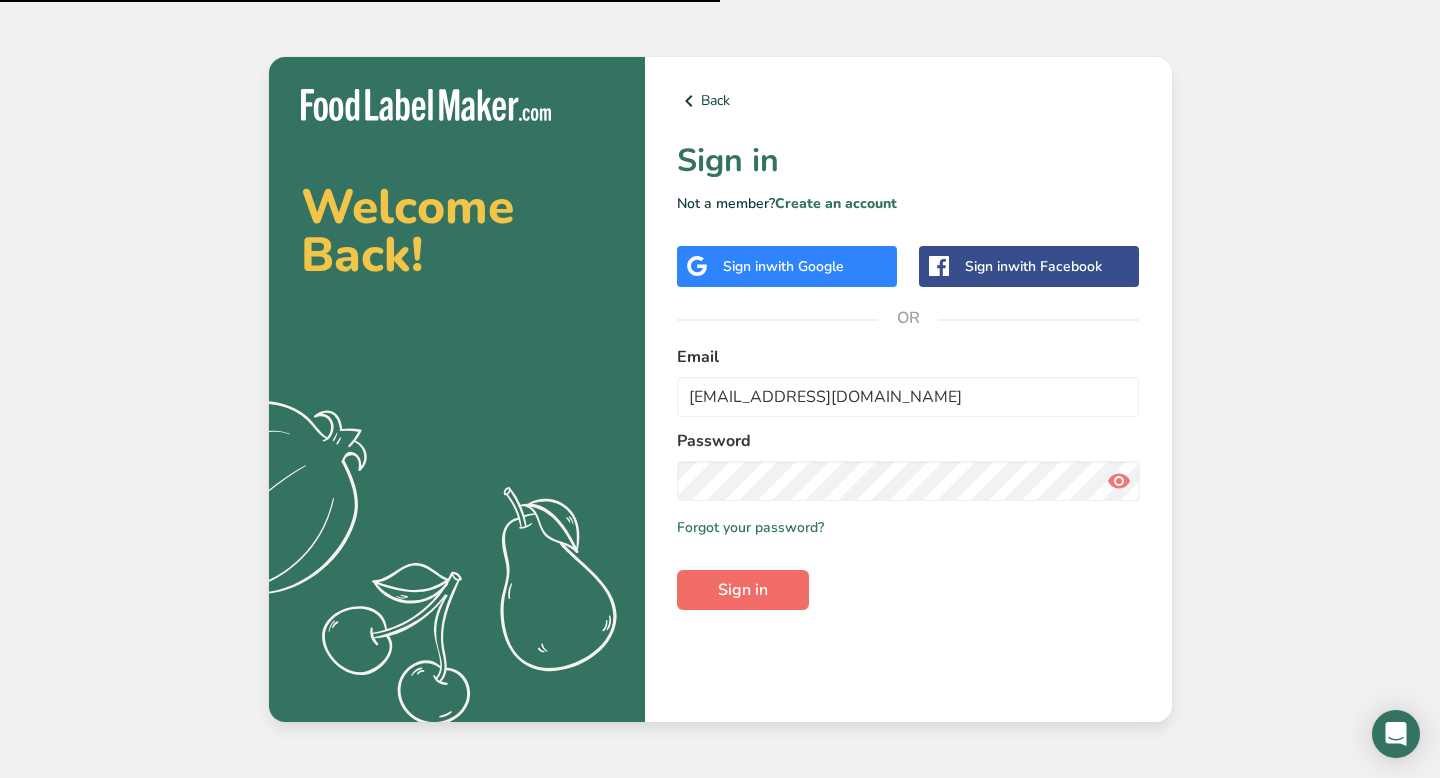 click on "Sign in" at bounding box center (743, 590) 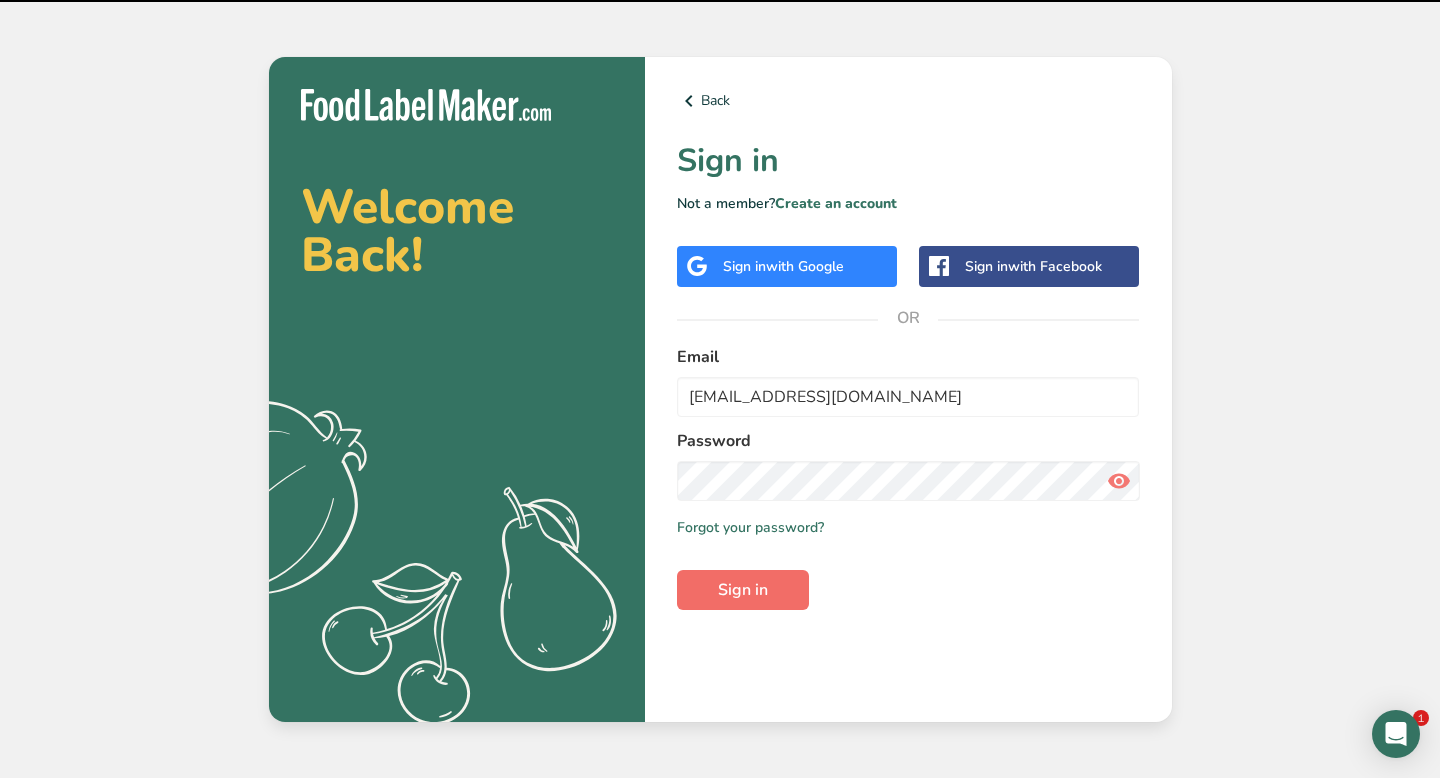 scroll, scrollTop: 0, scrollLeft: 0, axis: both 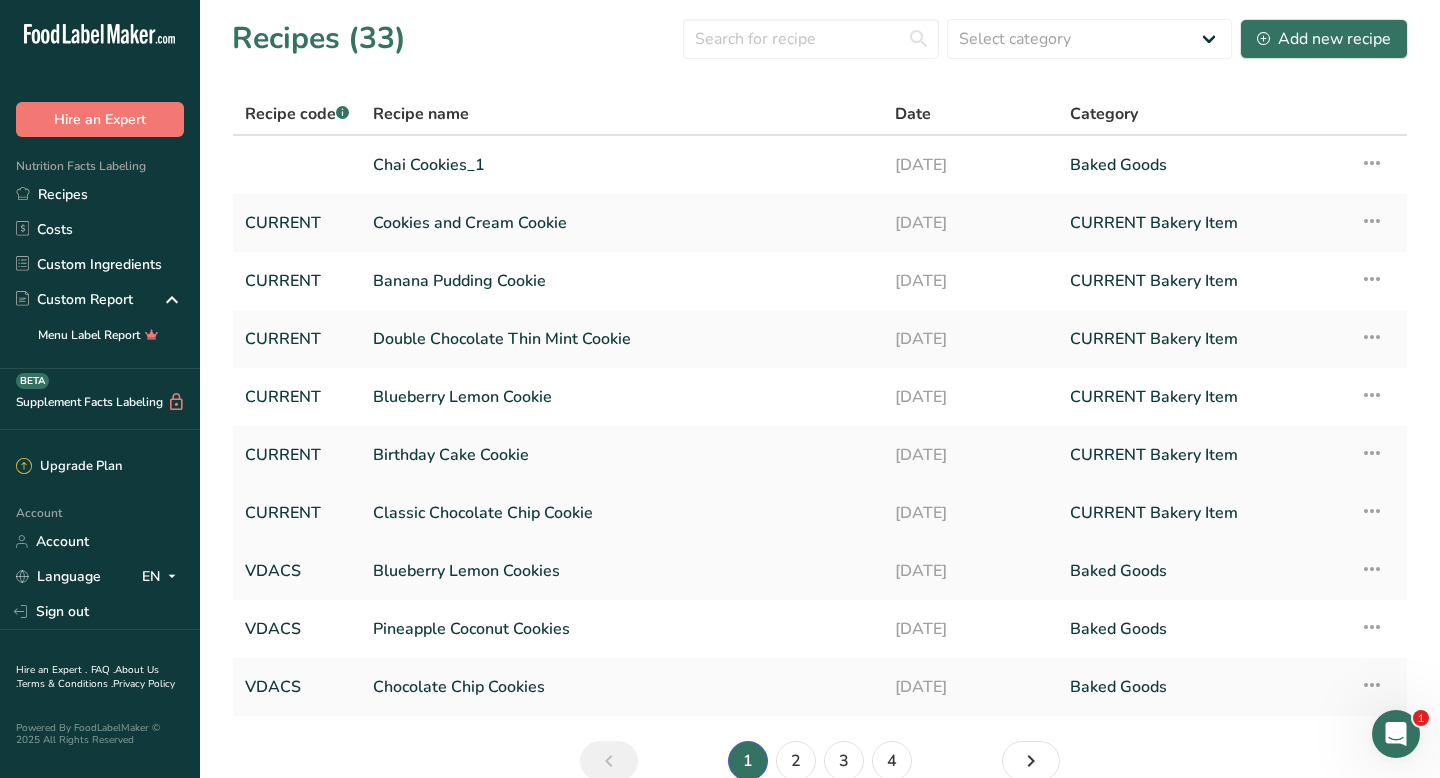 click on "Classic Chocolate Chip Cookie" at bounding box center [622, 513] 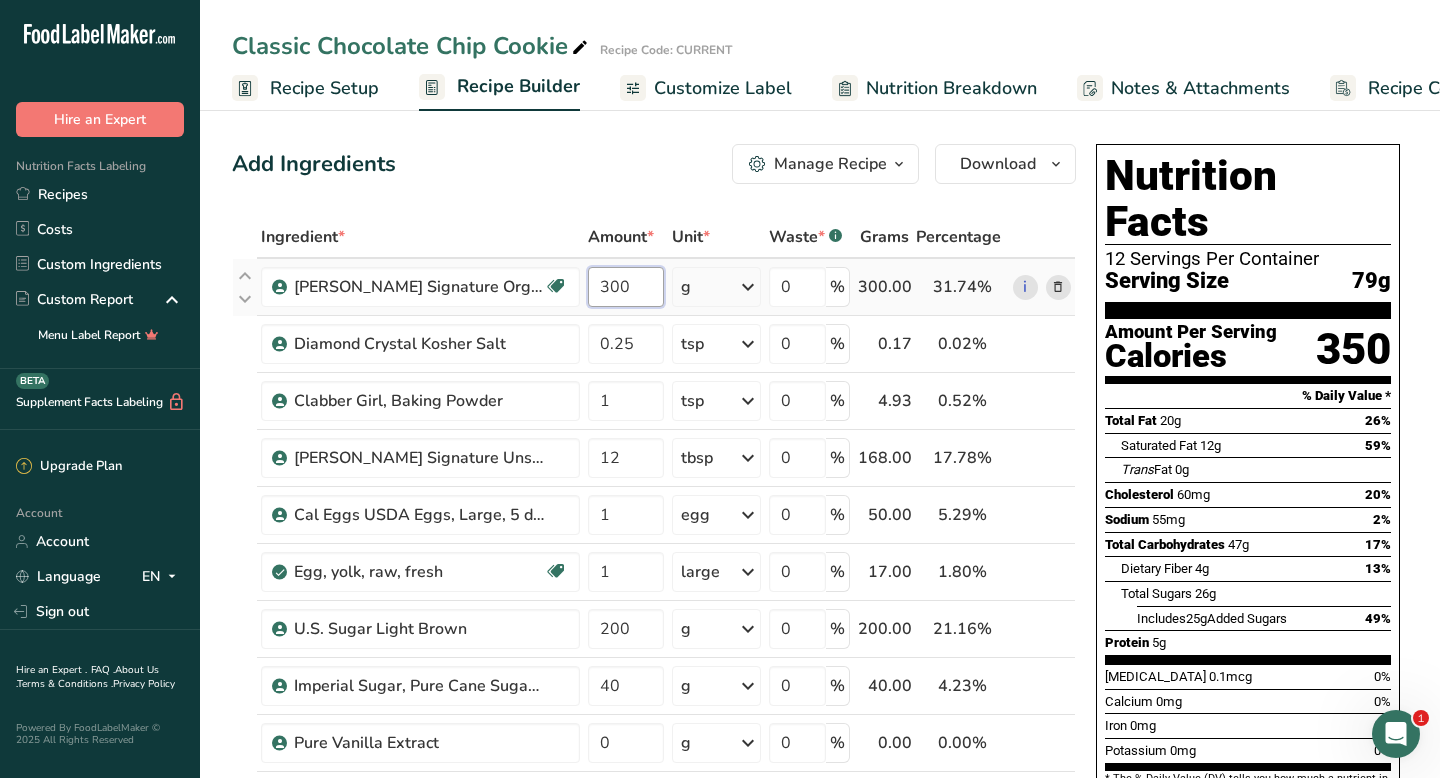 drag, startPoint x: 600, startPoint y: 288, endPoint x: 631, endPoint y: 286, distance: 31.06445 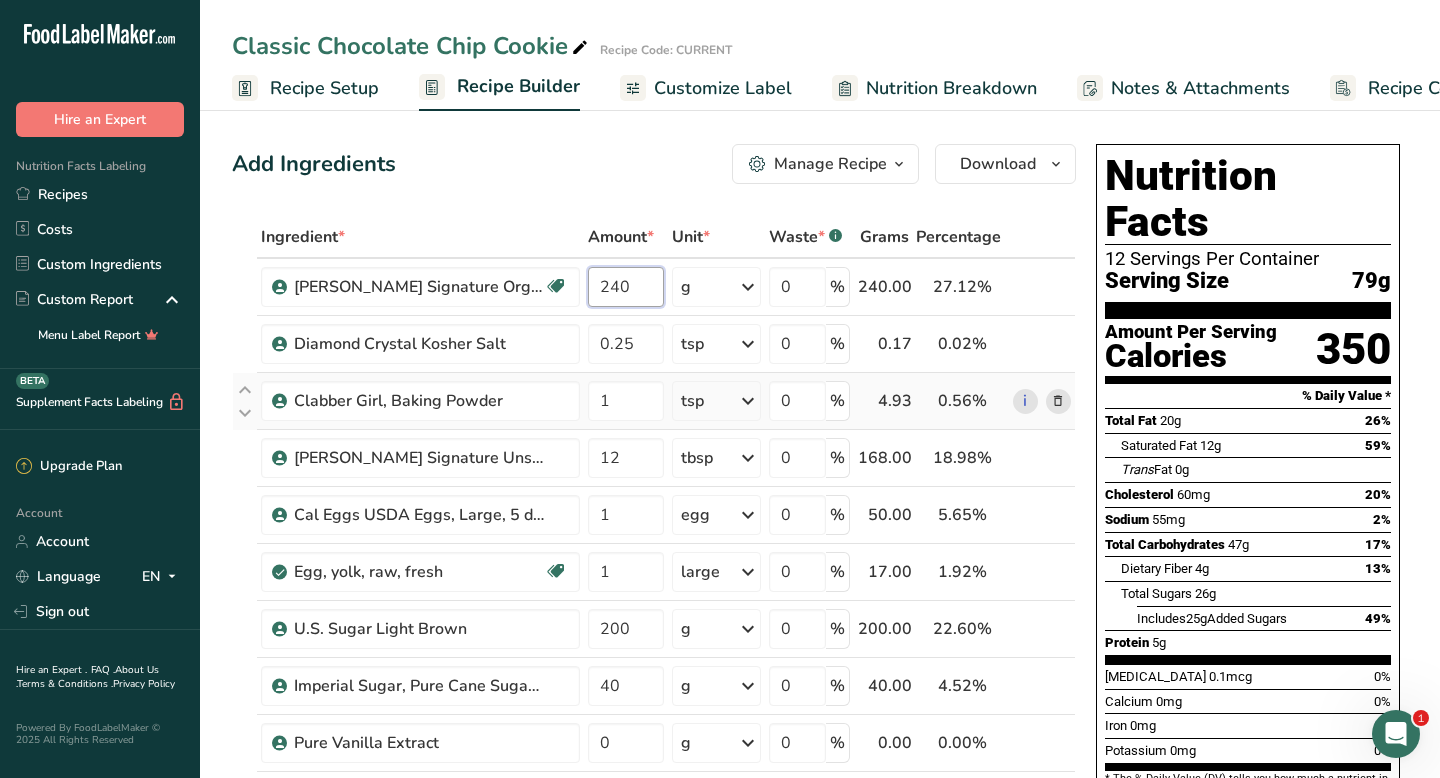 type on "240" 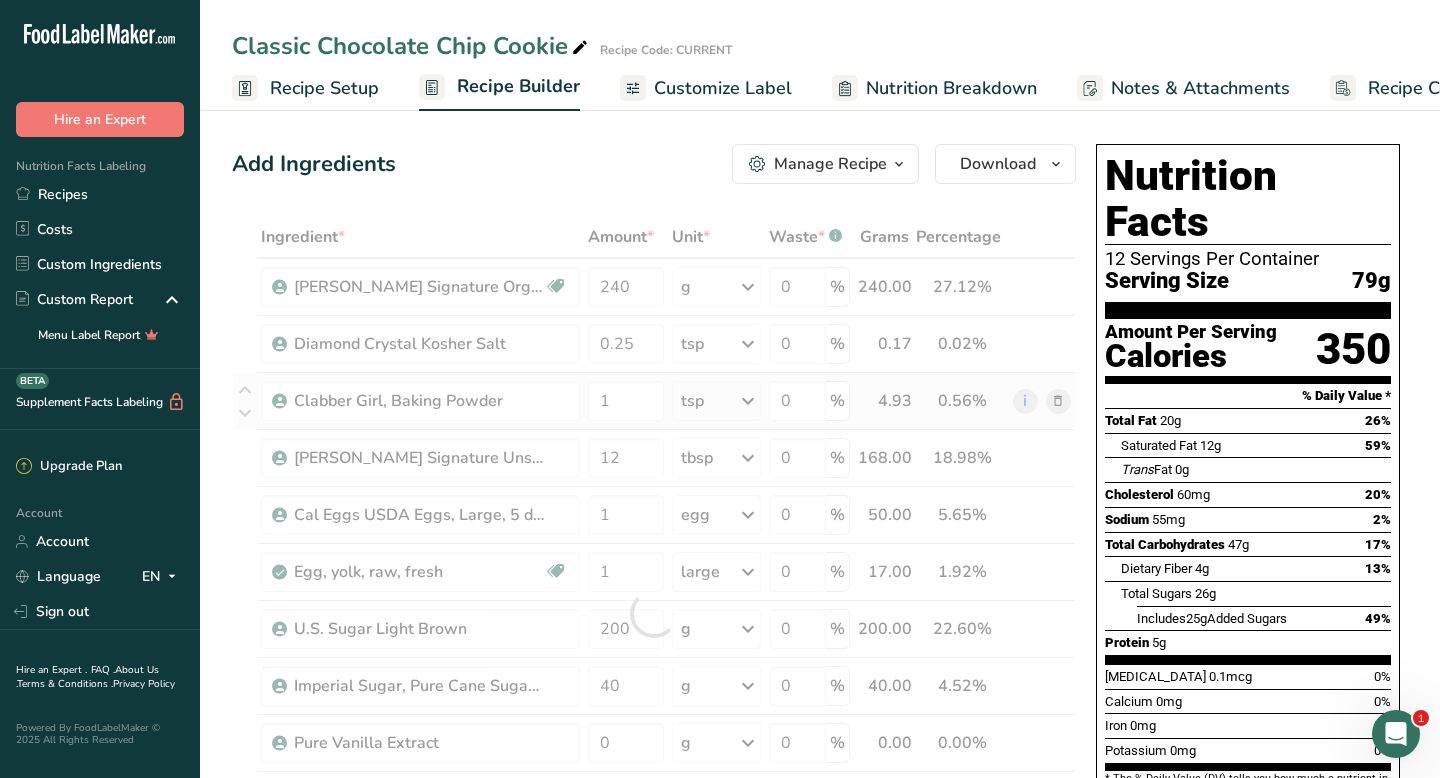 click on "Ingredient *
Amount *
Unit *
Waste *   .a-a{fill:#347362;}.b-a{fill:#fff;}          Grams
Percentage
[PERSON_NAME] Signature Organic Unbleached All Purpose Flour
Organic
240
g
Portions
0.25 cups
0.5 cups
1 cup
Weight Units
g
kg
mg
See more
Volume Units
l
mL
fl oz
See more
0
%
240.00
27.12%
i
Diamond Crystal Kosher Salt
0.25
tsp
Portions
0.25 tsp
Weight Units
g
kg
mg
See more
Volume Units
l
0" at bounding box center [654, 613] 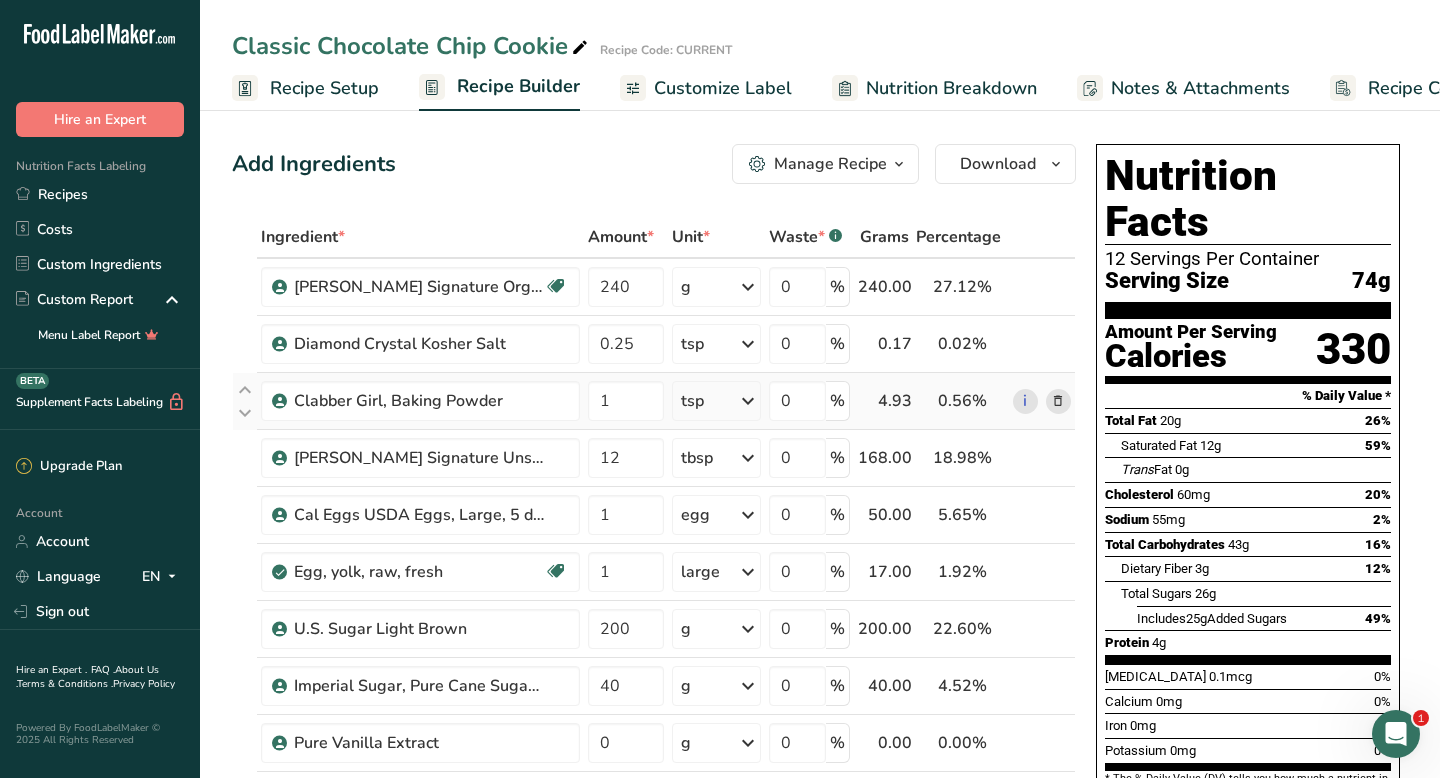 click at bounding box center [1058, 401] 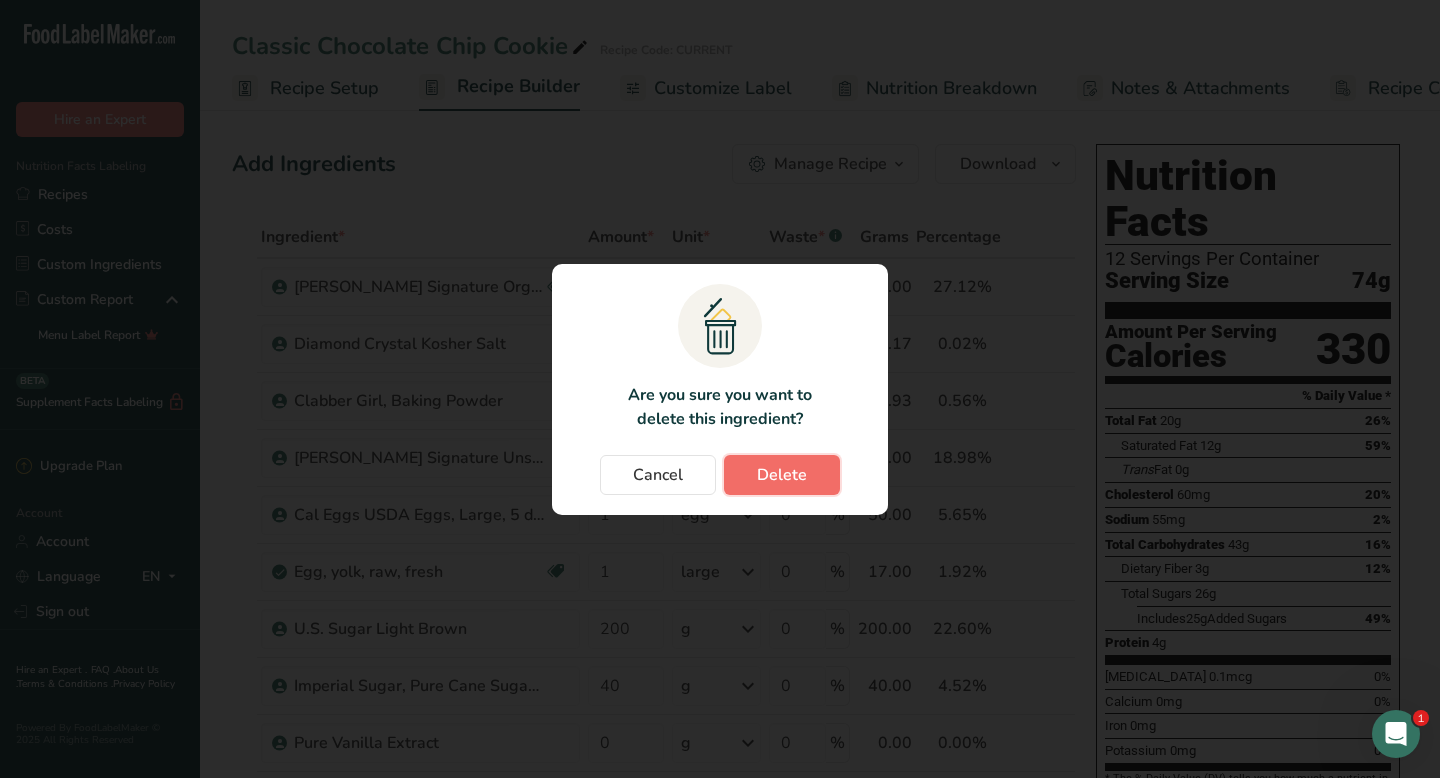 click on "Delete" at bounding box center [782, 475] 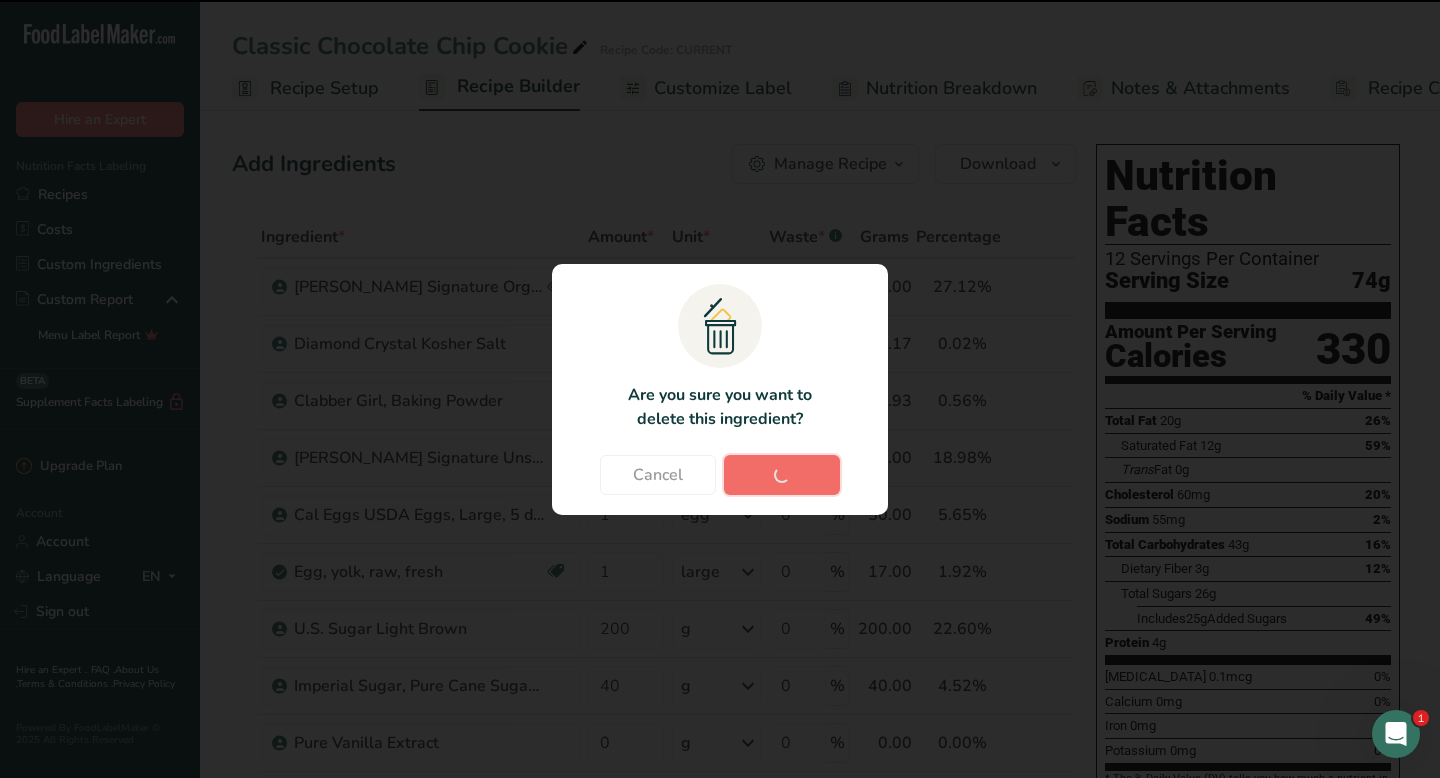 type on "12" 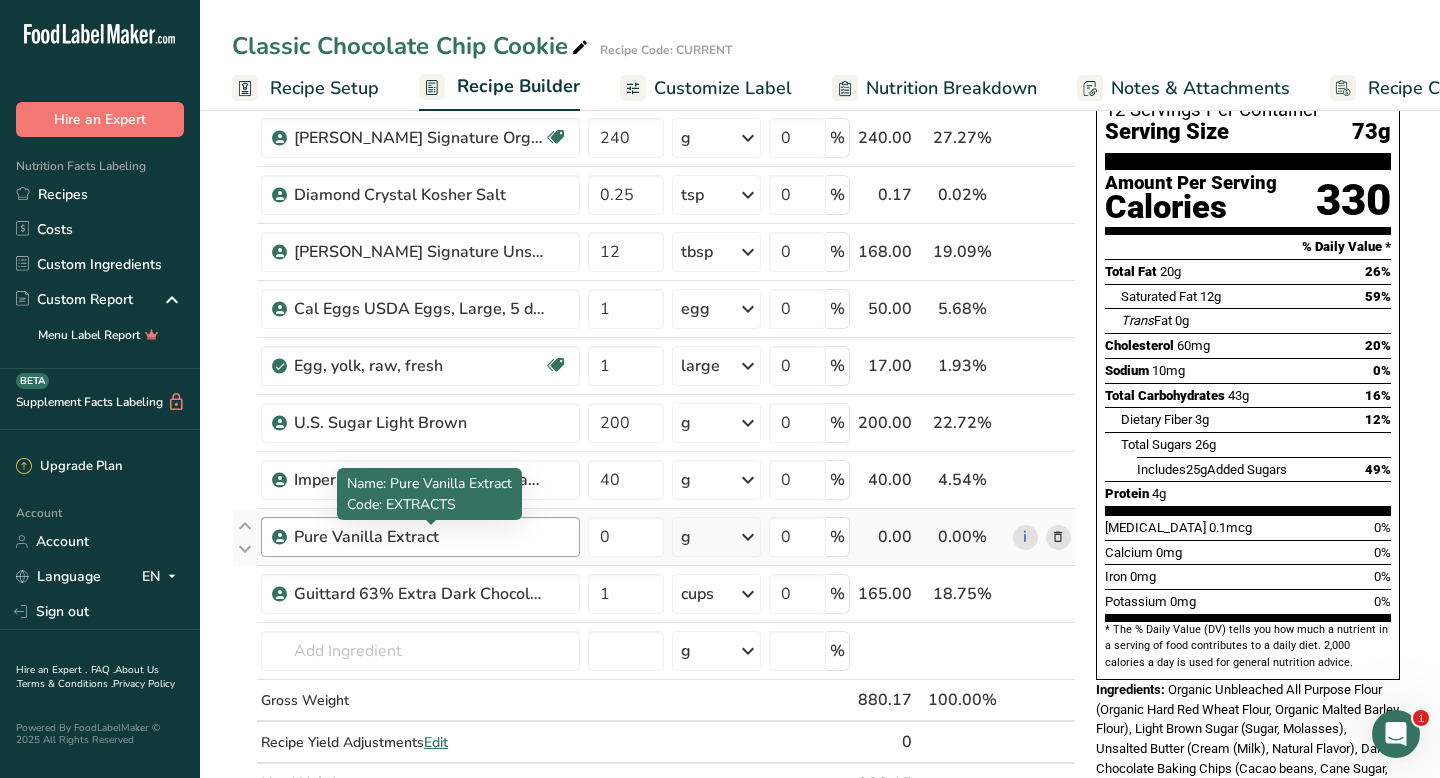 scroll, scrollTop: 94, scrollLeft: 0, axis: vertical 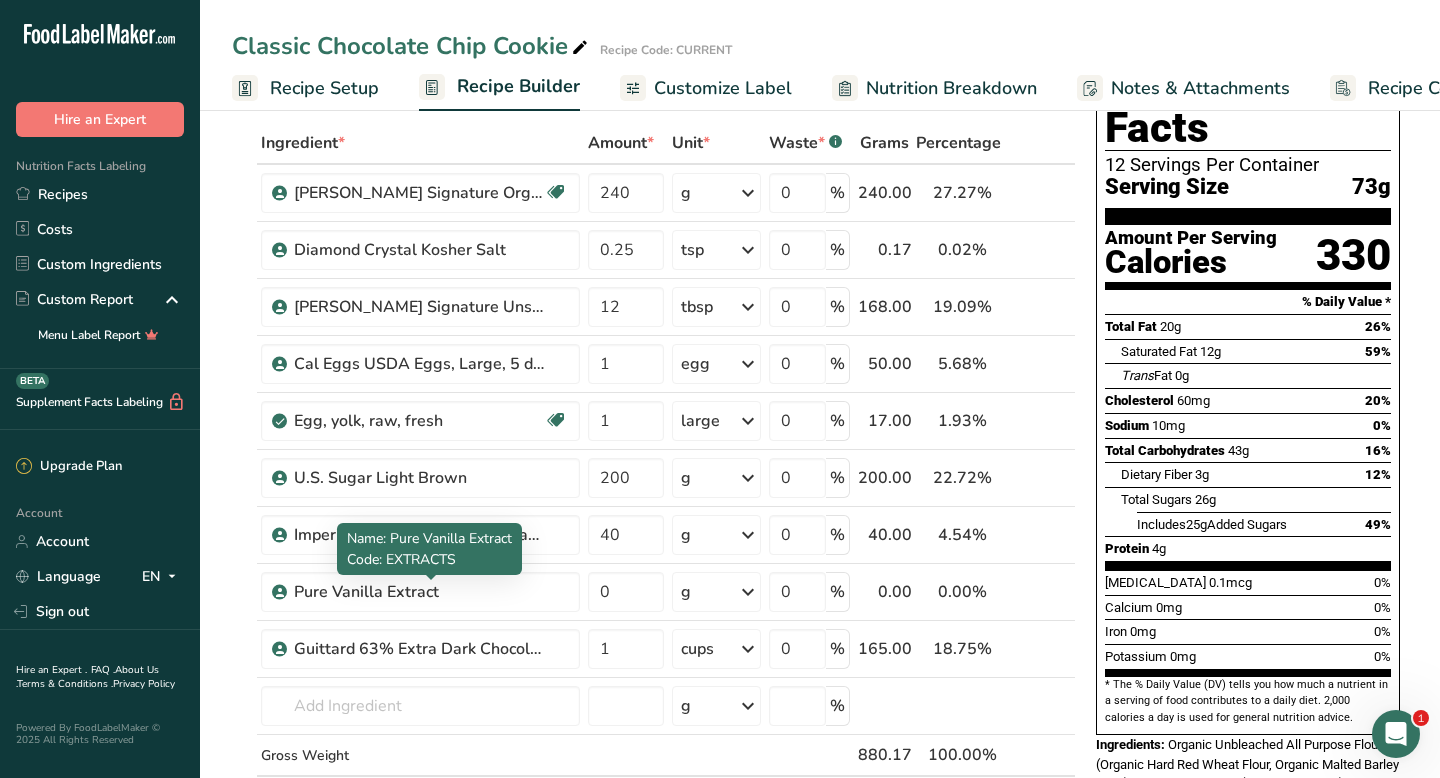 click on "Code: EXTRACTS" at bounding box center [401, 559] 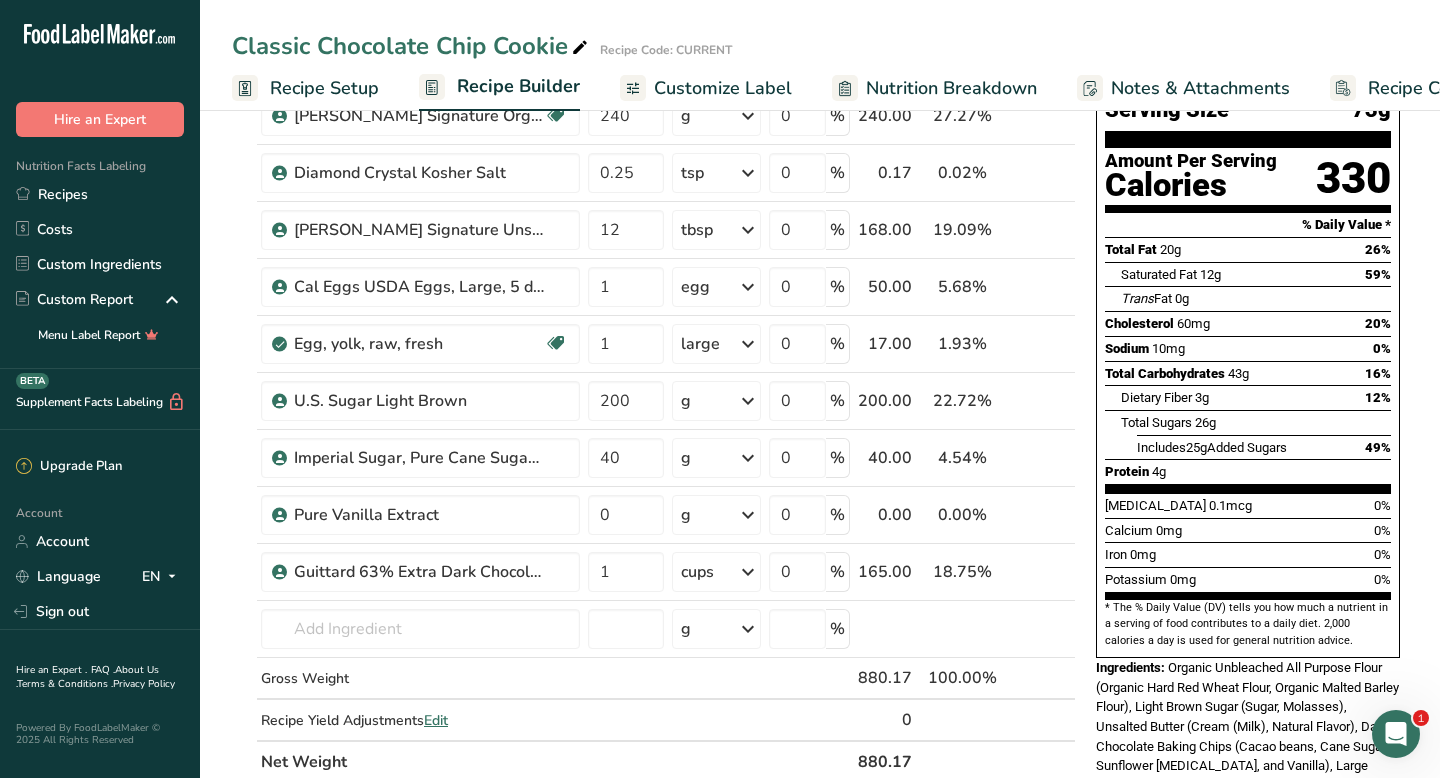 scroll, scrollTop: 172, scrollLeft: 0, axis: vertical 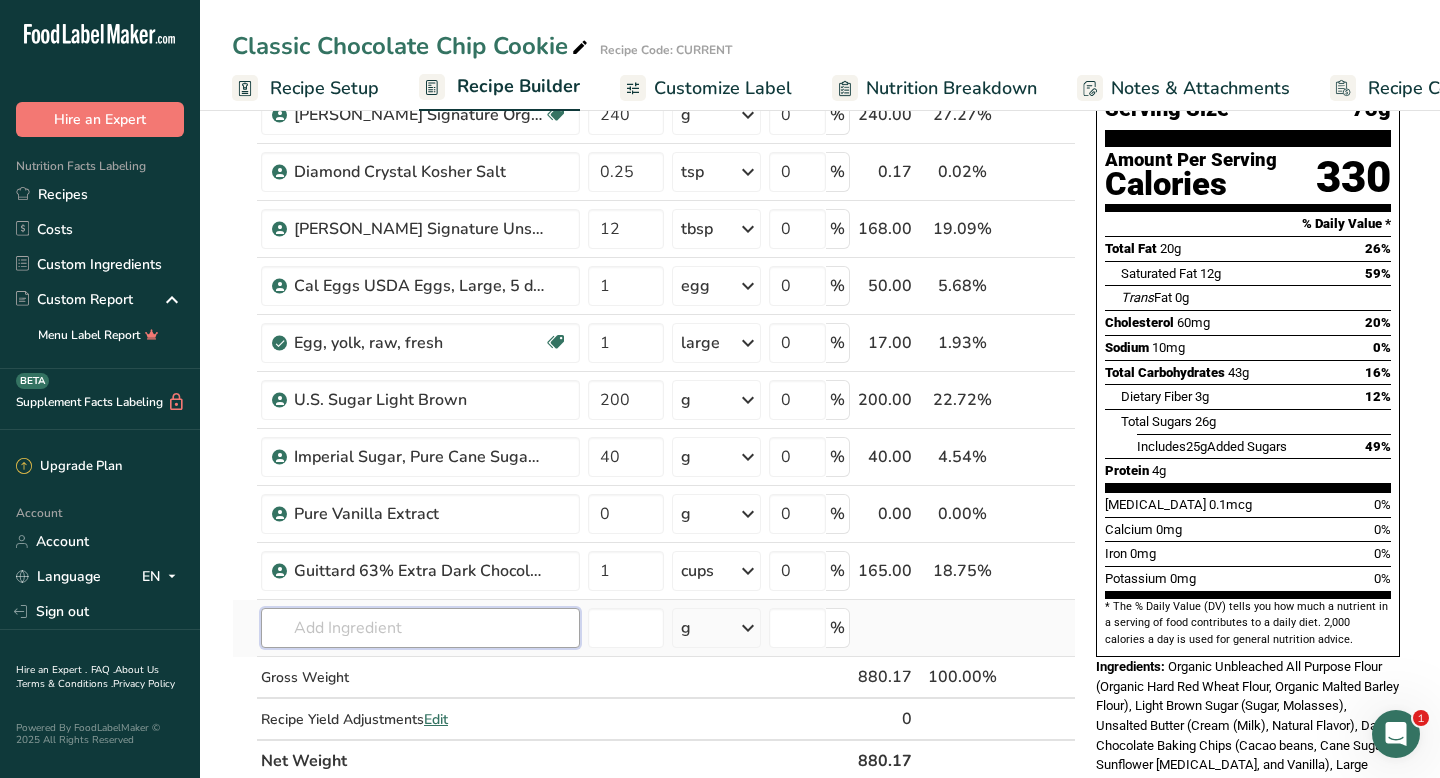click at bounding box center [420, 628] 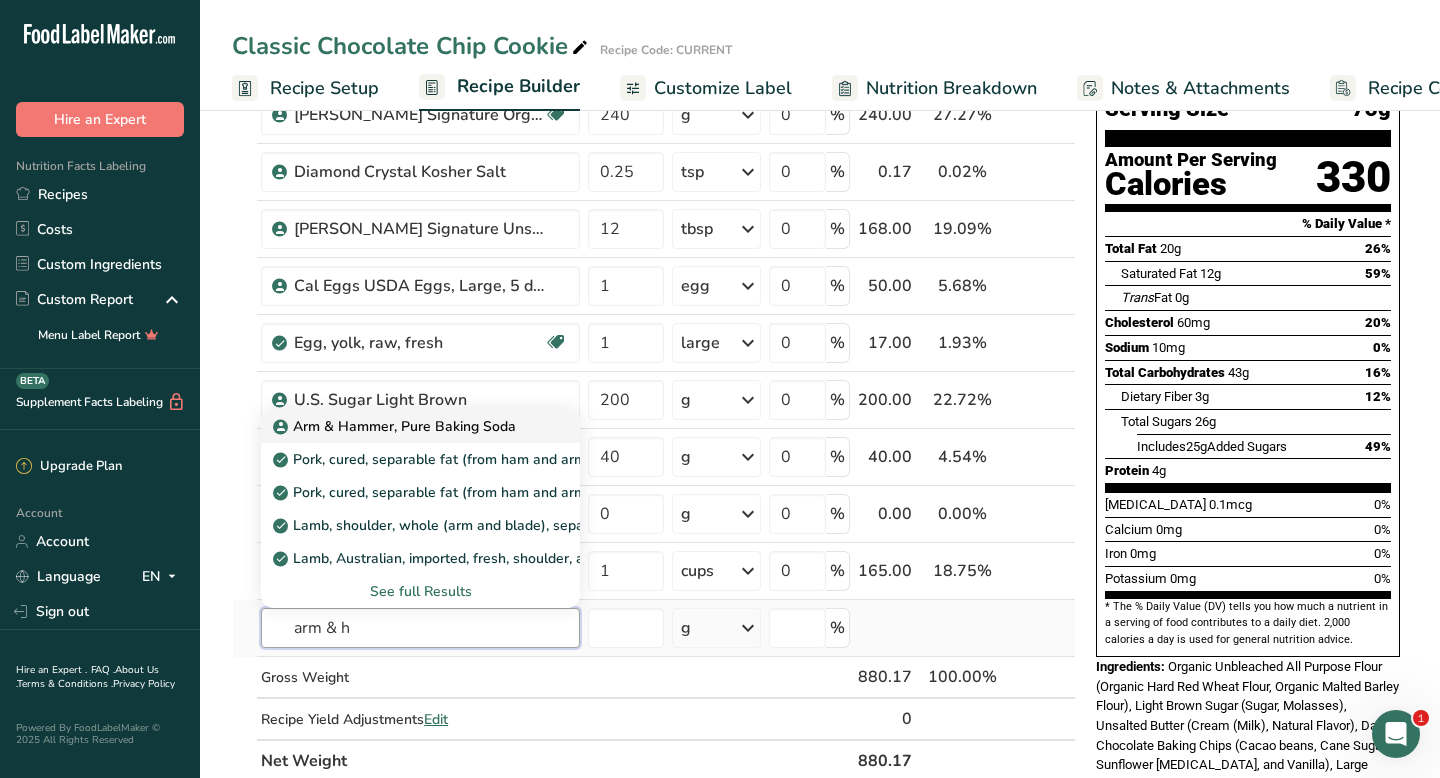 type on "arm & h" 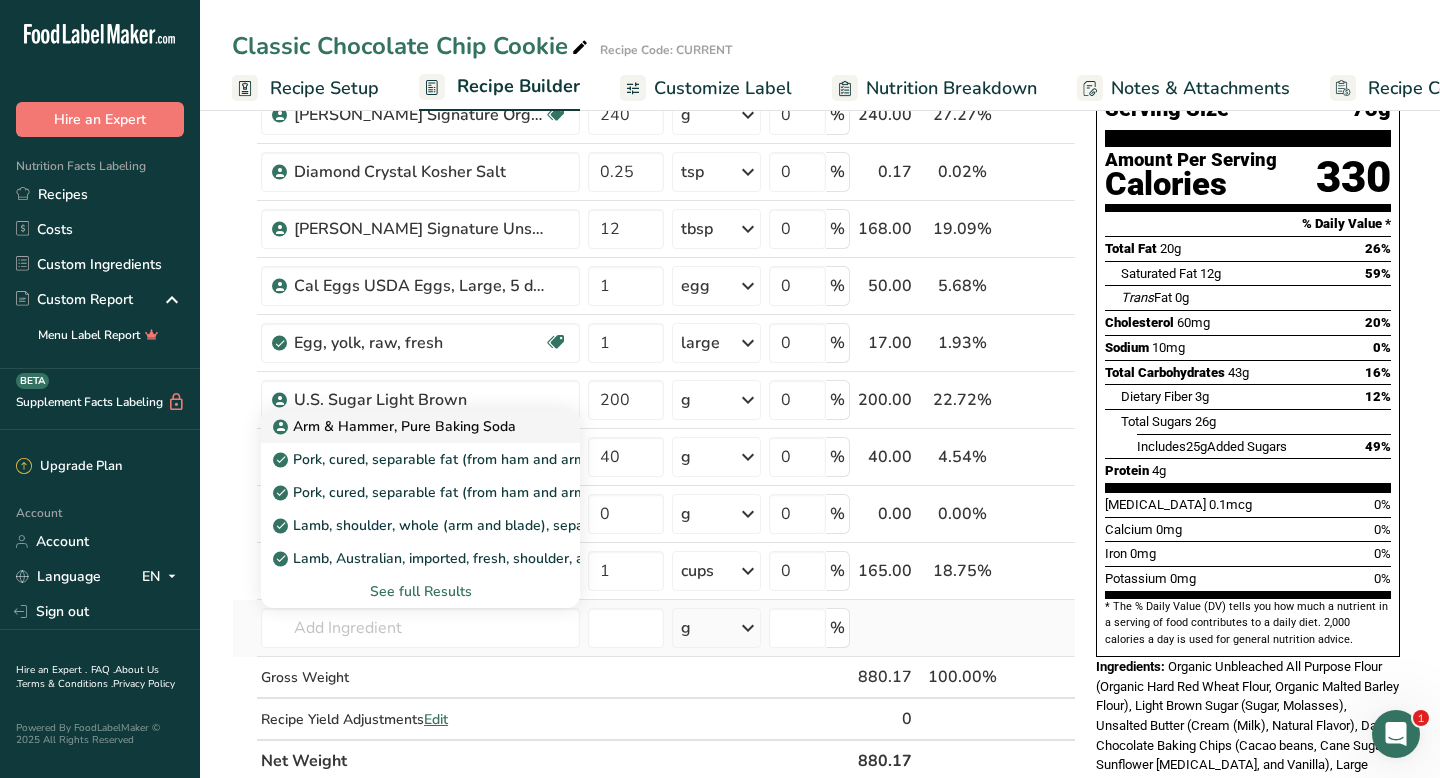 click on "Arm & Hammer, Pure Baking Soda" at bounding box center [396, 426] 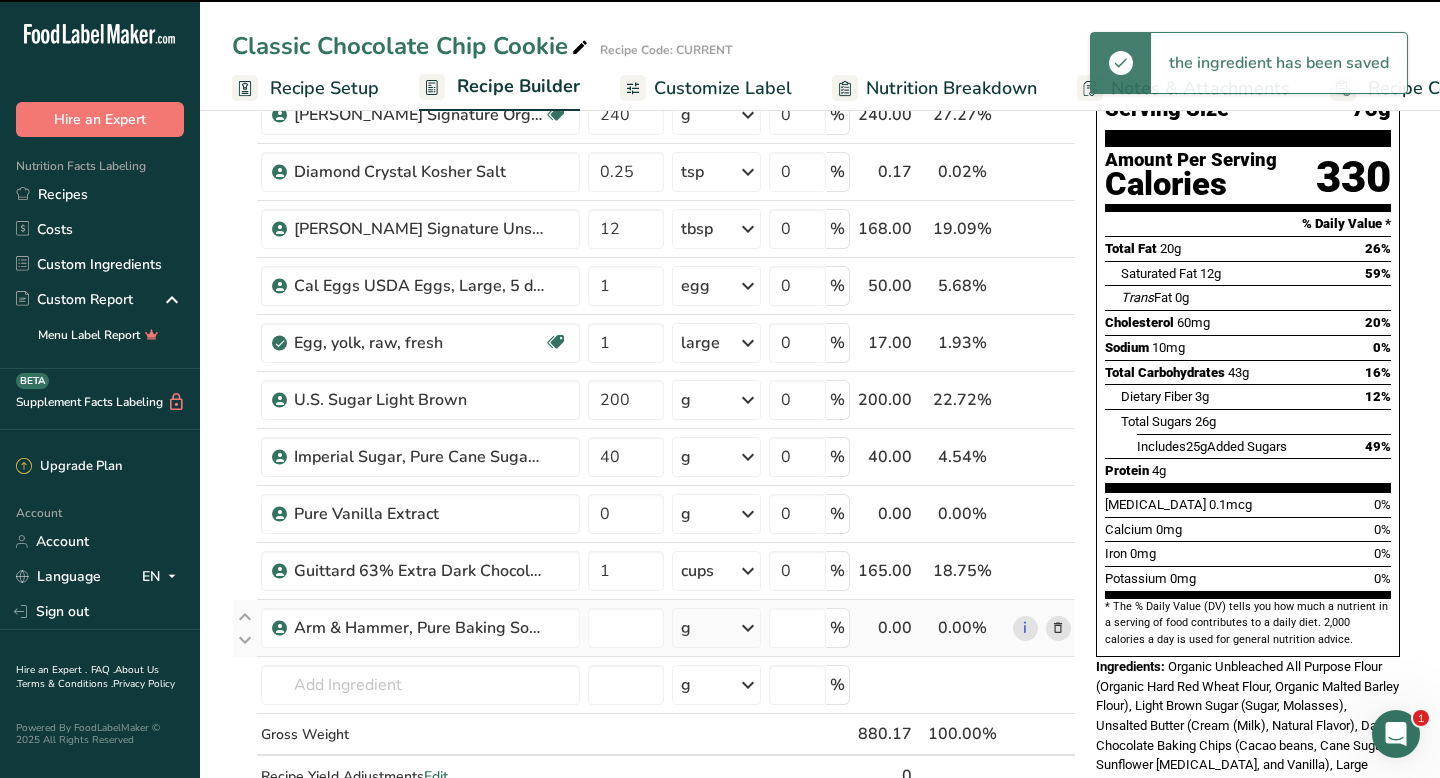 type on "0" 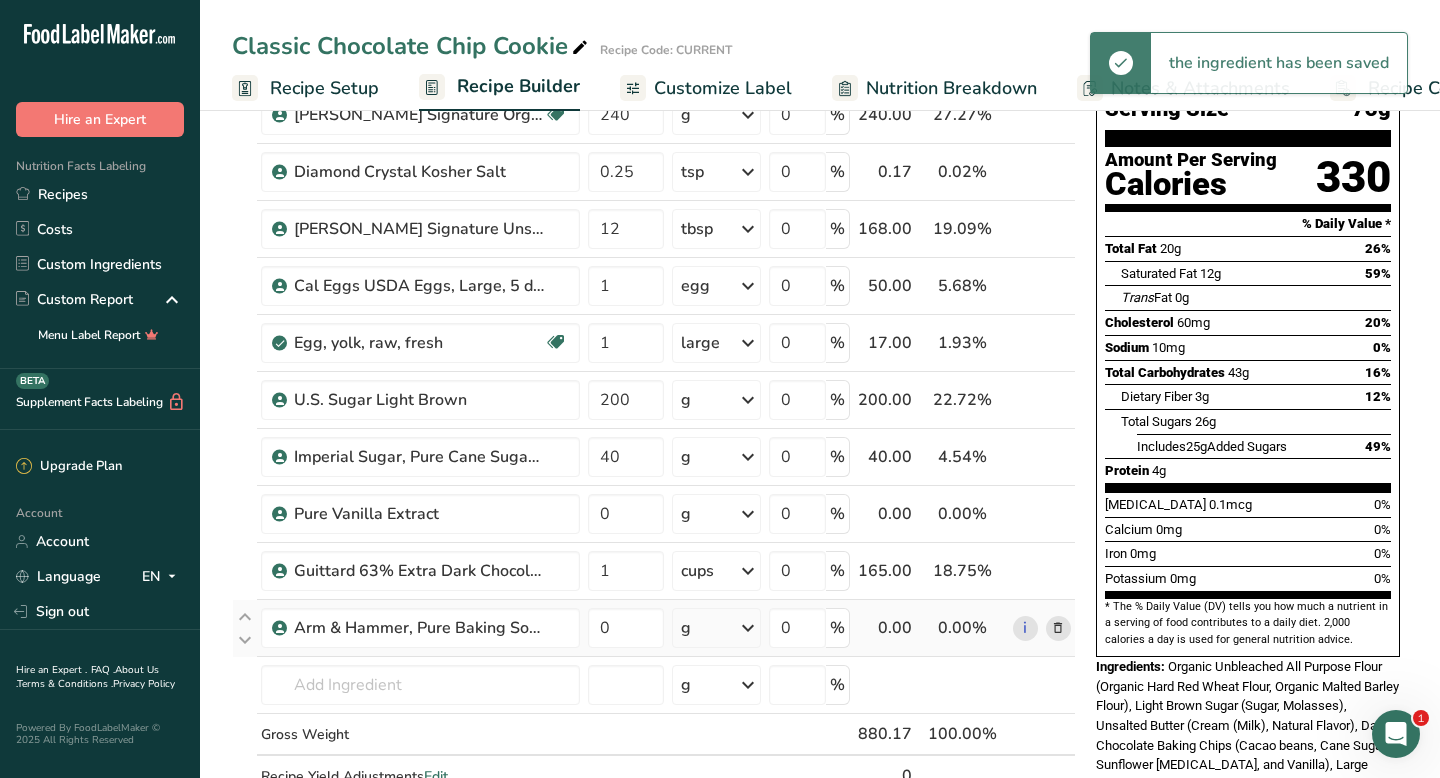 click on "g" at bounding box center [716, 628] 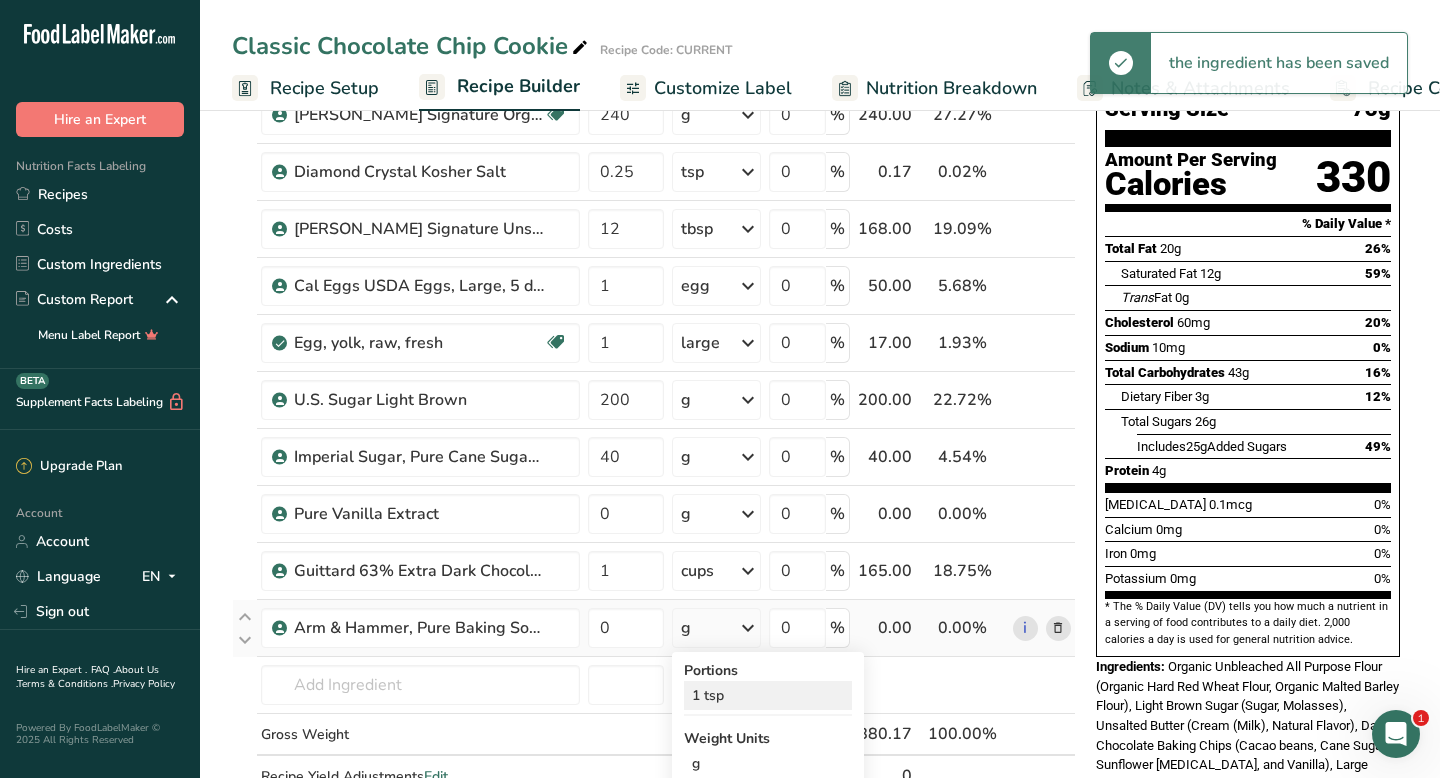 click on "1 tsp" at bounding box center (768, 695) 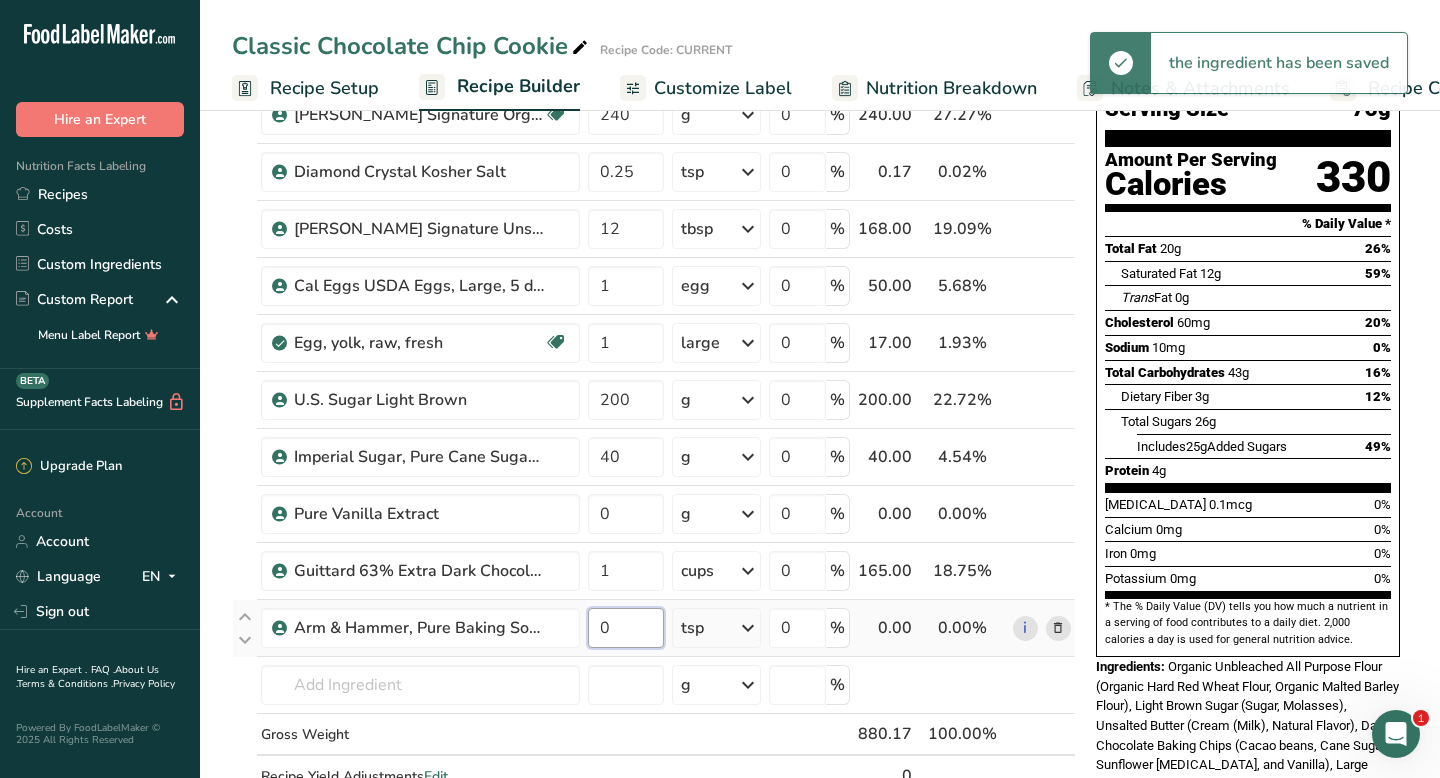 click on "0" at bounding box center (626, 628) 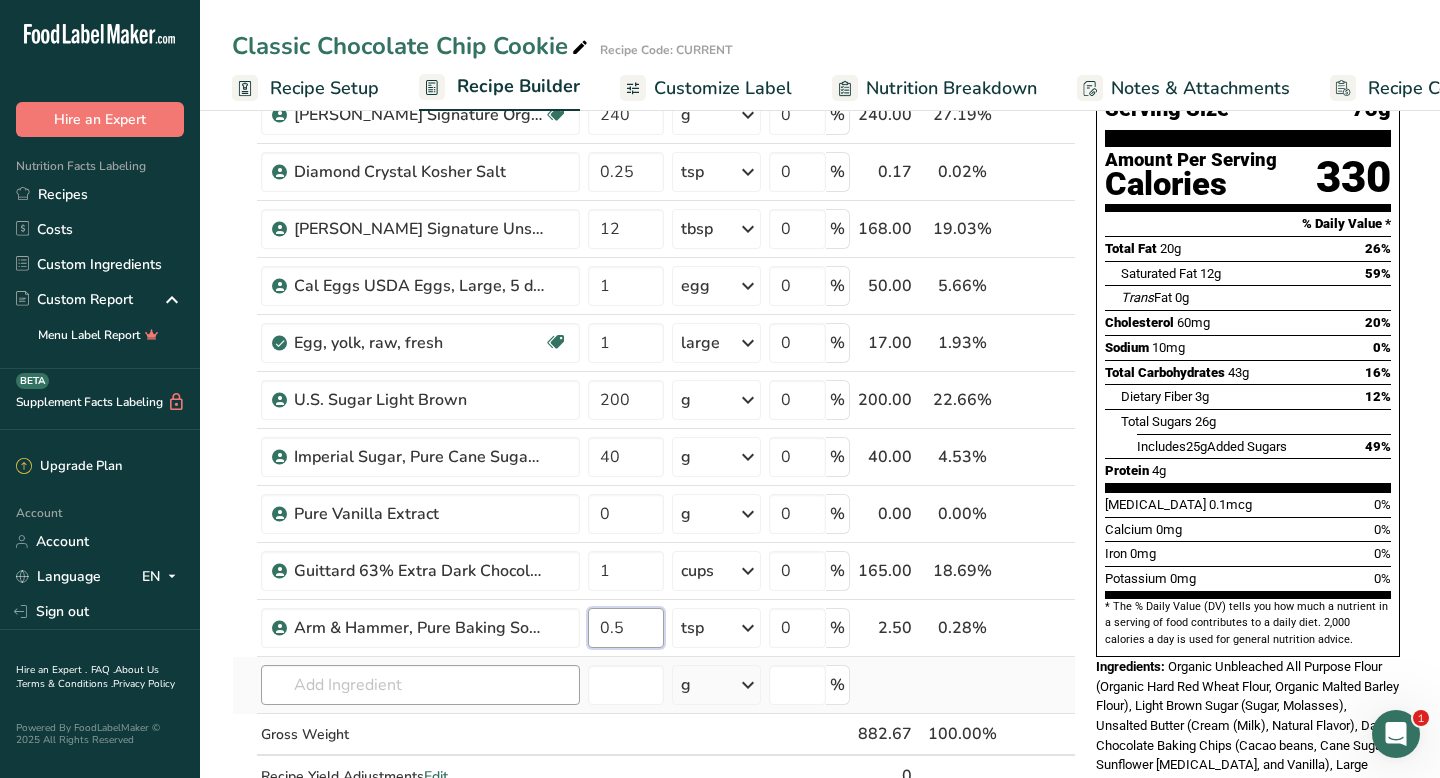 type on "0.5" 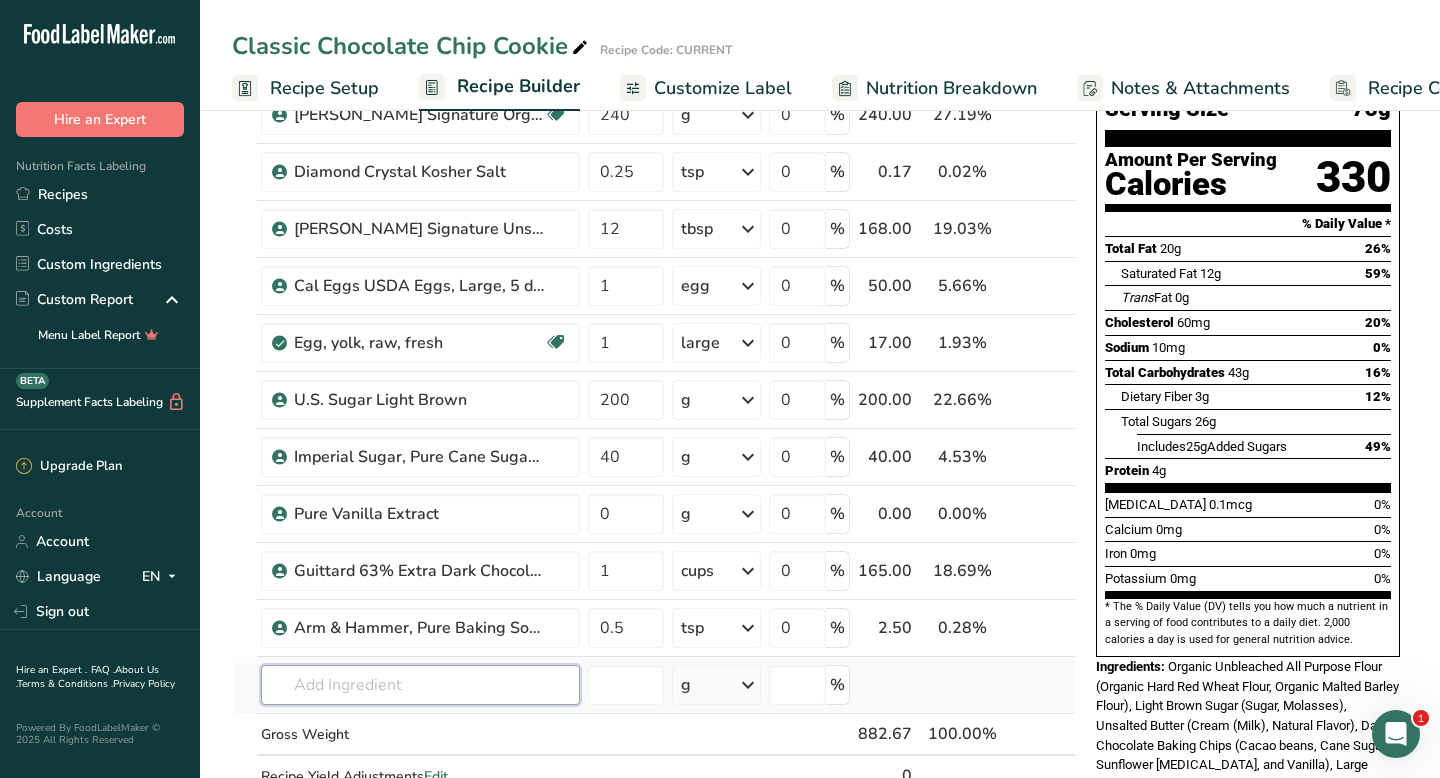 click on "Ingredient *
Amount *
Unit *
Waste *   .a-a{fill:#347362;}.b-a{fill:#fff;}          Grams
Percentage
[PERSON_NAME] Signature Organic Unbleached All Purpose Flour
Organic
240
g
Portions
0.25 cups
0.5 cups
1 cup
Weight Units
g
kg
mg
See more
Volume Units
l
mL
fl oz
See more
0
%
240.00
27.19%
i
Diamond Crystal Kosher Salt
0.25
tsp
Portions
0.25 tsp
Weight Units
g
kg
mg
See more
Volume Units
l
0" at bounding box center (654, 441) 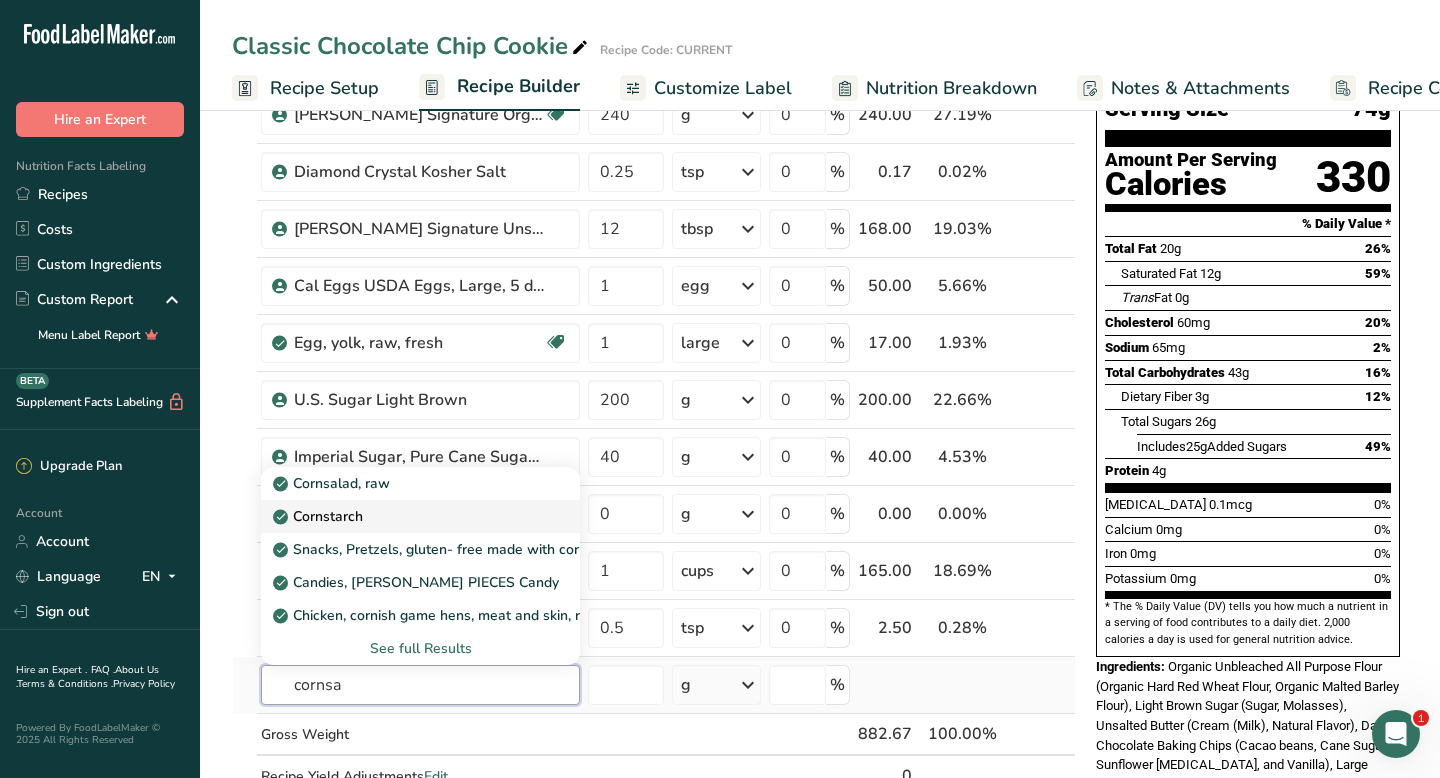 type on "cornsa" 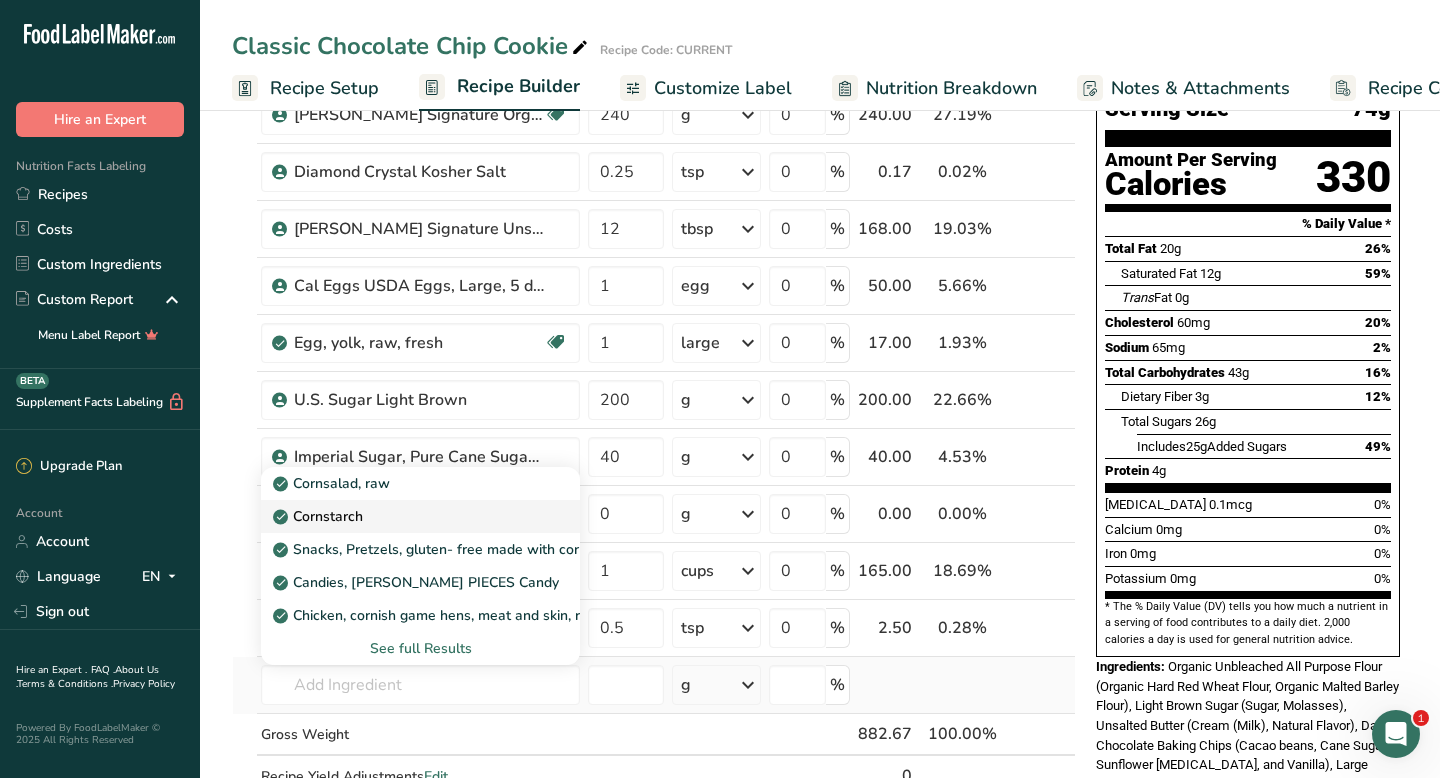 click on "Cornstarch" at bounding box center [320, 516] 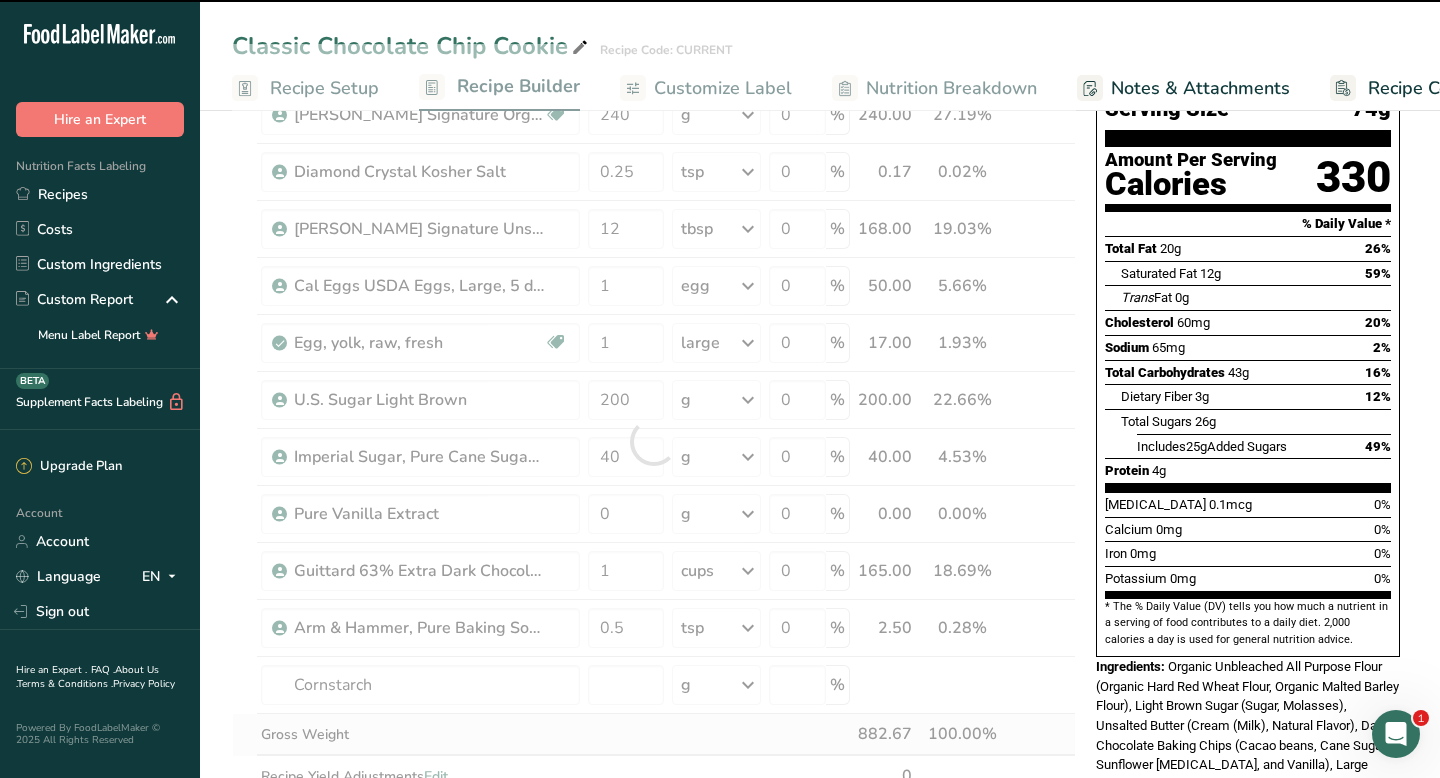type on "0" 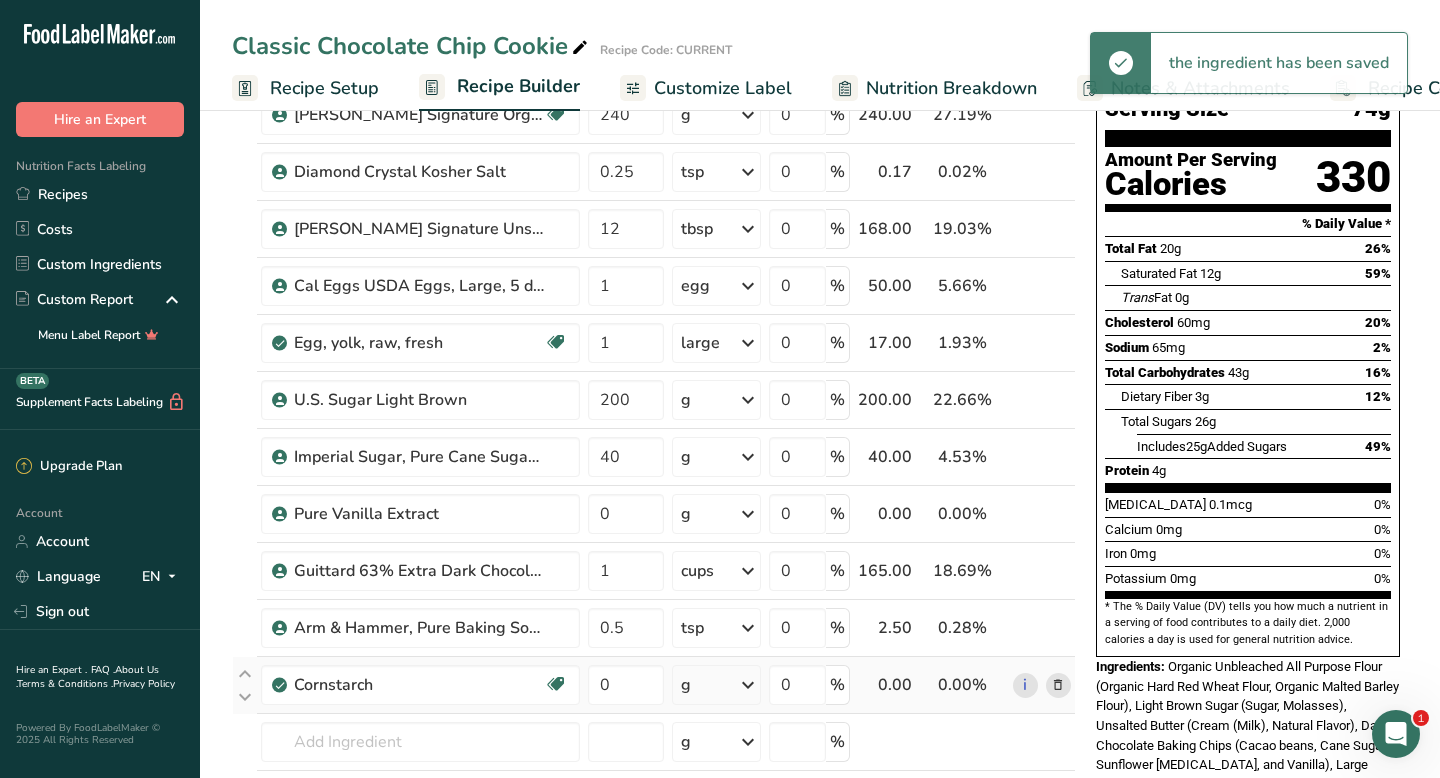 click on "g" at bounding box center [716, 685] 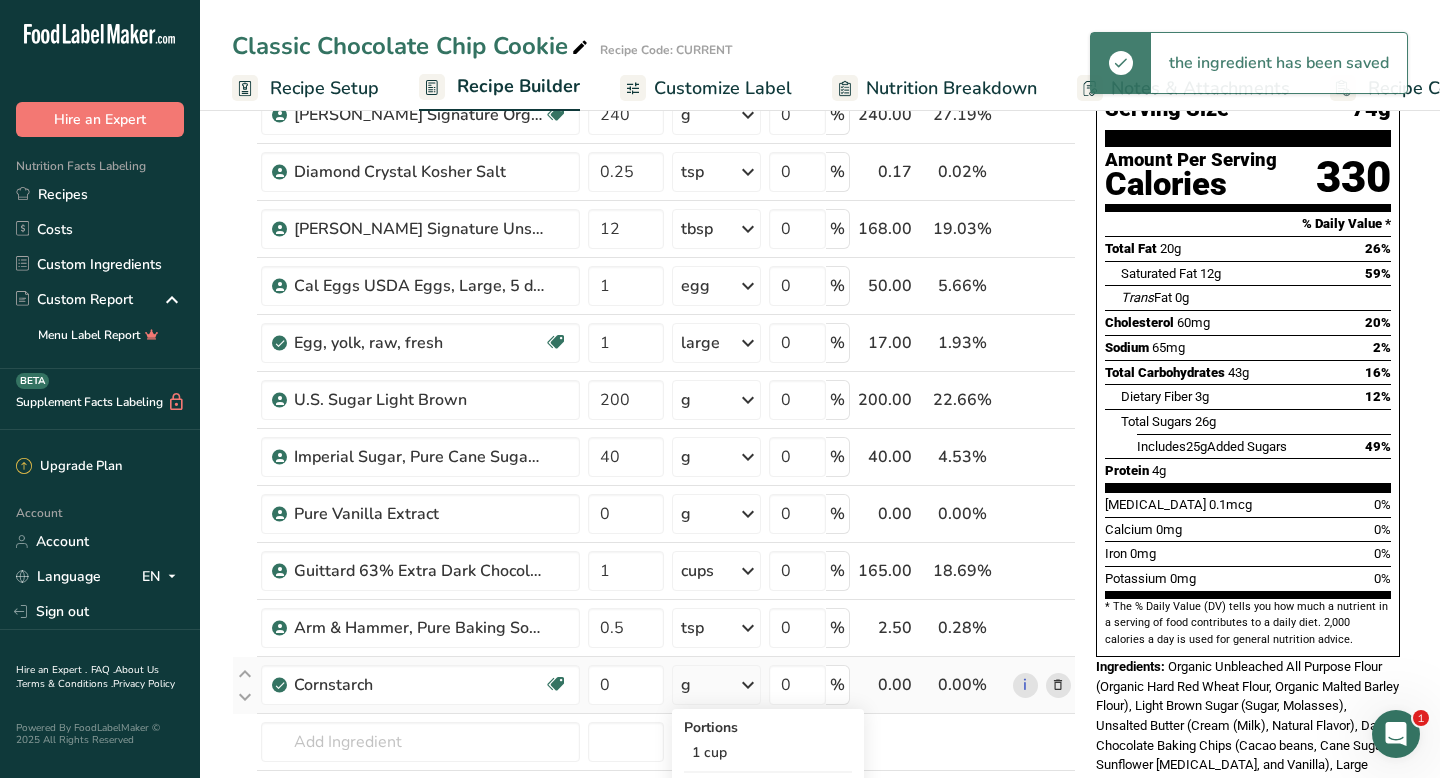 scroll, scrollTop: 307, scrollLeft: 0, axis: vertical 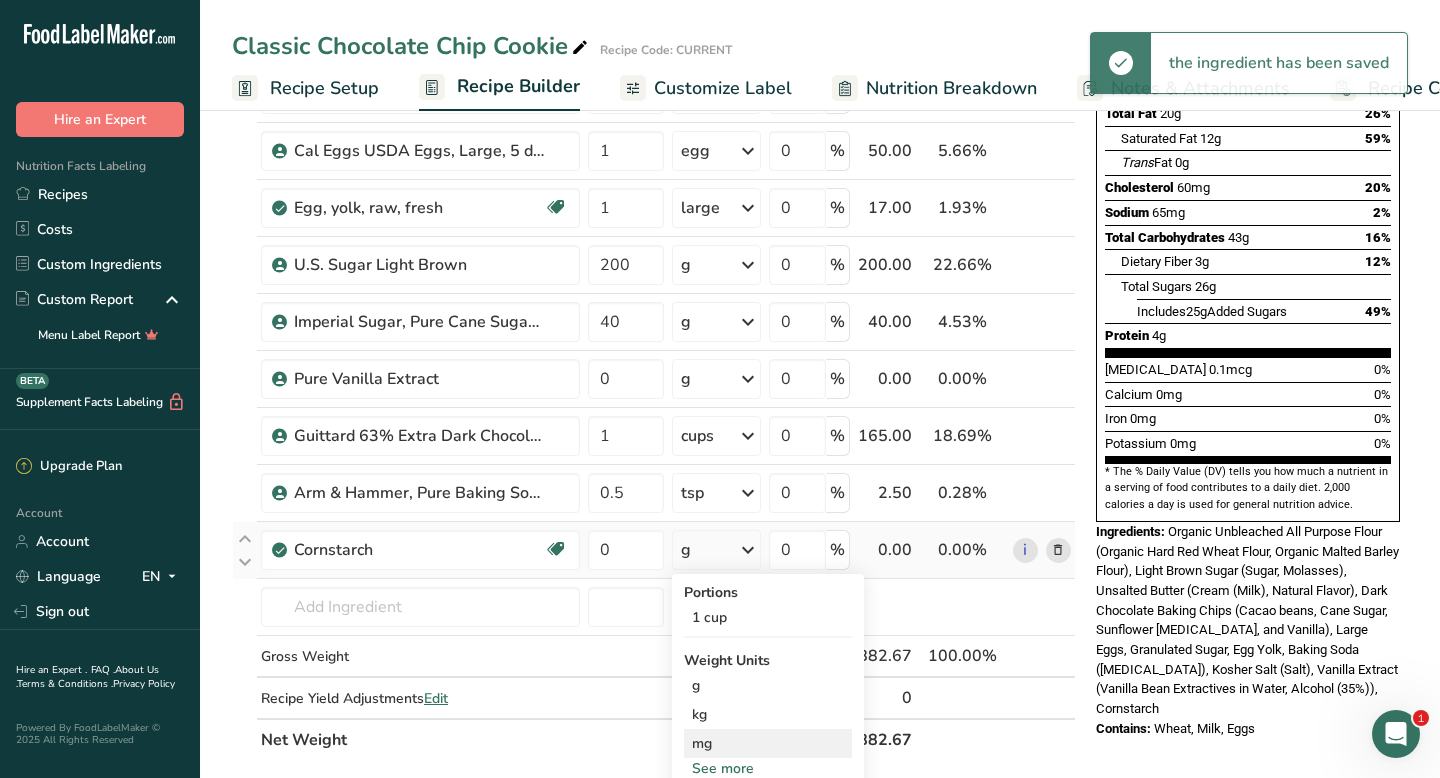 click on "mg" at bounding box center [768, 743] 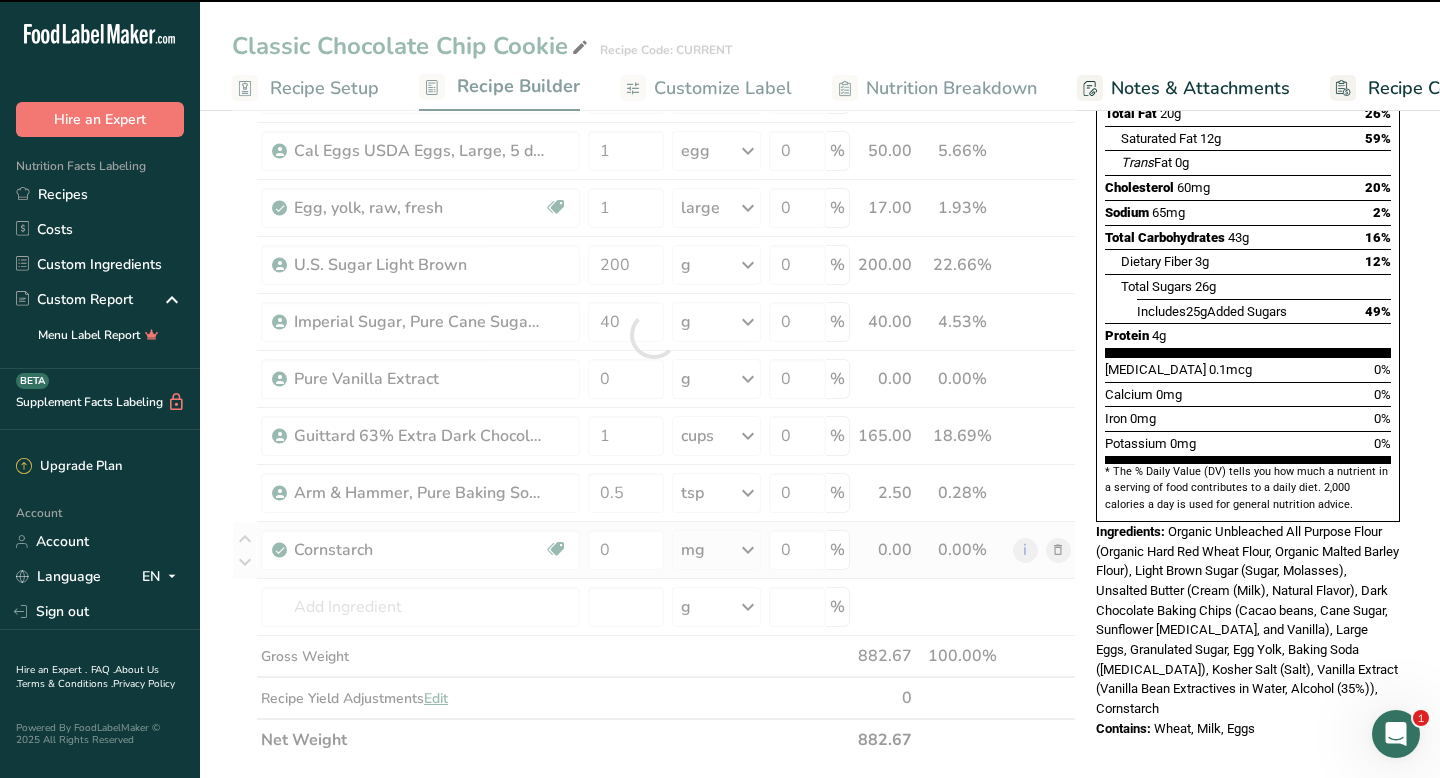 scroll, scrollTop: 503, scrollLeft: 0, axis: vertical 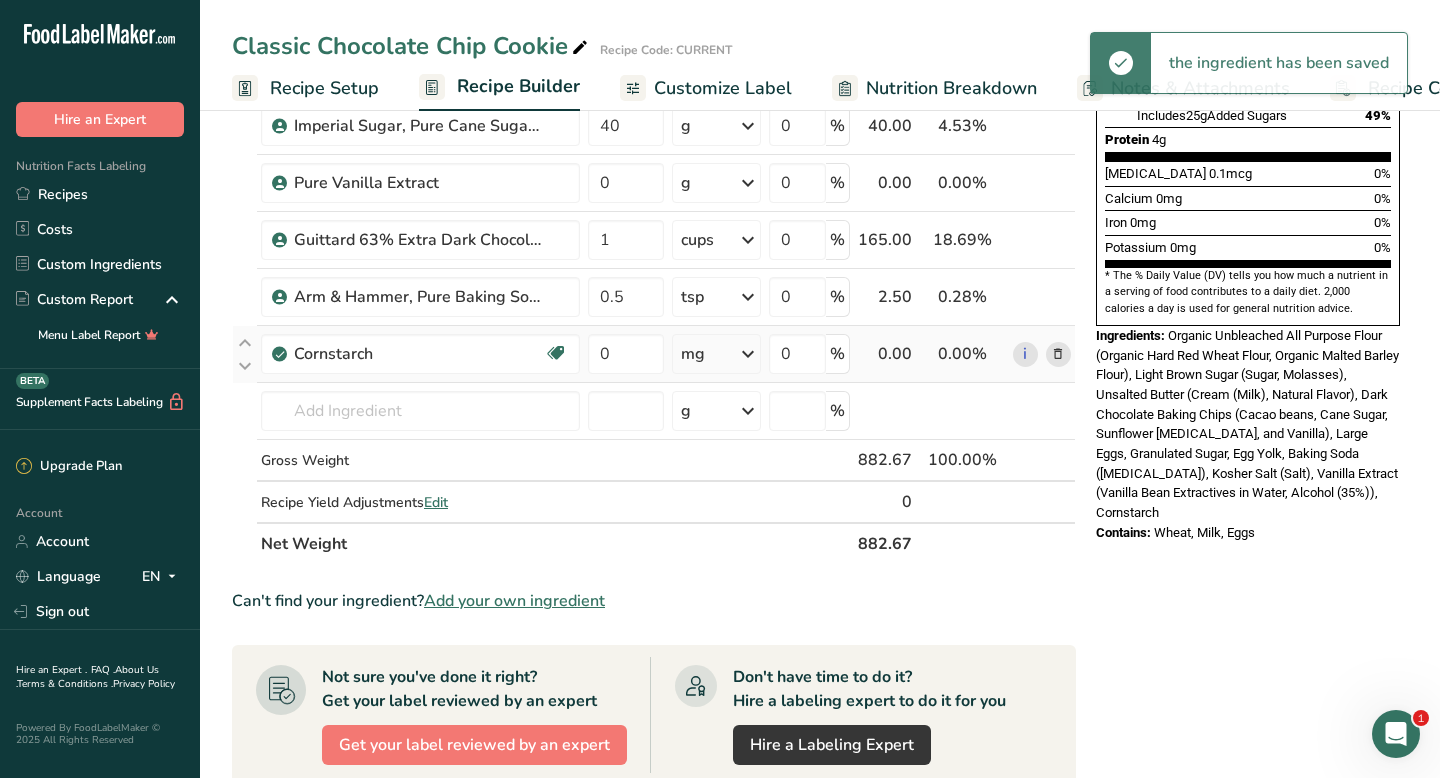 click at bounding box center [748, 354] 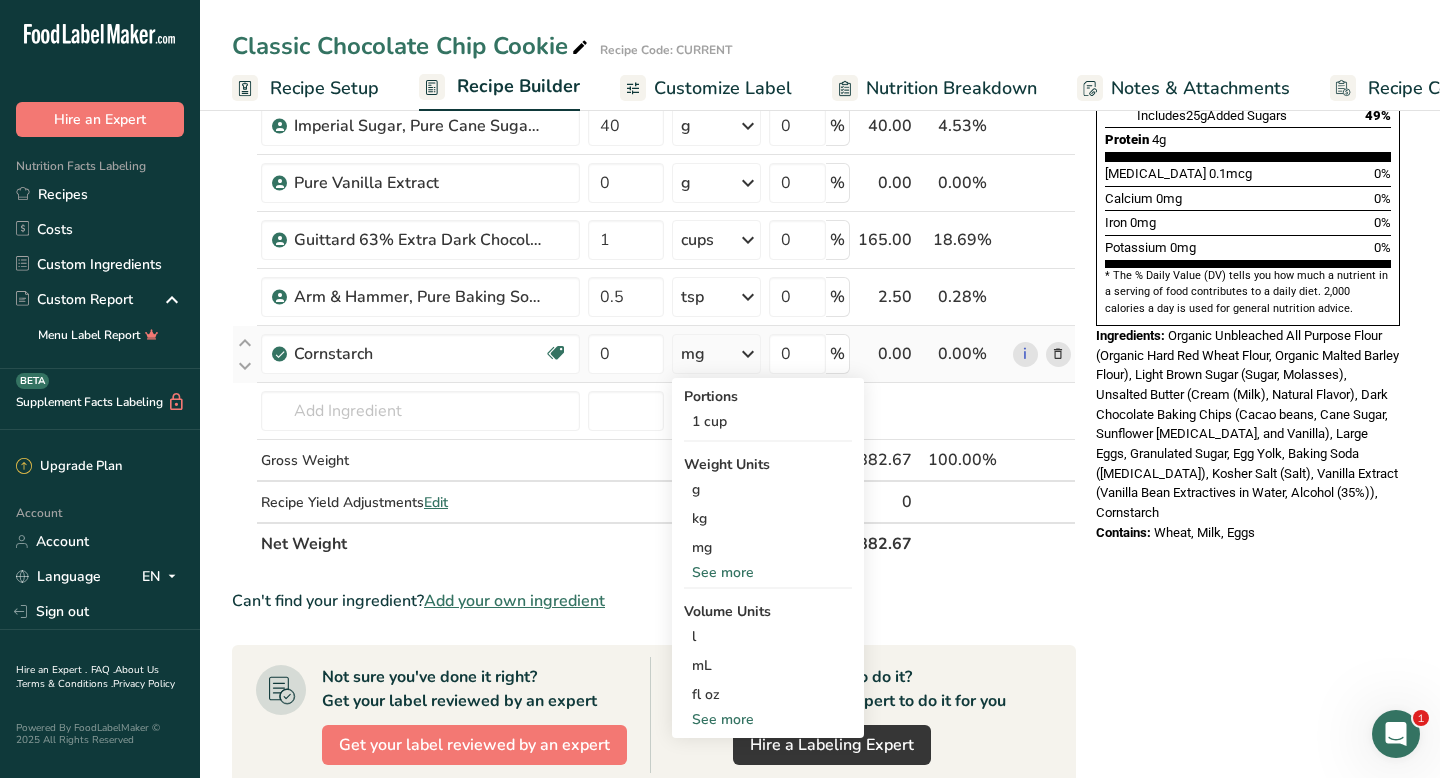 click on "See more" at bounding box center [768, 572] 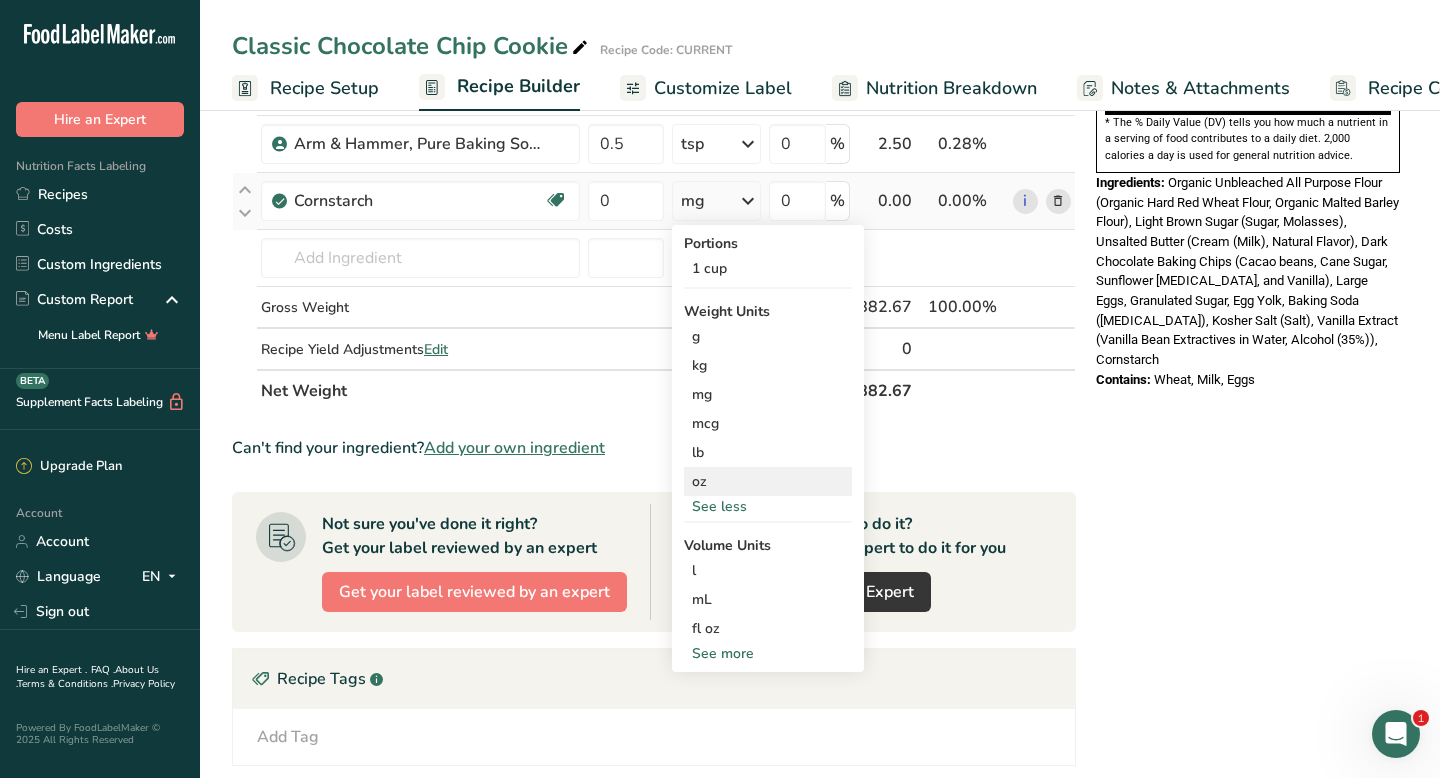 scroll, scrollTop: 658, scrollLeft: 0, axis: vertical 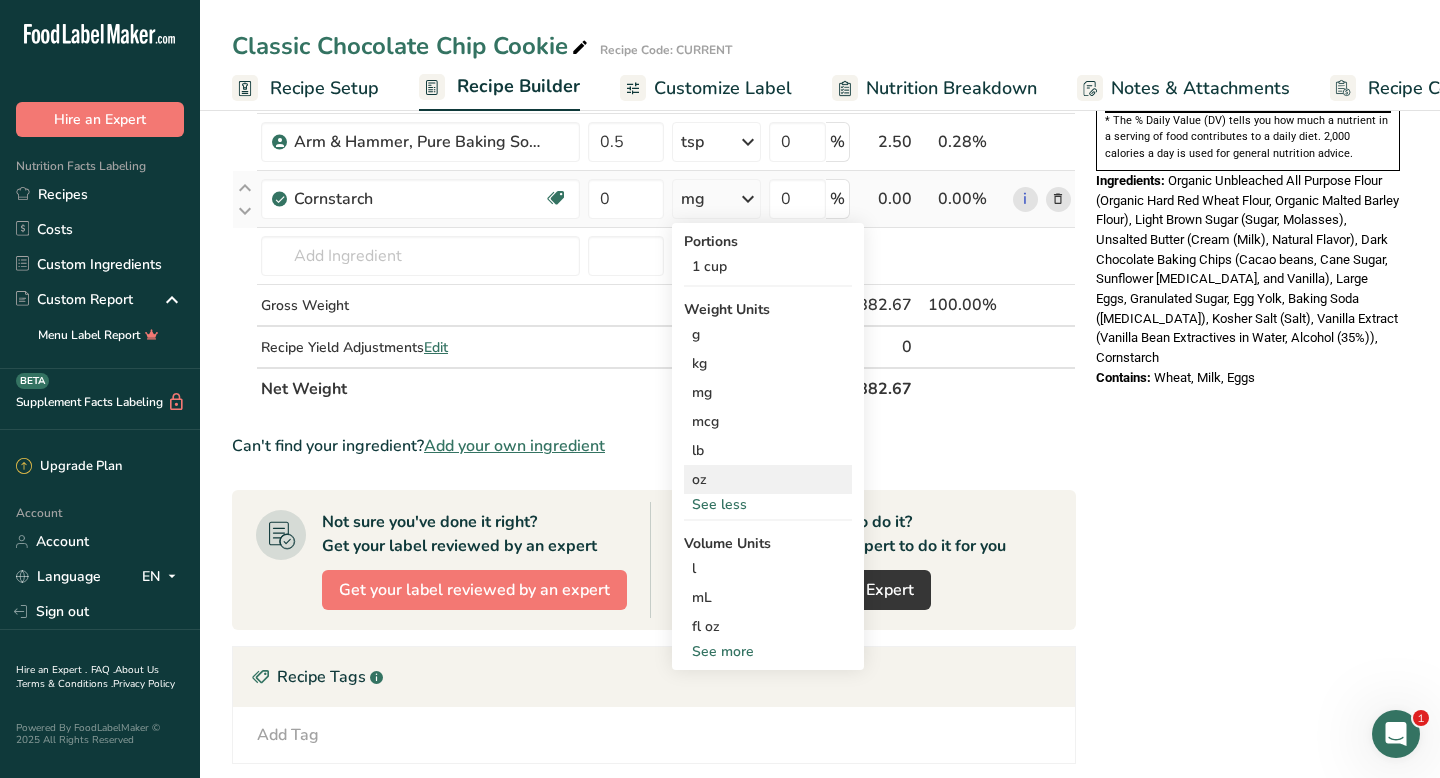 click on "See more" at bounding box center (768, 651) 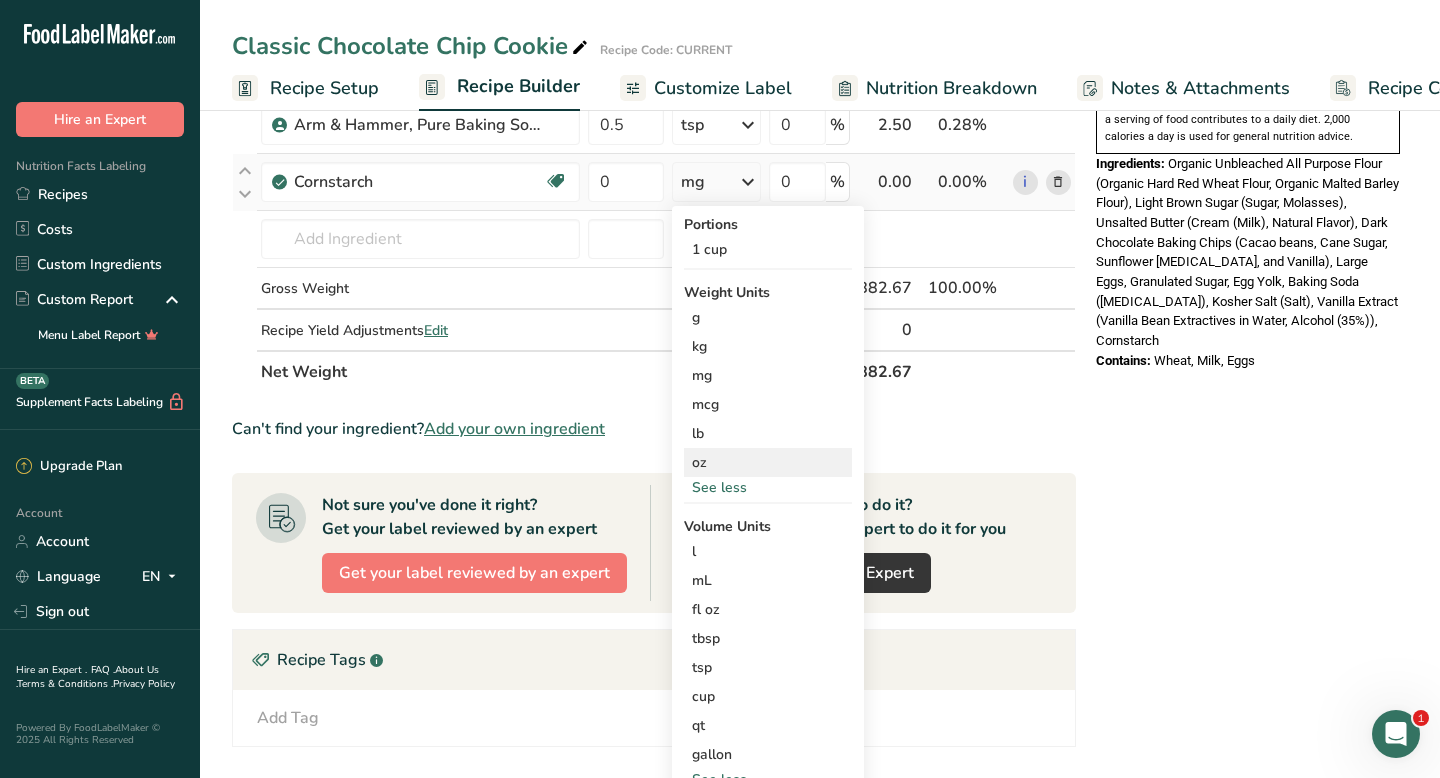 scroll, scrollTop: 689, scrollLeft: 0, axis: vertical 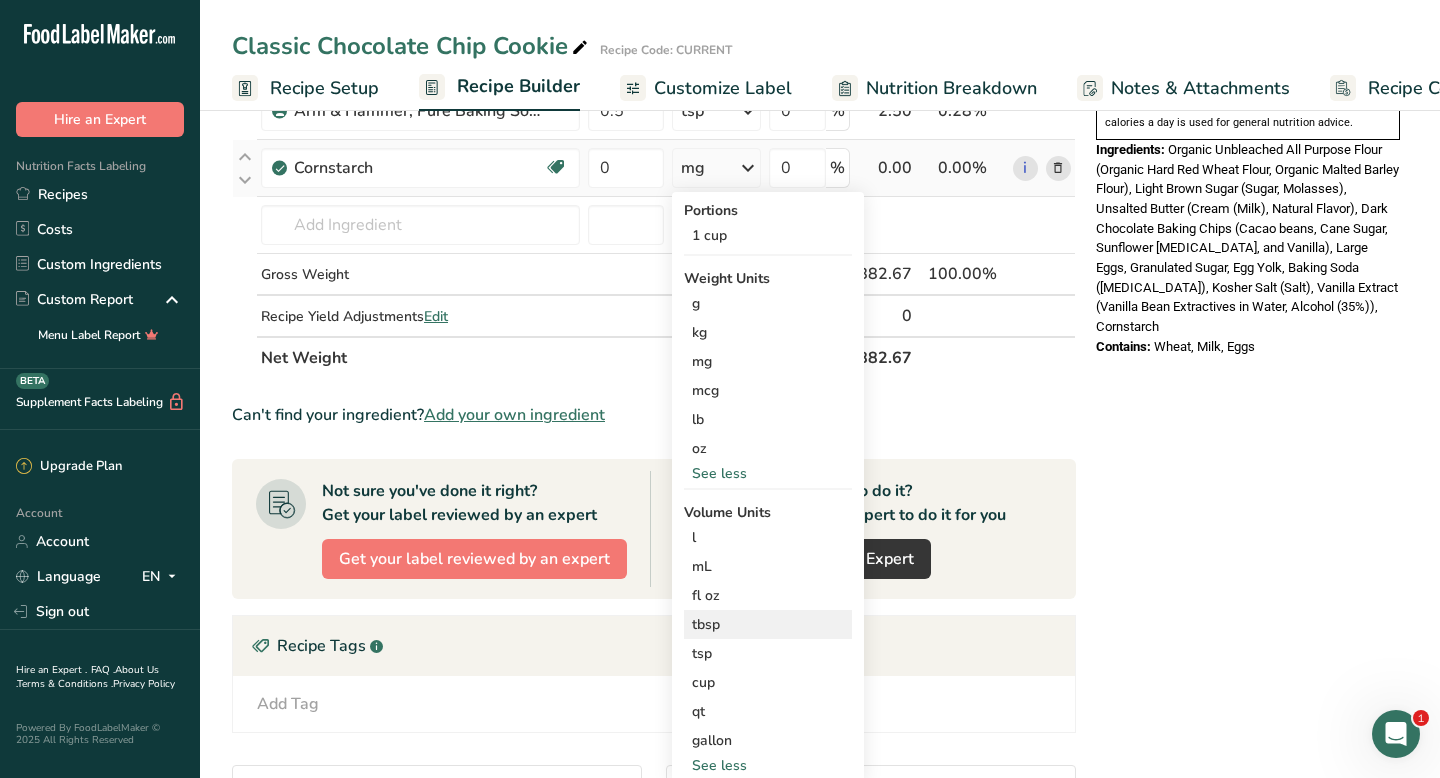 click on "tbsp" at bounding box center (768, 624) 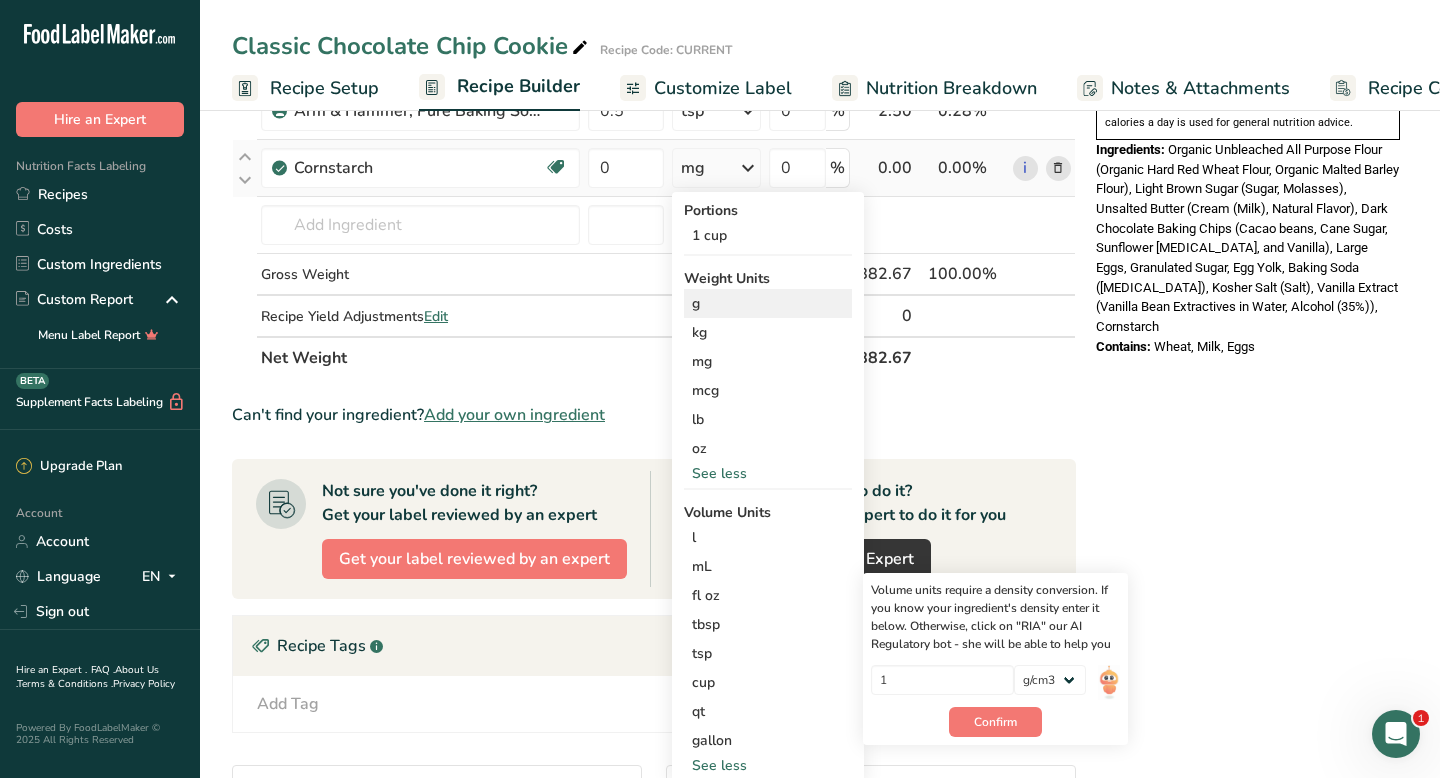 click on "g" at bounding box center (768, 303) 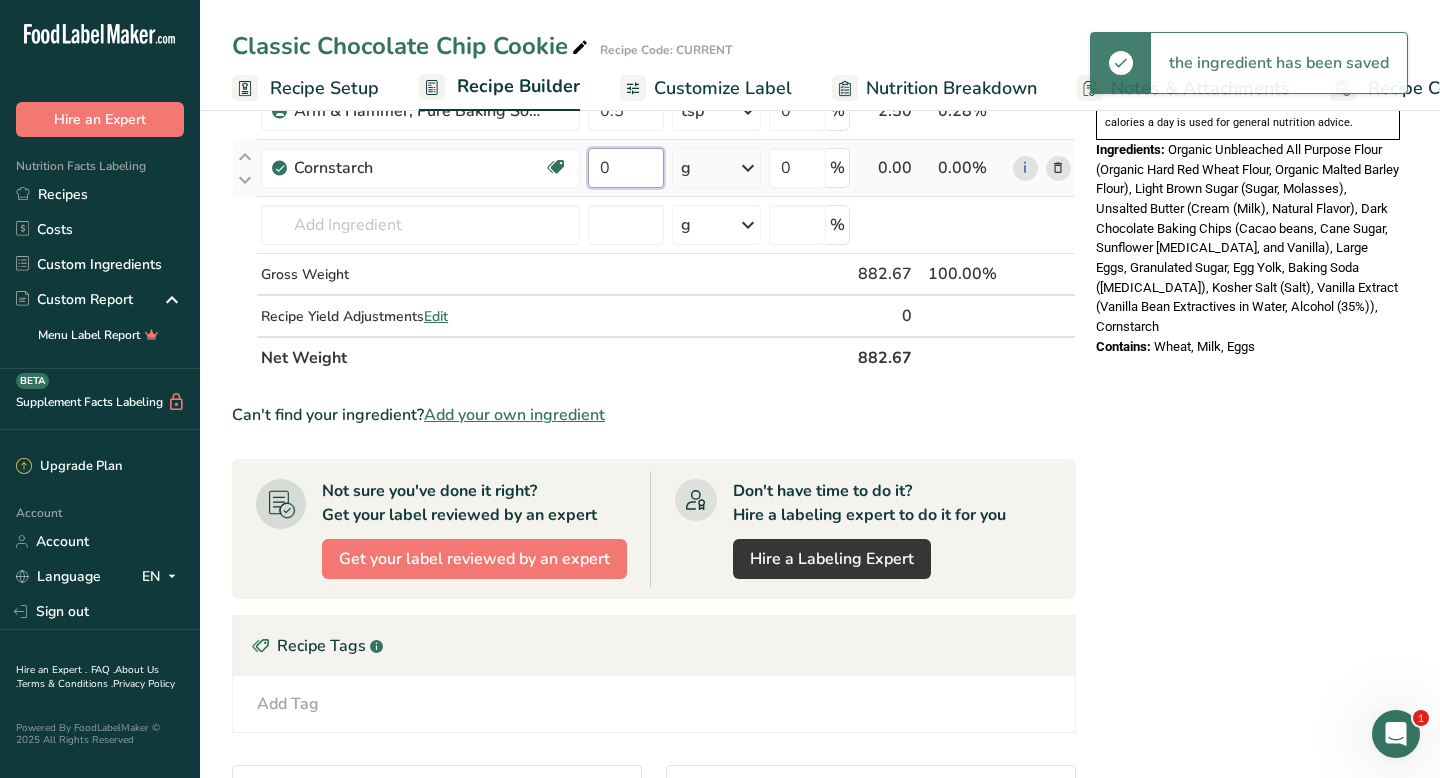 drag, startPoint x: 623, startPoint y: 171, endPoint x: 598, endPoint y: 165, distance: 25.70992 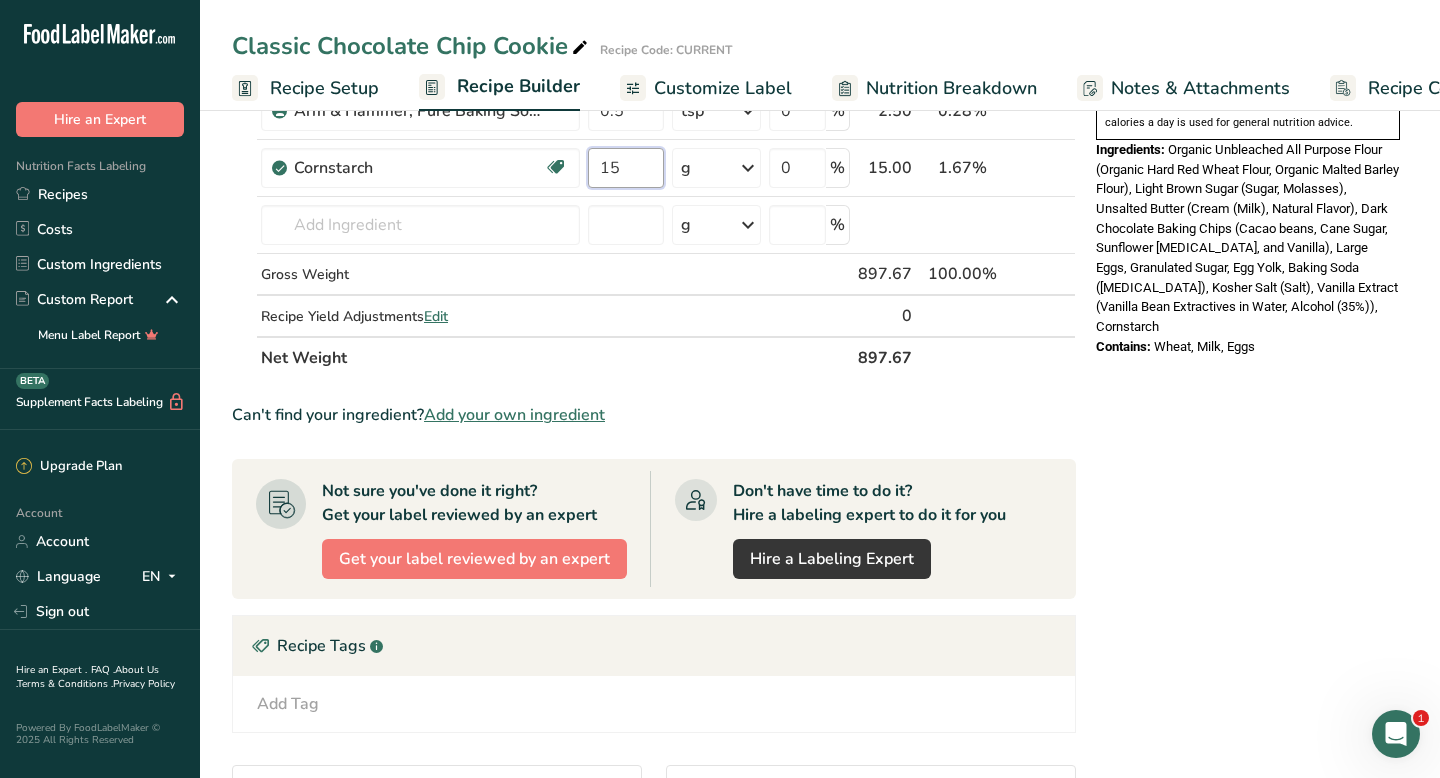 type on "15" 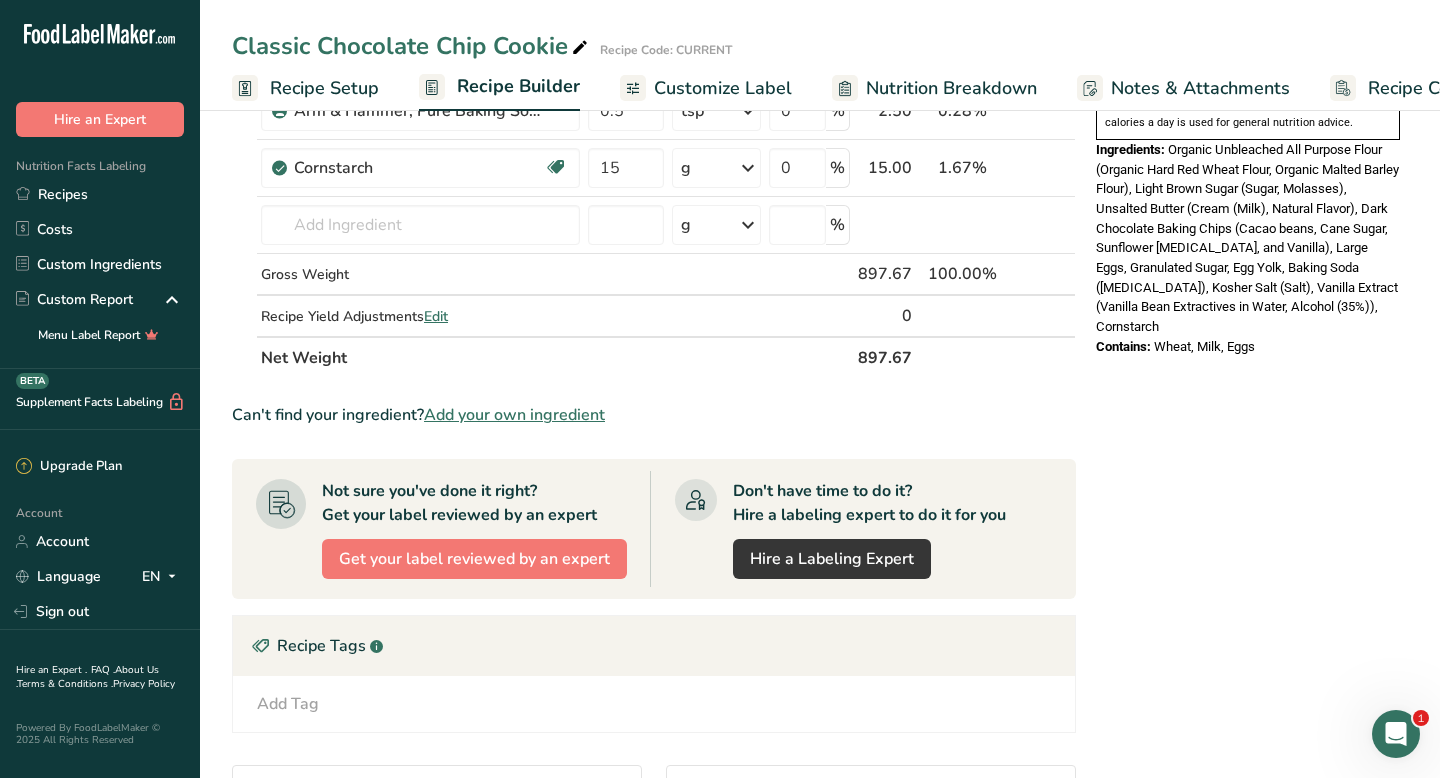 click on "Nutrition Facts
12 Servings Per Container
Serving Size
74g
Amount Per Serving
Calories
330
% Daily Value *
Total Fat
20g
26%
Saturated Fat
12g
59%
Trans  Fat
0g
[MEDICAL_DATA]
60mg
20%
Sodium
65mg
2%
Total Carbohydrates
43g
16%
Dietary Fiber
3g
12%" at bounding box center (1248, 231) 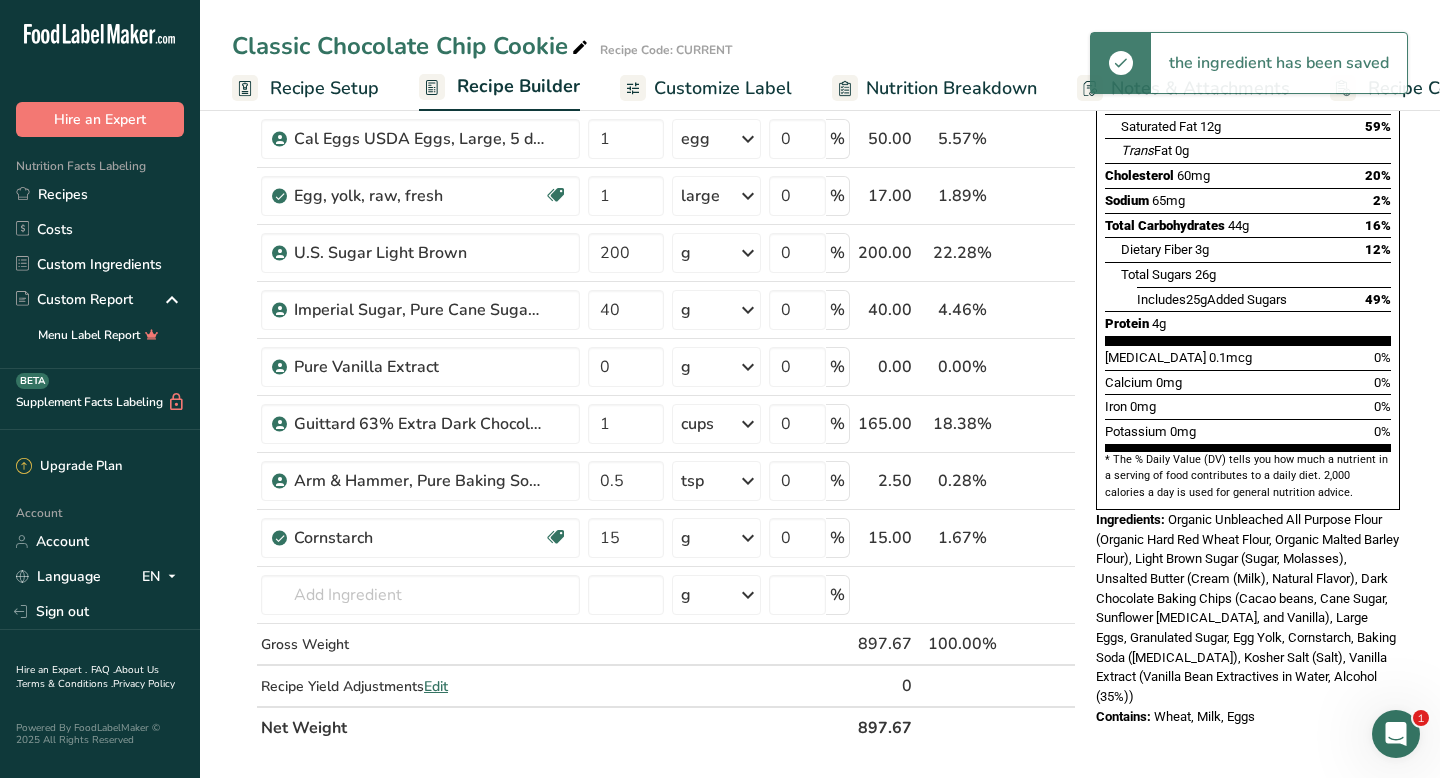 scroll, scrollTop: 315, scrollLeft: 0, axis: vertical 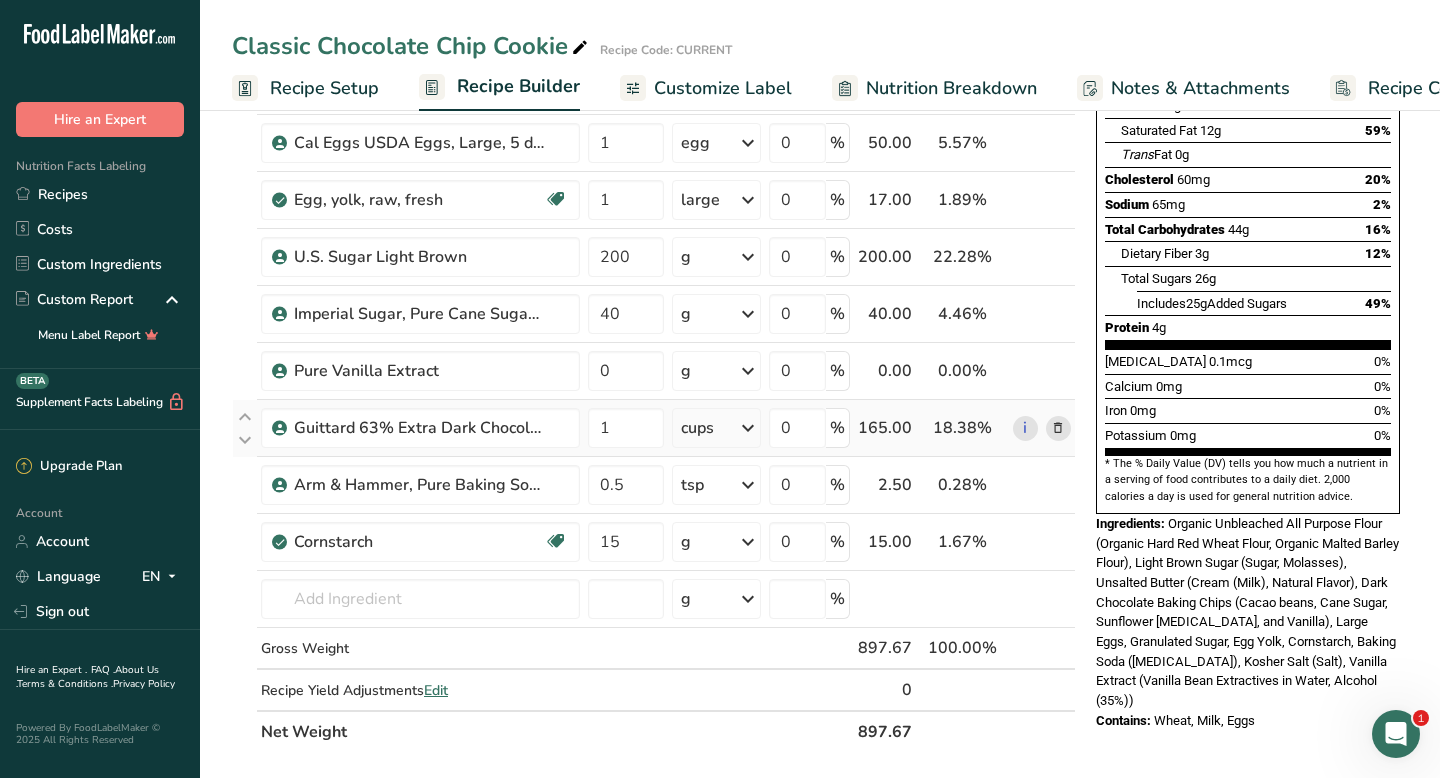 click at bounding box center (748, 428) 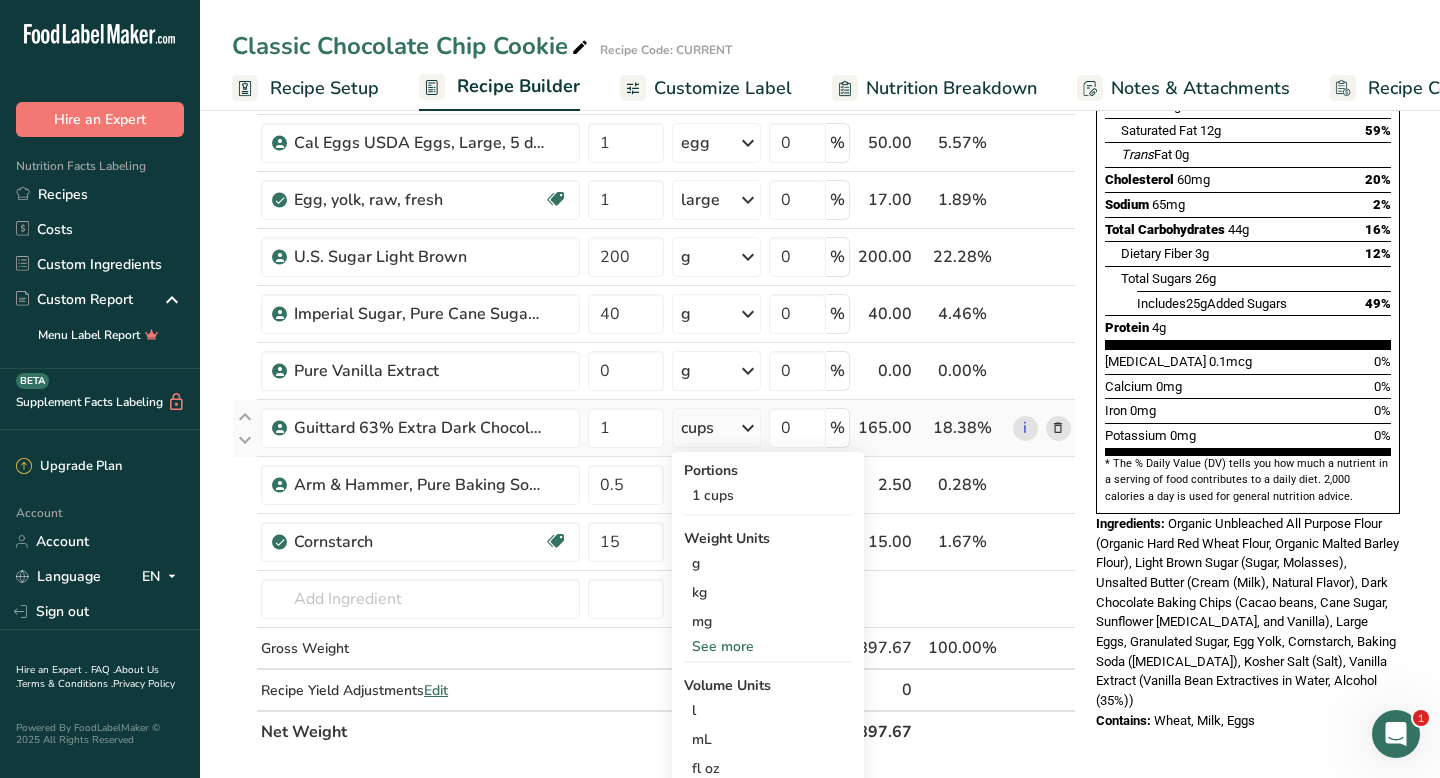 click on "See more" at bounding box center [768, 646] 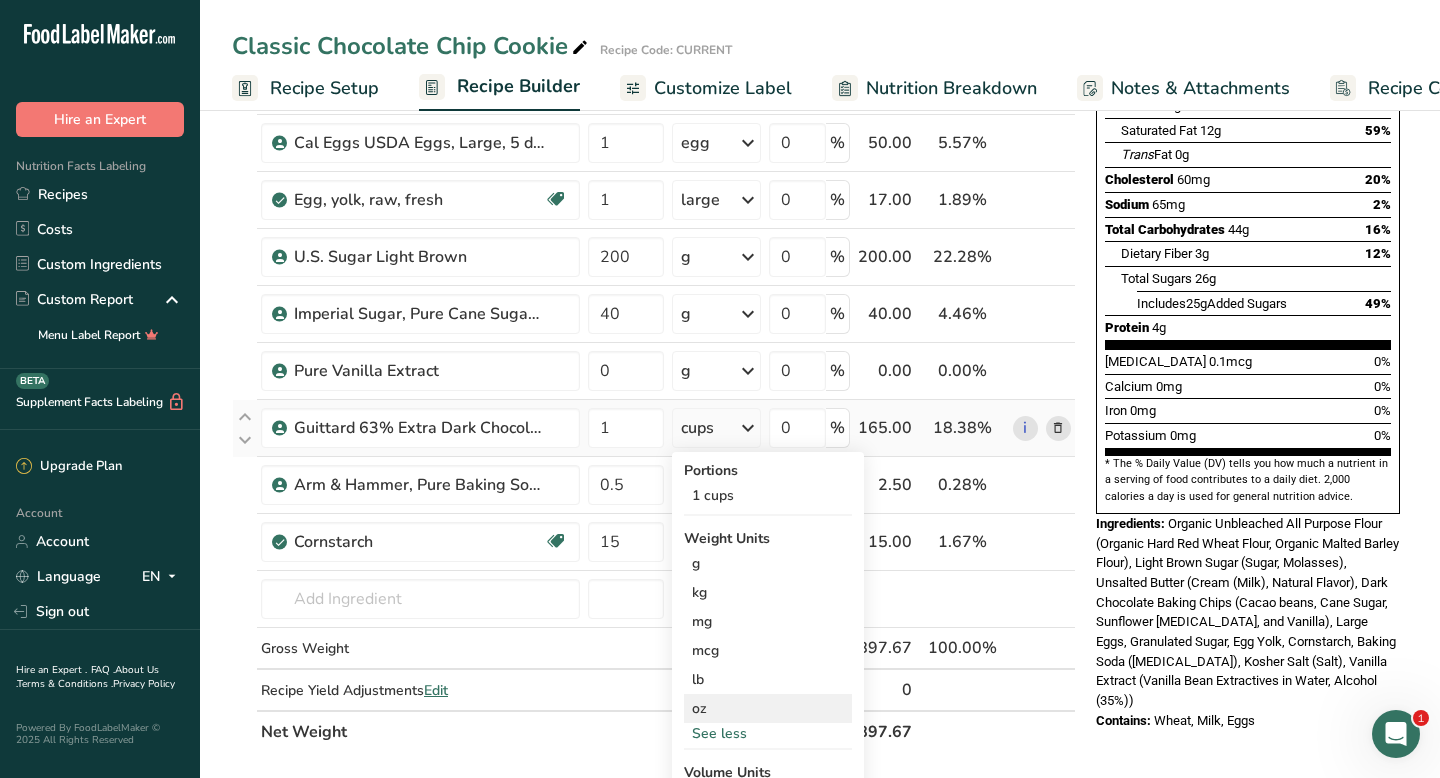 click on "oz" at bounding box center (768, 708) 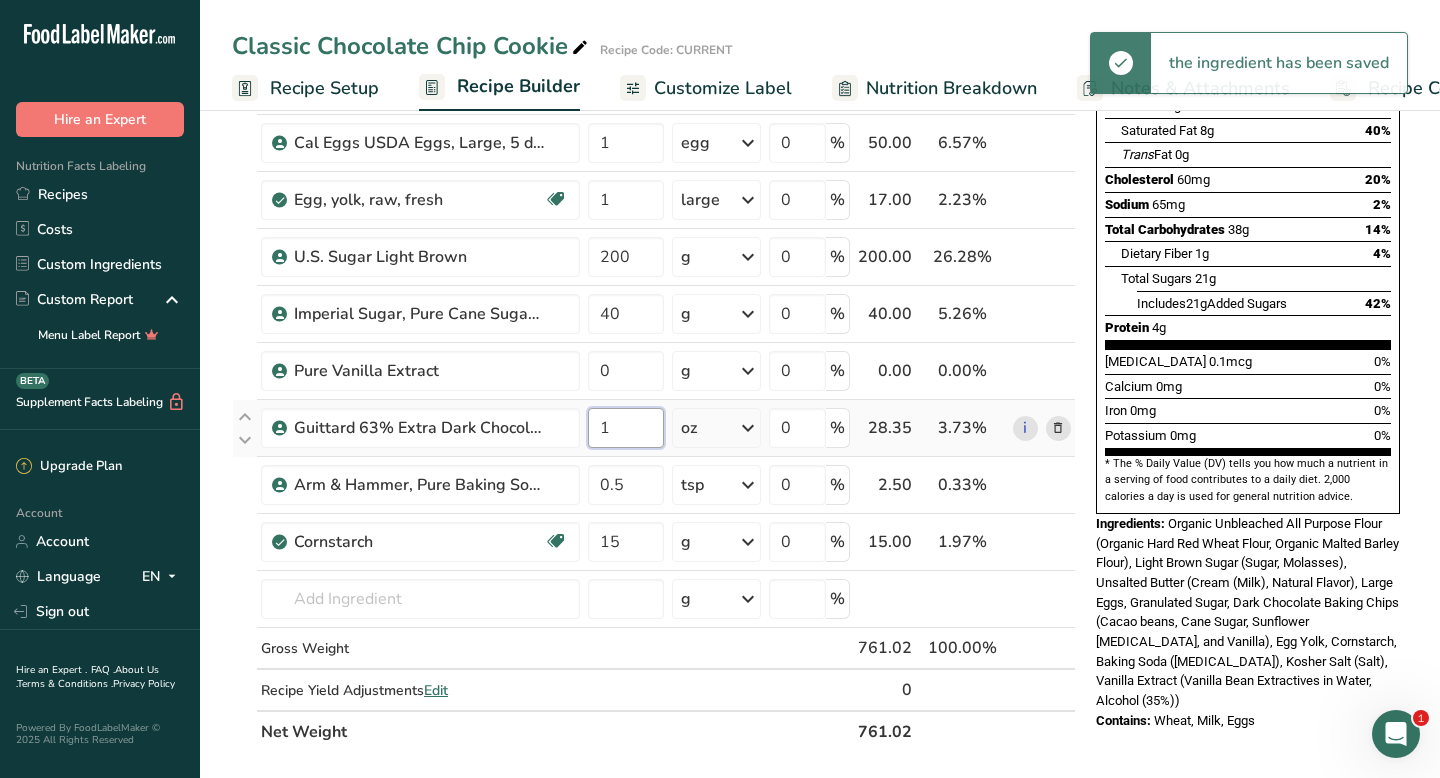 click on "1" at bounding box center (626, 428) 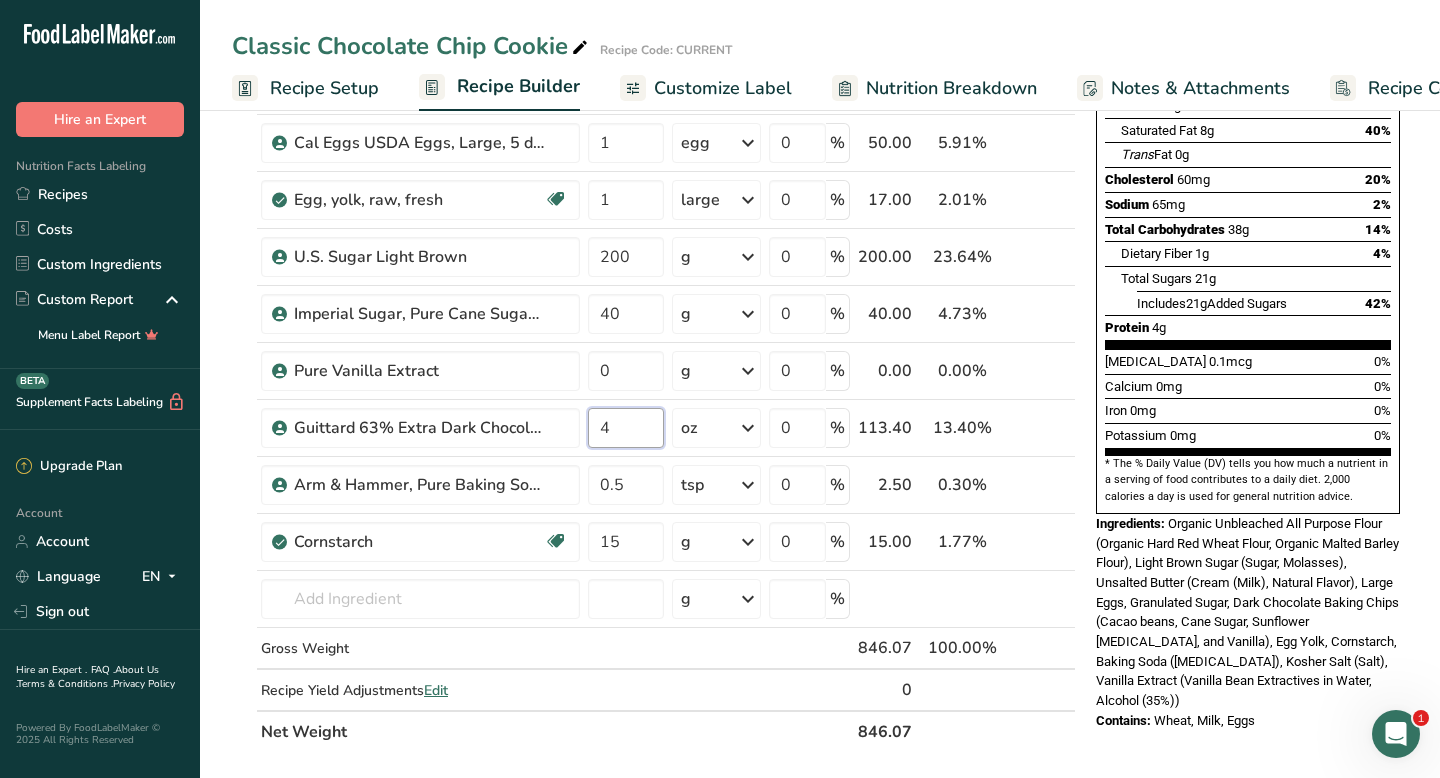 type on "4" 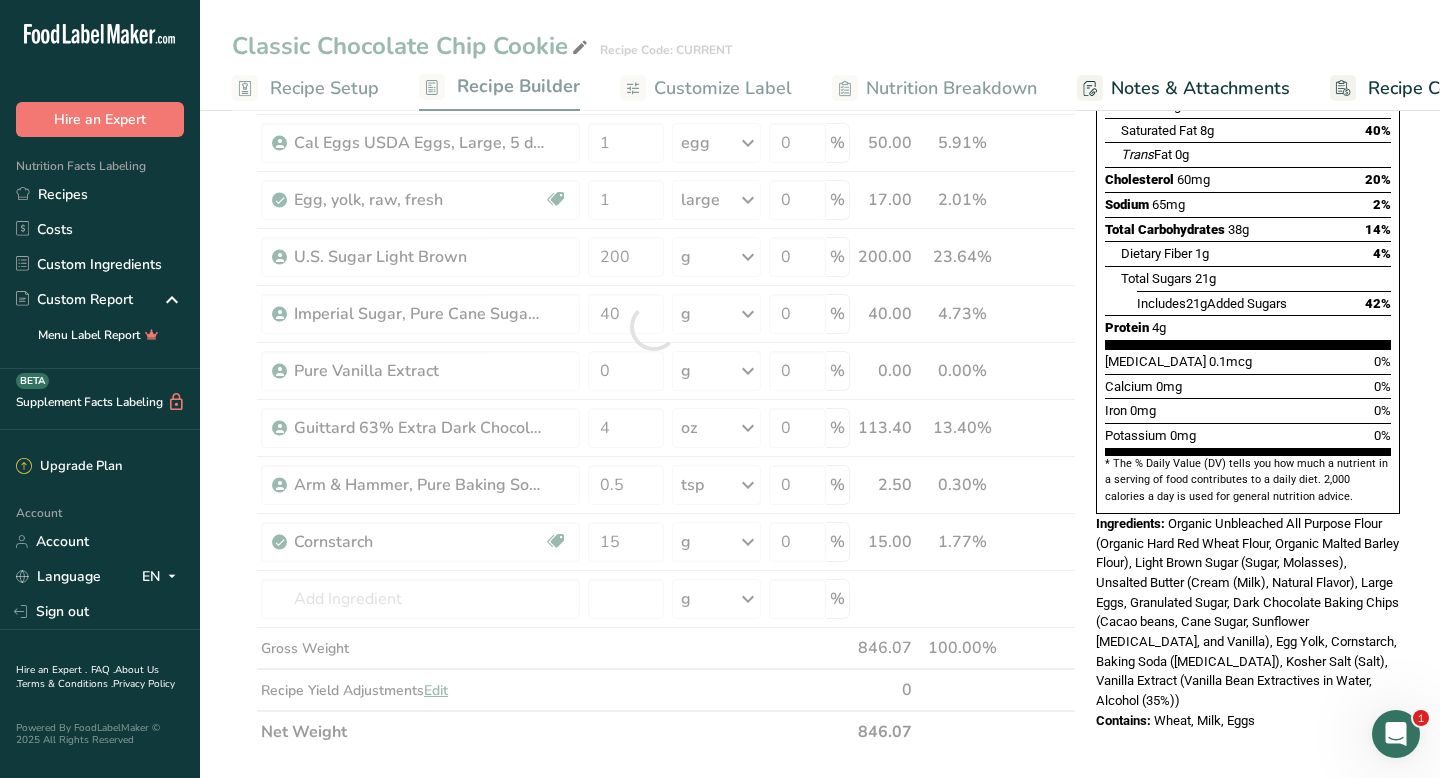 click on "Add Ingredients
Manage Recipe         Delete Recipe           Duplicate Recipe             Scale Recipe             Save as Sub-Recipe   .a-a{fill:#347362;}.b-a{fill:#fff;}                               Nutrition Breakdown                 Recipe Card
NEW
[MEDICAL_DATA] Pattern Report             Activity History
Download
Choose your preferred label style
Standard FDA label
Standard FDA label
The most common format for nutrition facts labels in compliance with the FDA's typeface, style and requirements
Tabular FDA label
A label format compliant with the FDA regulations presented in a tabular (horizontal) display.
Linear FDA label
A simple linear display for small sized packages.
Simplified FDA label" at bounding box center (820, 605) 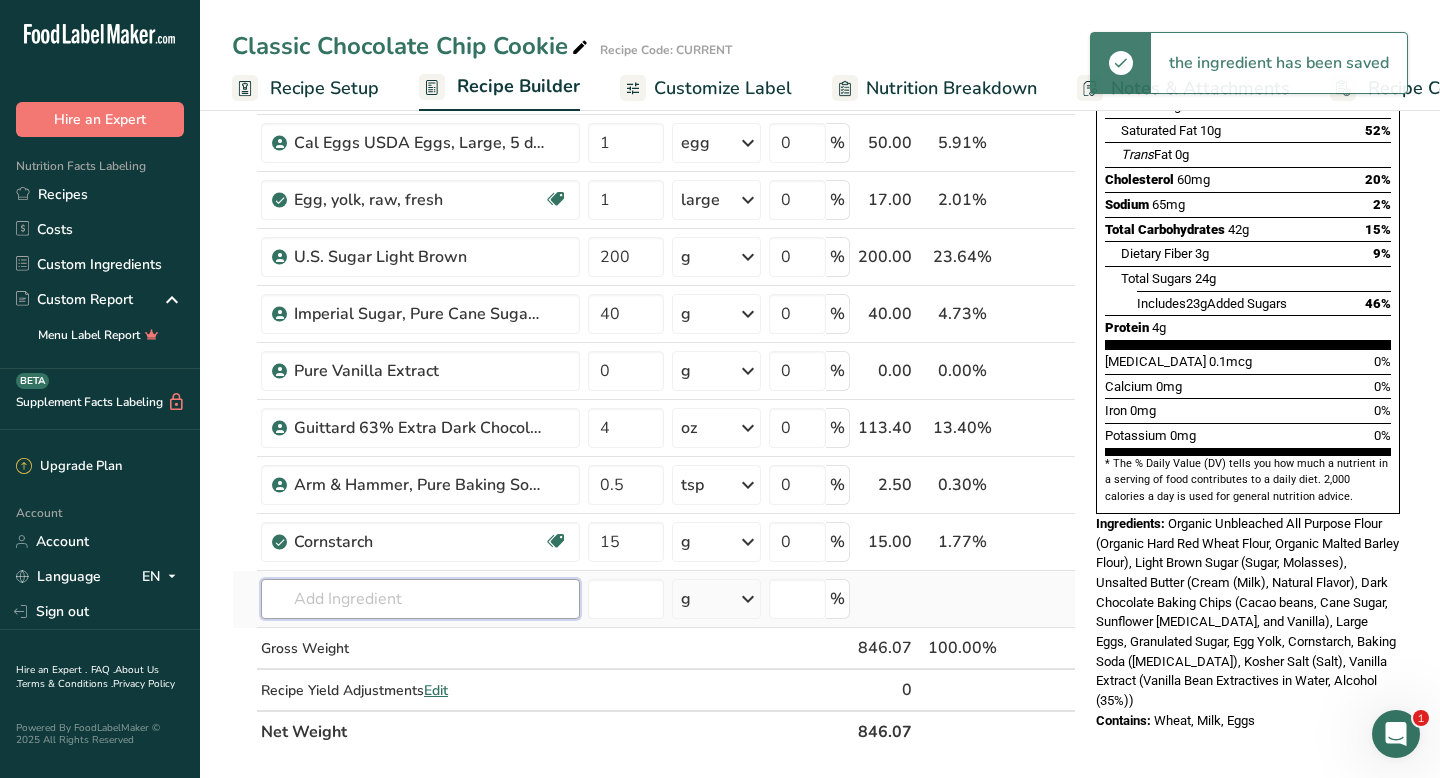 click at bounding box center (420, 599) 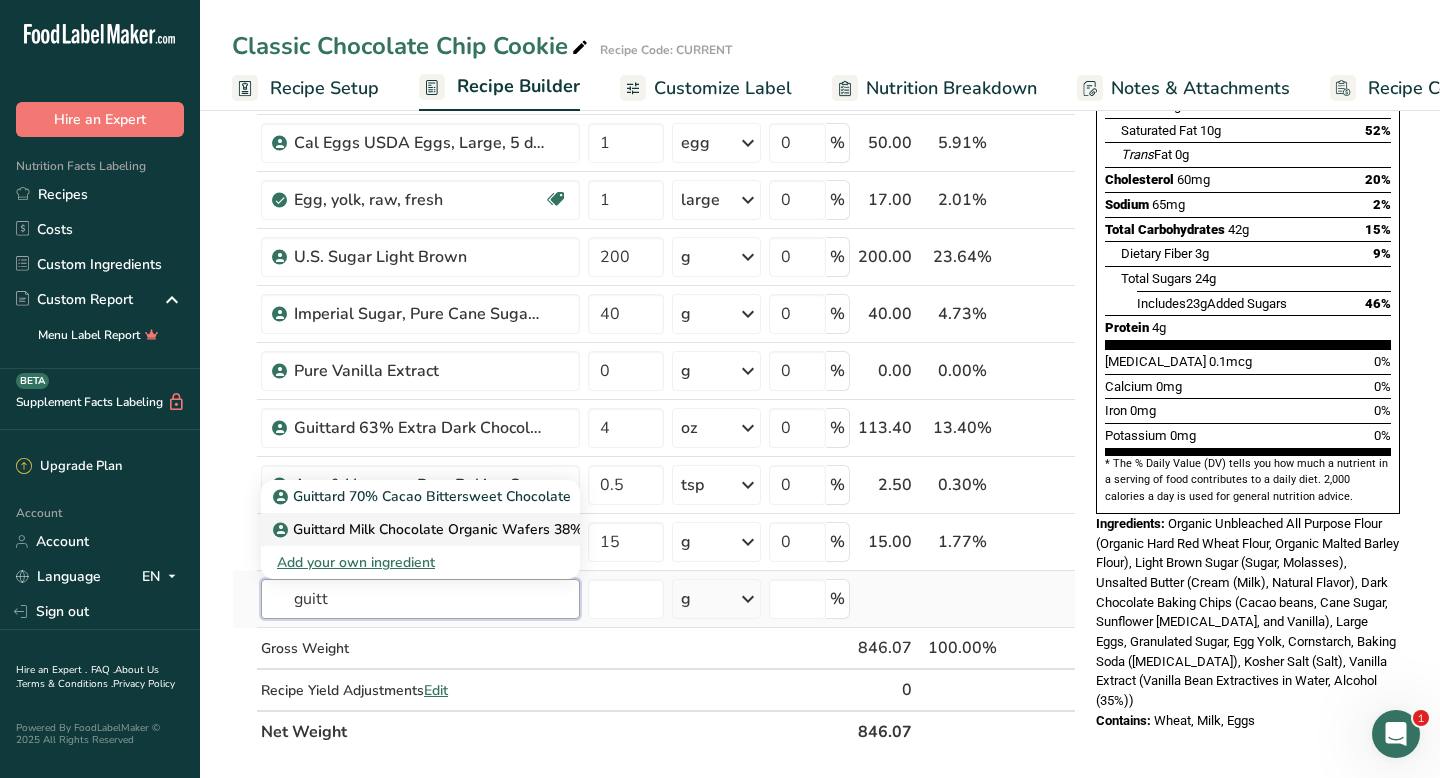 type on "guitt" 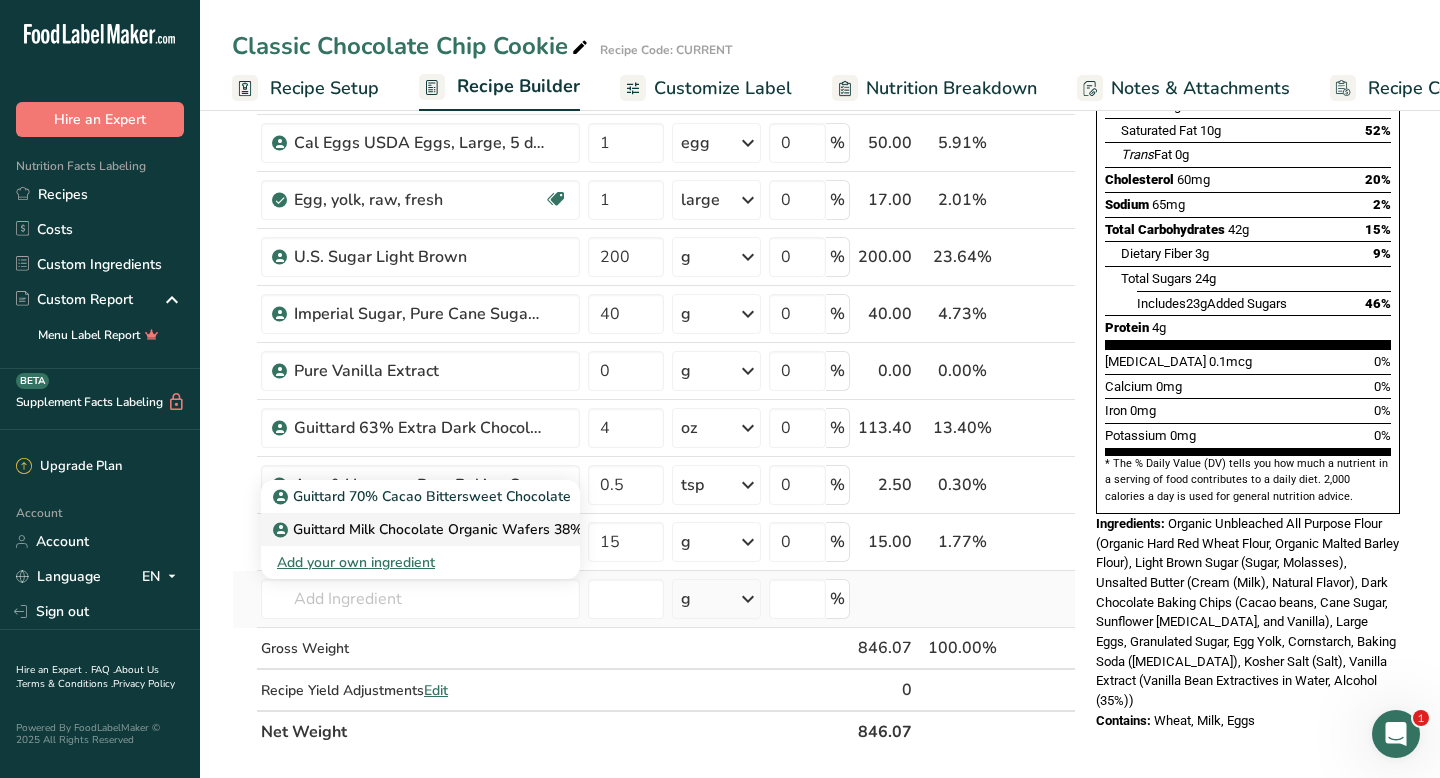 click on "Guittard Milk Chocolate Organic Wafers 38% Cacao" at bounding box center (452, 529) 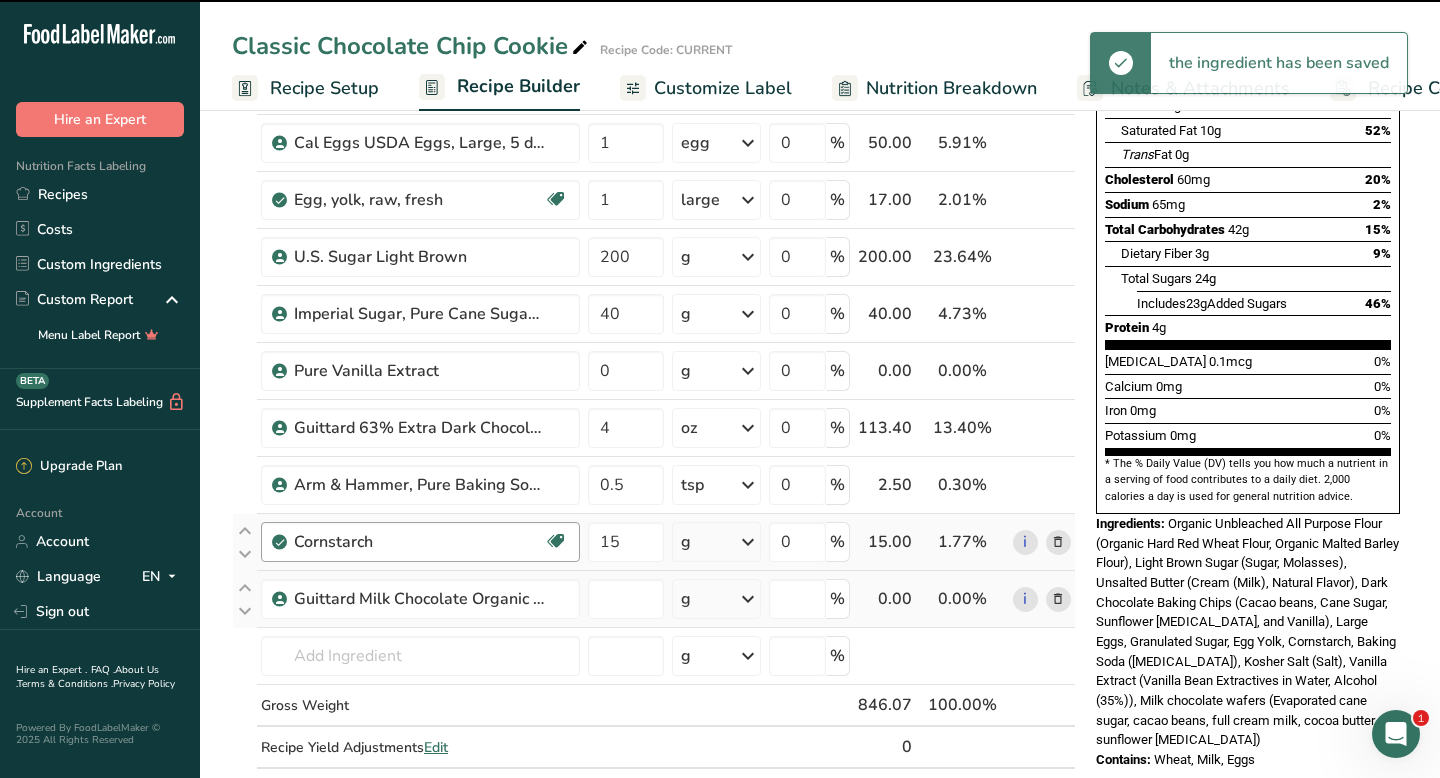 type on "0" 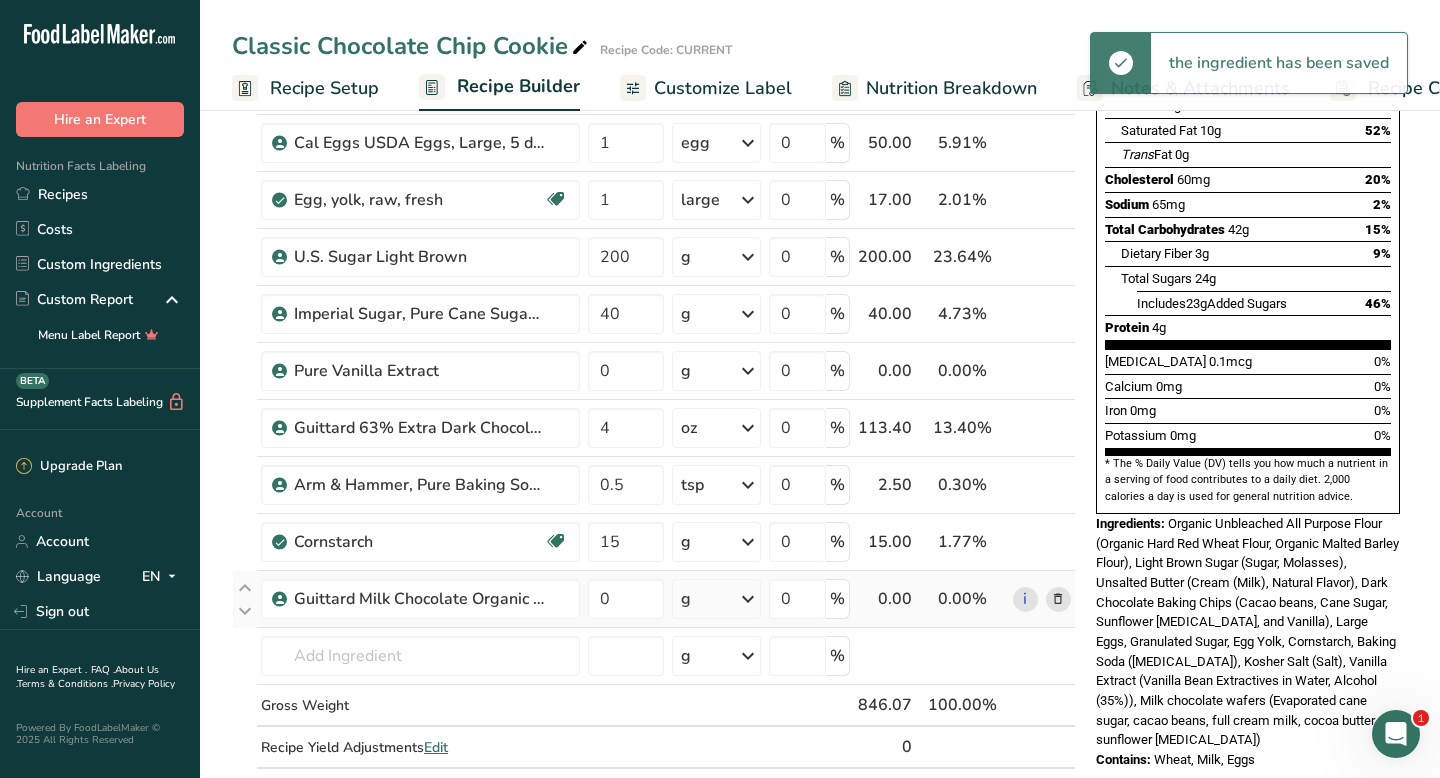 click on "g" at bounding box center [716, 599] 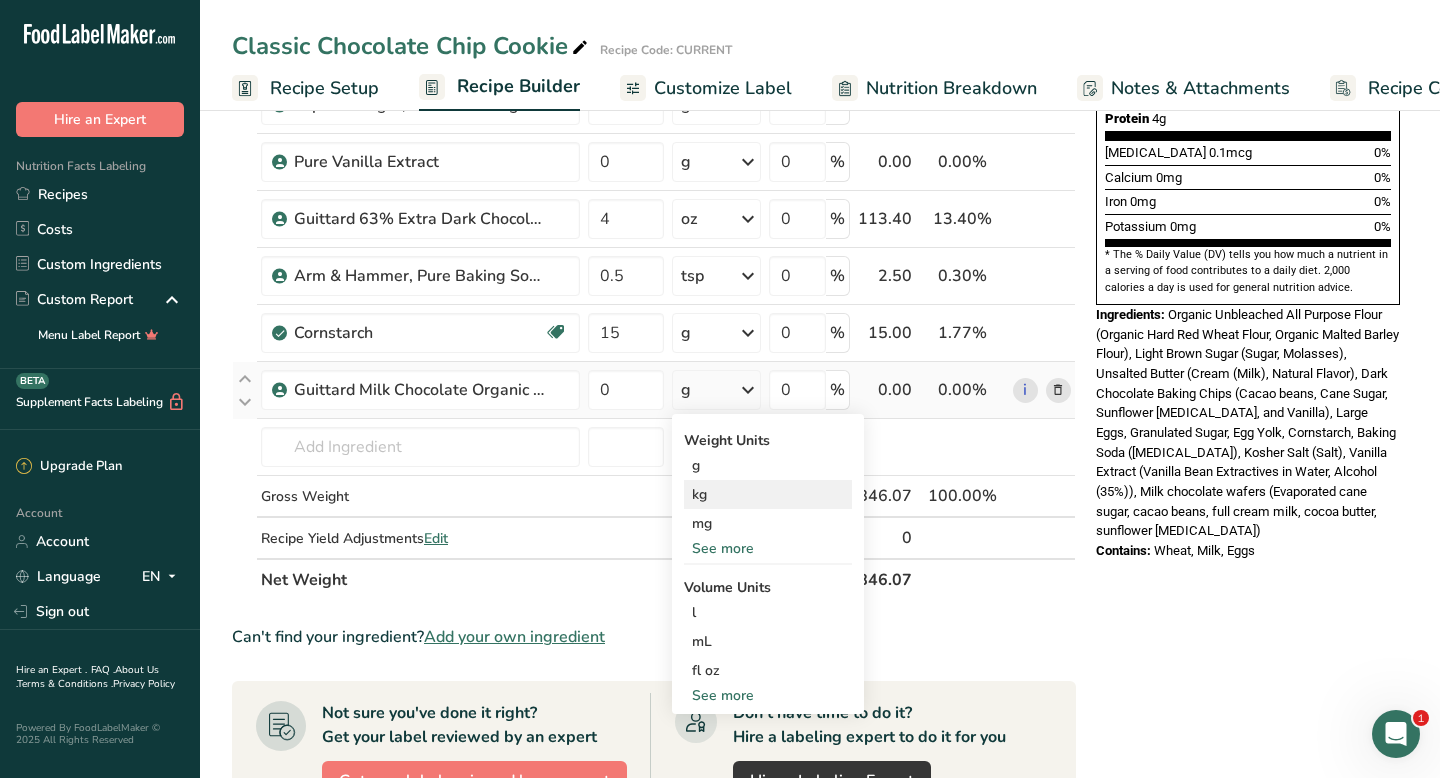 scroll, scrollTop: 560, scrollLeft: 0, axis: vertical 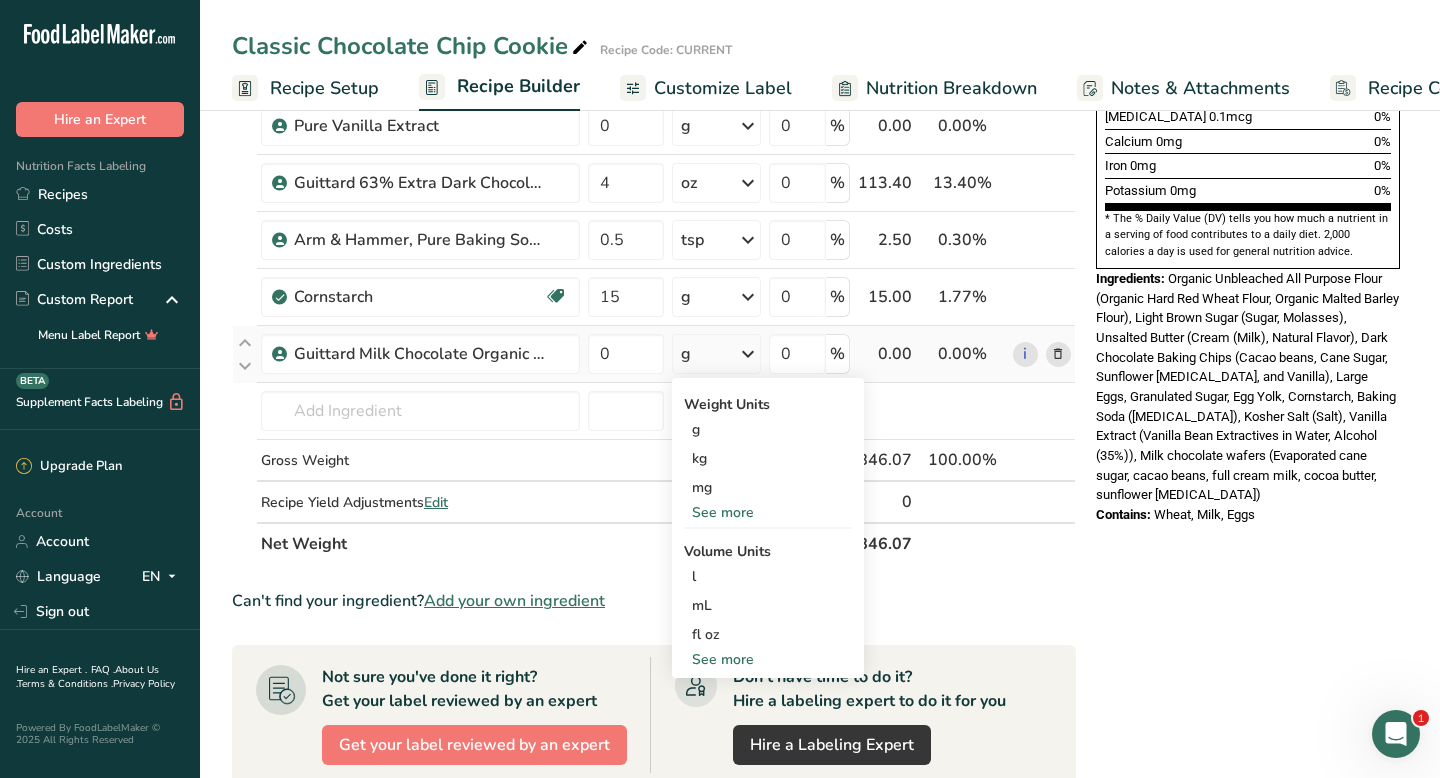 click on "See more" at bounding box center (768, 512) 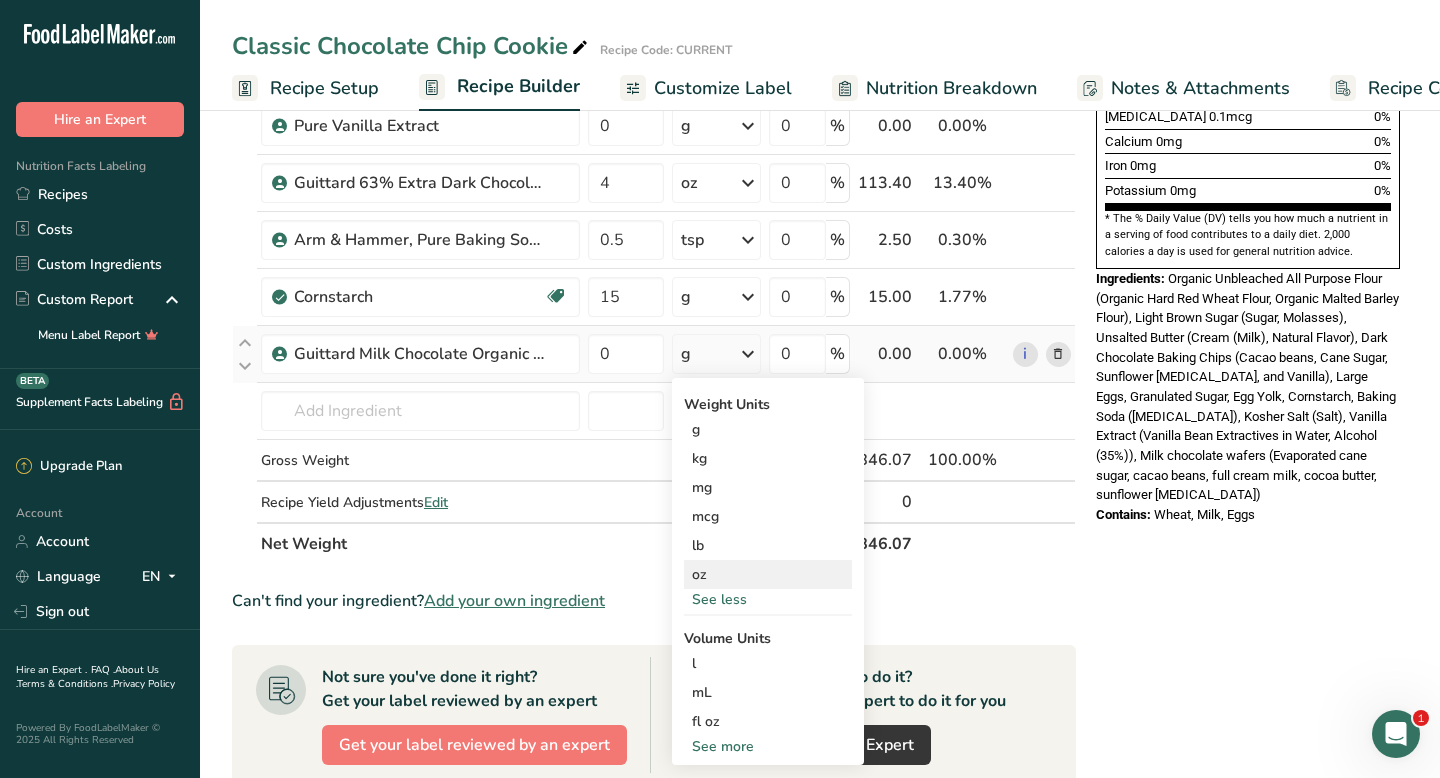 click on "oz" at bounding box center [768, 574] 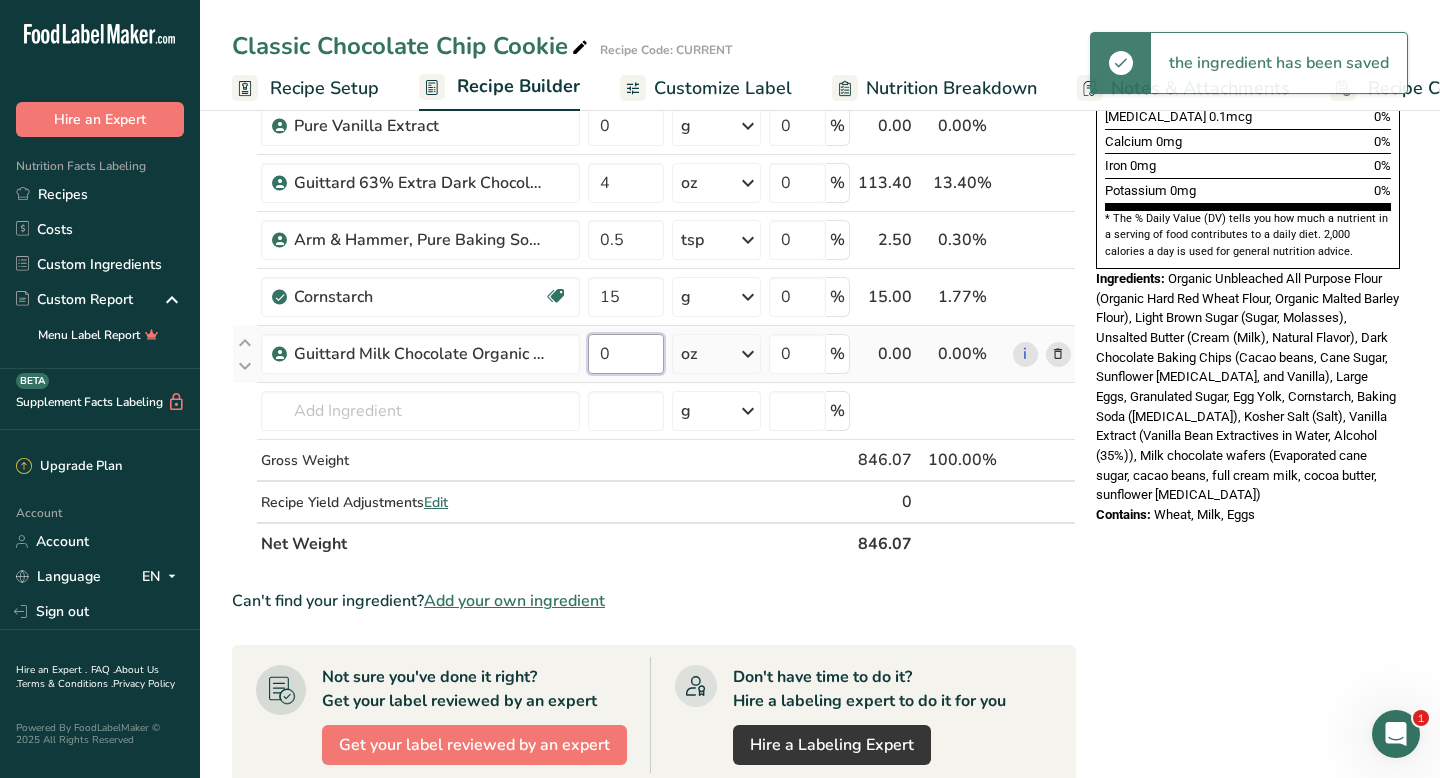drag, startPoint x: 609, startPoint y: 351, endPoint x: 599, endPoint y: 348, distance: 10.440307 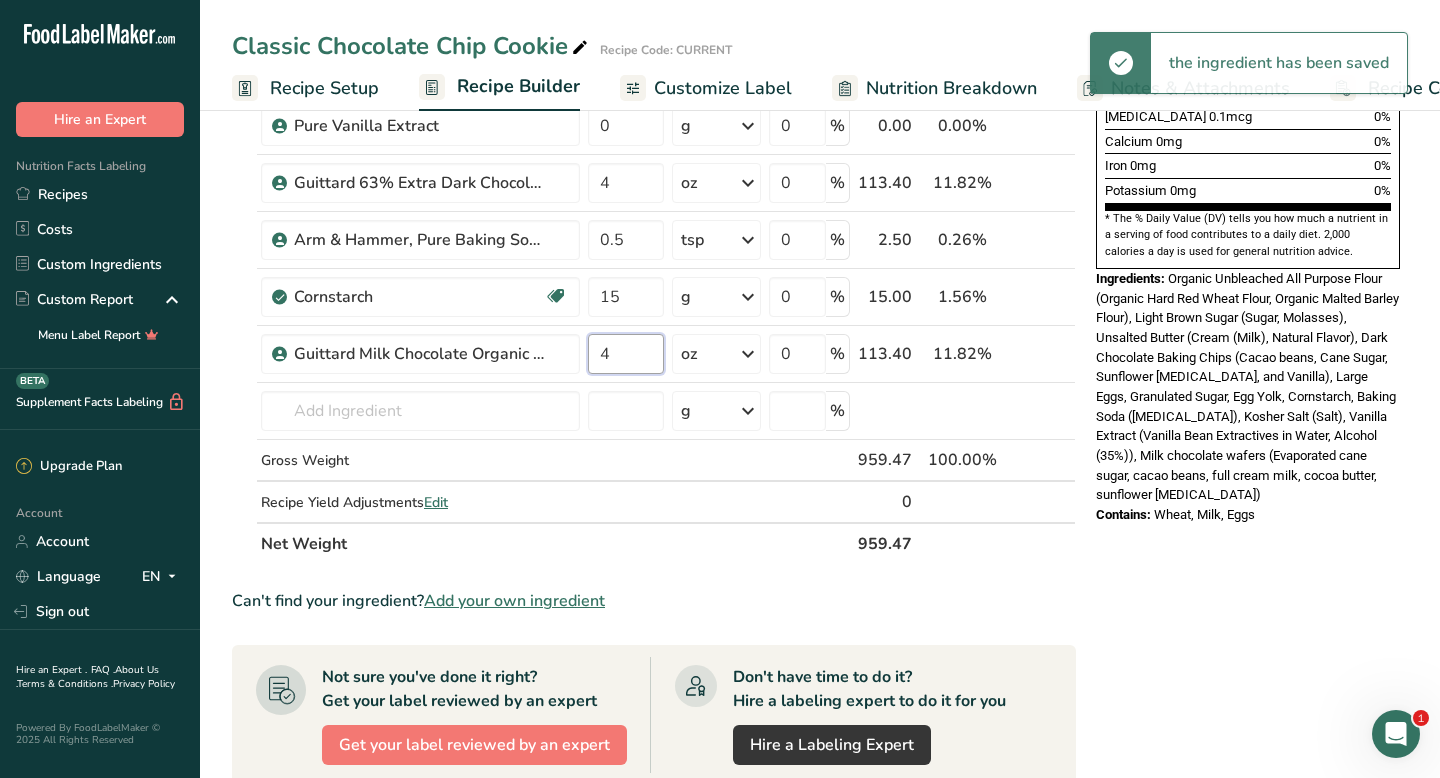 type on "4" 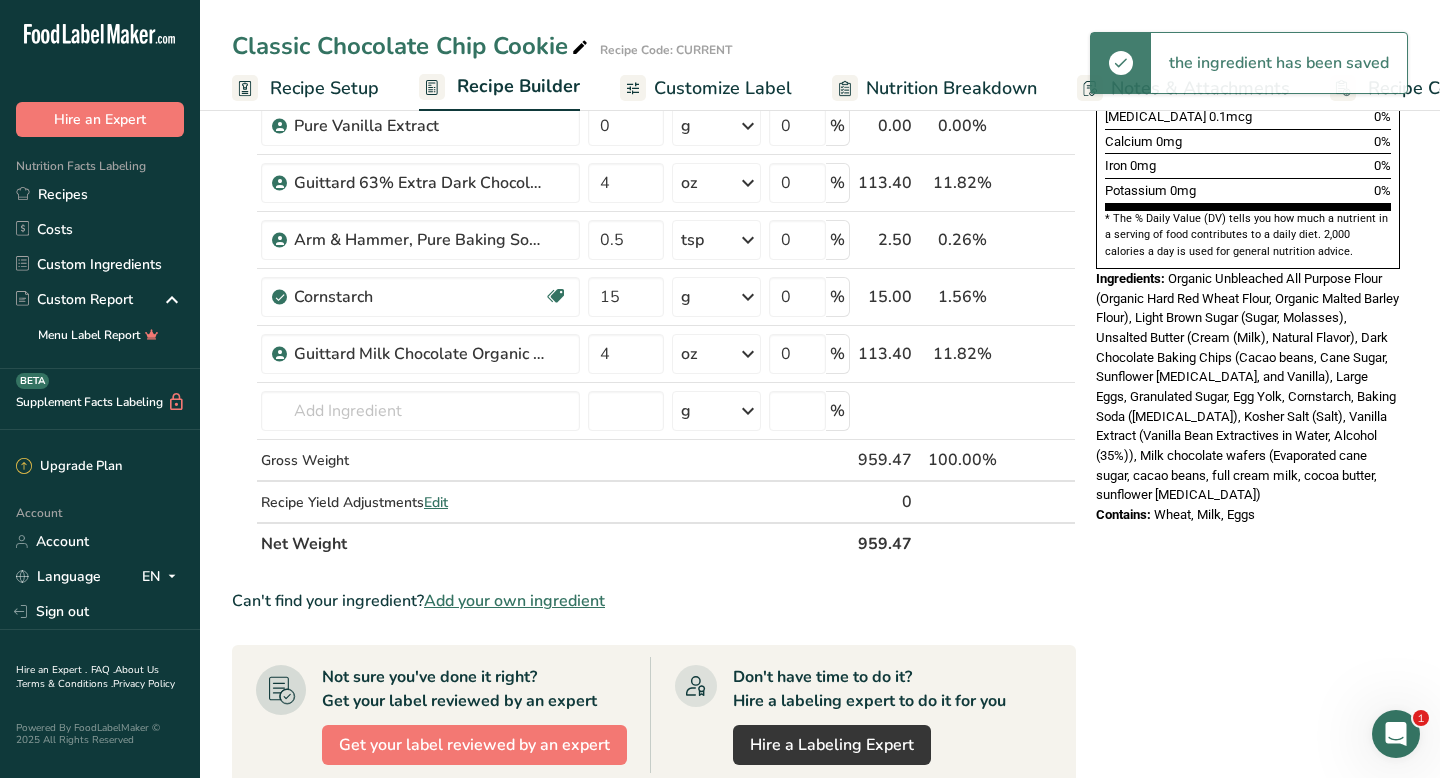 click on "Nutrition Facts
12 Servings Per Container
Serving Size
71g
Amount Per Serving
Calories
310
% Daily Value *
Total Fat
18g
23%
Saturated Fat
10g
52%
Trans  Fat
0g
[MEDICAL_DATA]
60mg
20%
Sodium
65mg
2%
Total Carbohydrates
42g
15%
Dietary Fiber
3g
9%" at bounding box center [1248, 388] 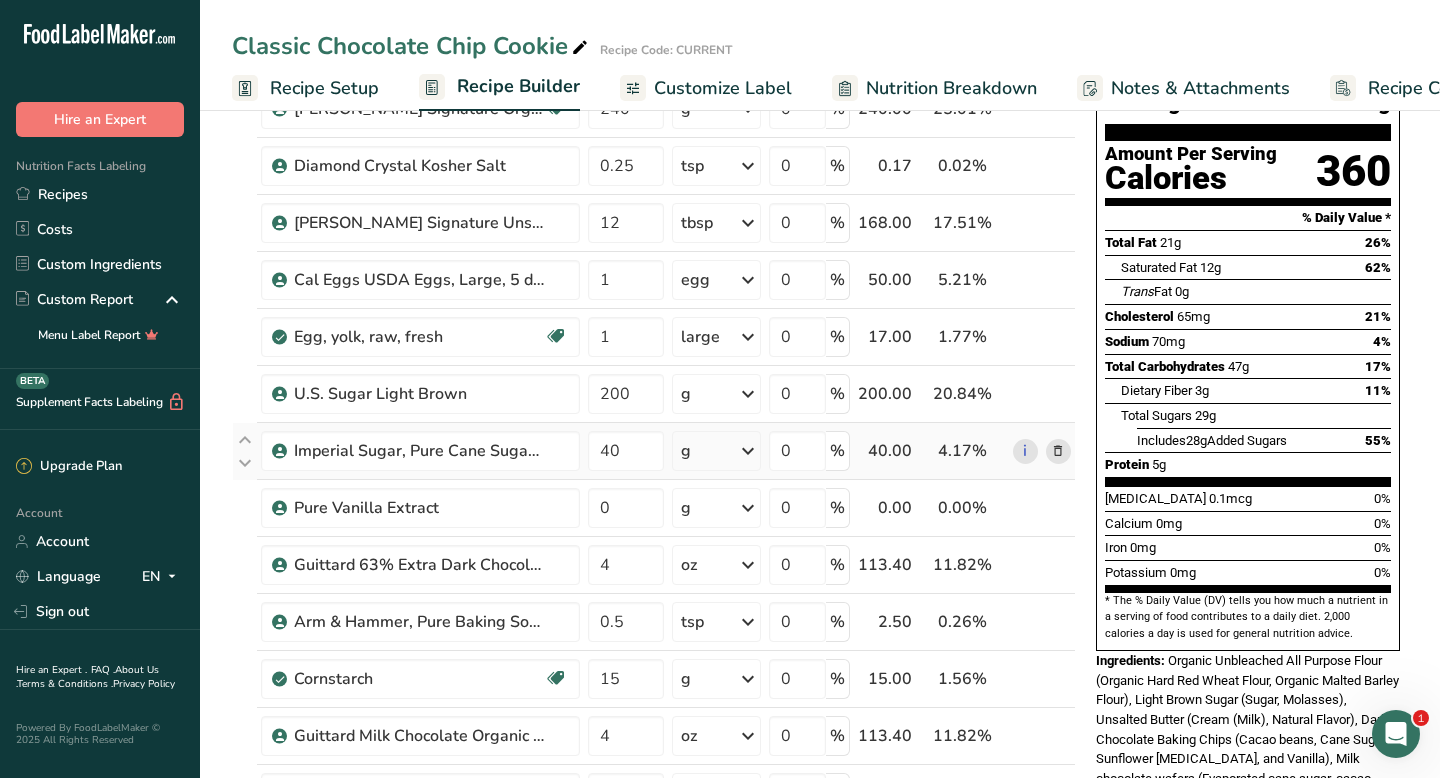 scroll, scrollTop: 183, scrollLeft: 0, axis: vertical 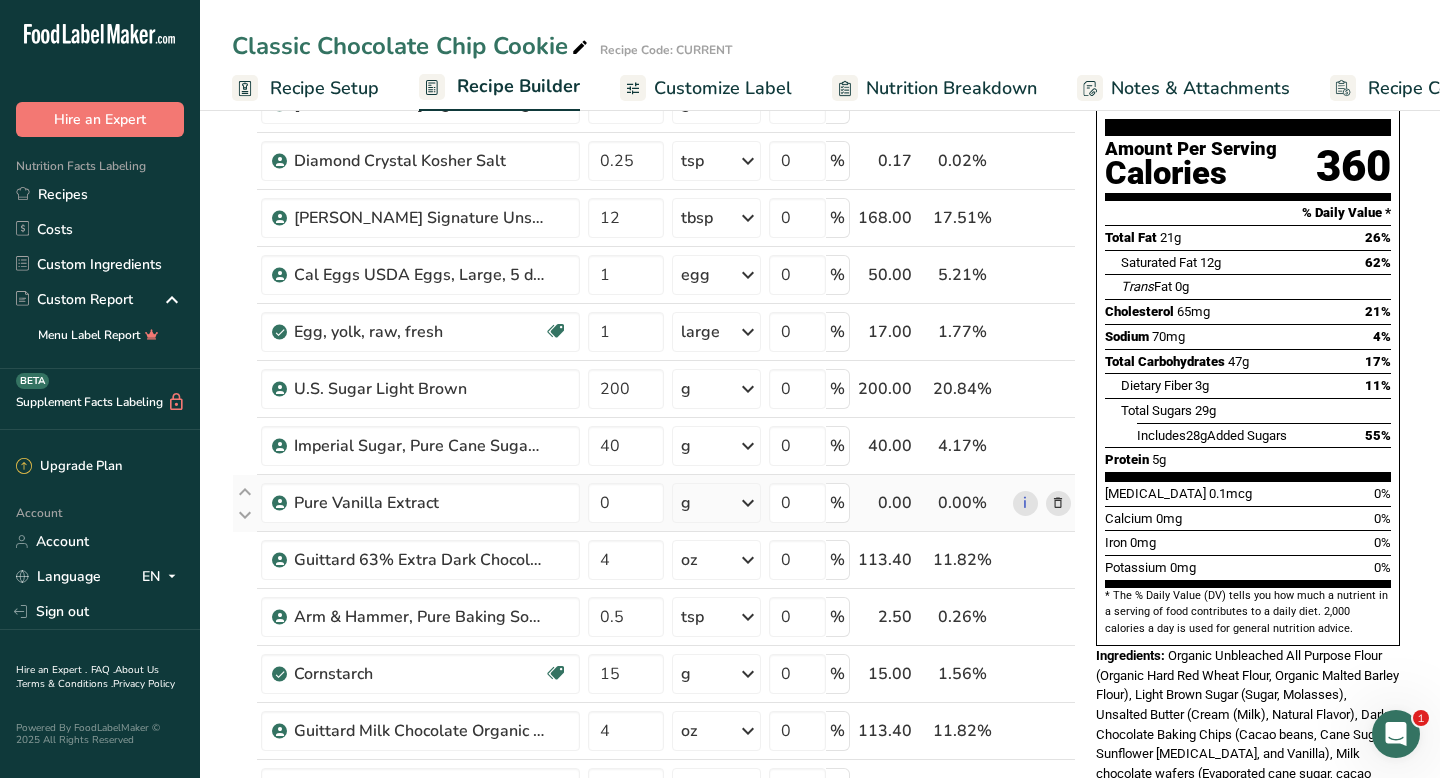 click on "g" at bounding box center [716, 503] 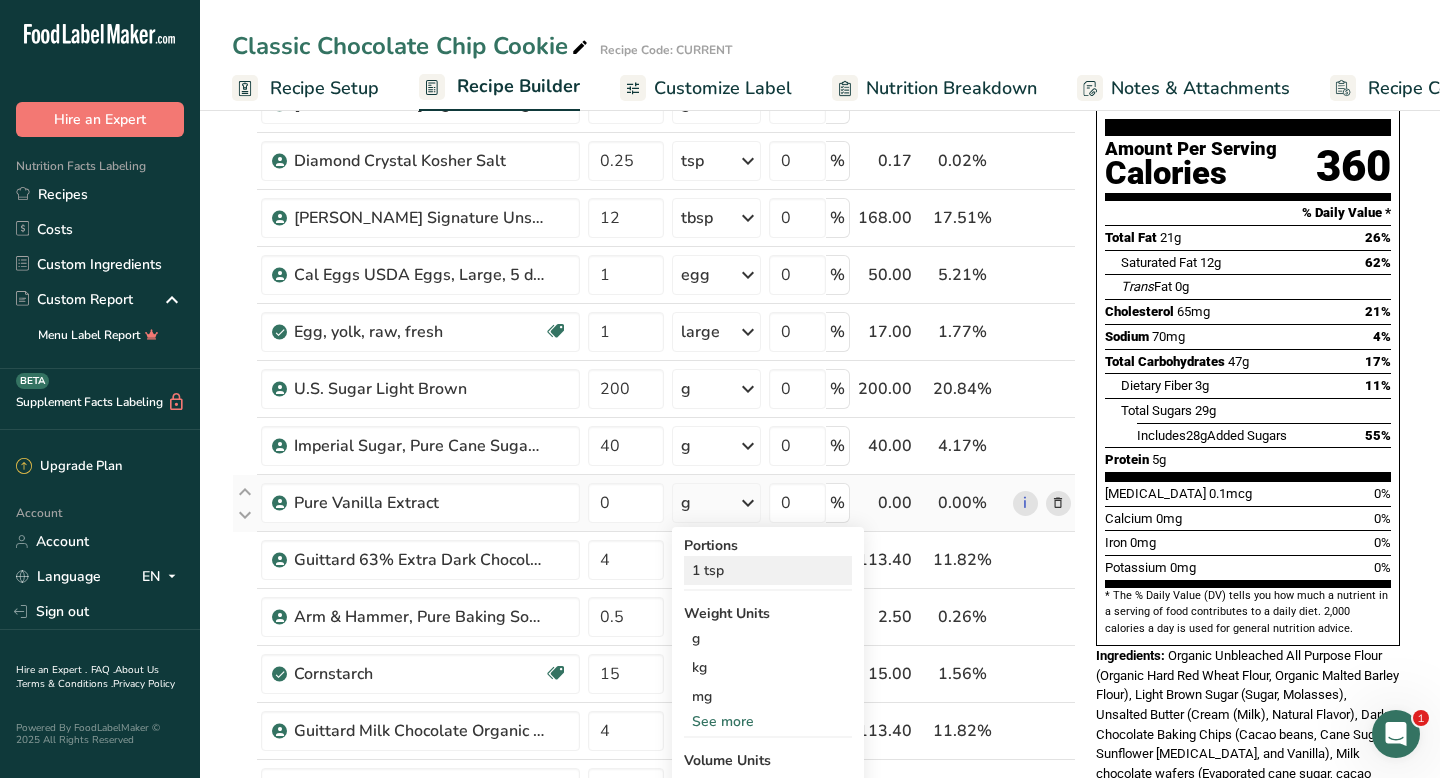 click on "1 tsp" at bounding box center [768, 570] 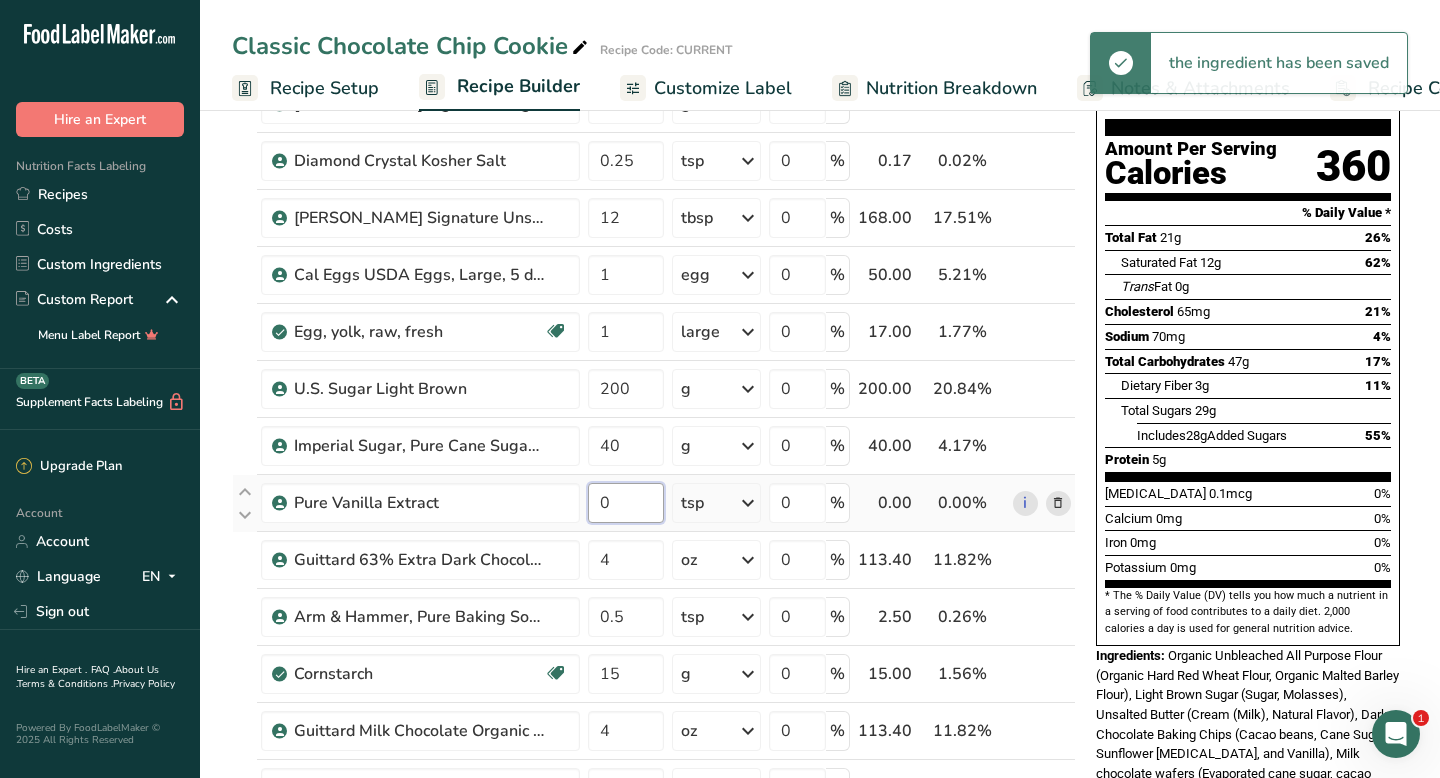 click on "0" at bounding box center (626, 503) 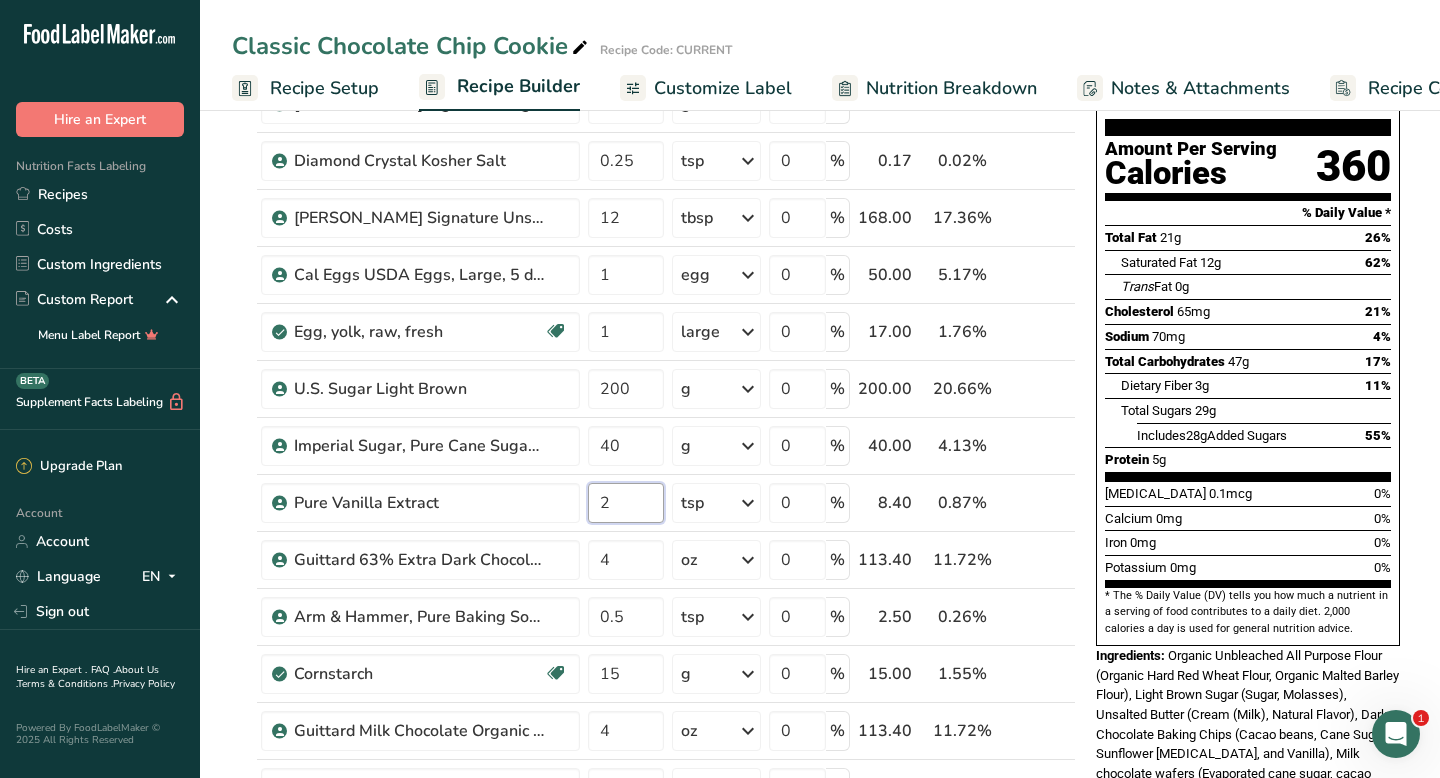 type on "2" 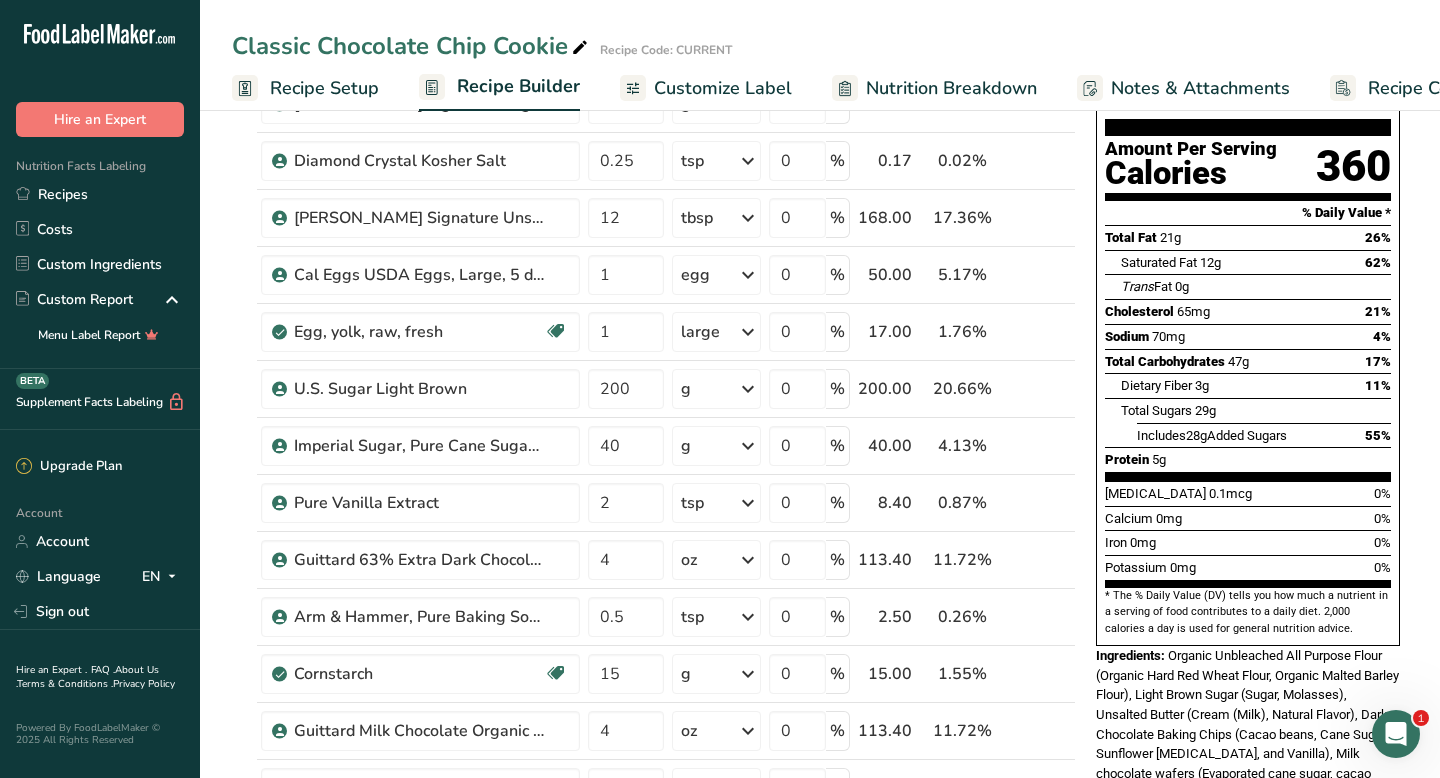 click on "Add Ingredients
Manage Recipe         Delete Recipe           Duplicate Recipe             Scale Recipe             Save as Sub-Recipe   .a-a{fill:#347362;}.b-a{fill:#fff;}                               Nutrition Breakdown                 Recipe Card
NEW
[MEDICAL_DATA] Pattern Report             Activity History
Download
Choose your preferred label style
Standard FDA label
Standard FDA label
The most common format for nutrition facts labels in compliance with the FDA's typeface, style and requirements
Tabular FDA label
A label format compliant with the FDA regulations presented in a tabular (horizontal) display.
Linear FDA label
A simple linear display for small sized packages.
Simplified FDA label" at bounding box center [820, 765] 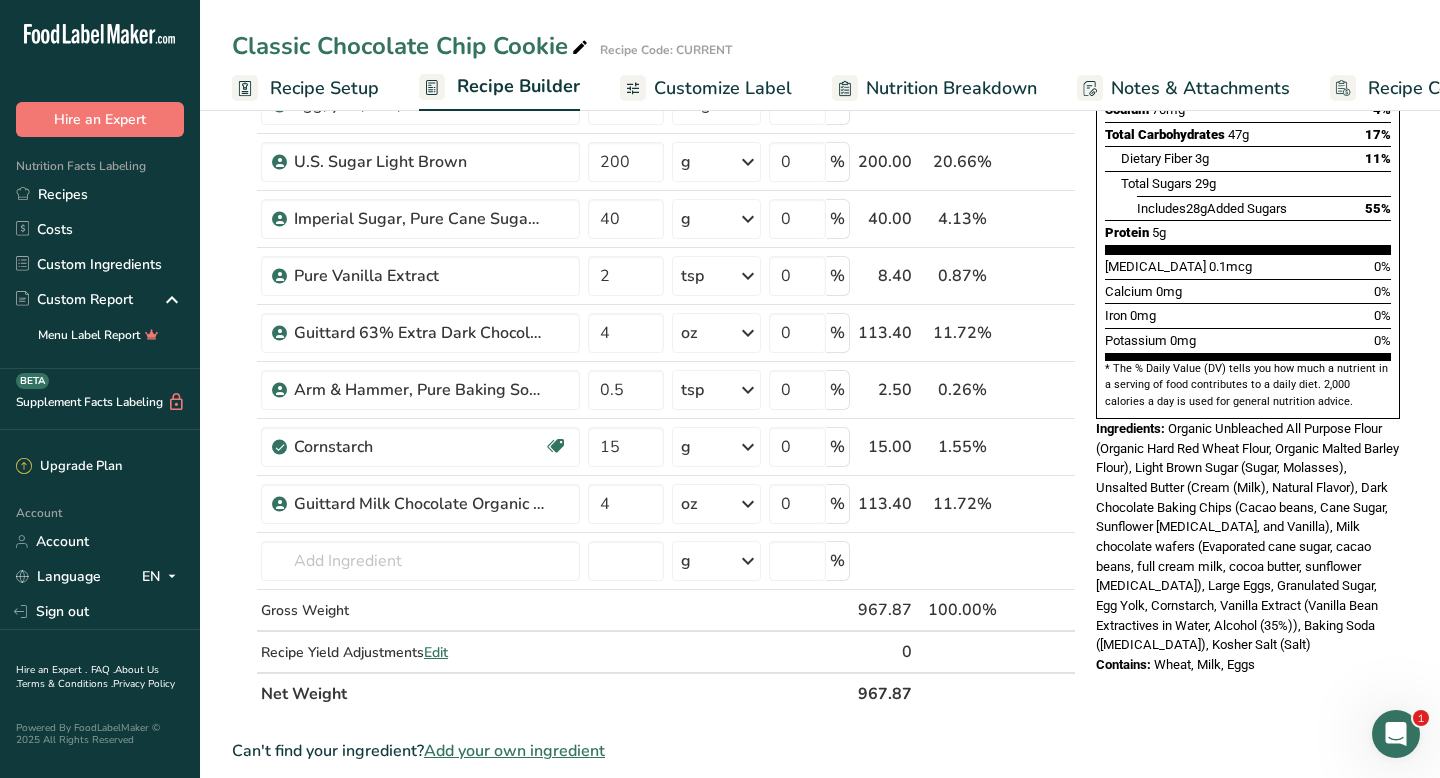 scroll, scrollTop: 0, scrollLeft: 0, axis: both 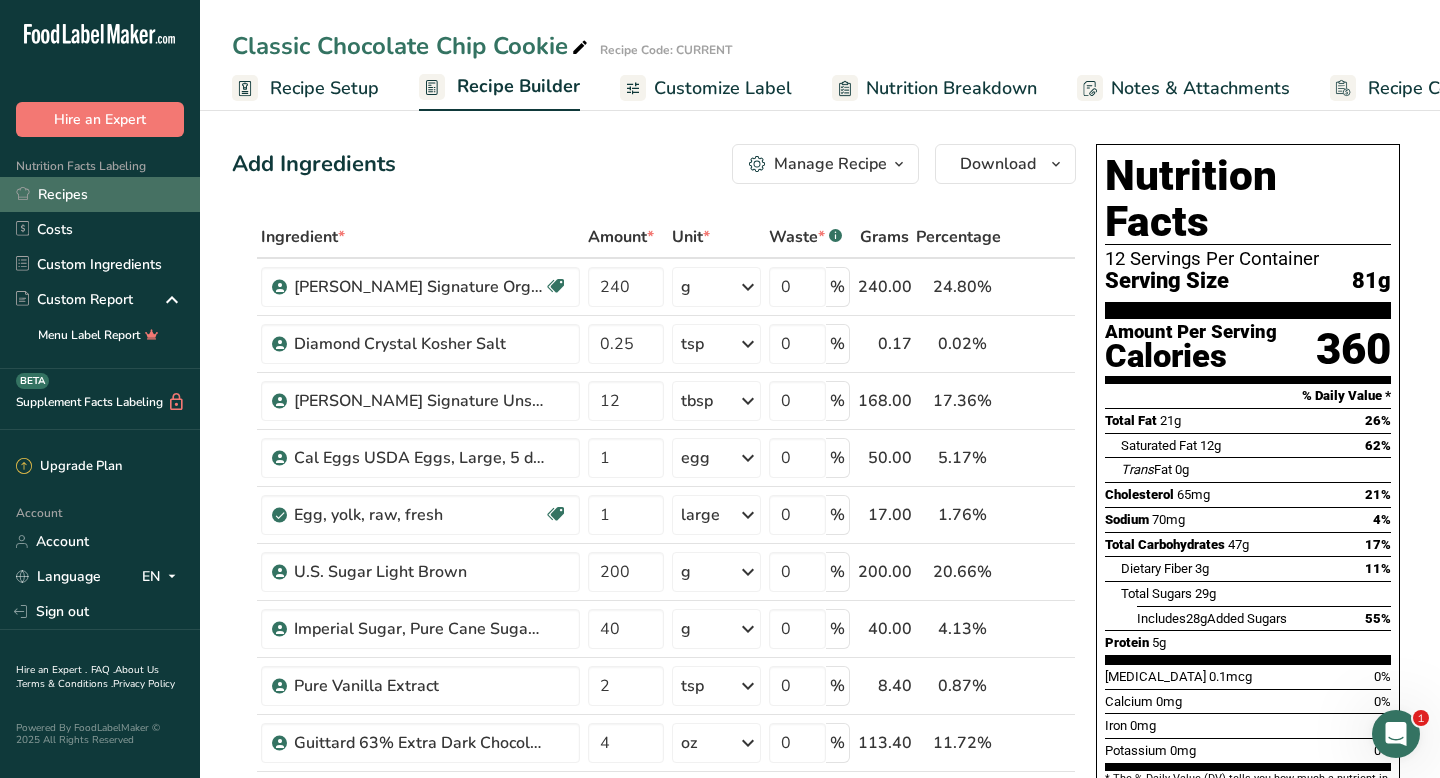 click on "Recipes" at bounding box center (100, 194) 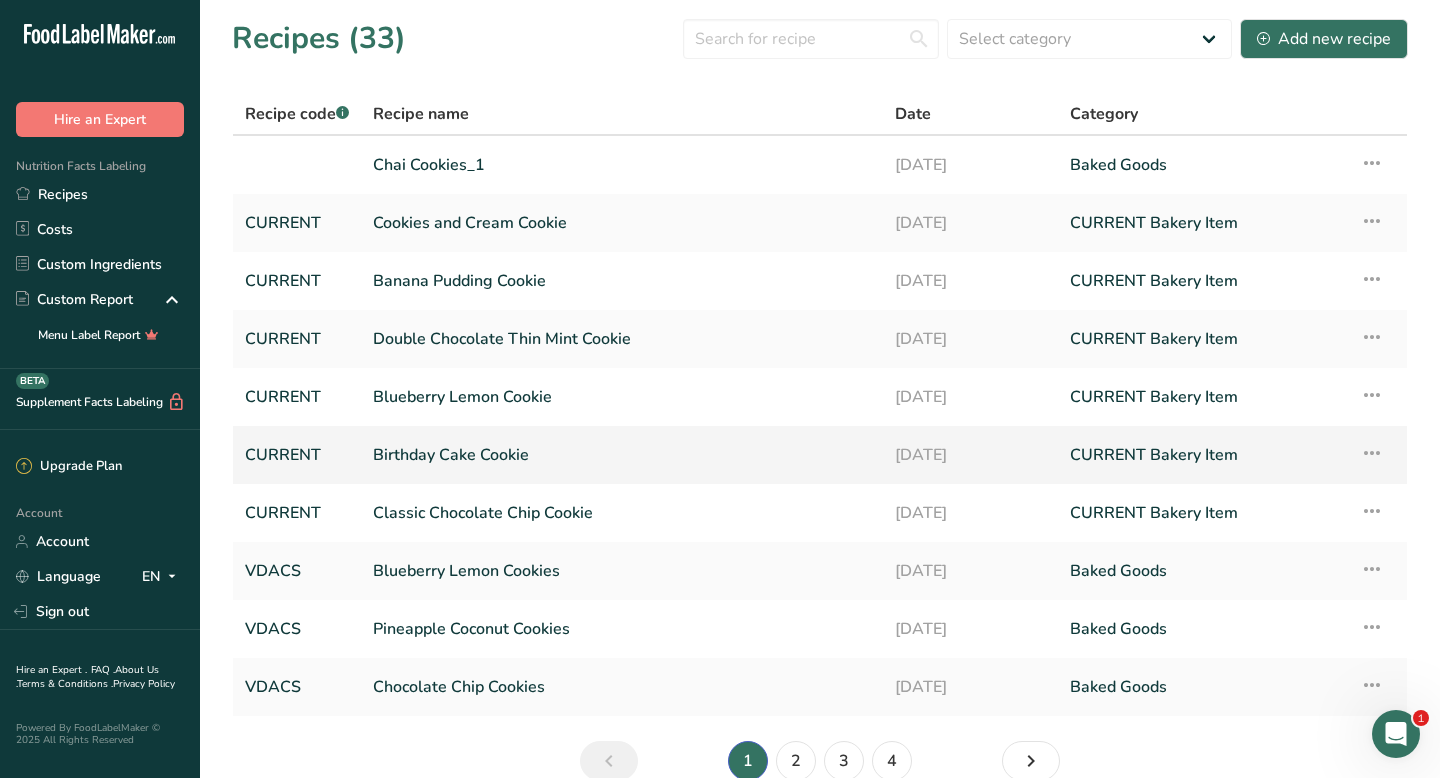 click on "Birthday Cake Cookie" at bounding box center [622, 455] 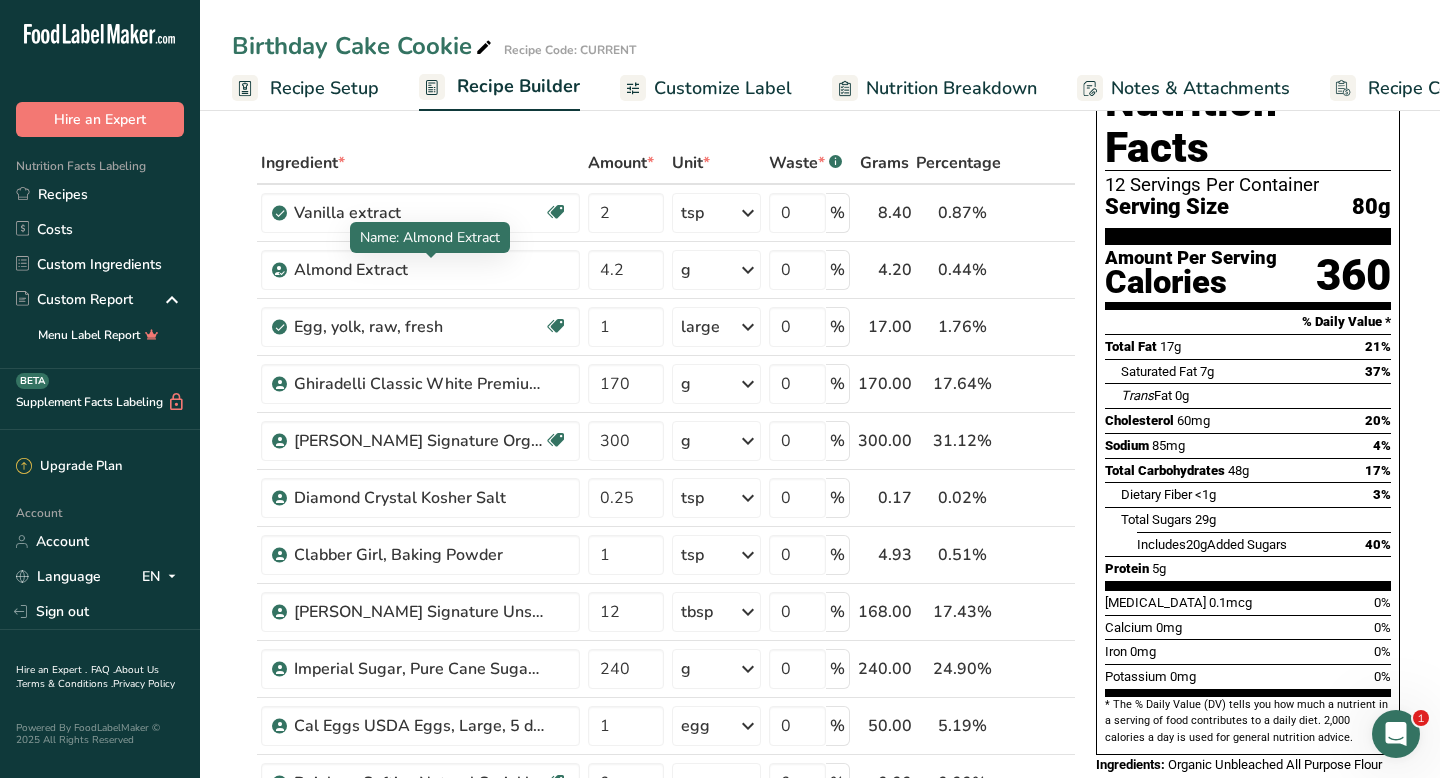 scroll, scrollTop: 76, scrollLeft: 0, axis: vertical 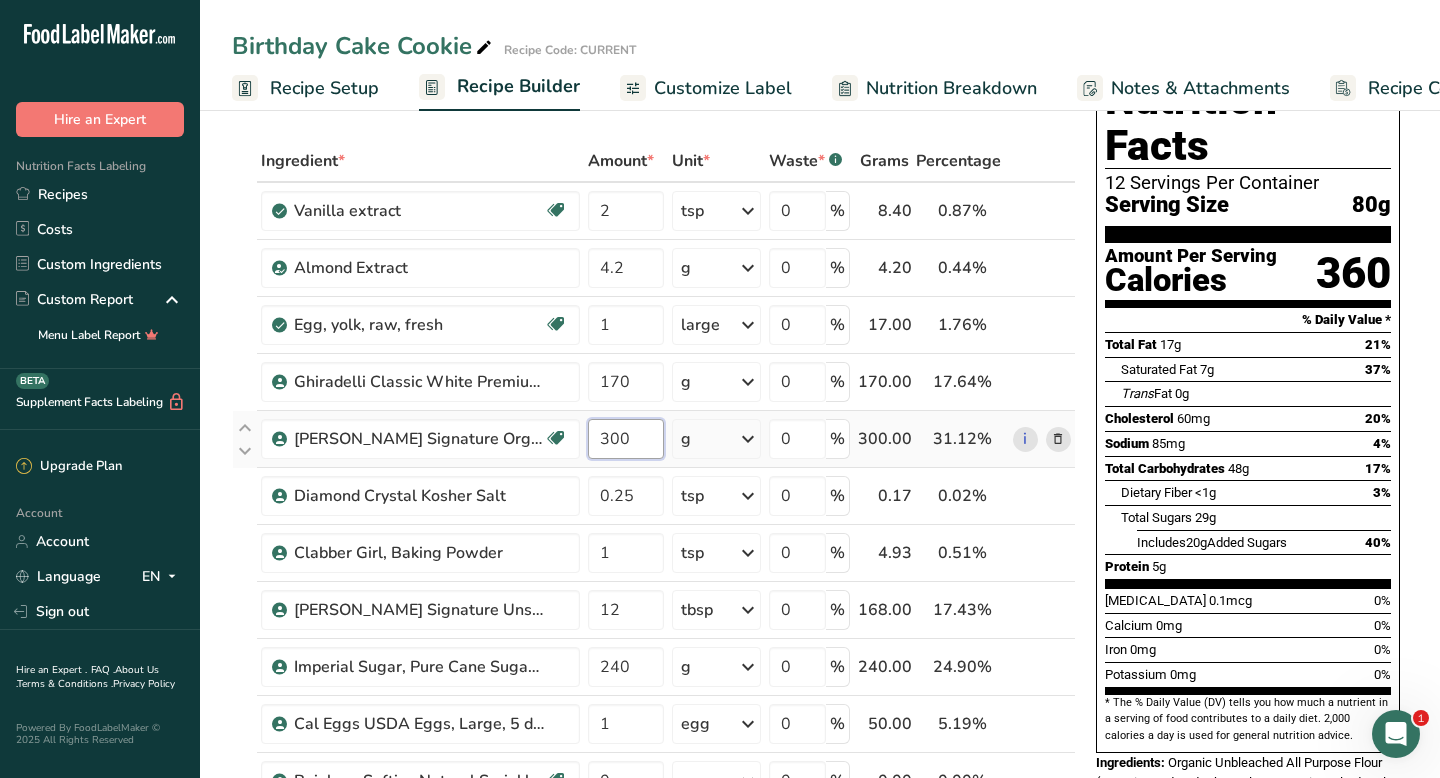 drag, startPoint x: 602, startPoint y: 438, endPoint x: 633, endPoint y: 438, distance: 31 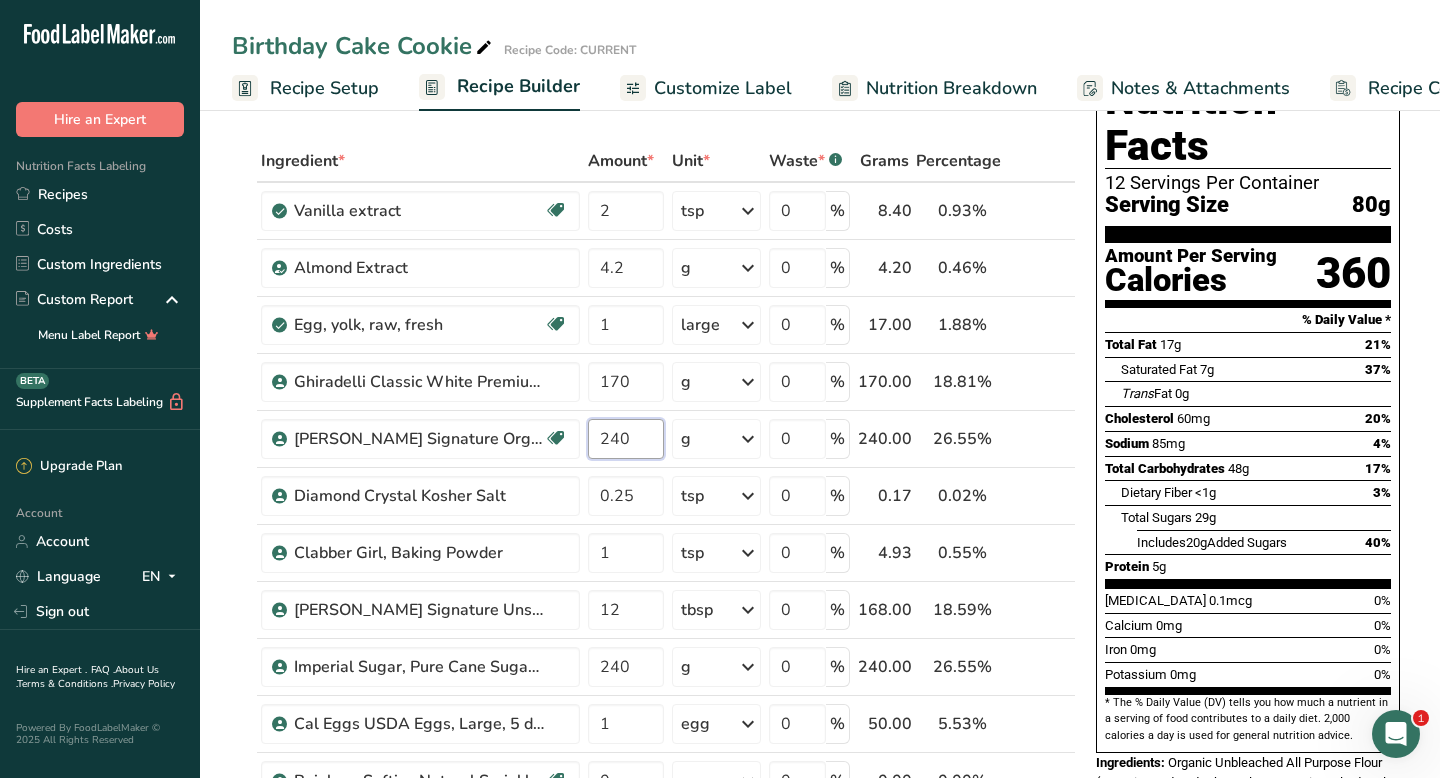 type on "240" 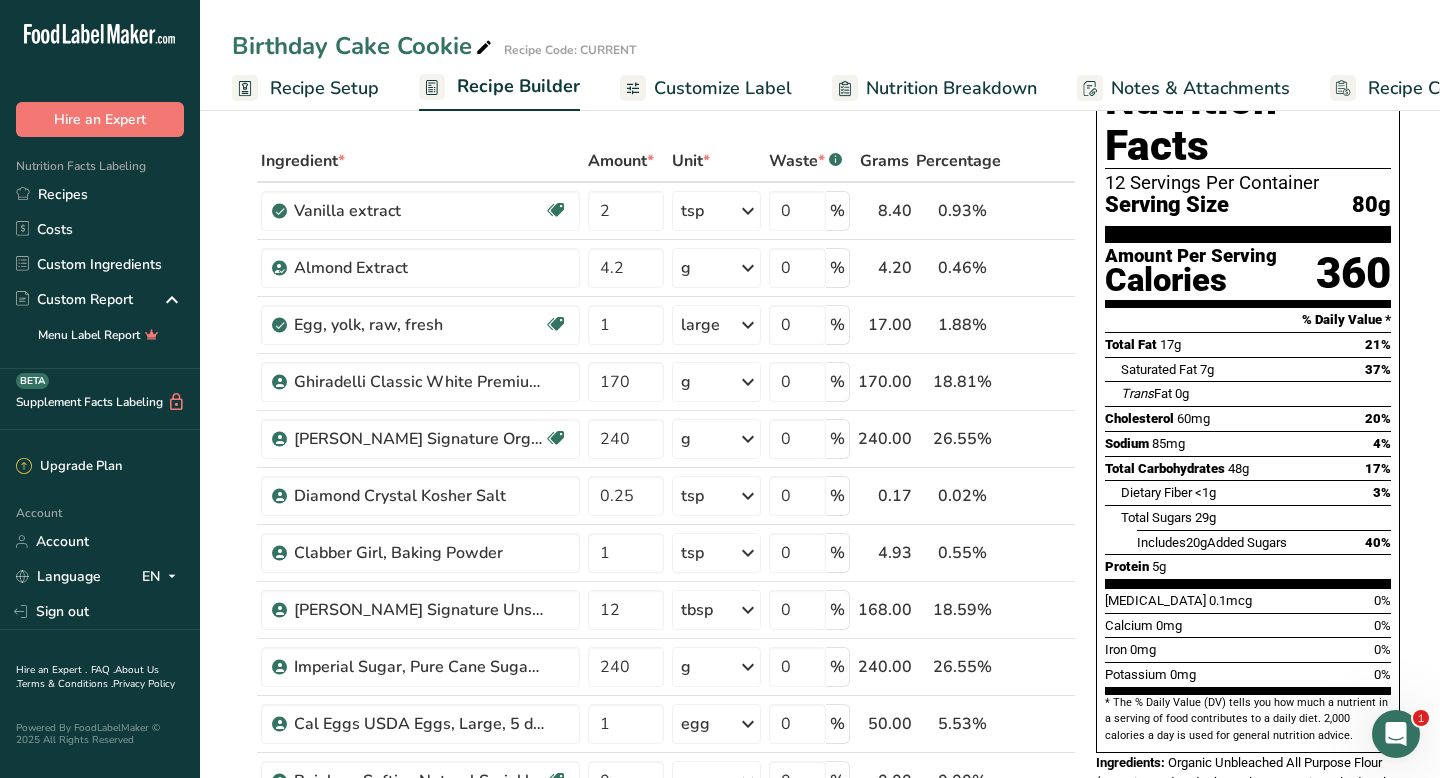 click on "Add Ingredients
Manage Recipe         Delete Recipe           Duplicate Recipe             Scale Recipe             Save as Sub-Recipe   .a-a{fill:#347362;}.b-a{fill:#fff;}                               Nutrition Breakdown                 Recipe Card
NEW
[MEDICAL_DATA] Pattern Report             Activity History
Download
Choose your preferred label style
Standard FDA label
Standard FDA label
The most common format for nutrition facts labels in compliance with the FDA's typeface, style and requirements
Tabular FDA label
A label format compliant with the FDA regulations presented in a tabular (horizontal) display.
Linear FDA label
A simple linear display for small sized packages.
Simplified FDA label" at bounding box center (820, 872) 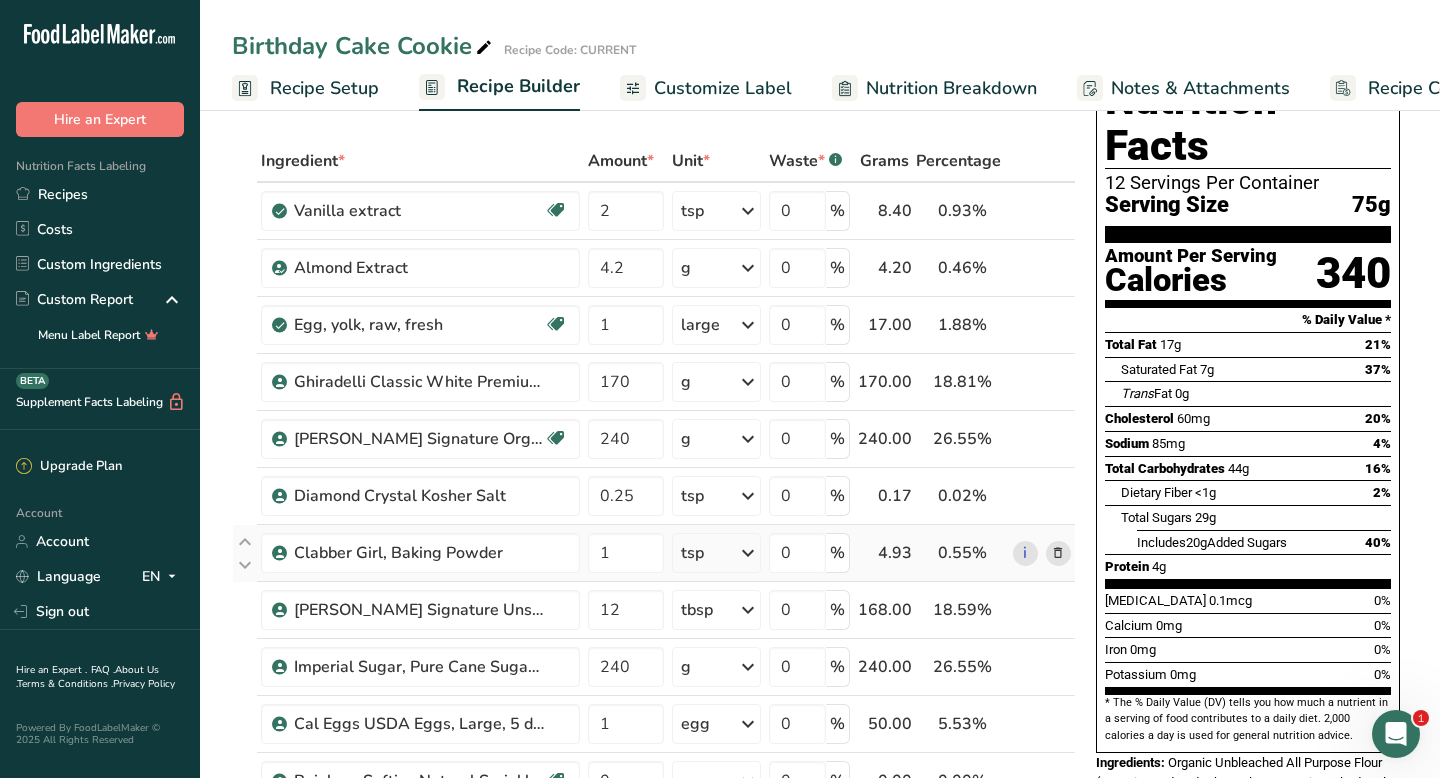 click at bounding box center [1058, 553] 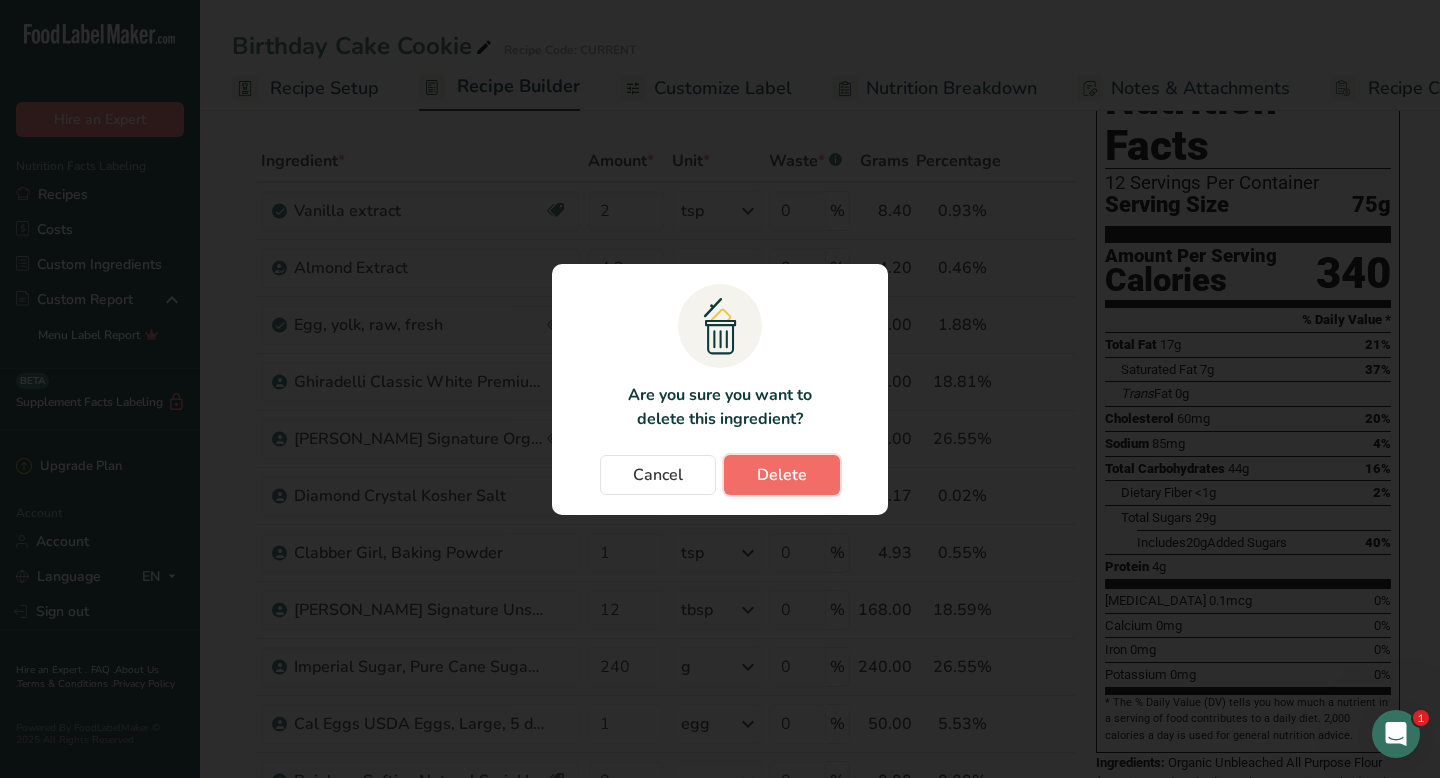 click on "Delete" at bounding box center (782, 475) 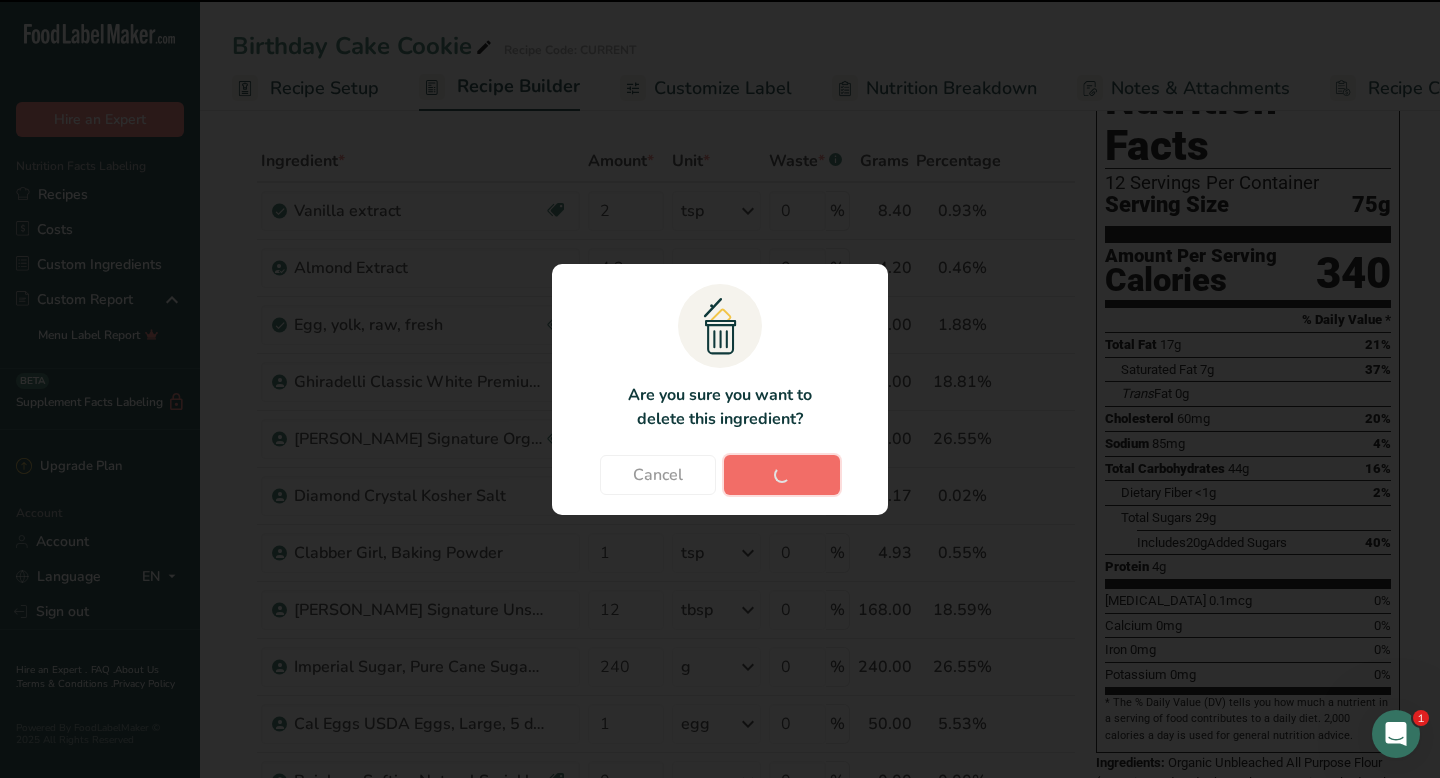 type on "12" 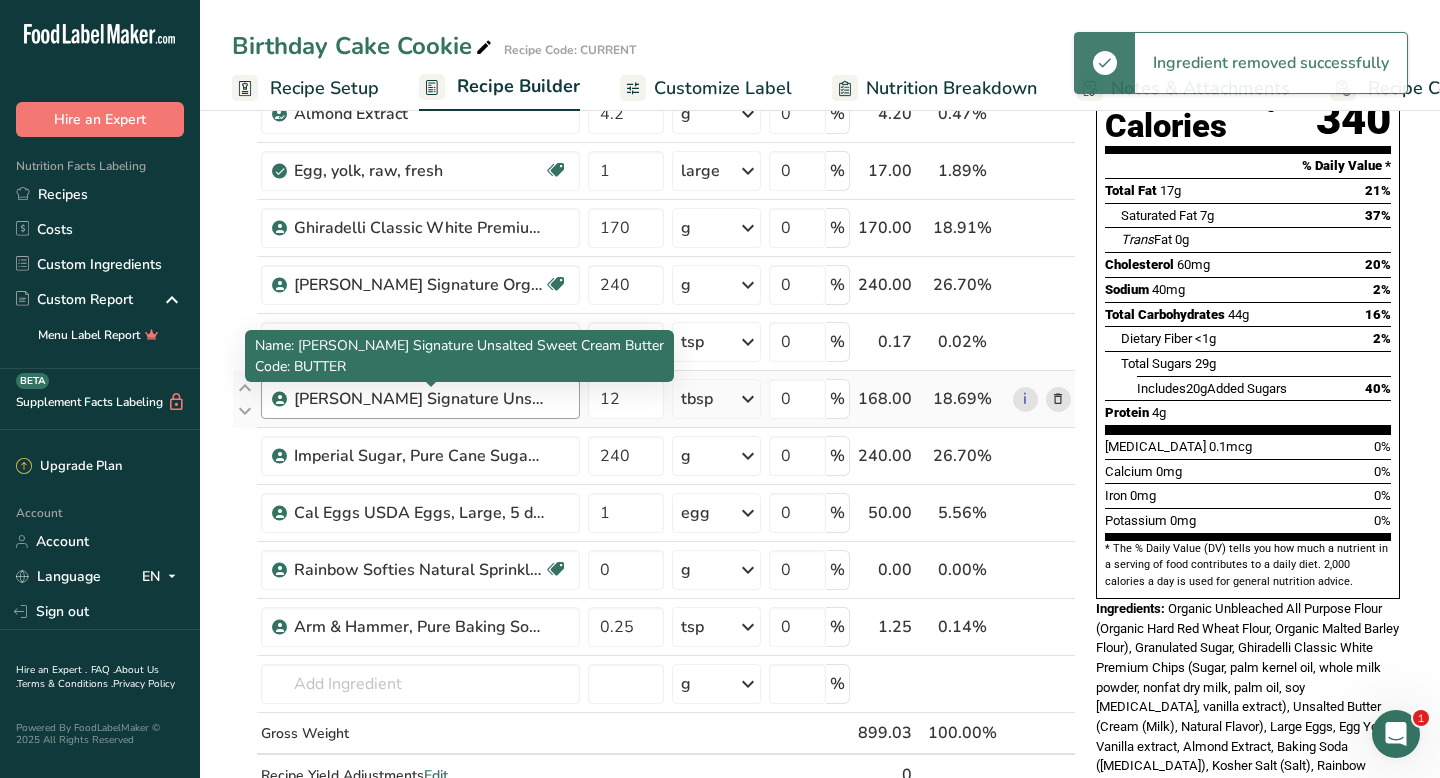 scroll, scrollTop: 250, scrollLeft: 0, axis: vertical 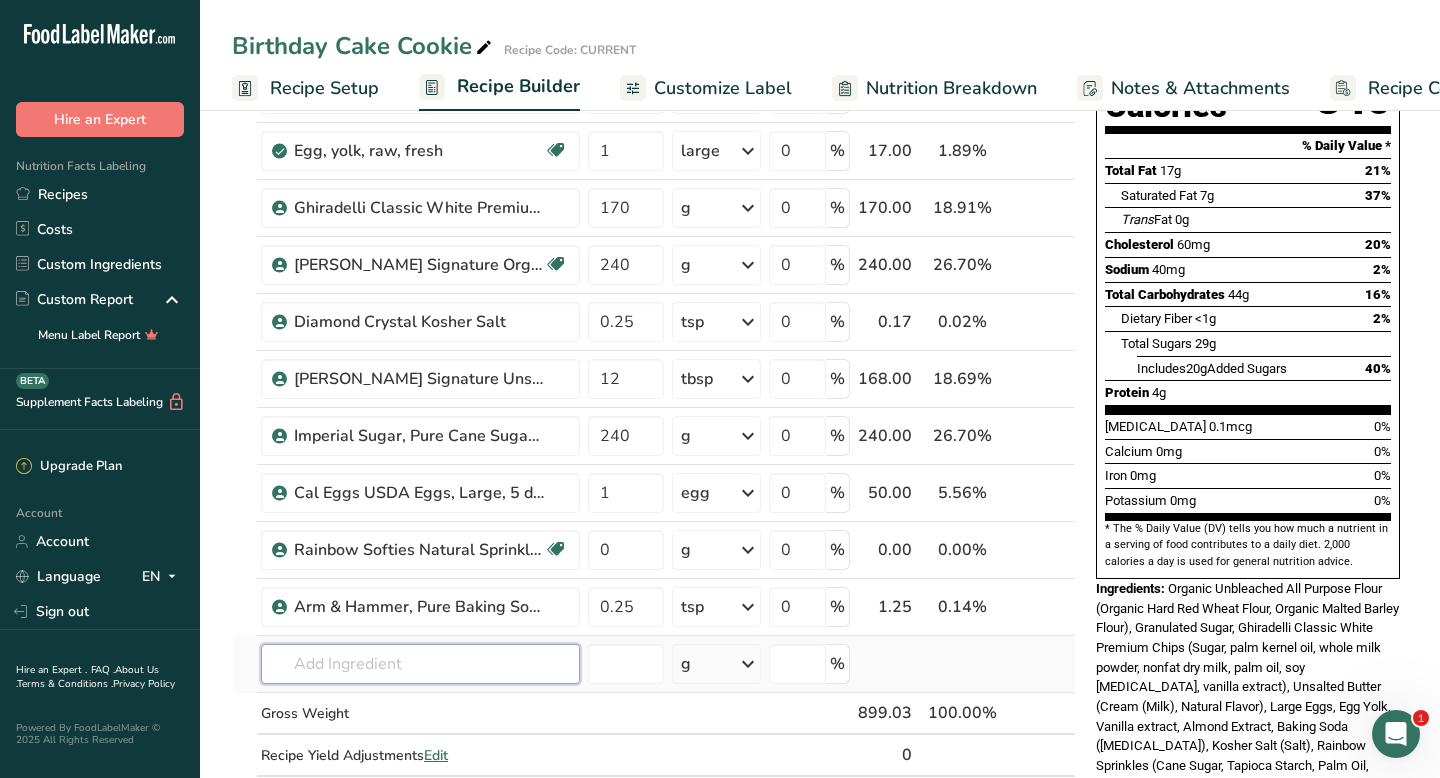 click at bounding box center (420, 664) 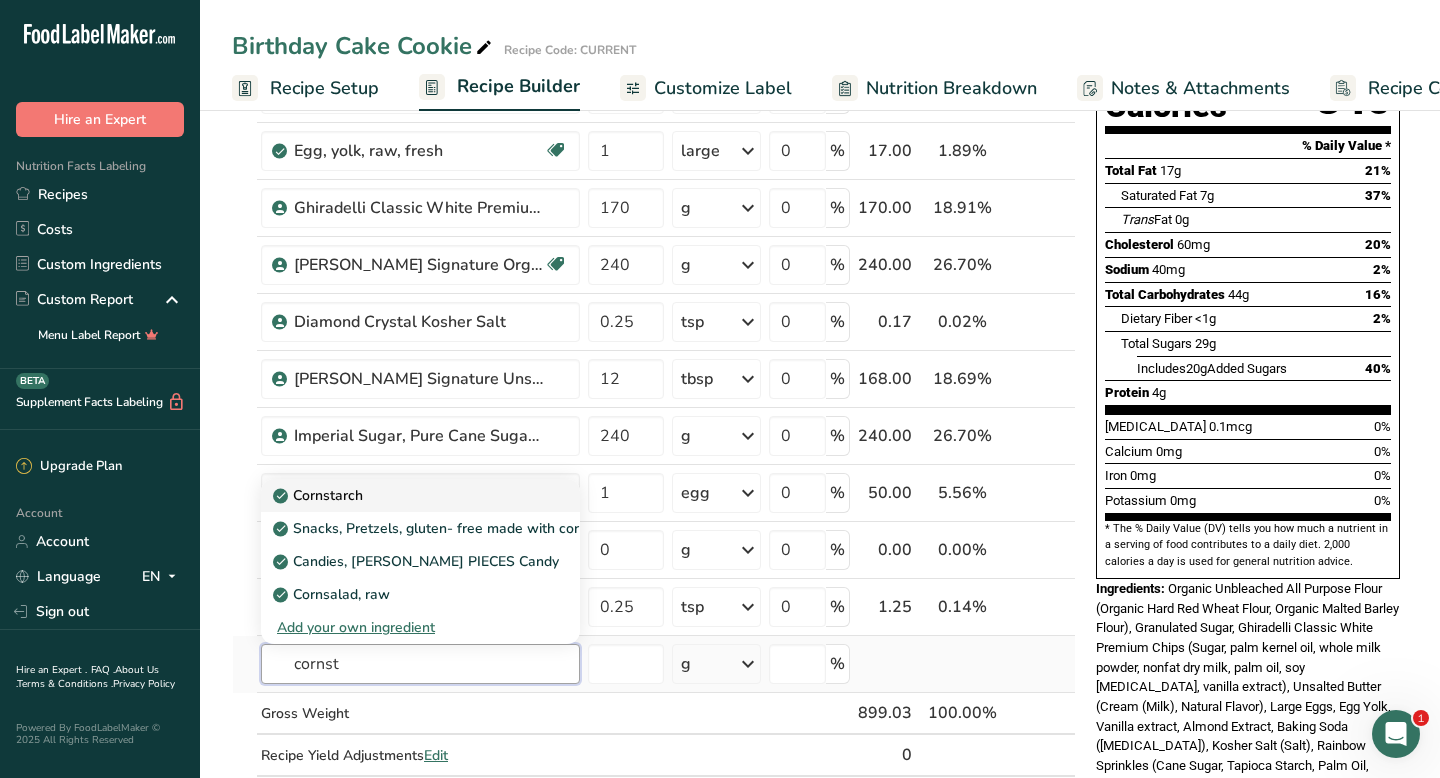 type on "cornst" 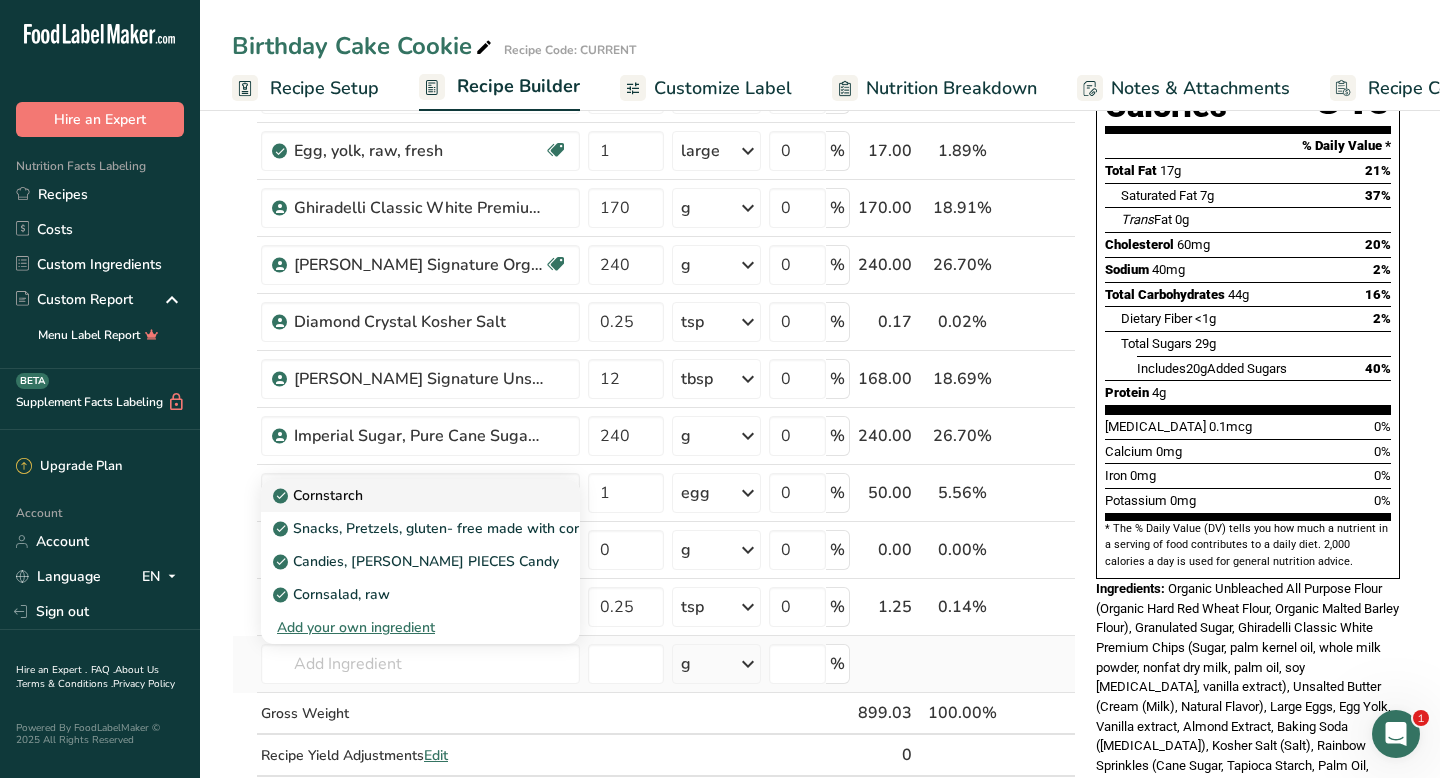 click on "Cornstarch" at bounding box center [320, 495] 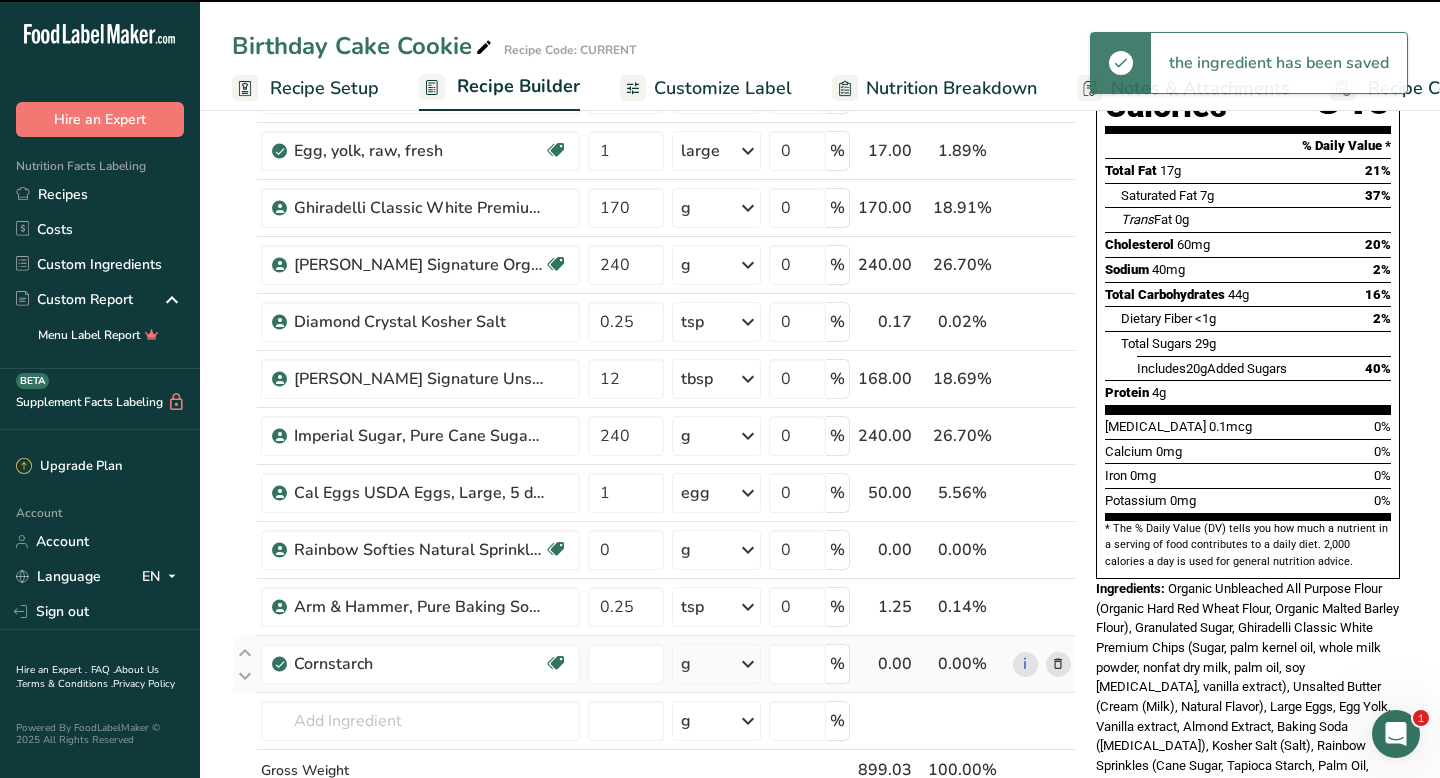 type on "0" 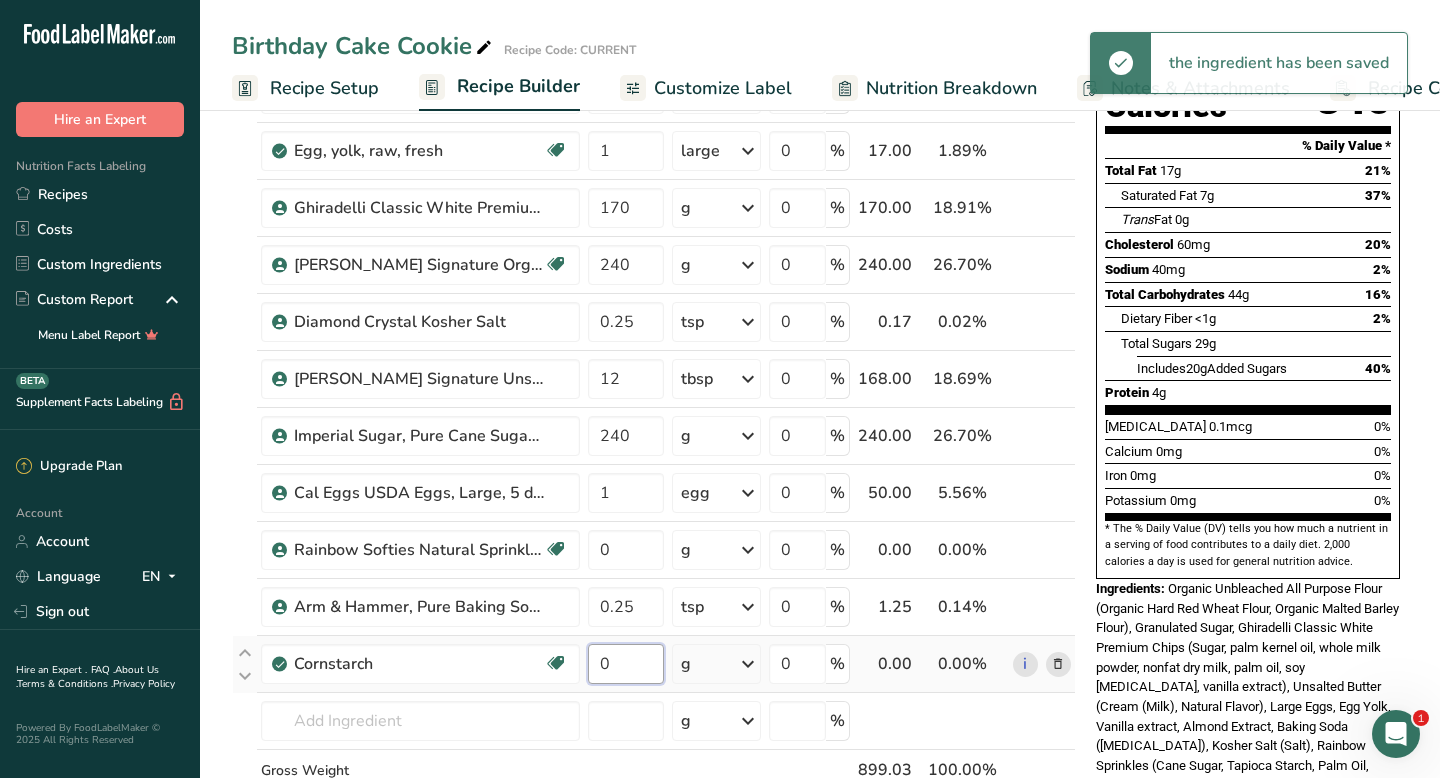 click on "0" at bounding box center (626, 664) 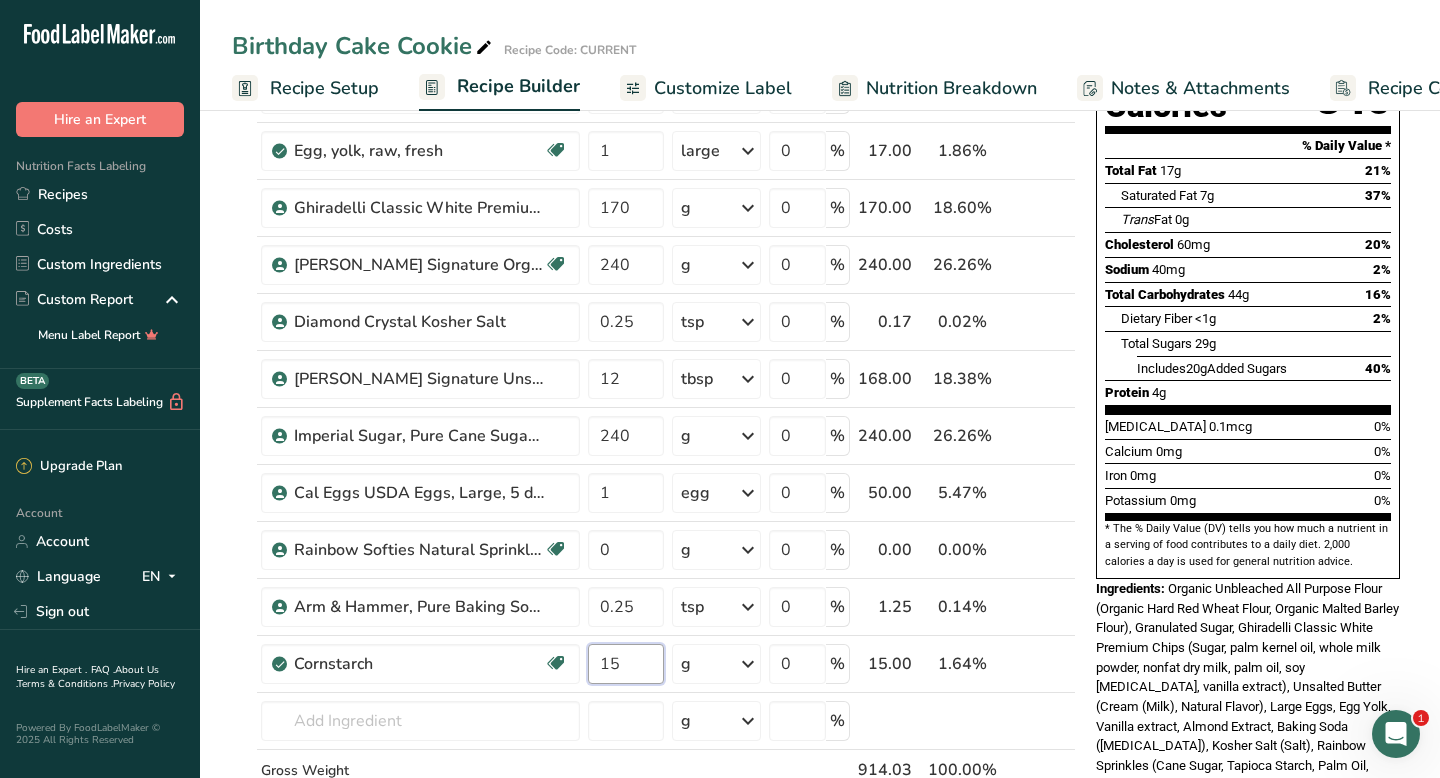 type on "15" 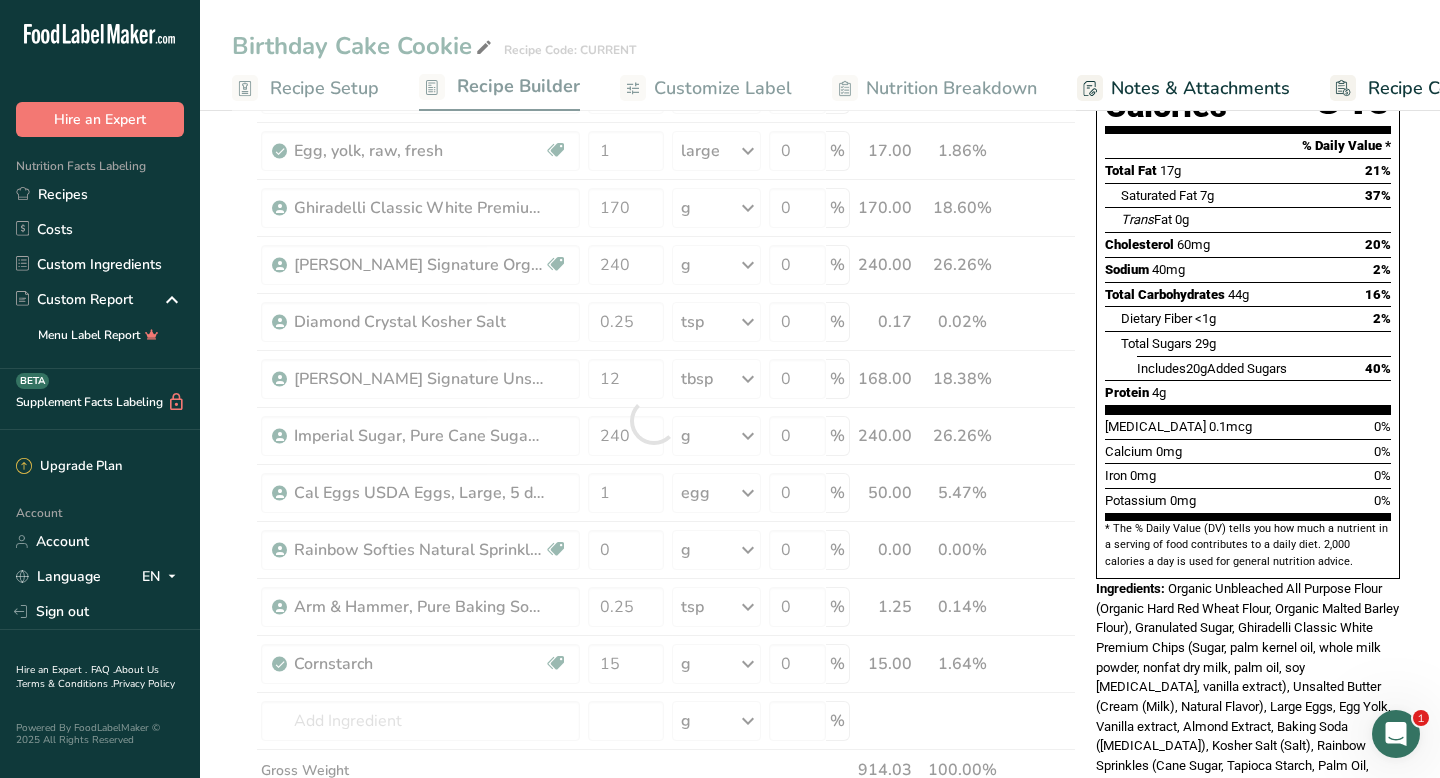click on "Add Ingredients
Manage Recipe         Delete Recipe           Duplicate Recipe             Scale Recipe             Save as Sub-Recipe   .a-a{fill:#347362;}.b-a{fill:#fff;}                               Nutrition Breakdown                 Recipe Card
NEW
[MEDICAL_DATA] Pattern Report             Activity History
Download
Choose your preferred label style
Standard FDA label
Standard FDA label
The most common format for nutrition facts labels in compliance with the FDA's typeface, style and requirements
Tabular FDA label
A label format compliant with the FDA regulations presented in a tabular (horizontal) display.
Linear FDA label
A simple linear display for small sized packages.
Simplified FDA label" at bounding box center (820, 698) 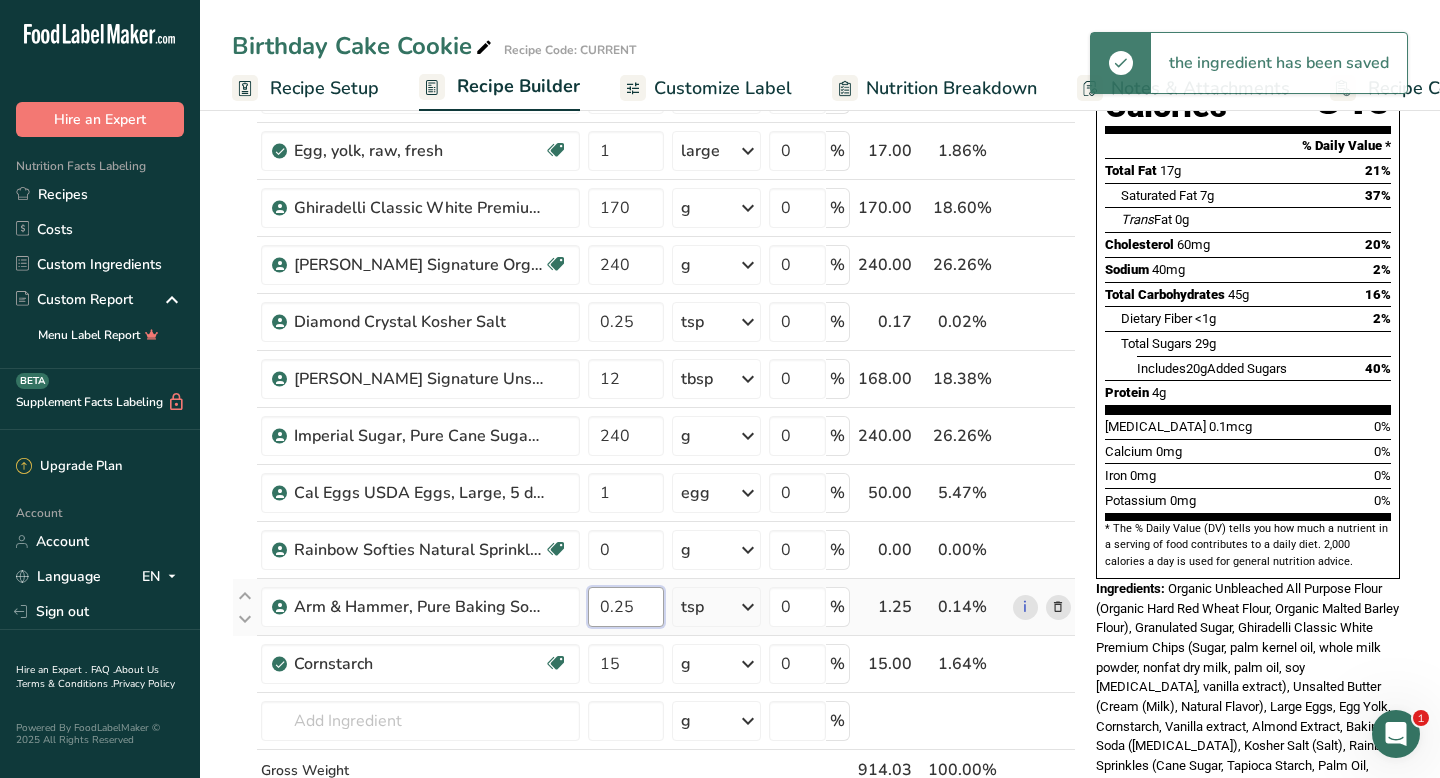 drag, startPoint x: 619, startPoint y: 607, endPoint x: 631, endPoint y: 606, distance: 12.0415945 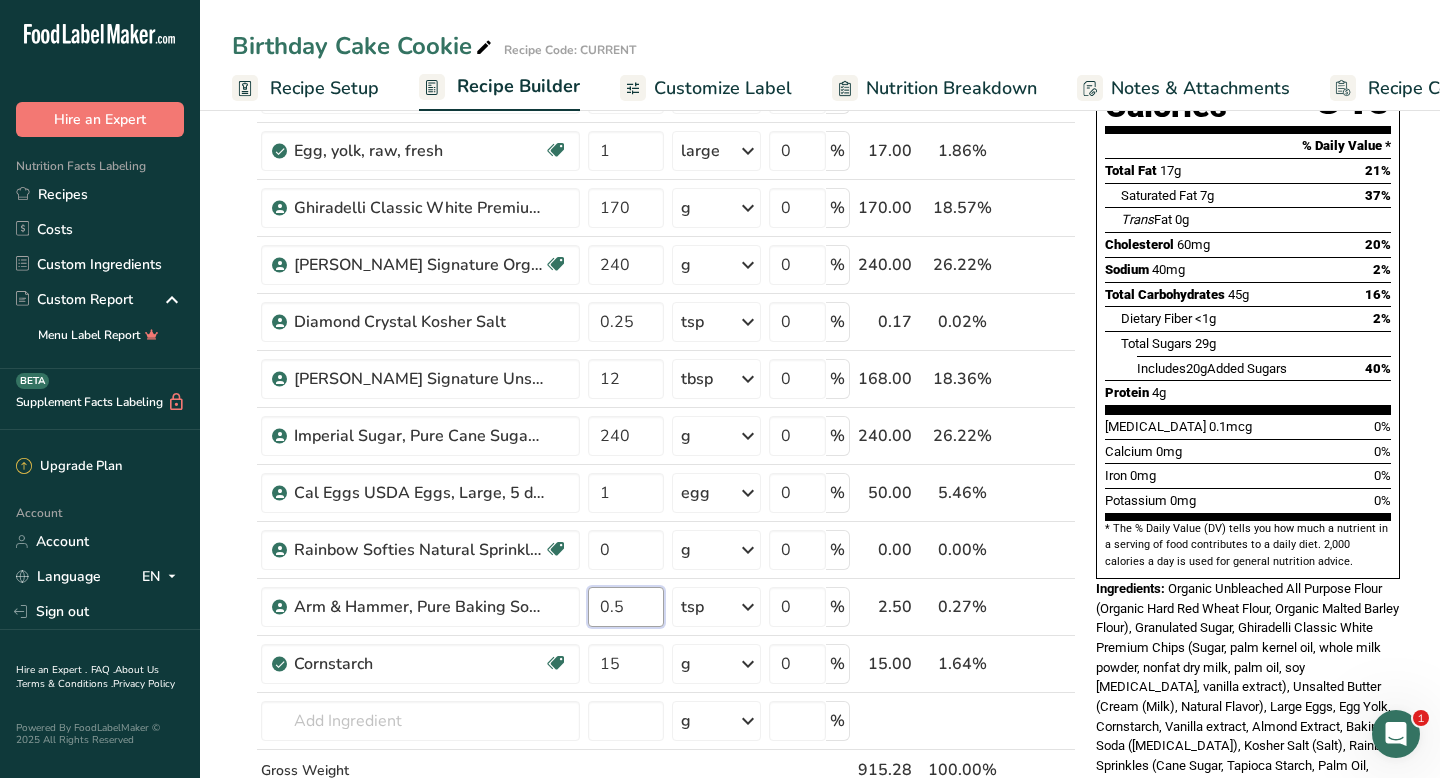 type on "0.5" 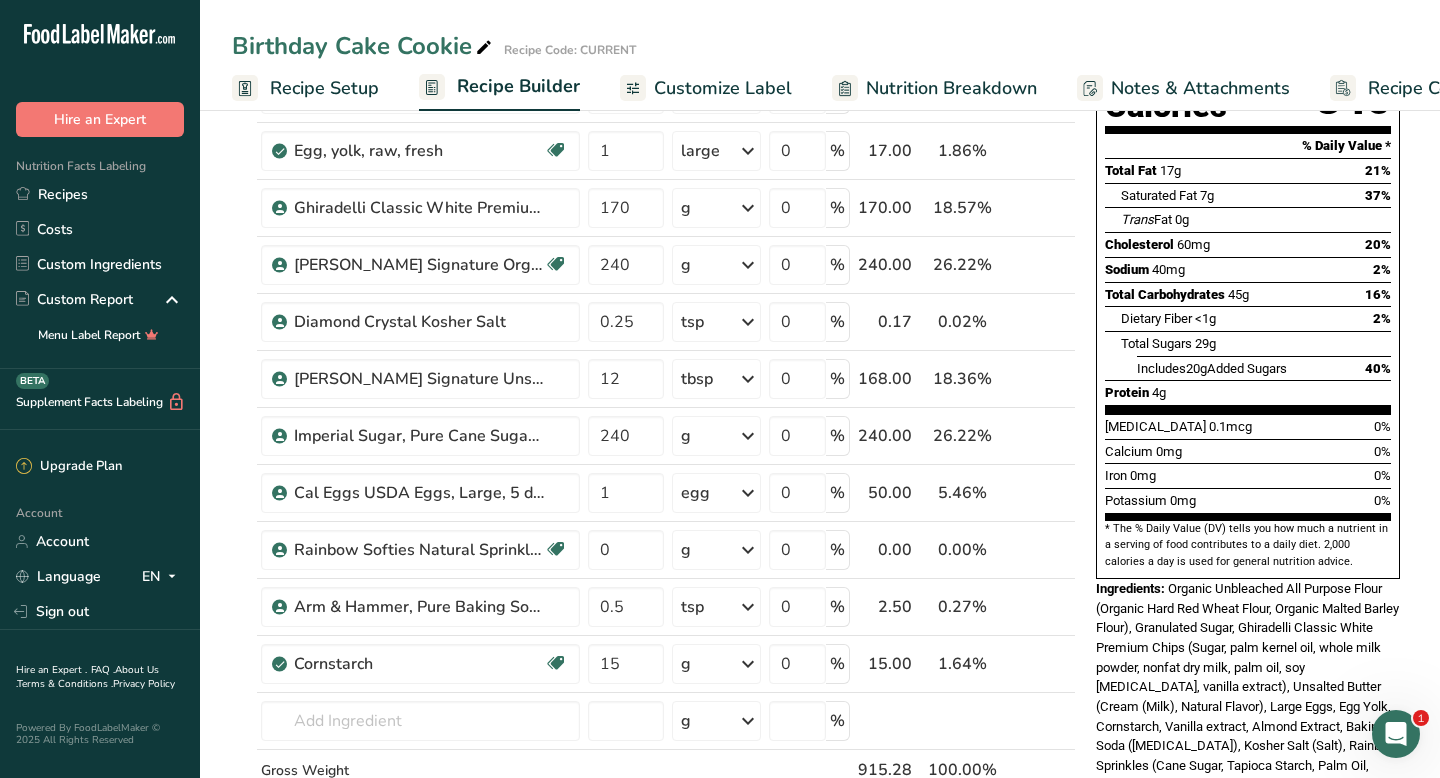 click on "Add Ingredients
Manage Recipe         Delete Recipe           Duplicate Recipe             Scale Recipe             Save as Sub-Recipe   .a-a{fill:#347362;}.b-a{fill:#fff;}                               Nutrition Breakdown                 Recipe Card
NEW
[MEDICAL_DATA] Pattern Report             Activity History
Download
Choose your preferred label style
Standard FDA label
Standard FDA label
The most common format for nutrition facts labels in compliance with the FDA's typeface, style and requirements
Tabular FDA label
A label format compliant with the FDA regulations presented in a tabular (horizontal) display.
Linear FDA label
A simple linear display for small sized packages.
Simplified FDA label" at bounding box center [820, 698] 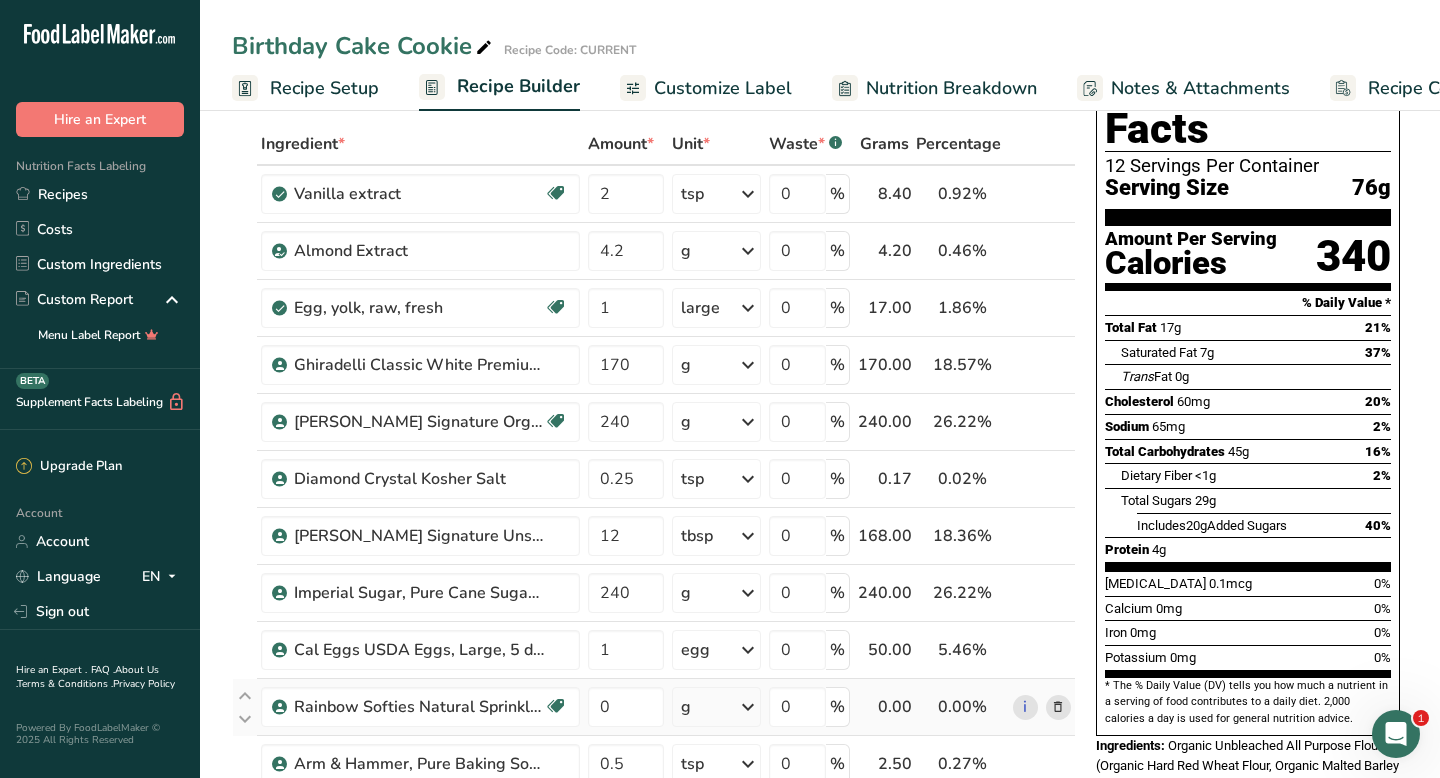 scroll, scrollTop: 89, scrollLeft: 0, axis: vertical 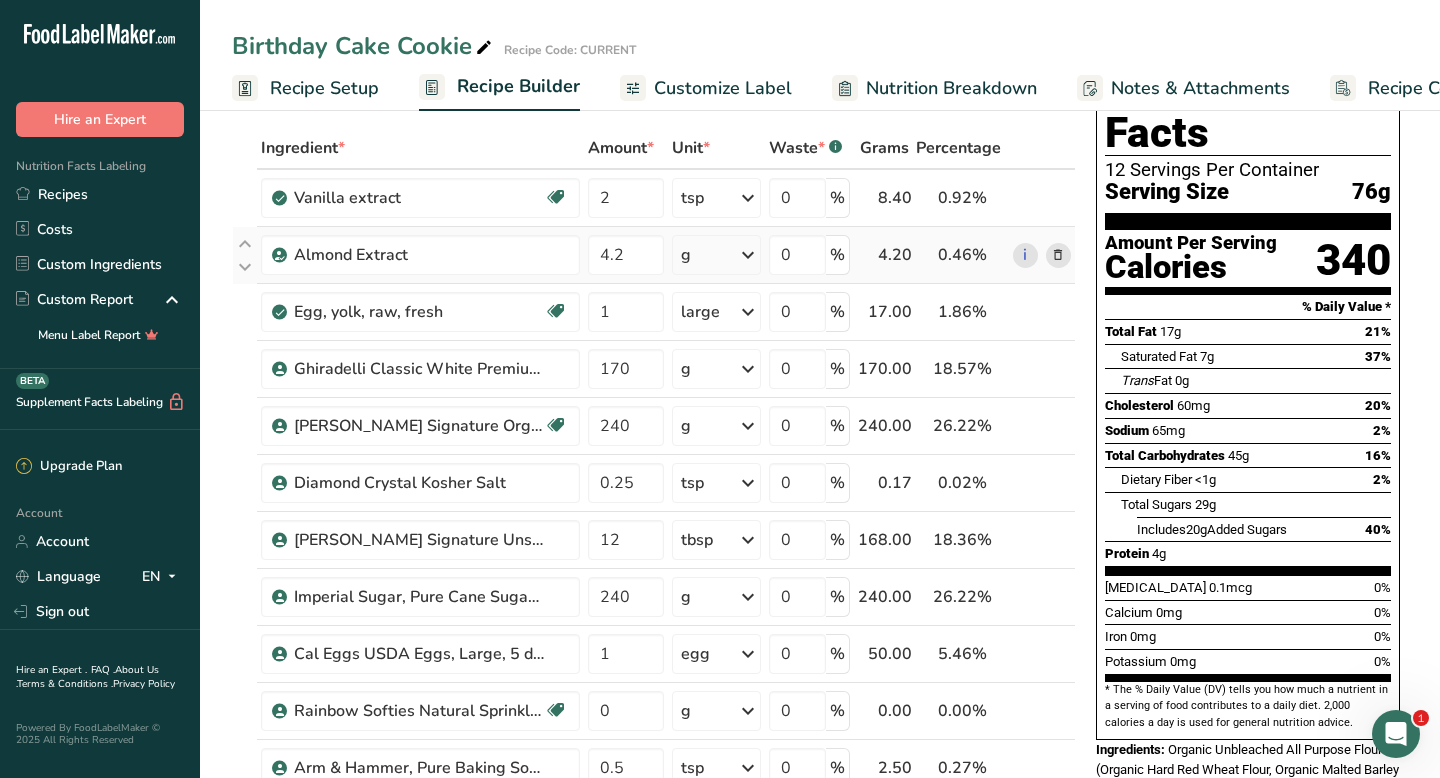 click on "g" at bounding box center [716, 255] 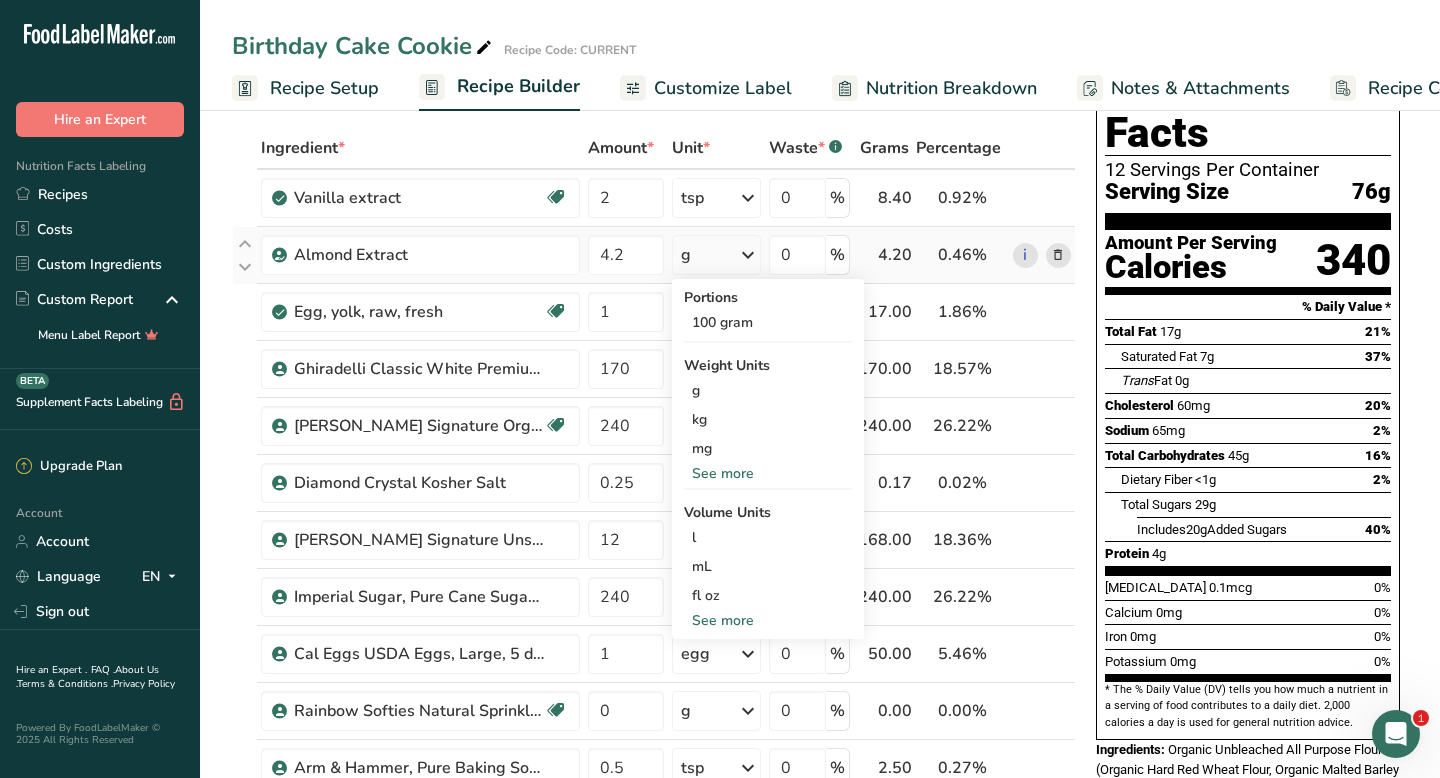 click on "See more" at bounding box center (768, 473) 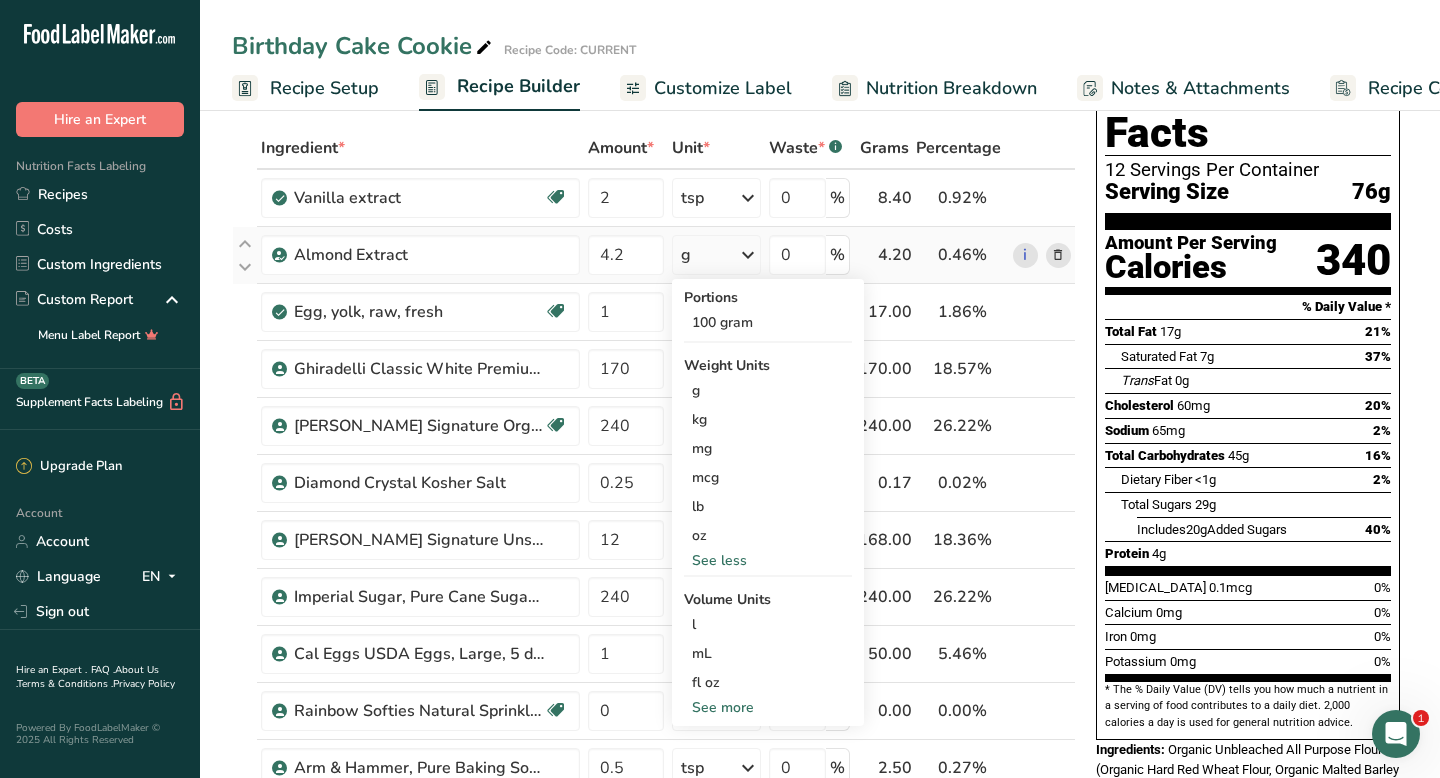 click on "Portions
100 gram
Weight Units
g
kg
mg
mcg
lb
oz
See less
Volume Units
l
Volume units require a density conversion. If you know your ingredient's density enter it below. Otherwise, click on "RIA" our AI Regulatory bot - she will be able to help you
lb/ft3
g/cm3
Confirm
mL
Volume units require a density conversion. If you know your ingredient's density enter it below. Otherwise, click on "RIA" our AI Regulatory bot - she will be able to help you
lb/ft3
g/cm3
Confirm
fl oz
lb/ft3" at bounding box center [768, 502] 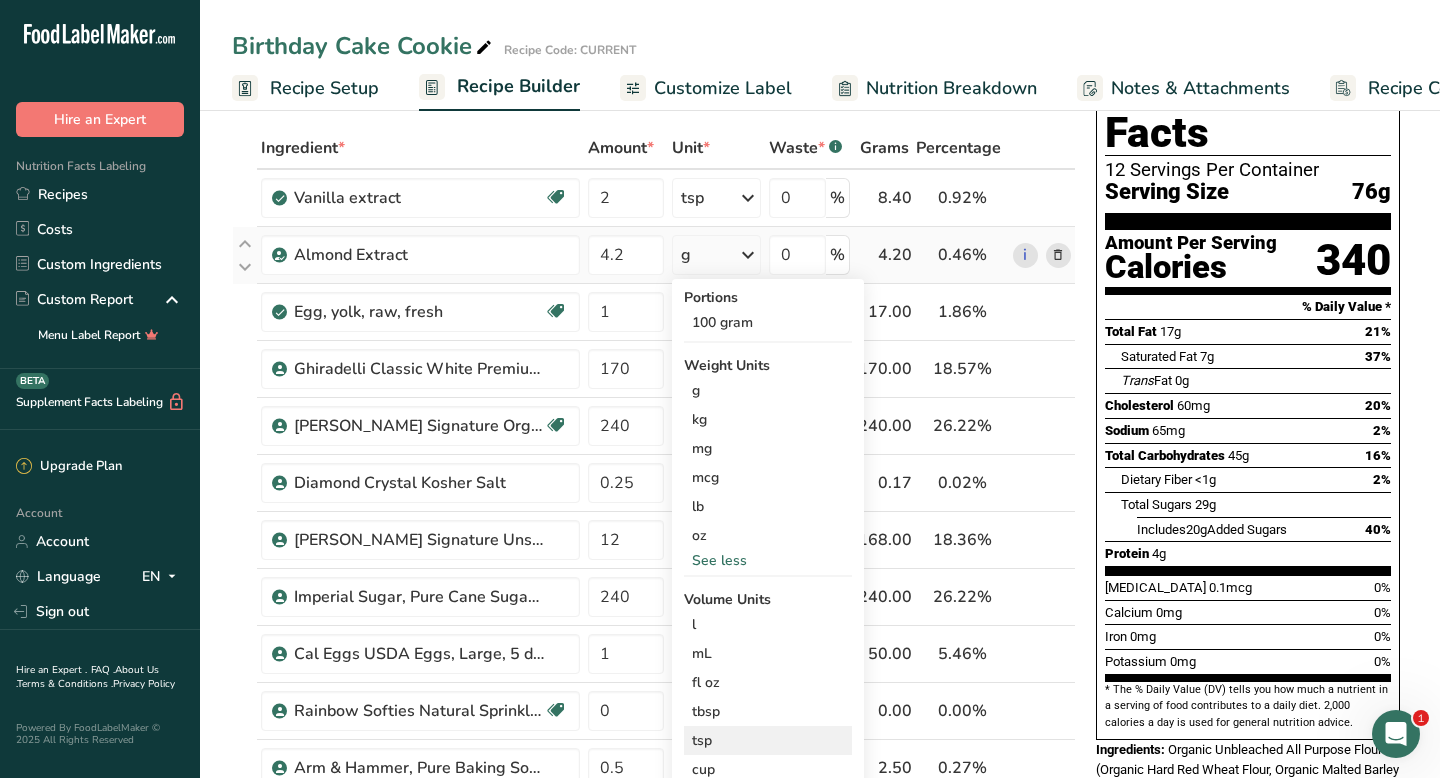 click on "tsp" at bounding box center (768, 740) 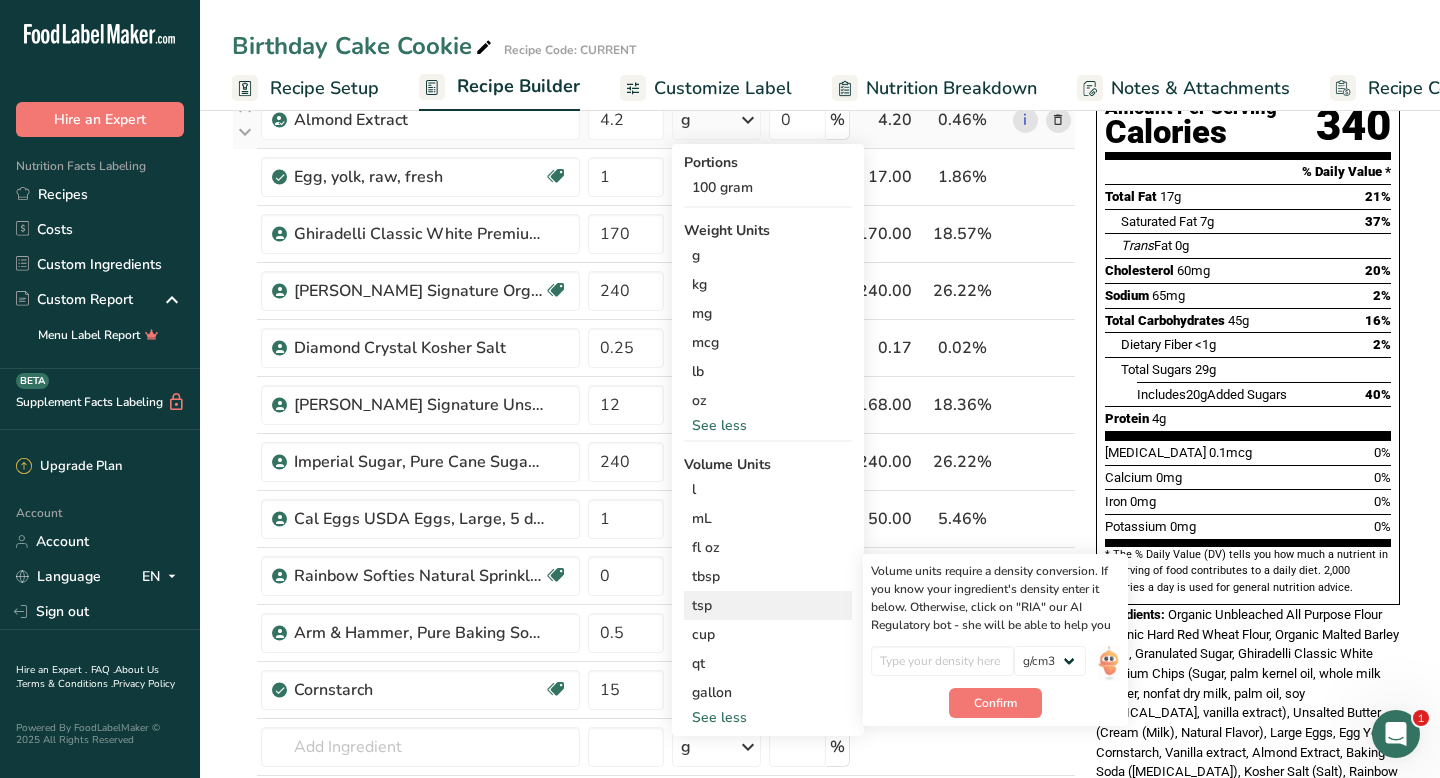 scroll, scrollTop: 232, scrollLeft: 0, axis: vertical 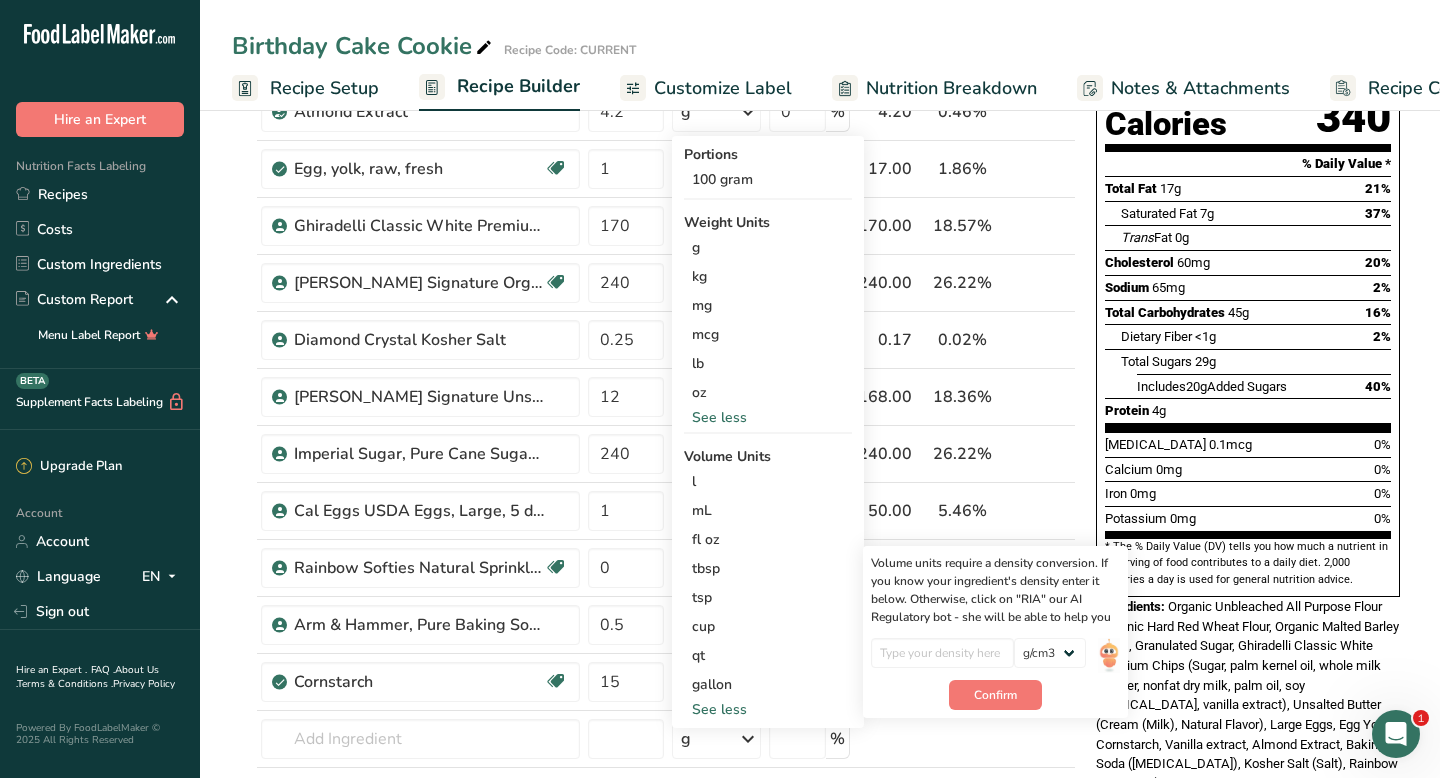 click on "Add Ingredients
Manage Recipe         Delete Recipe           Duplicate Recipe             Scale Recipe             Save as Sub-Recipe   .a-a{fill:#347362;}.b-a{fill:#fff;}                               Nutrition Breakdown                 Recipe Card
NEW
[MEDICAL_DATA] Pattern Report             Activity History
Download
Choose your preferred label style
Standard FDA label
Standard FDA label
The most common format for nutrition facts labels in compliance with the FDA's typeface, style and requirements
Tabular FDA label
A label format compliant with the FDA regulations presented in a tabular (horizontal) display.
Linear FDA label
A simple linear display for small sized packages.
Simplified FDA label" at bounding box center (820, 716) 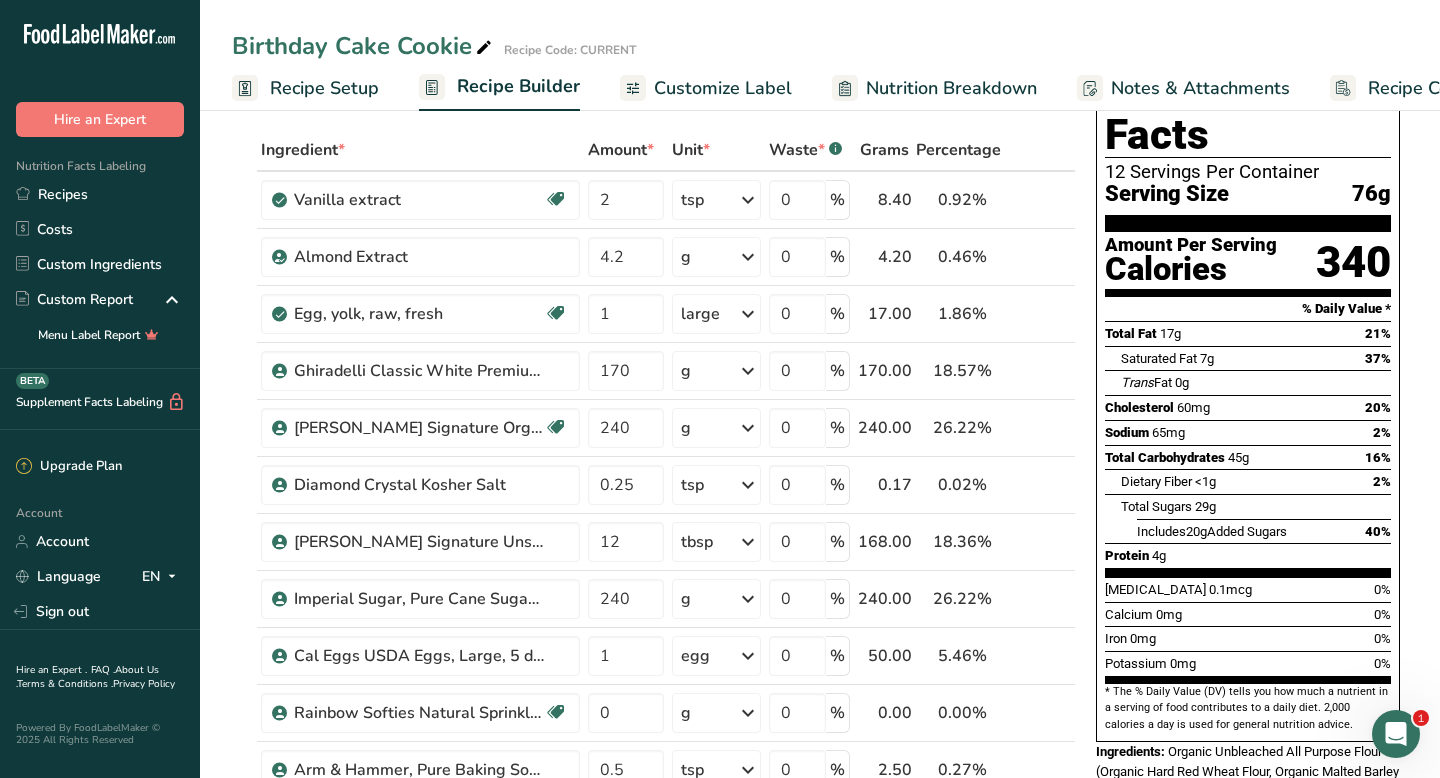 scroll, scrollTop: 80, scrollLeft: 0, axis: vertical 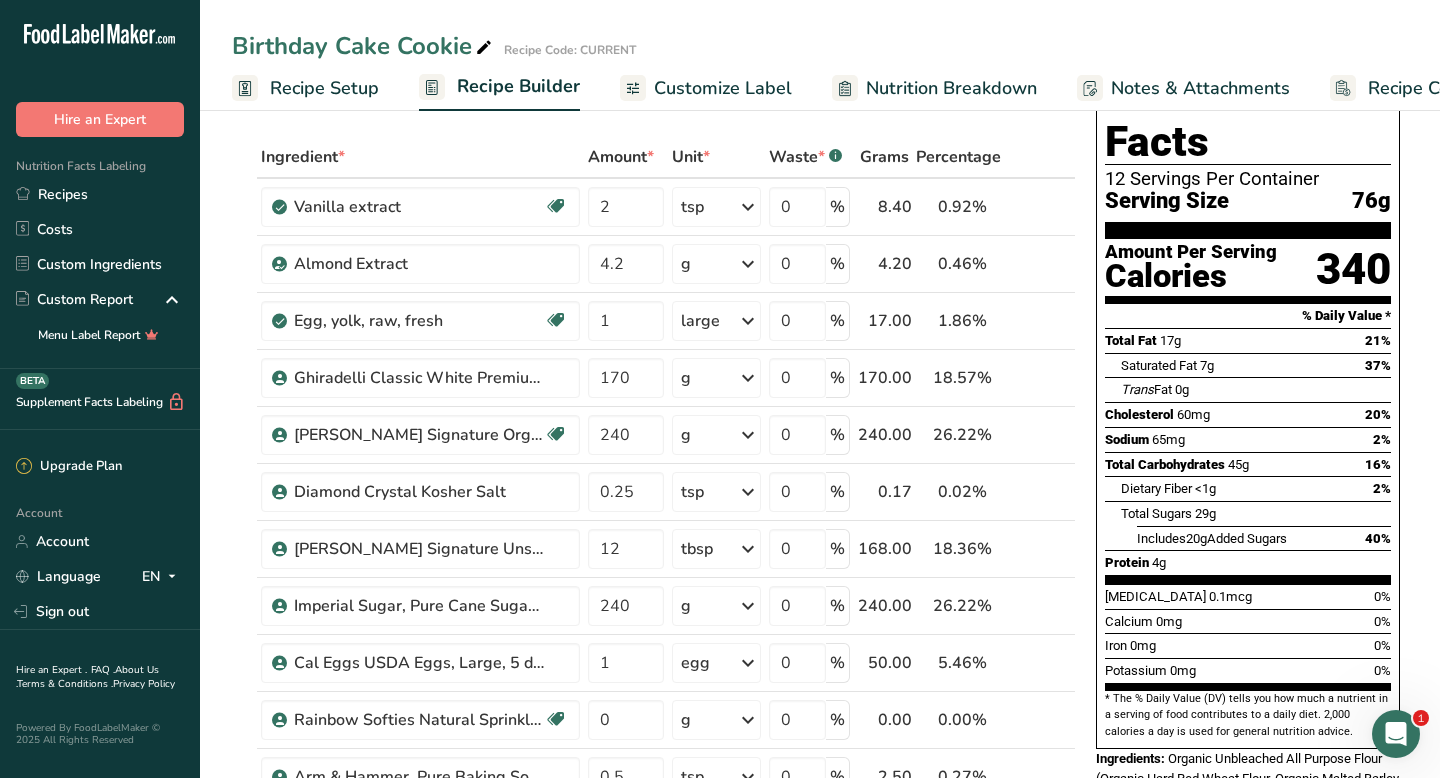 click on "Add Ingredients
Manage Recipe         Delete Recipe           Duplicate Recipe             Scale Recipe             Save as Sub-Recipe   .a-a{fill:#347362;}.b-a{fill:#fff;}                               Nutrition Breakdown                 Recipe Card
NEW
[MEDICAL_DATA] Pattern Report             Activity History
Download
Choose your preferred label style
Standard FDA label
Standard FDA label
The most common format for nutrition facts labels in compliance with the FDA's typeface, style and requirements
Tabular FDA label
A label format compliant with the FDA regulations presented in a tabular (horizontal) display.
Linear FDA label
A simple linear display for small sized packages.
Simplified FDA label" at bounding box center (820, 868) 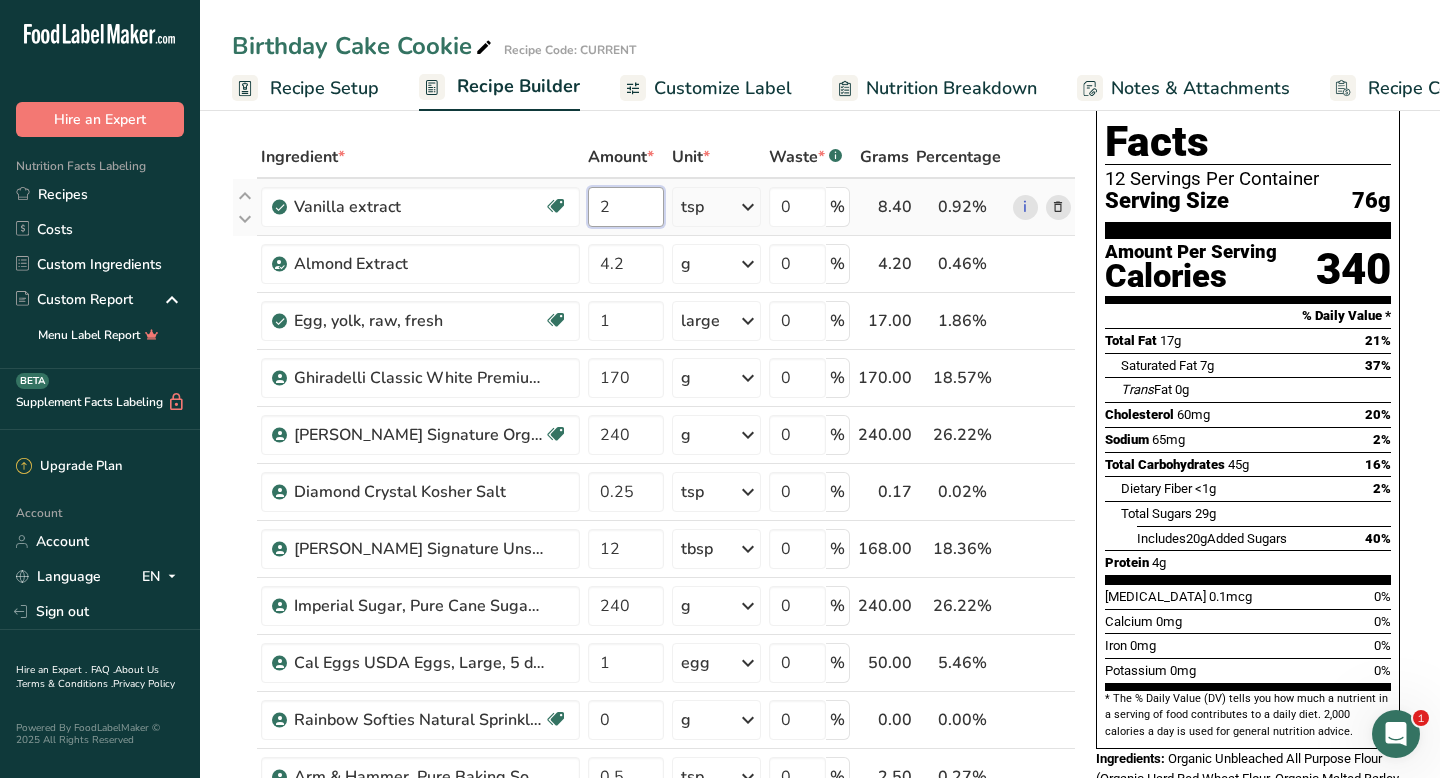 drag, startPoint x: 599, startPoint y: 203, endPoint x: 614, endPoint y: 202, distance: 15.033297 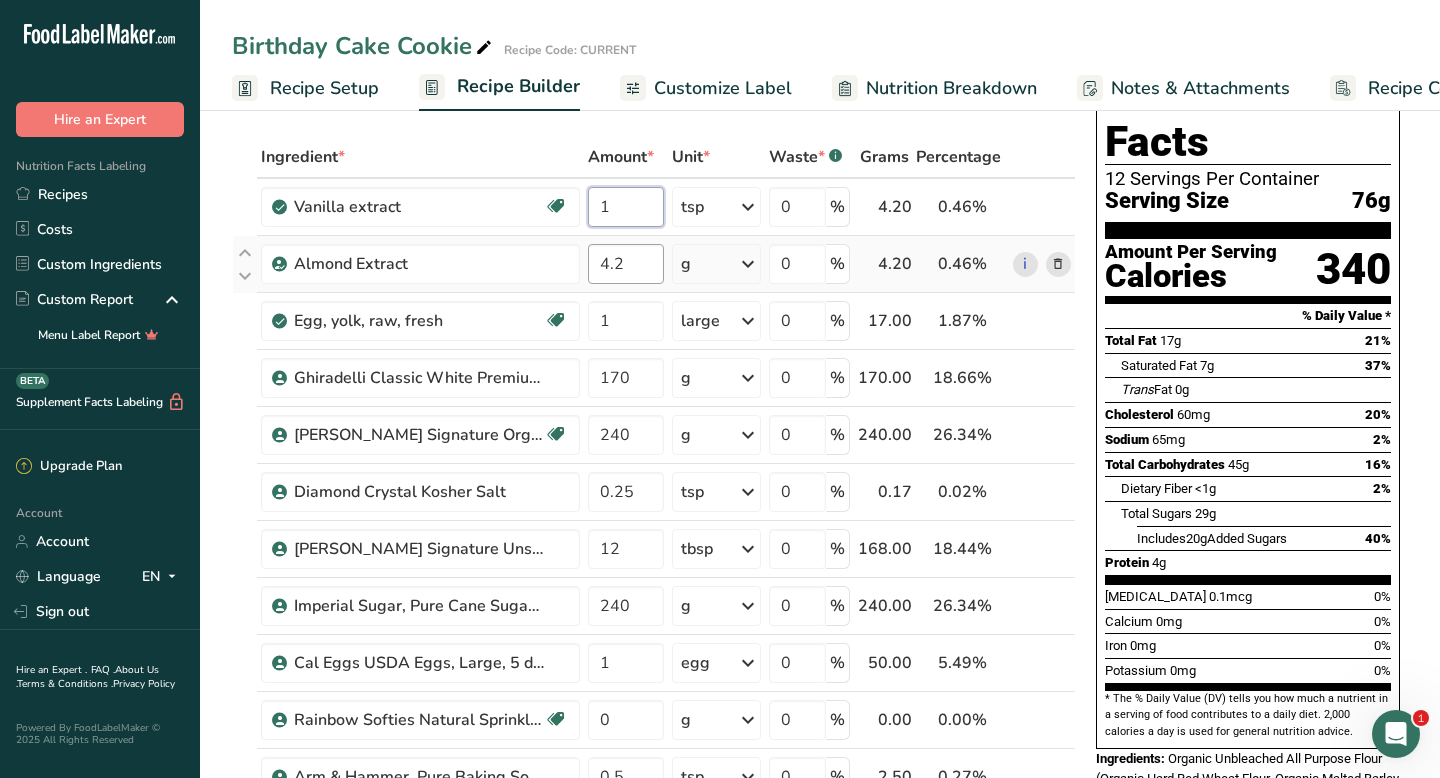 type on "1" 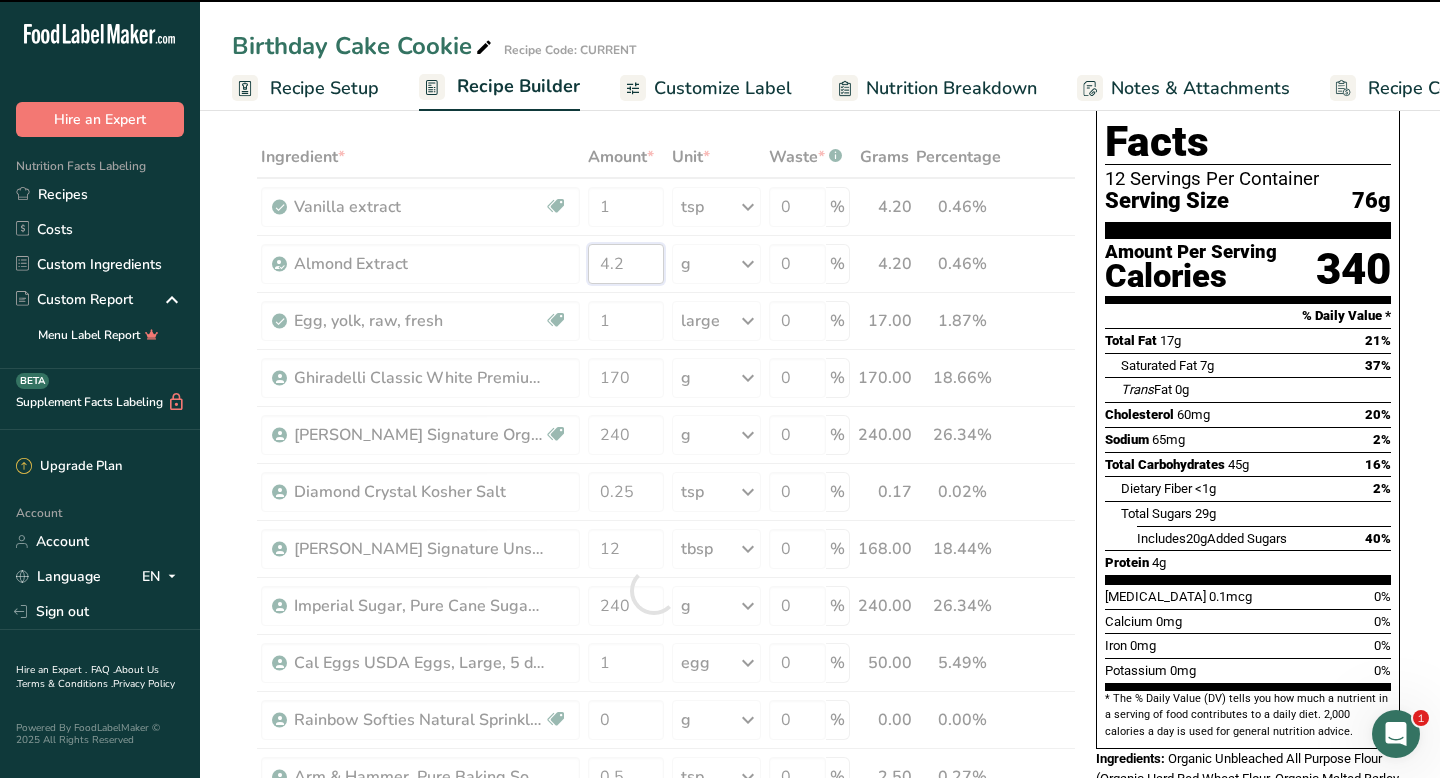 click on "Ingredient *
Amount *
Unit *
Waste *   .a-a{fill:#347362;}.b-a{fill:#fff;}          Grams
Percentage
Vanilla extract
Dairy free
Gluten free
Vegan
Vegetarian
Soy free
1
tsp
Portions
1 tsp
1 tbsp
Weight Units
g
kg
mg
See more
Volume Units
l
Volume units require a density conversion. If you know your ingredient's density enter it below. Otherwise, click on "RIA" our AI Regulatory bot - she will be able to help you
lb/ft3
g/cm3
Confirm
mL
lb/ft3" at bounding box center (654, 590) 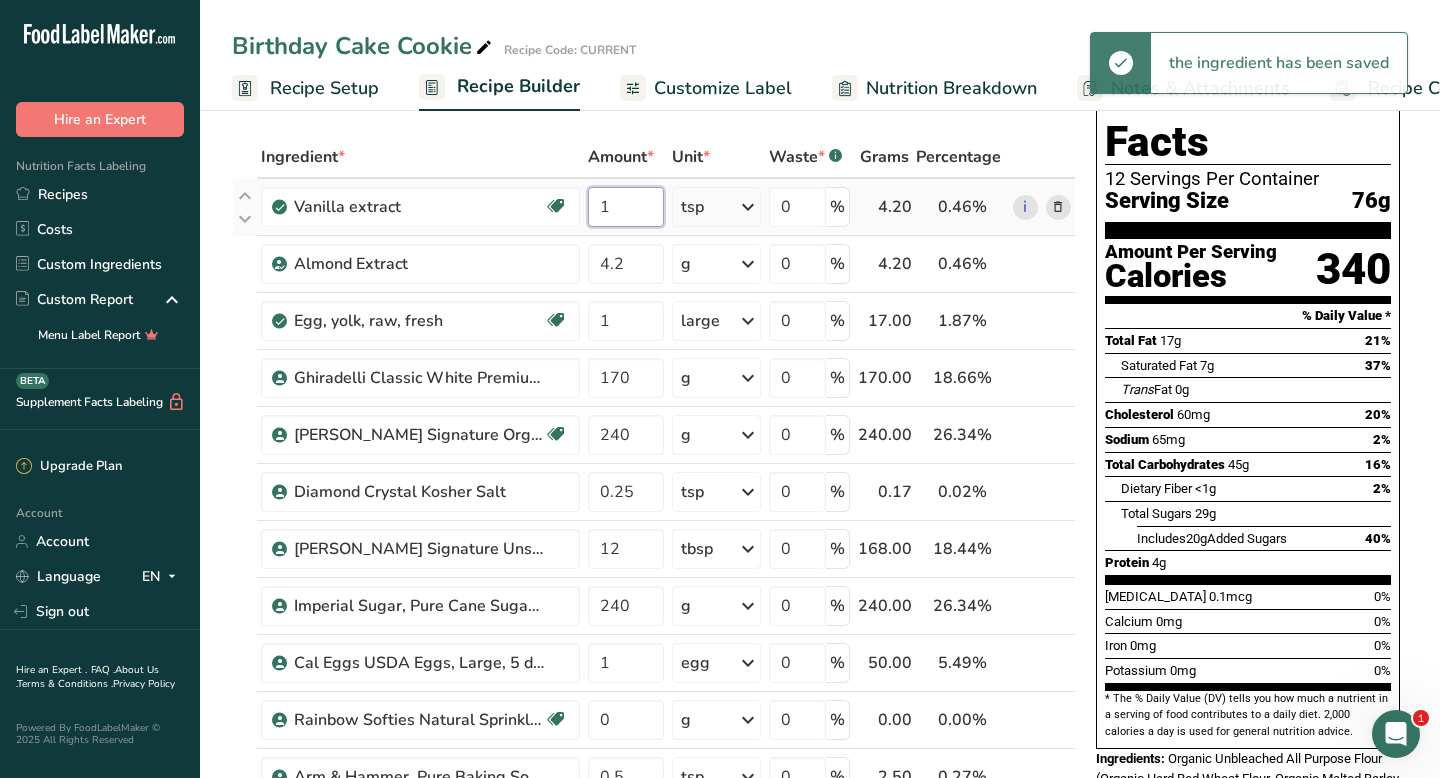 click on "Ingredient *
Amount *
Unit *
Waste *   .a-a{fill:#347362;}.b-a{fill:#fff;}          Grams
Percentage
Vanilla extract
Dairy free
Gluten free
Vegan
Vegetarian
Soy free
1
tsp
Portions
1 tsp
1 tbsp
Weight Units
g
kg
mg
See more
Volume Units
l
Volume units require a density conversion. If you know your ingredient's density enter it below. Otherwise, click on "RIA" our AI Regulatory bot - she will be able to help you
lb/ft3
g/cm3
Confirm
mL
lb/ft3" at bounding box center (654, 590) 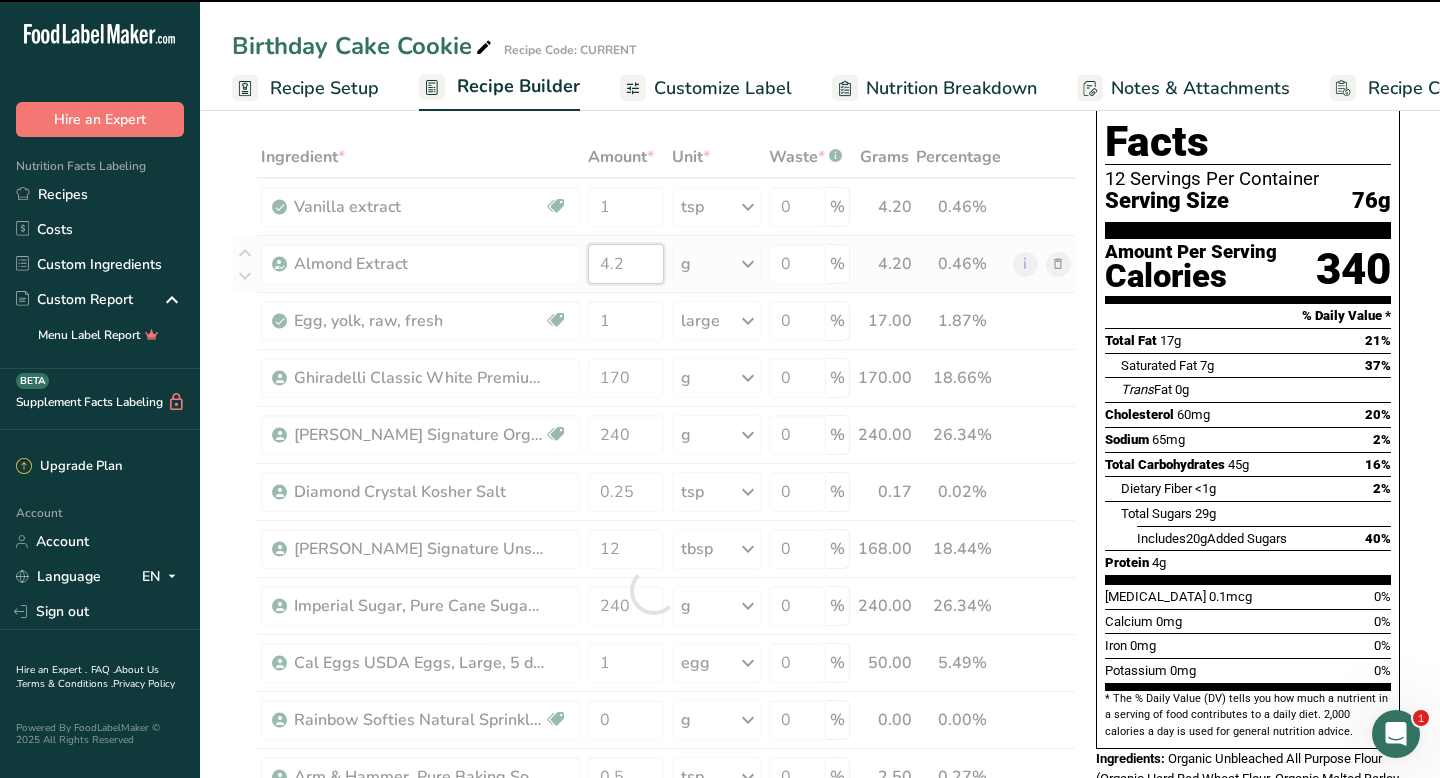 click on "Ingredient *
Amount *
Unit *
Waste *   .a-a{fill:#347362;}.b-a{fill:#fff;}          Grams
Percentage
Vanilla extract
Dairy free
Gluten free
Vegan
Vegetarian
Soy free
1
tsp
Portions
1 tsp
1 tbsp
Weight Units
g
kg
mg
See more
Volume Units
l
Volume units require a density conversion. If you know your ingredient's density enter it below. Otherwise, click on "RIA" our AI Regulatory bot - she will be able to help you
lb/ft3
g/cm3
Confirm
mL
lb/ft3" at bounding box center [654, 590] 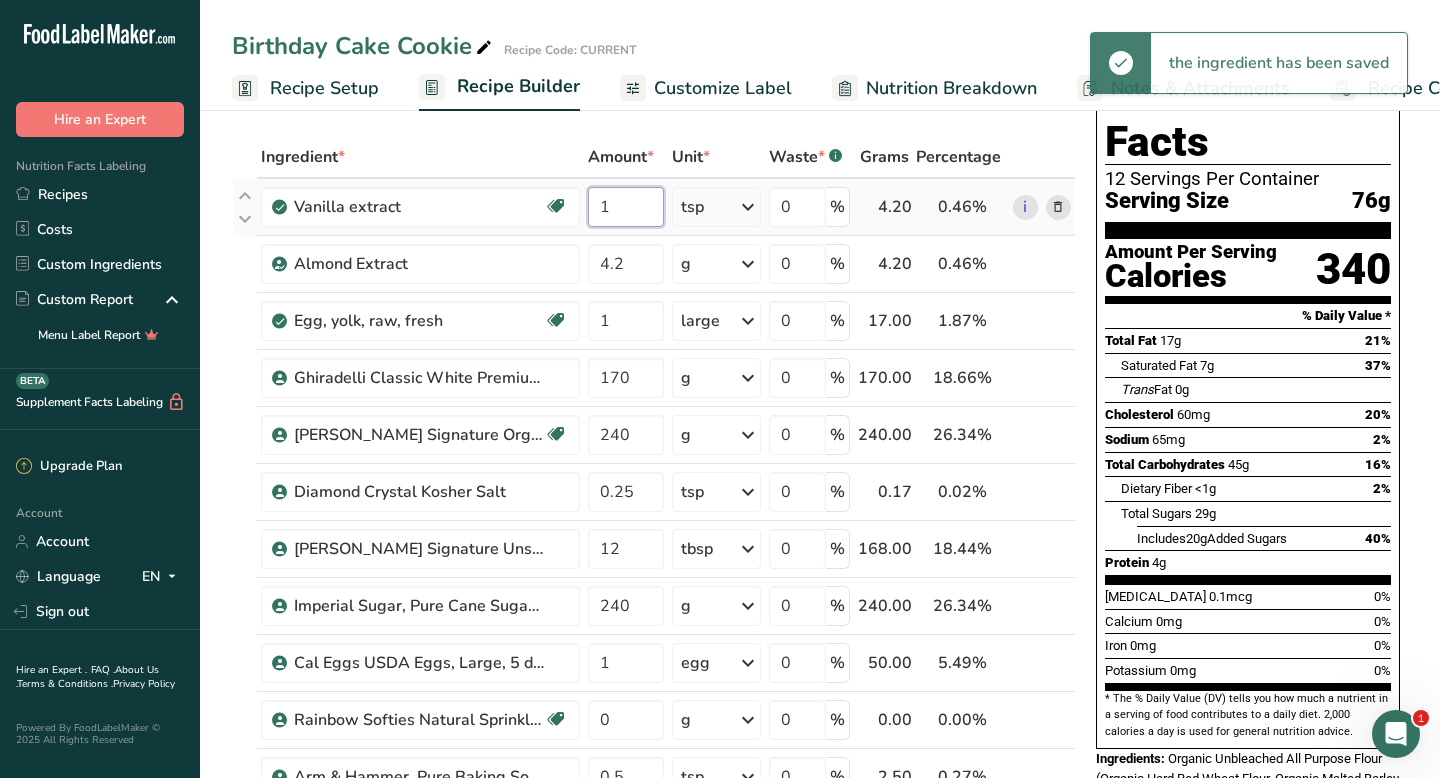 click on "1" at bounding box center [626, 207] 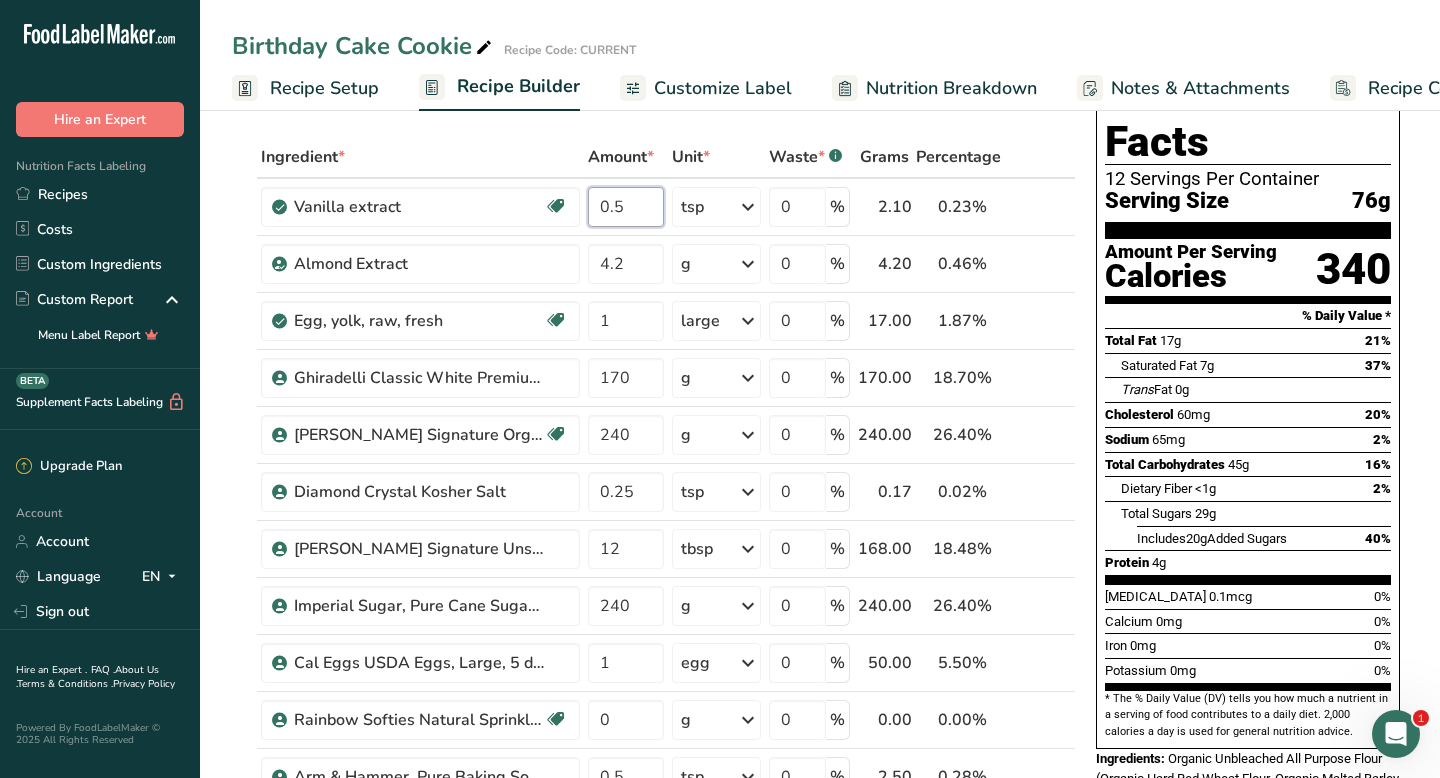 type on "0.5" 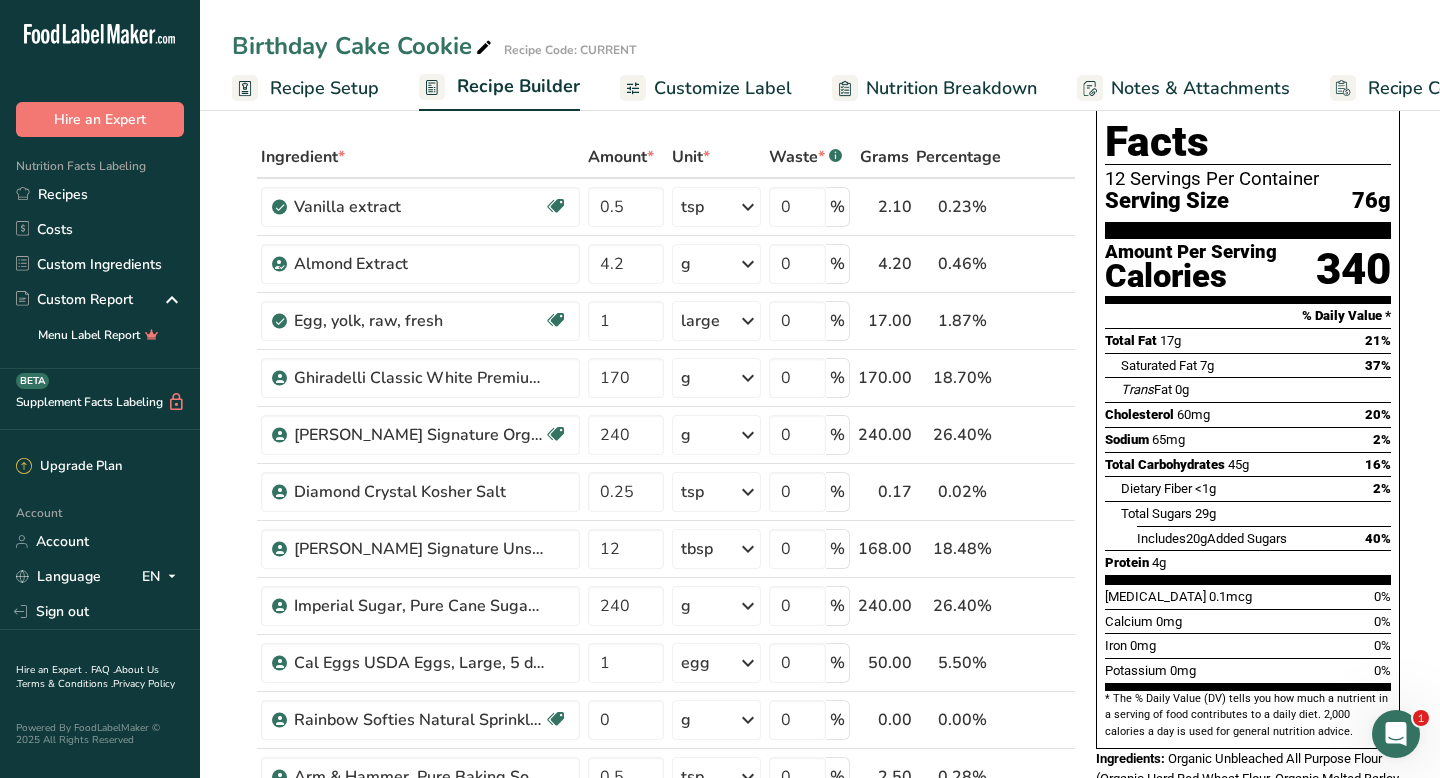 click on "Add Ingredients
Manage Recipe         Delete Recipe           Duplicate Recipe             Scale Recipe             Save as Sub-Recipe   .a-a{fill:#347362;}.b-a{fill:#fff;}                               Nutrition Breakdown                 Recipe Card
NEW
[MEDICAL_DATA] Pattern Report             Activity History
Download
Choose your preferred label style
Standard FDA label
Standard FDA label
The most common format for nutrition facts labels in compliance with the FDA's typeface, style and requirements
Tabular FDA label
A label format compliant with the FDA regulations presented in a tabular (horizontal) display.
Linear FDA label
A simple linear display for small sized packages.
Simplified FDA label" at bounding box center [820, 868] 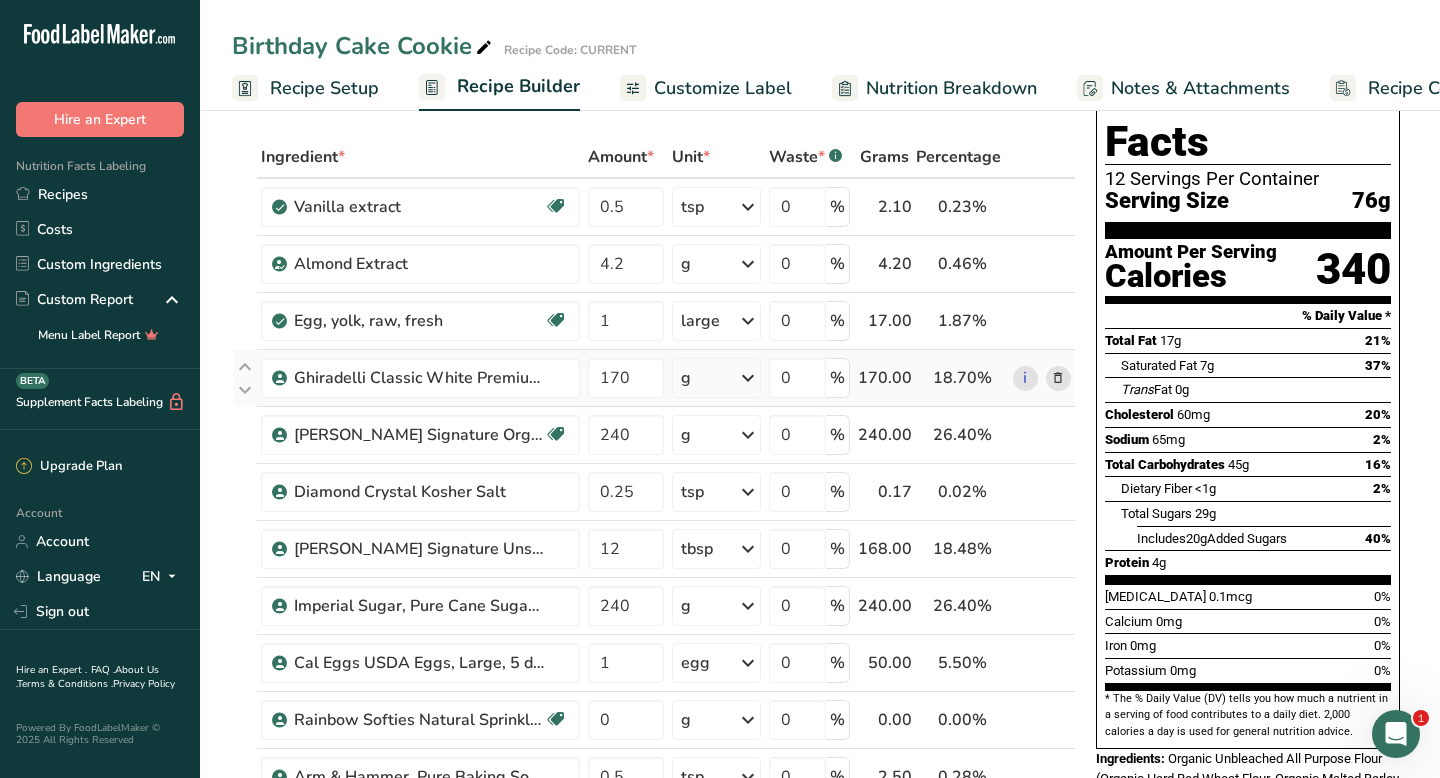 click on "g" at bounding box center (716, 378) 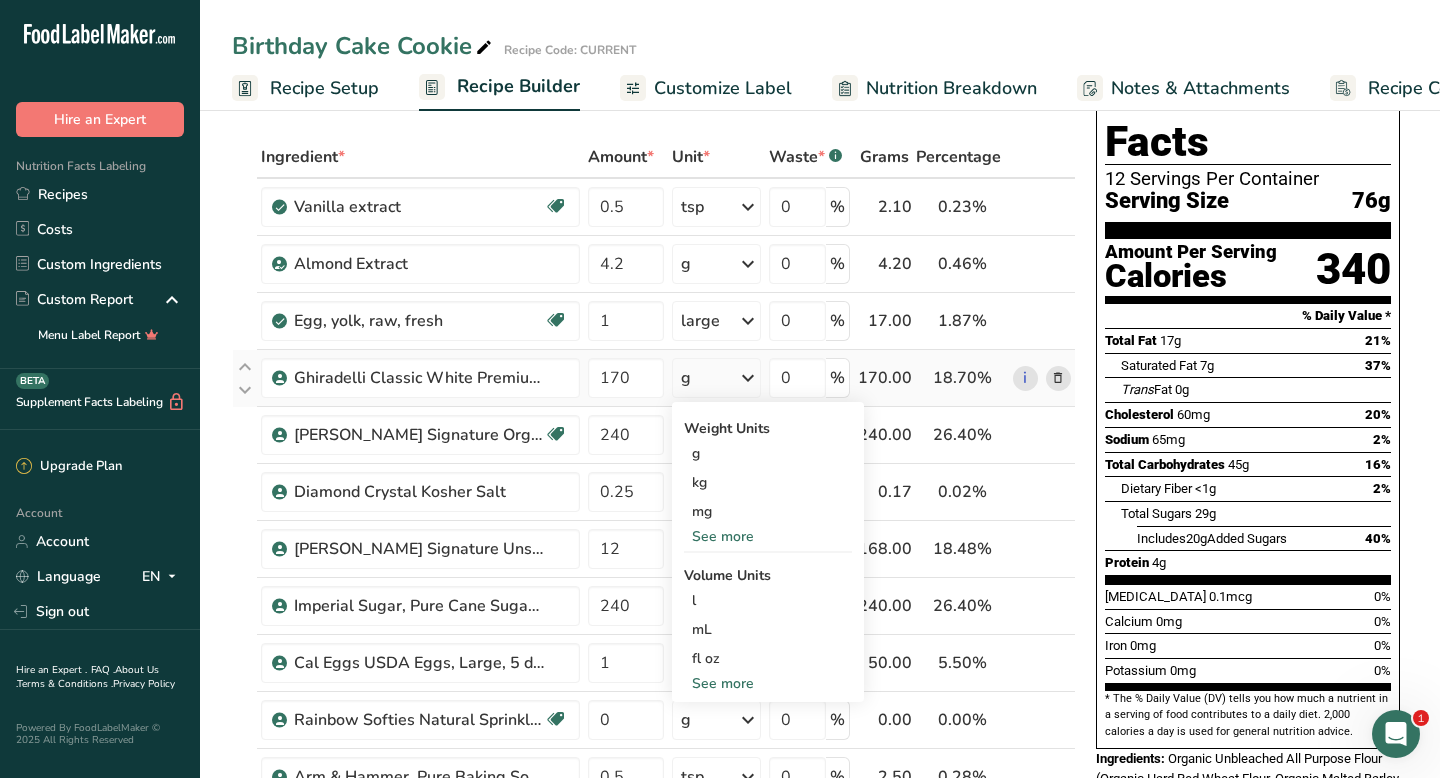 click on "See more" at bounding box center (768, 683) 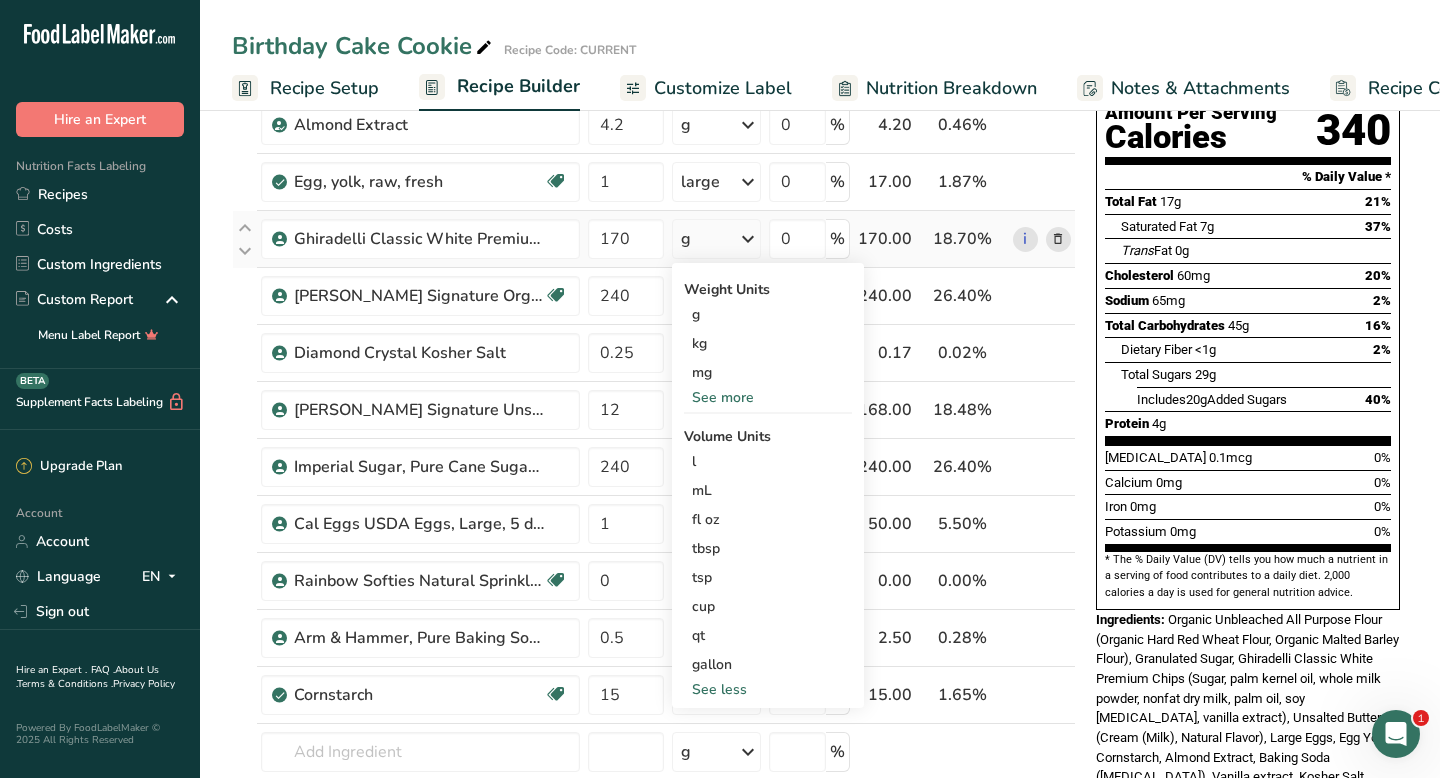 scroll, scrollTop: 214, scrollLeft: 0, axis: vertical 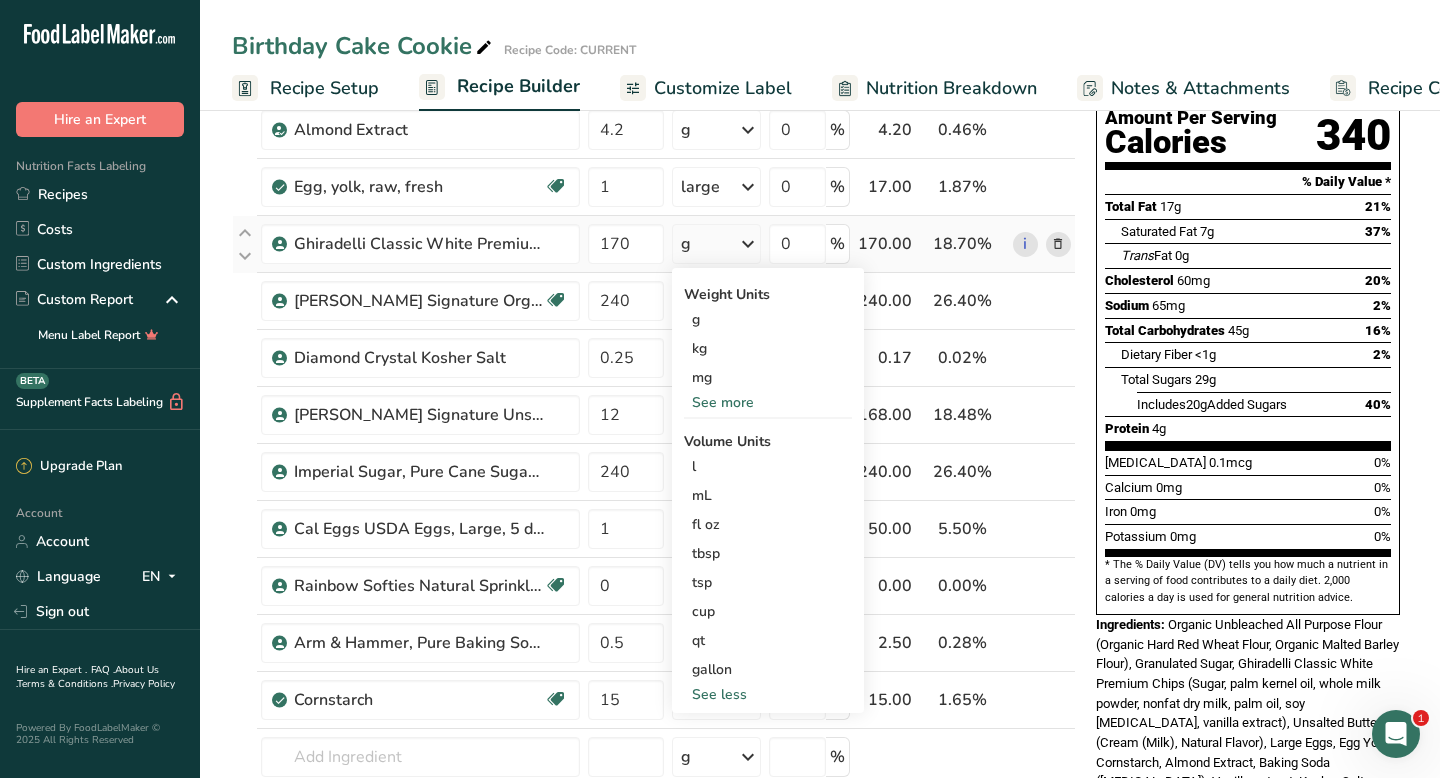 click on "See more" at bounding box center (768, 402) 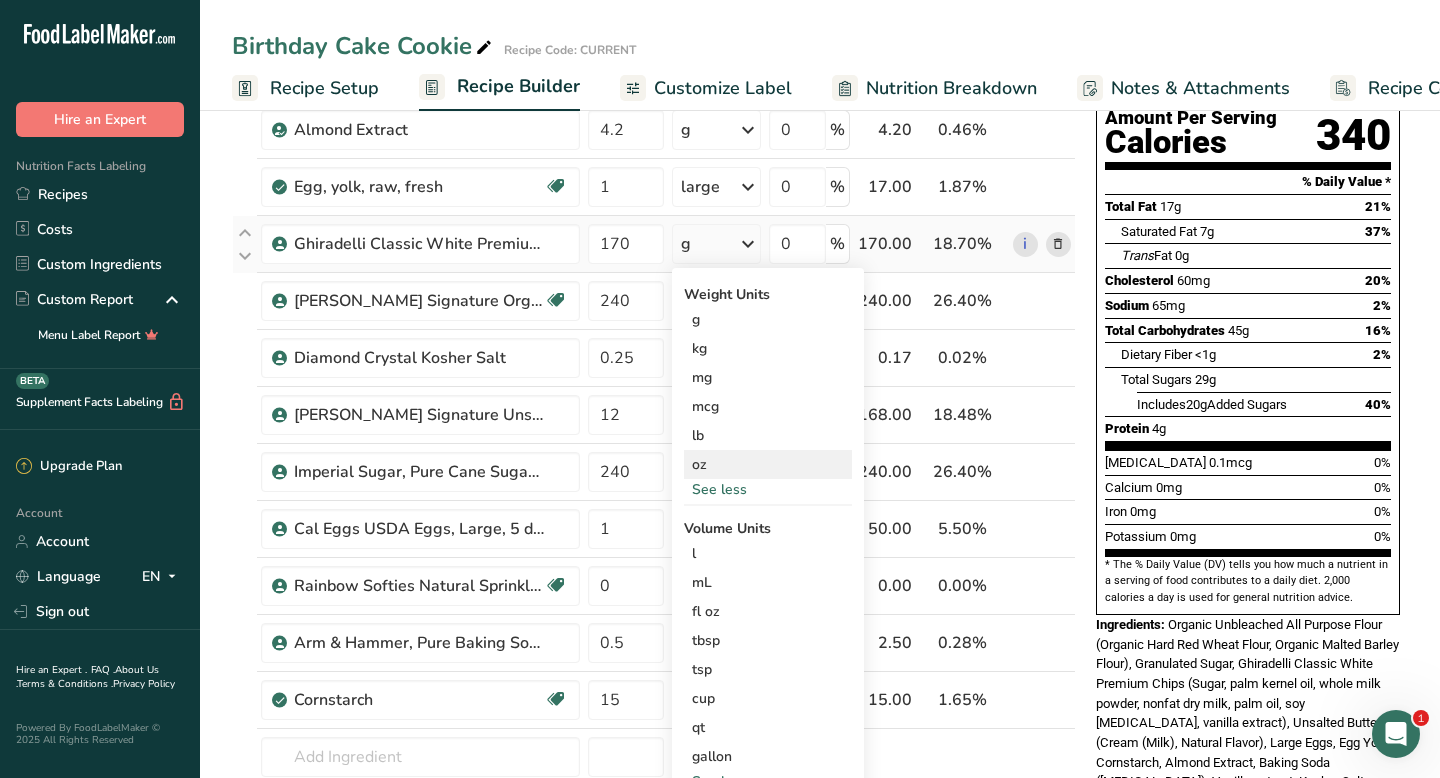 click on "oz" at bounding box center [768, 464] 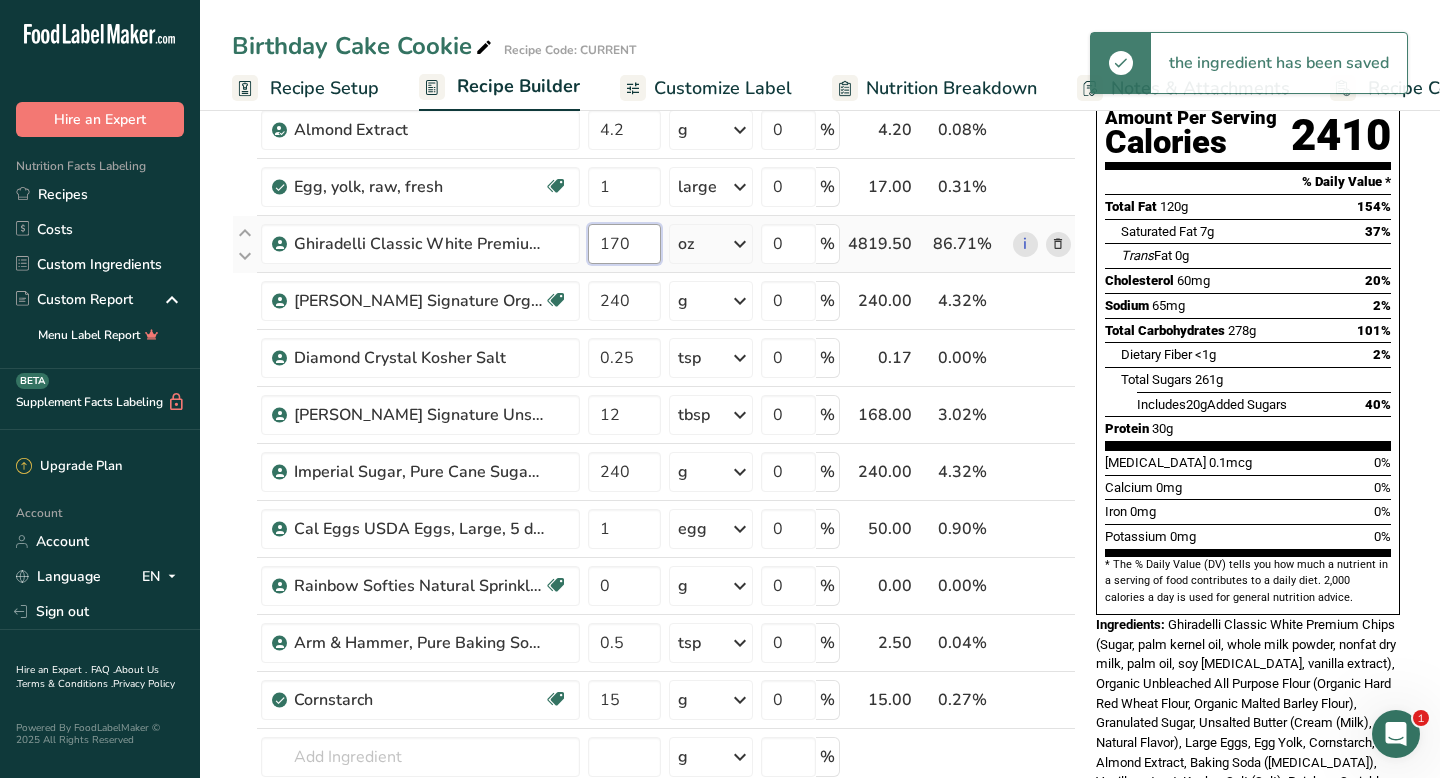 drag, startPoint x: 602, startPoint y: 239, endPoint x: 642, endPoint y: 239, distance: 40 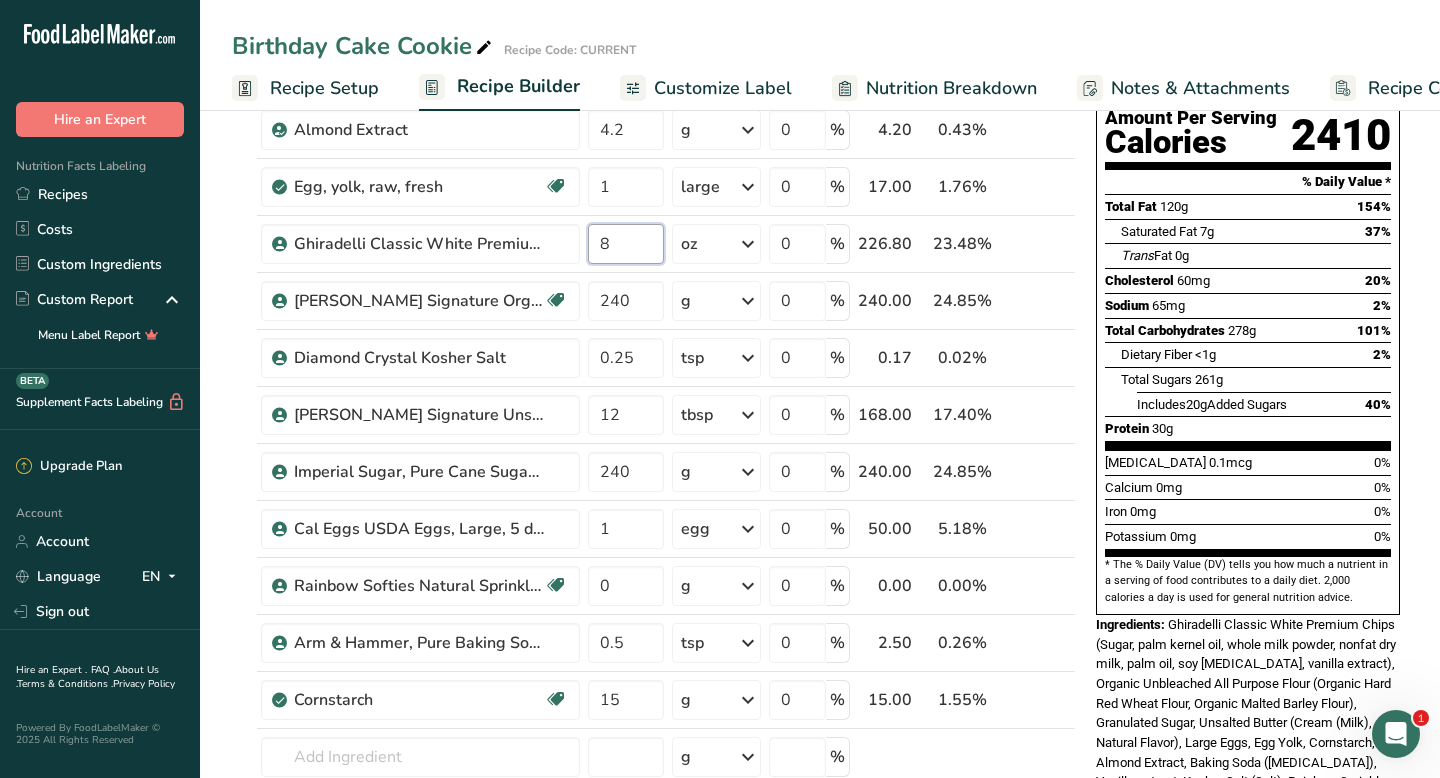 type on "8" 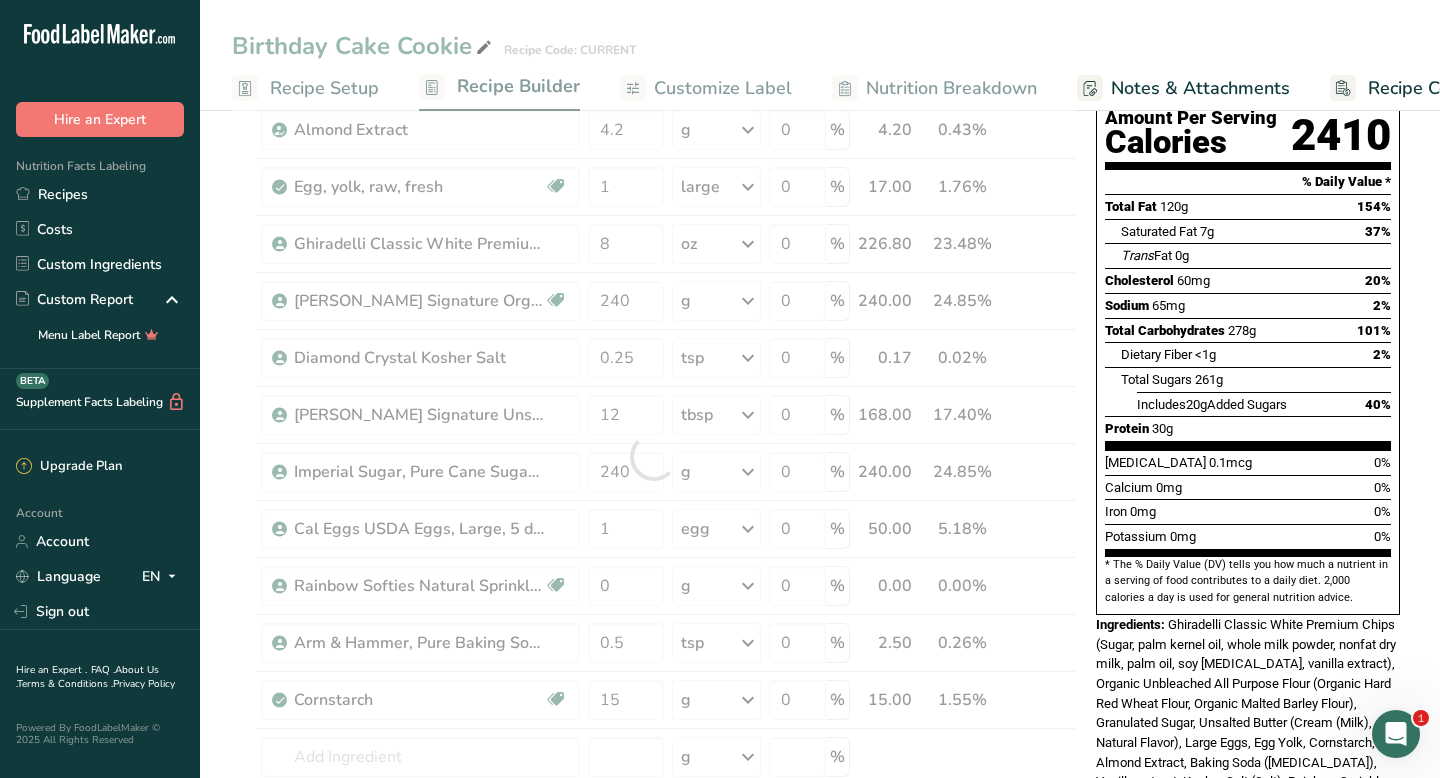 click on "Add Ingredients
Manage Recipe         Delete Recipe           Duplicate Recipe             Scale Recipe             Save as Sub-Recipe   .a-a{fill:#347362;}.b-a{fill:#fff;}                               Nutrition Breakdown                 Recipe Card
NEW
[MEDICAL_DATA] Pattern Report             Activity History
Download
Choose your preferred label style
Standard FDA label
Standard FDA label
The most common format for nutrition facts labels in compliance with the FDA's typeface, style and requirements
Tabular FDA label
A label format compliant with the FDA regulations presented in a tabular (horizontal) display.
Linear FDA label
A simple linear display for small sized packages.
Simplified FDA label" at bounding box center [820, 734] 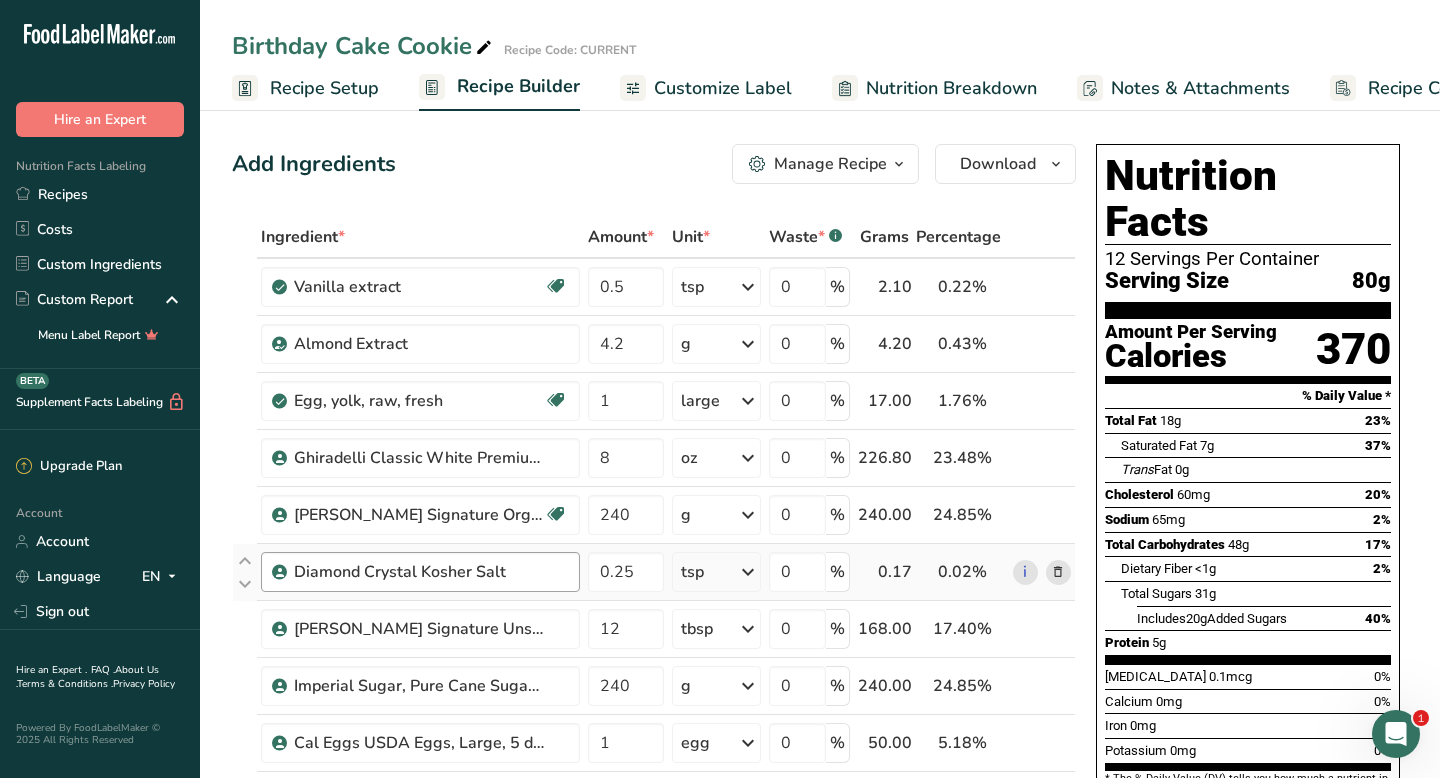 scroll, scrollTop: 1, scrollLeft: 0, axis: vertical 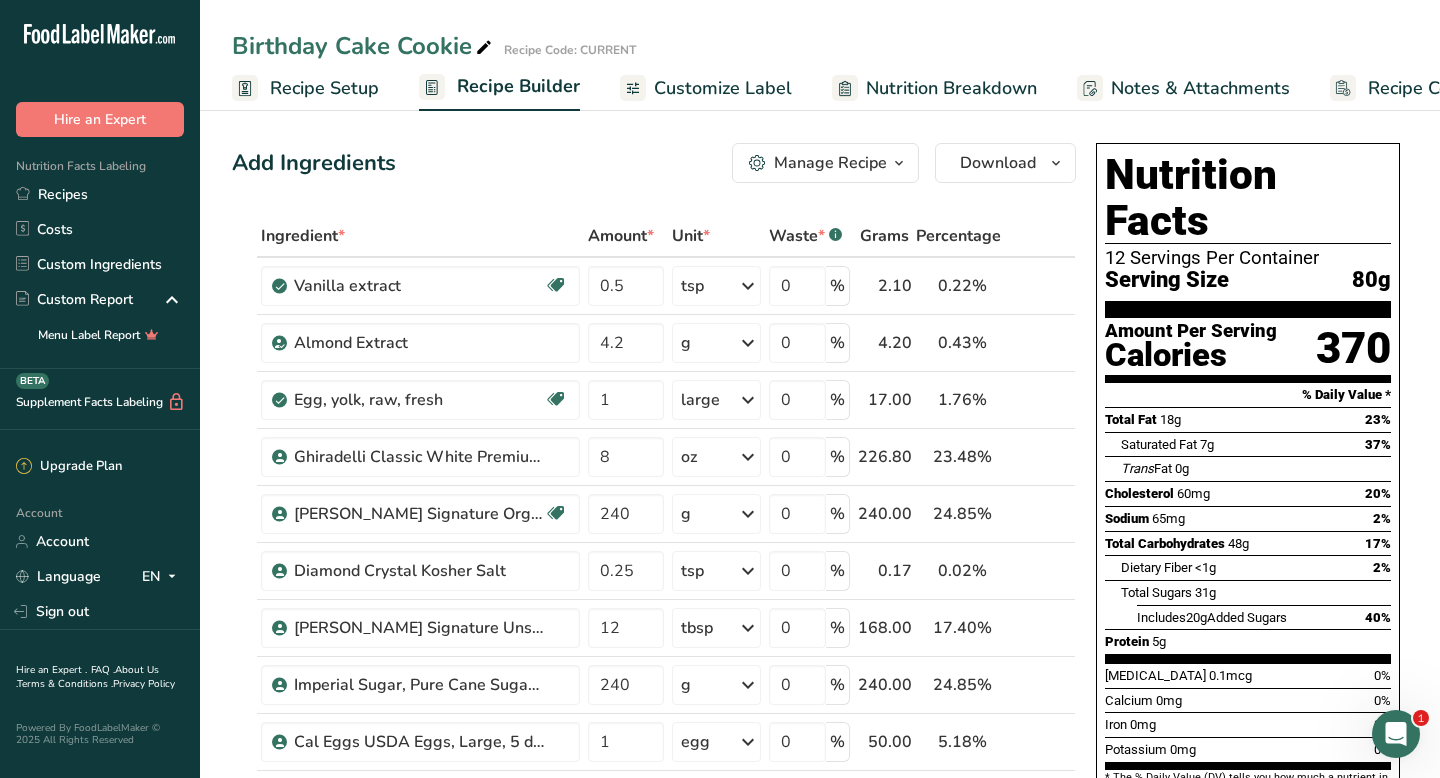 click on "Add Ingredients
Manage Recipe         Delete Recipe           Duplicate Recipe             Scale Recipe             Save as Sub-Recipe   .a-a{fill:#347362;}.b-a{fill:#fff;}                               Nutrition Breakdown                 Recipe Card
NEW
[MEDICAL_DATA] Pattern Report             Activity History
Download
Choose your preferred label style
Standard FDA label
Standard FDA label
The most common format for nutrition facts labels in compliance with the FDA's typeface, style and requirements
Tabular FDA label
A label format compliant with the FDA regulations presented in a tabular (horizontal) display.
Linear FDA label
A simple linear display for small sized packages.
Simplified FDA label" at bounding box center [820, 947] 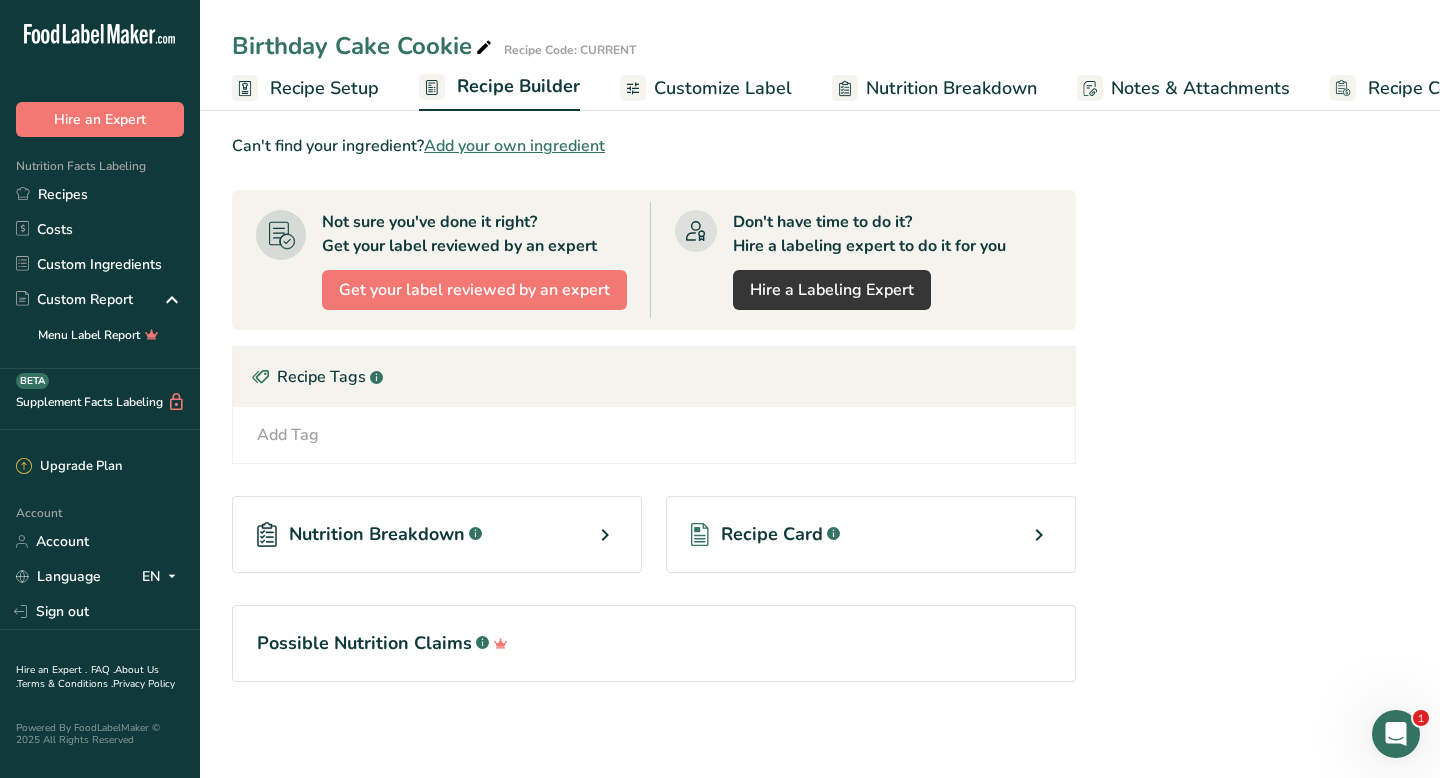 scroll, scrollTop: 0, scrollLeft: 0, axis: both 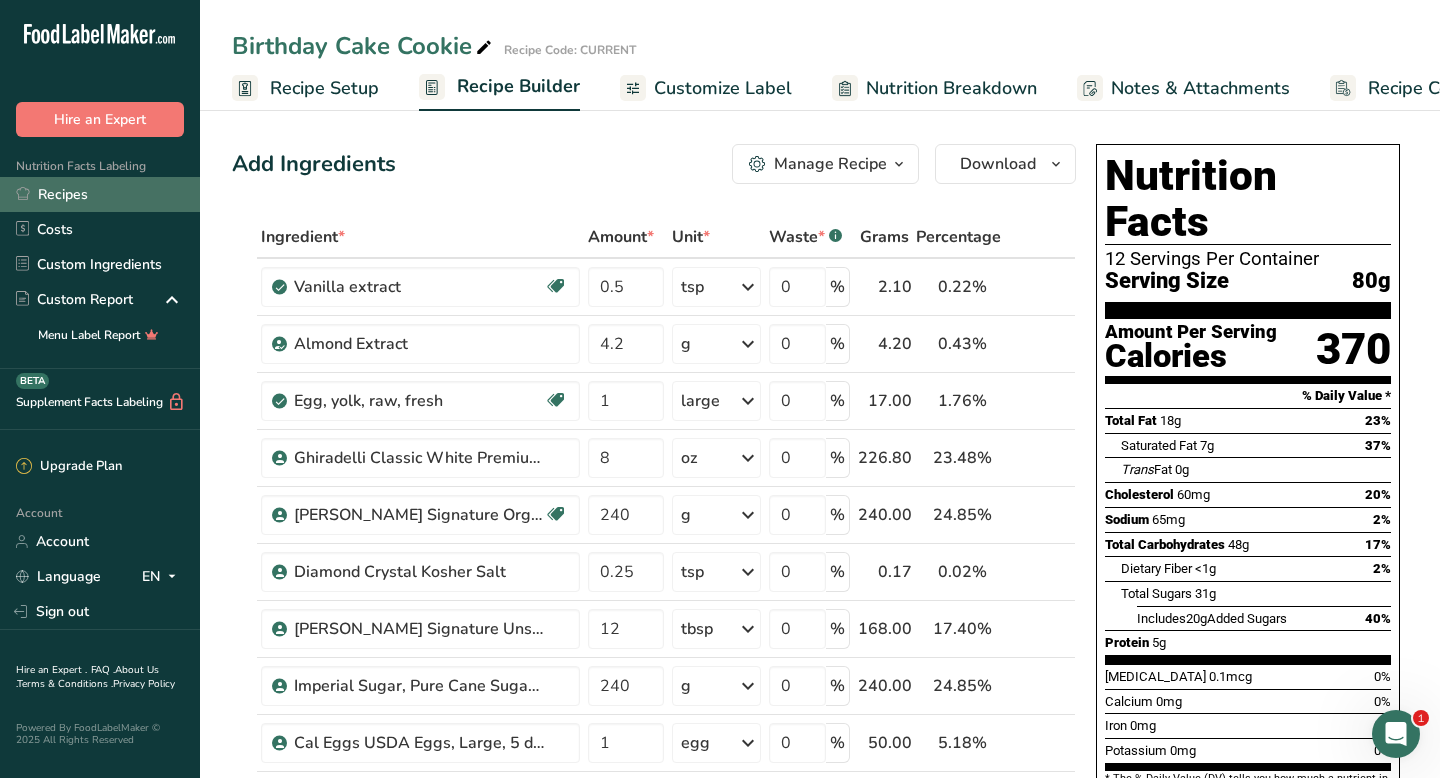 click on "Recipes" at bounding box center [100, 194] 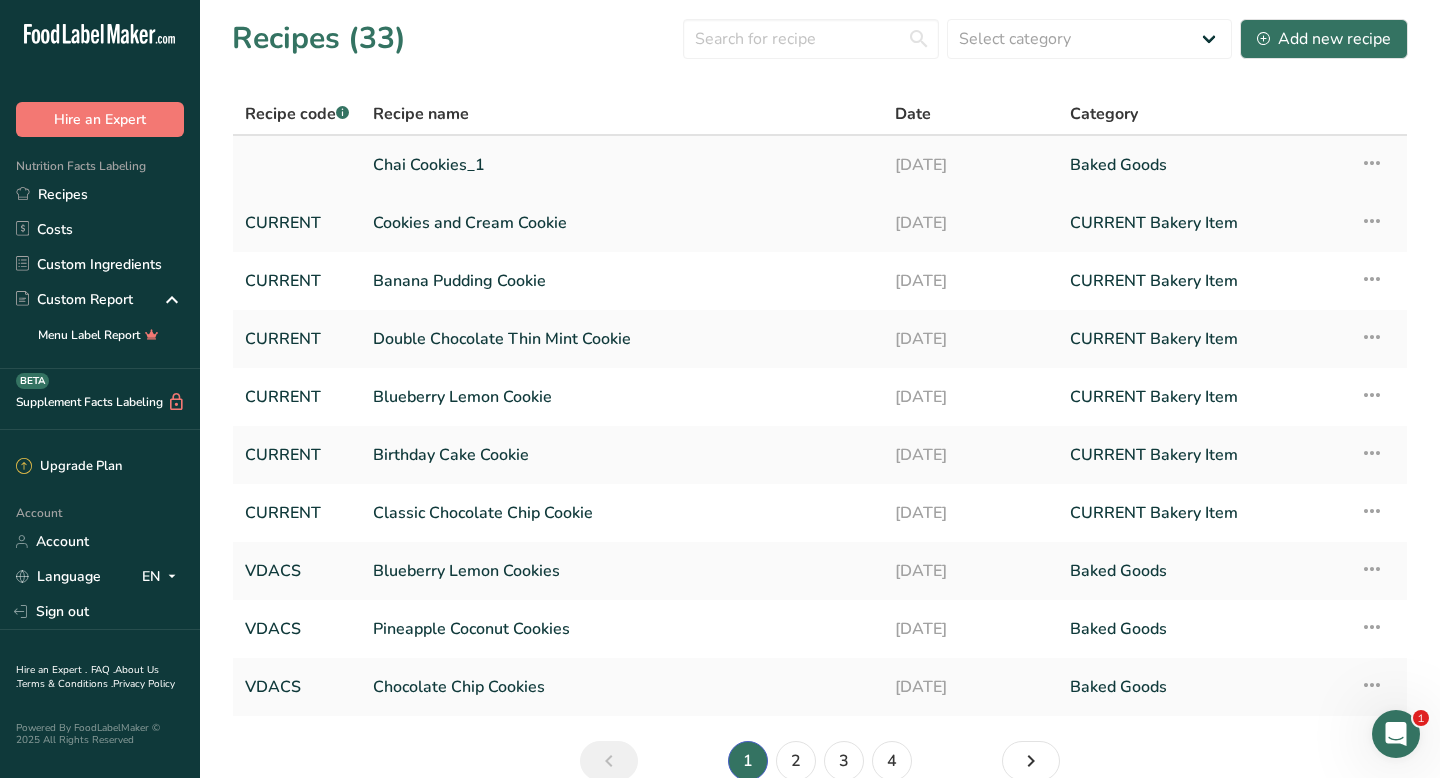 click on "Chai Cookies_1" at bounding box center (622, 165) 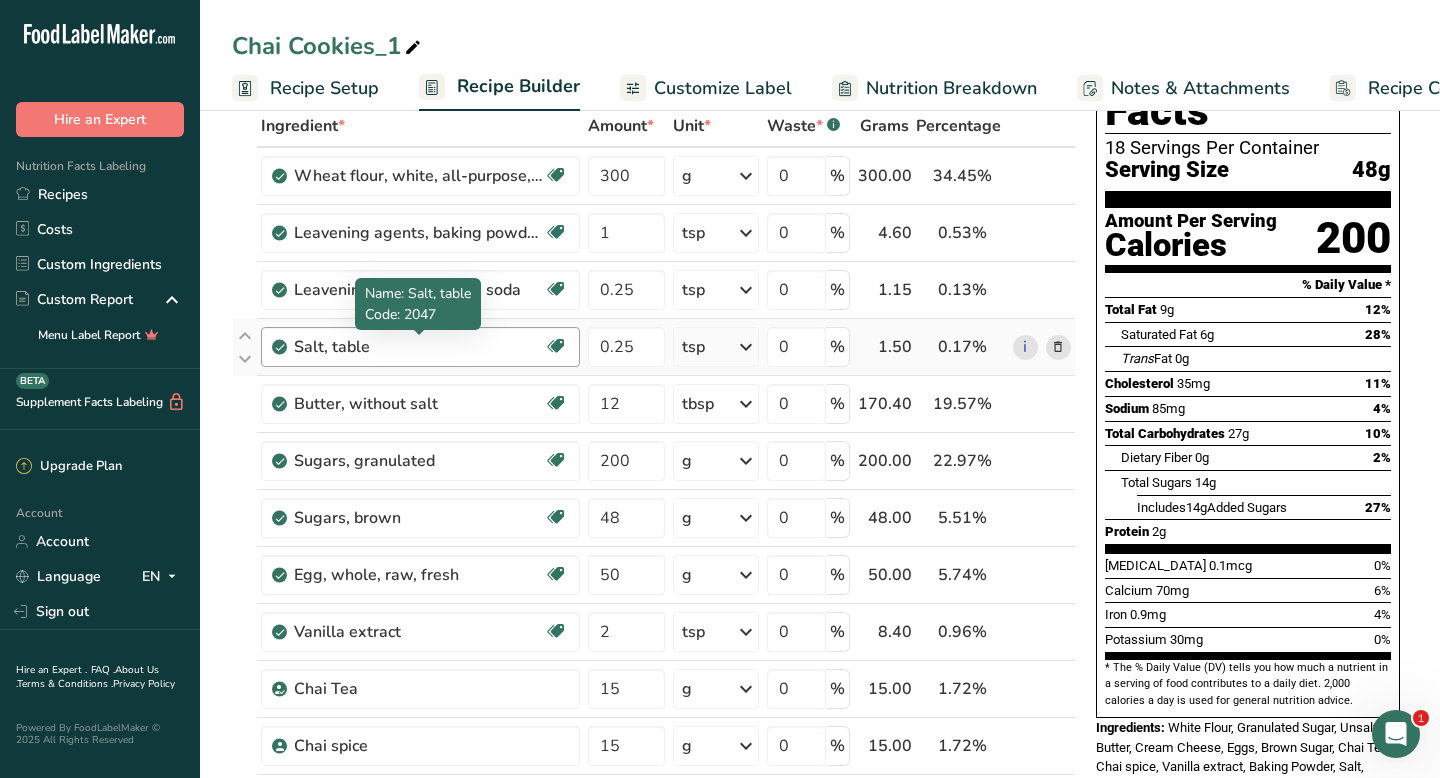 scroll, scrollTop: 115, scrollLeft: 0, axis: vertical 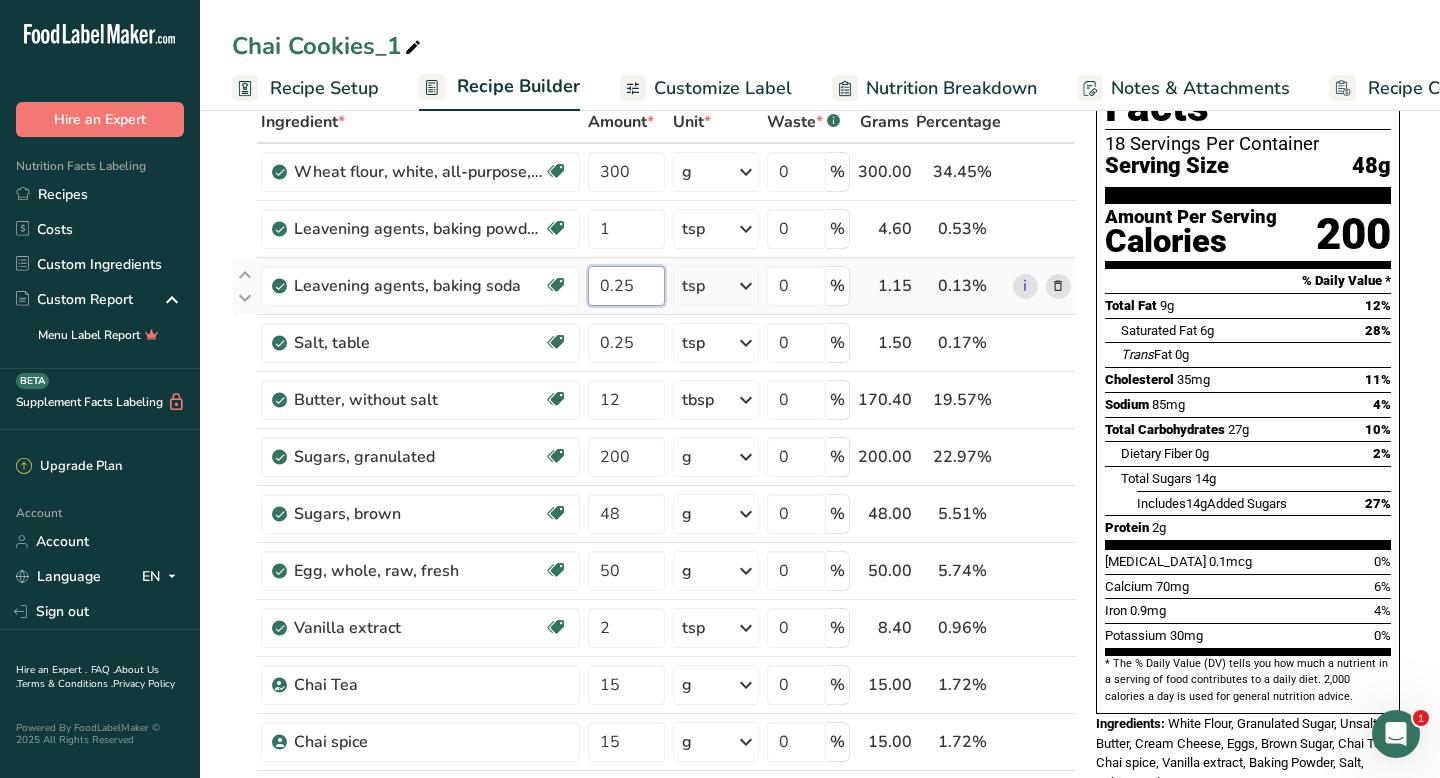 drag, startPoint x: 618, startPoint y: 285, endPoint x: 629, endPoint y: 285, distance: 11 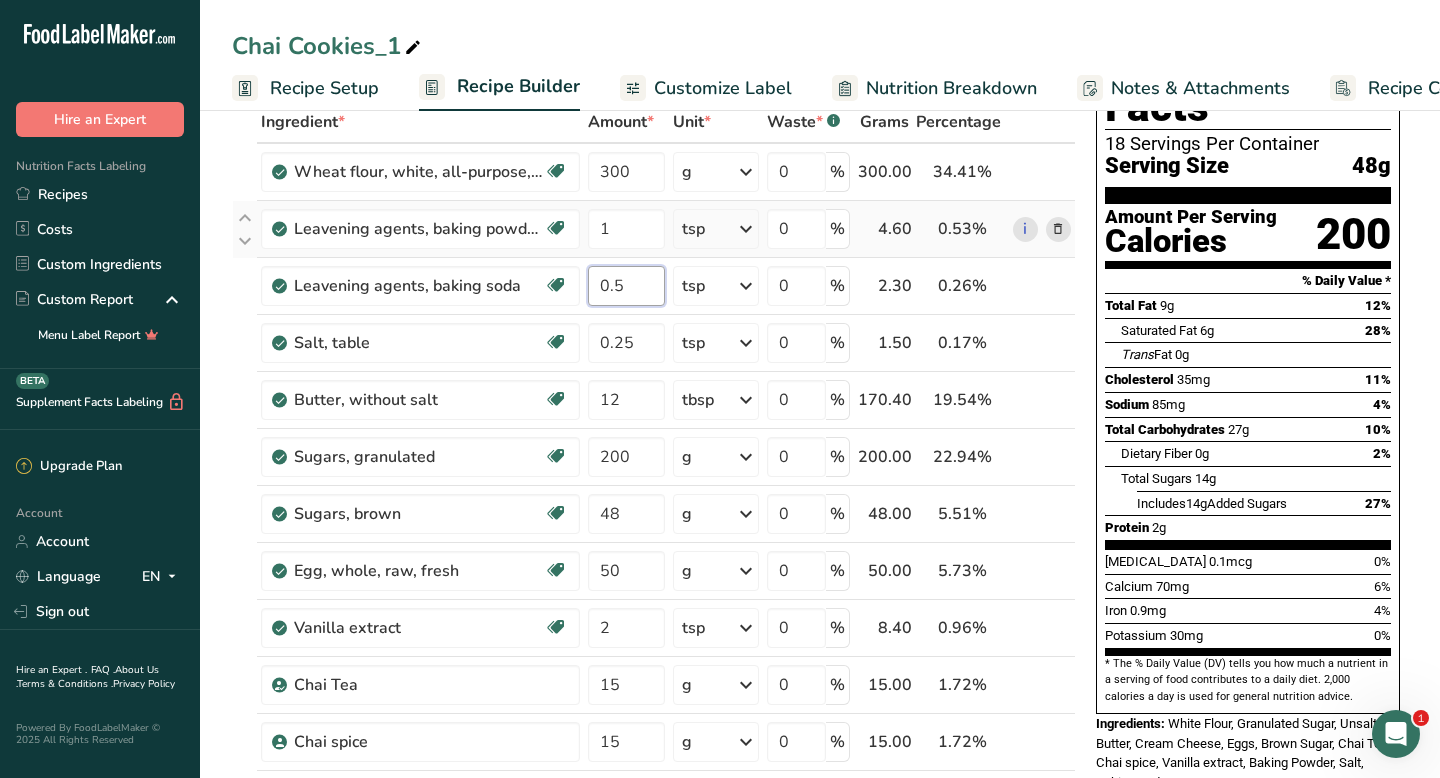 type on "0.5" 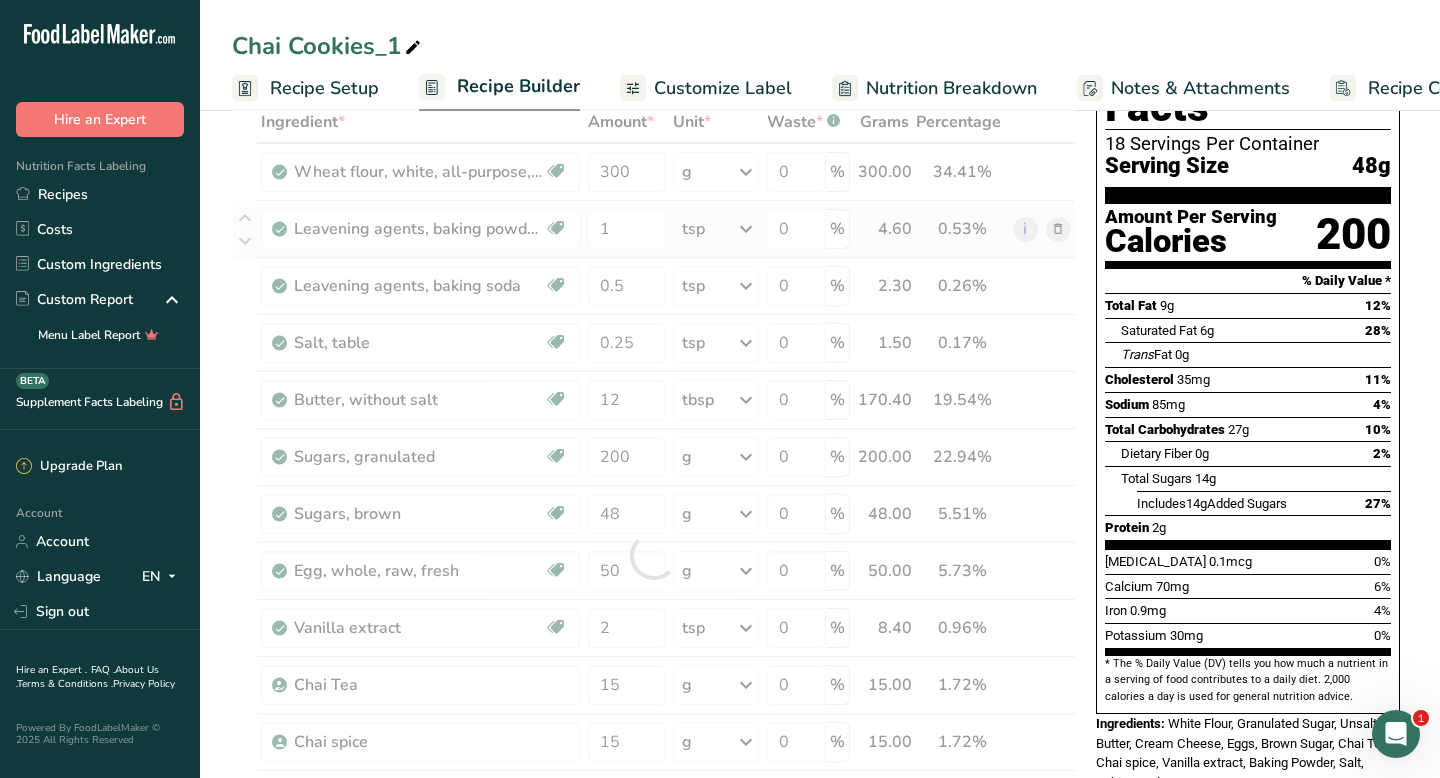 click on "Ingredient *
Amount *
Unit *
Waste *   .a-a{fill:#347362;}.b-a{fill:#fff;}          Grams
Percentage
Wheat flour, white, all-purpose, enriched, calcium-fortified
Dairy free
Vegan
Vegetarian
Soy free
300
g
Portions
1 cup
Weight Units
g
kg
mg
See more
Volume Units
l
Volume units require a density conversion. If you know your ingredient's density enter it below. Otherwise, click on "RIA" our AI Regulatory bot - she will be able to help you
lb/ft3
g/cm3
Confirm
mL
lb/ft3
0" at bounding box center [654, 555] 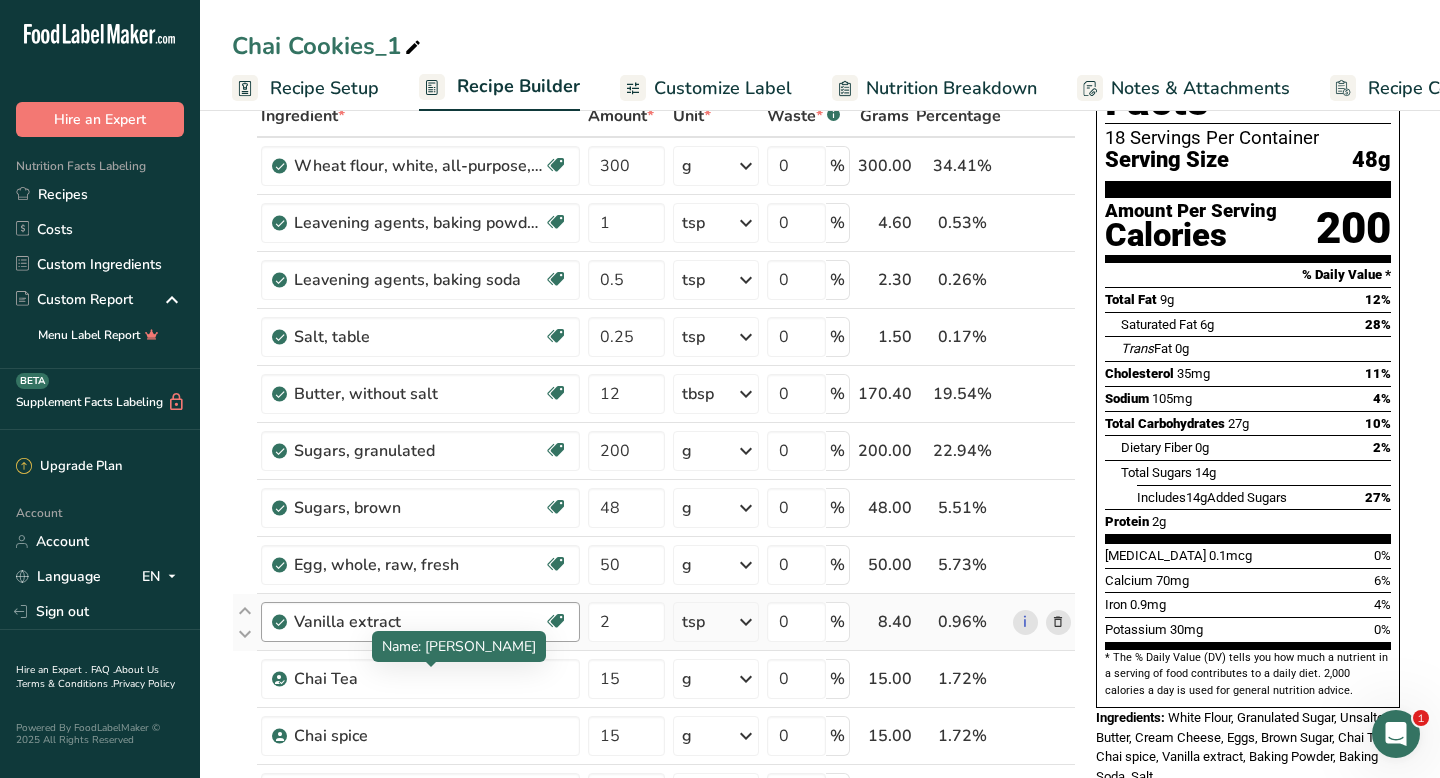 scroll, scrollTop: 99, scrollLeft: 0, axis: vertical 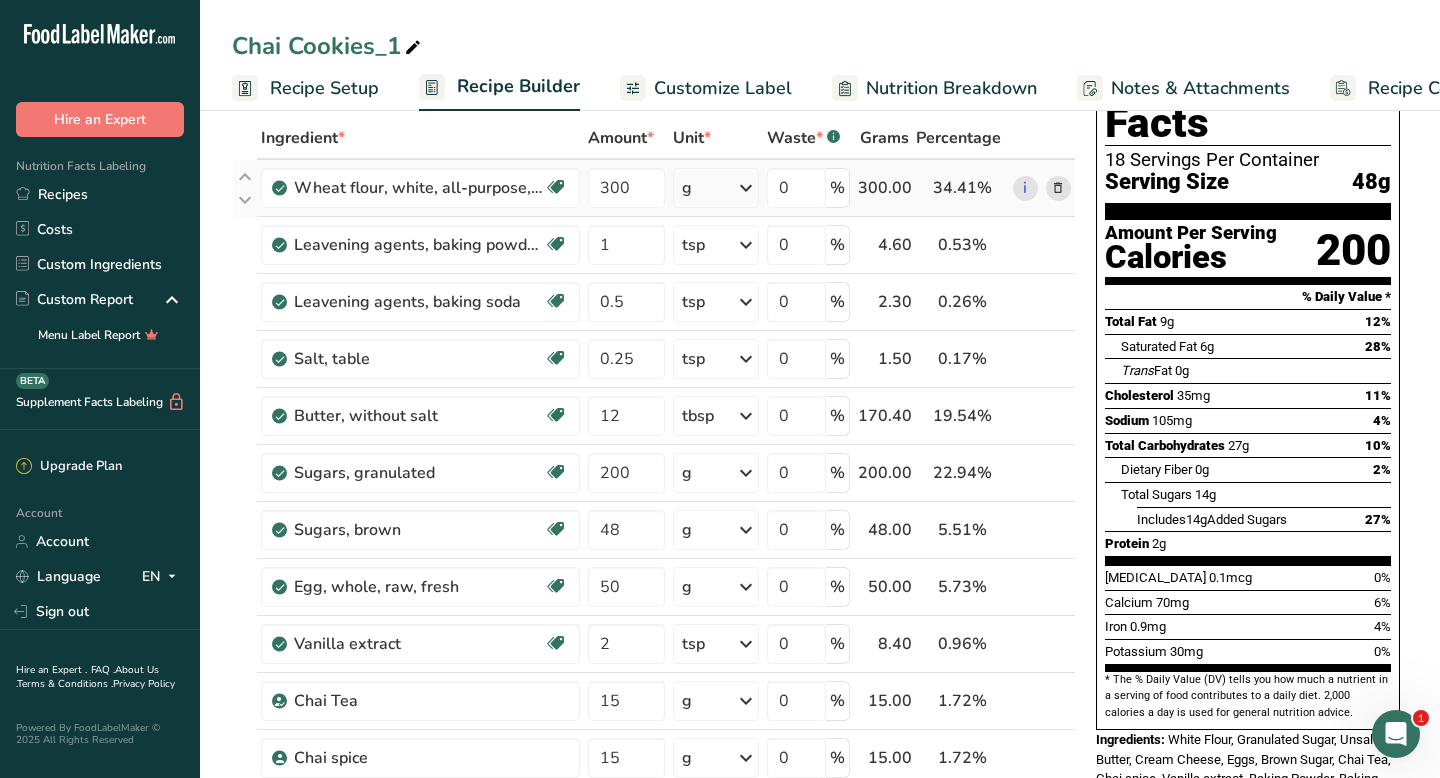 click at bounding box center [1058, 188] 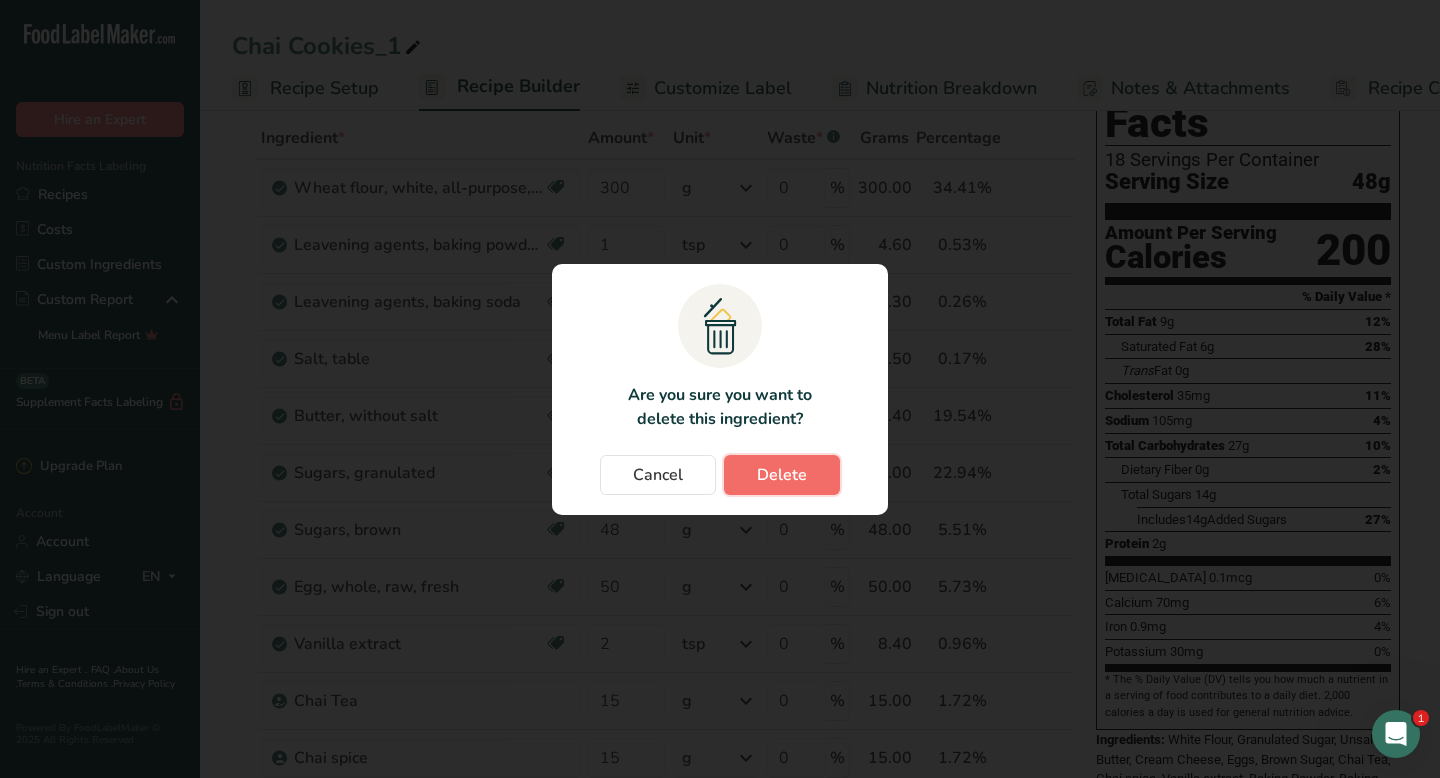 click on "Delete" at bounding box center (782, 475) 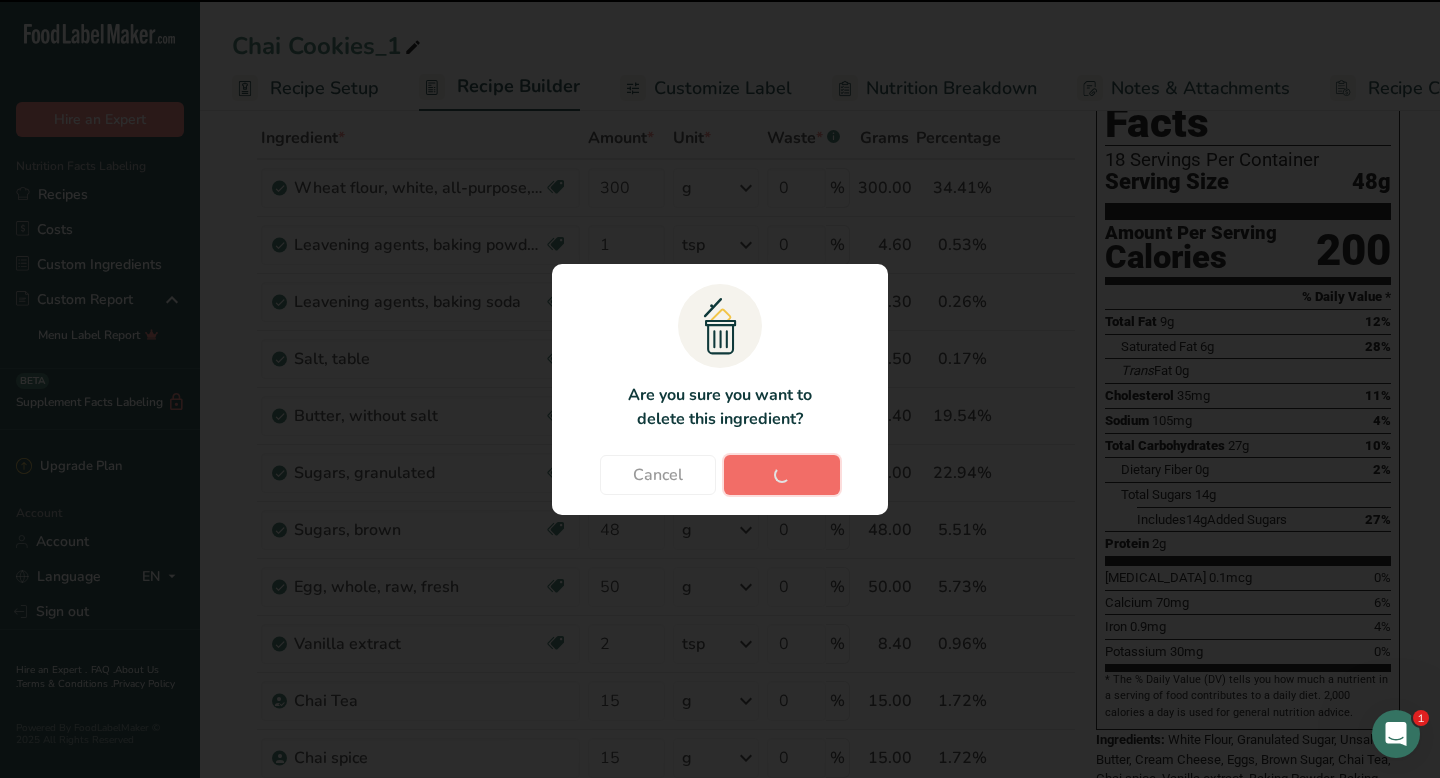 type on "1" 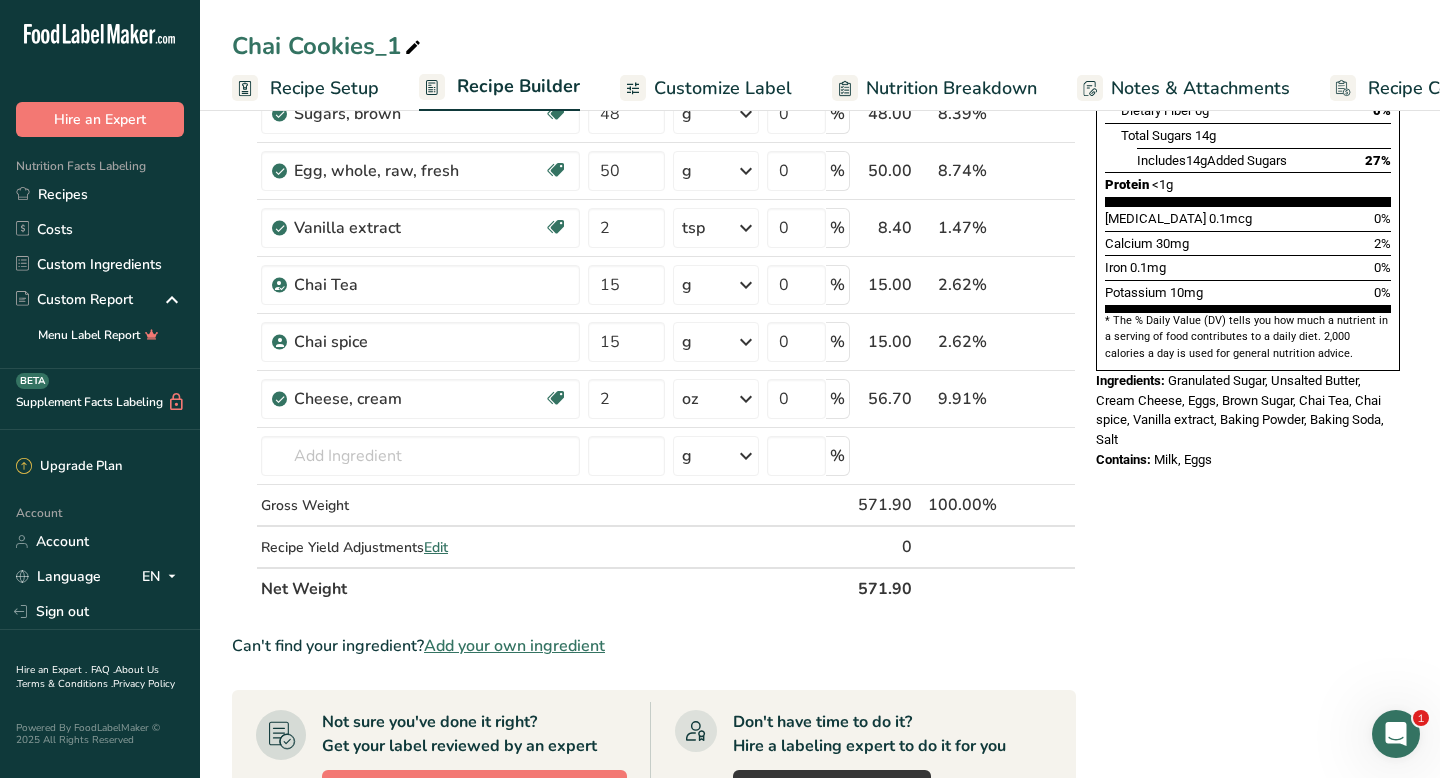 scroll, scrollTop: 485, scrollLeft: 0, axis: vertical 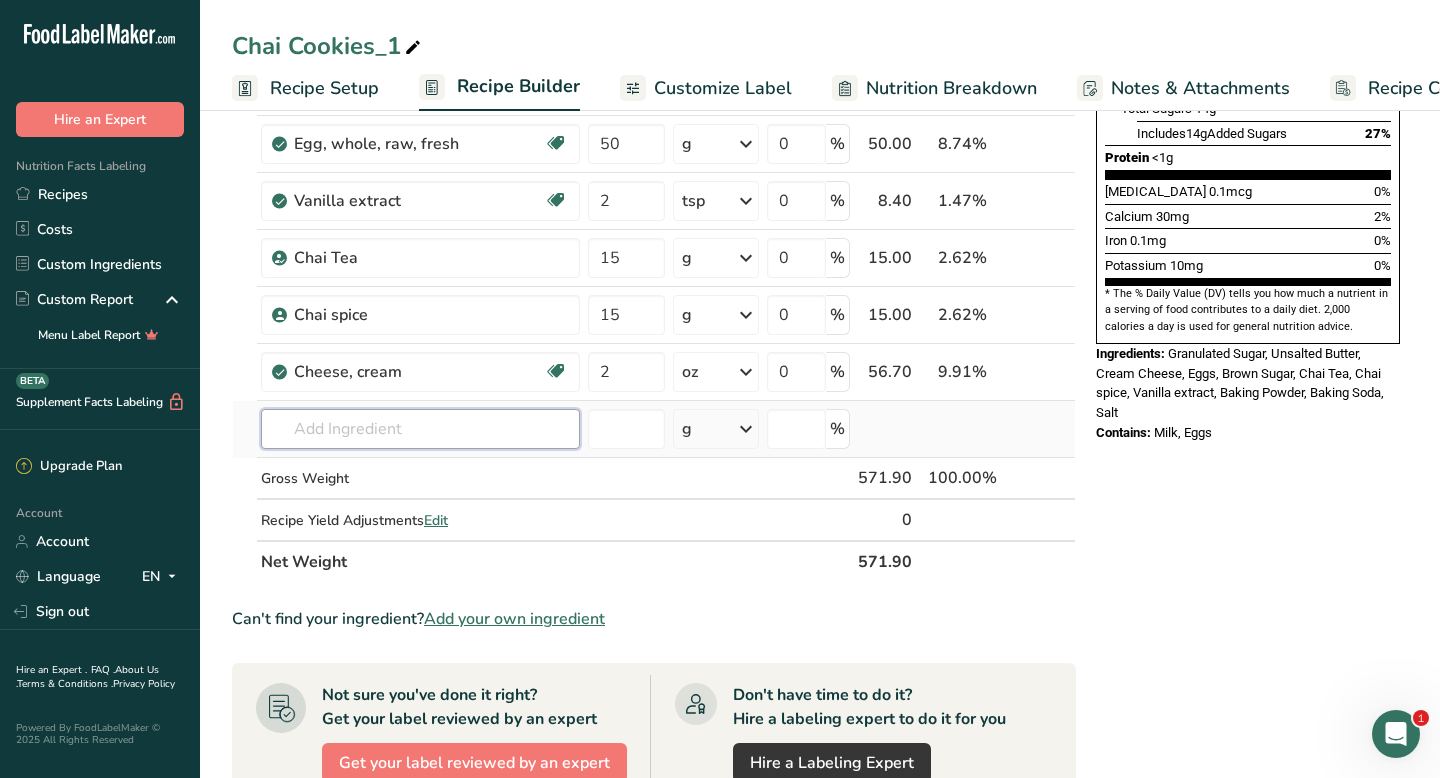 click at bounding box center (420, 429) 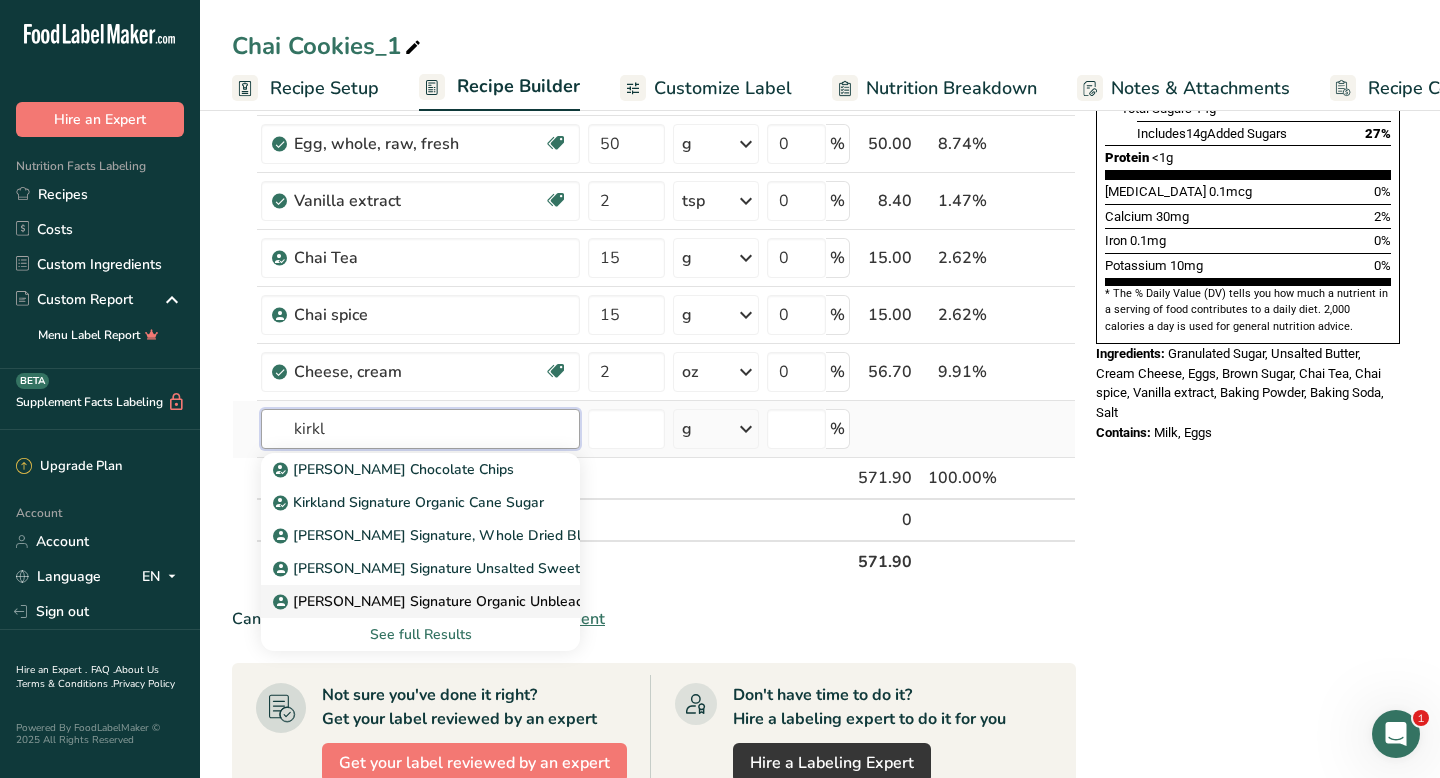 type on "kirkl" 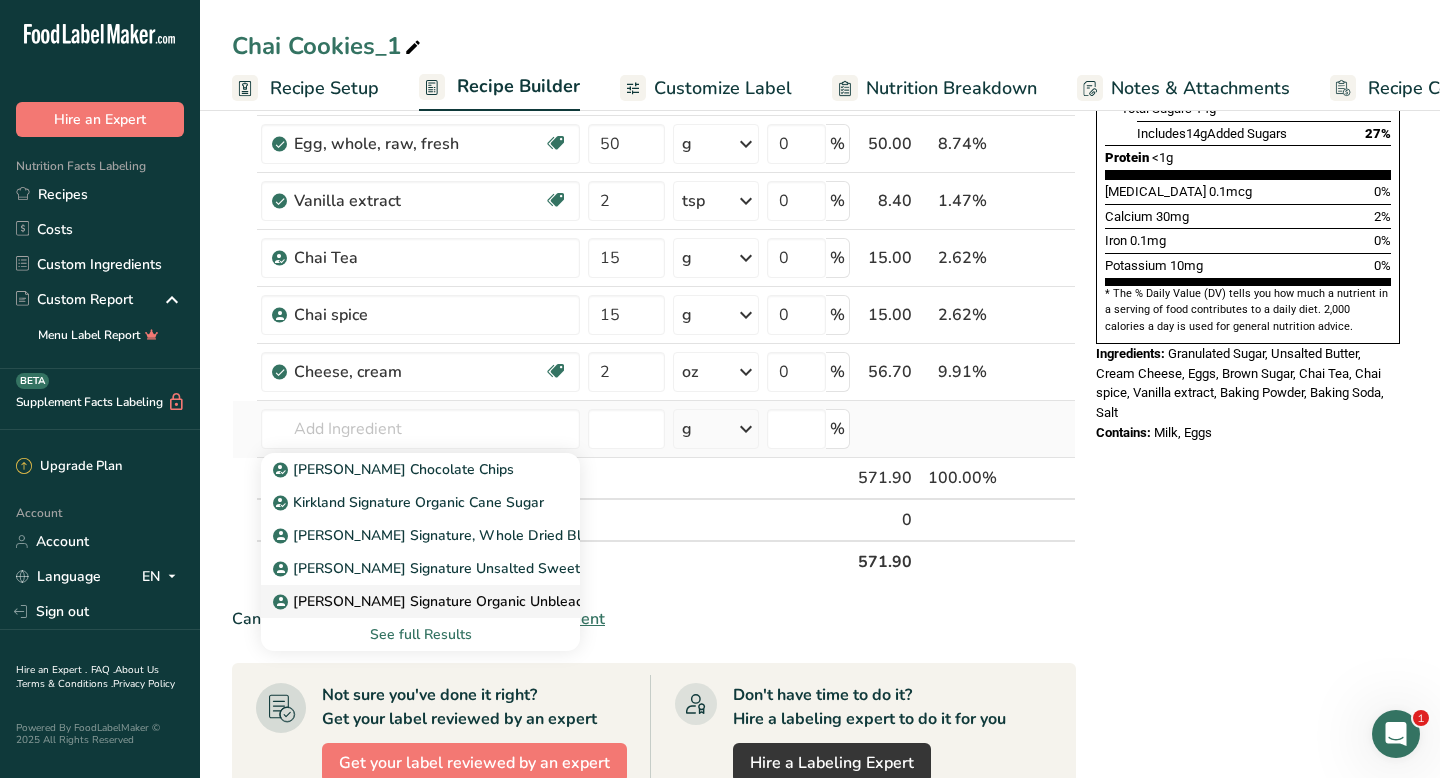 click on "[PERSON_NAME] Signature Organic Unbleached All Purpose Flour" at bounding box center (500, 601) 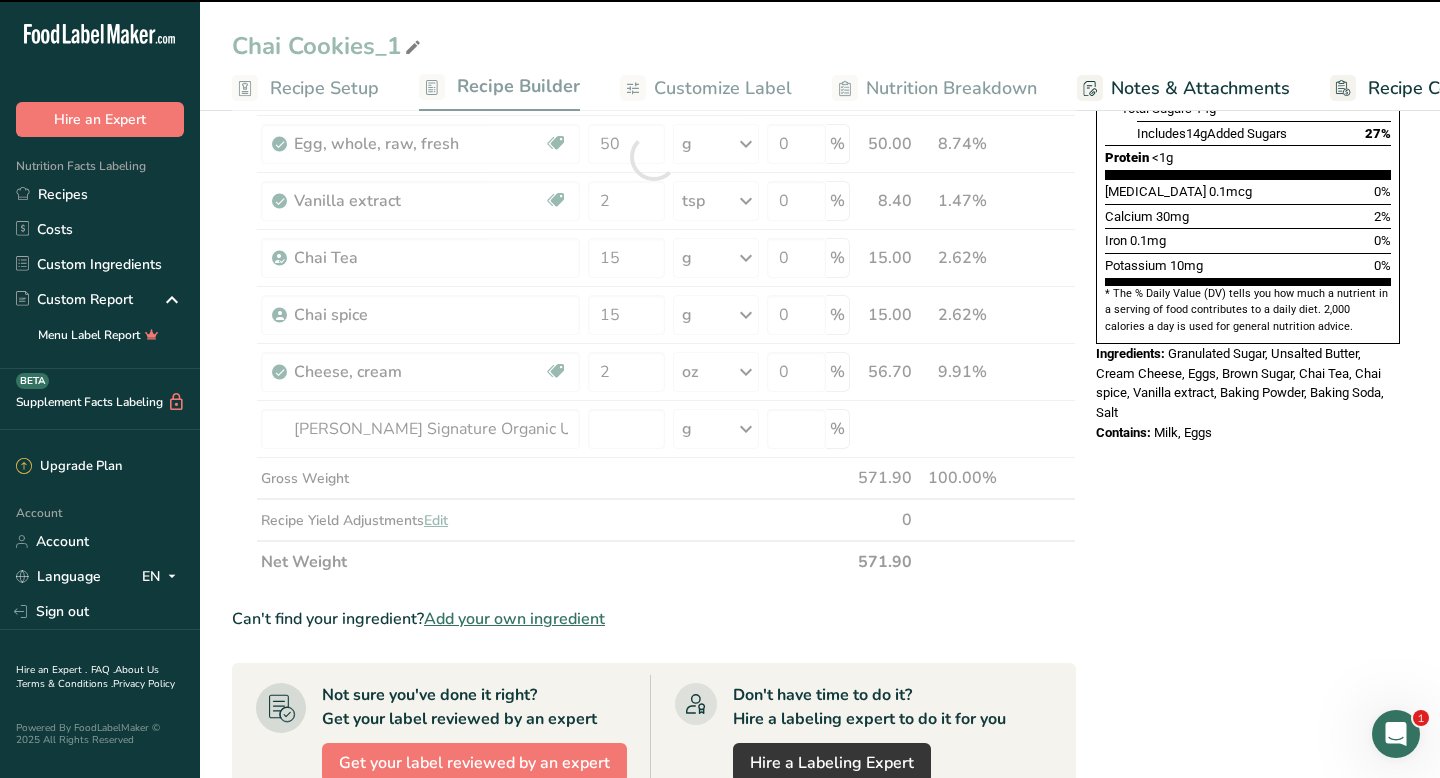 type on "0" 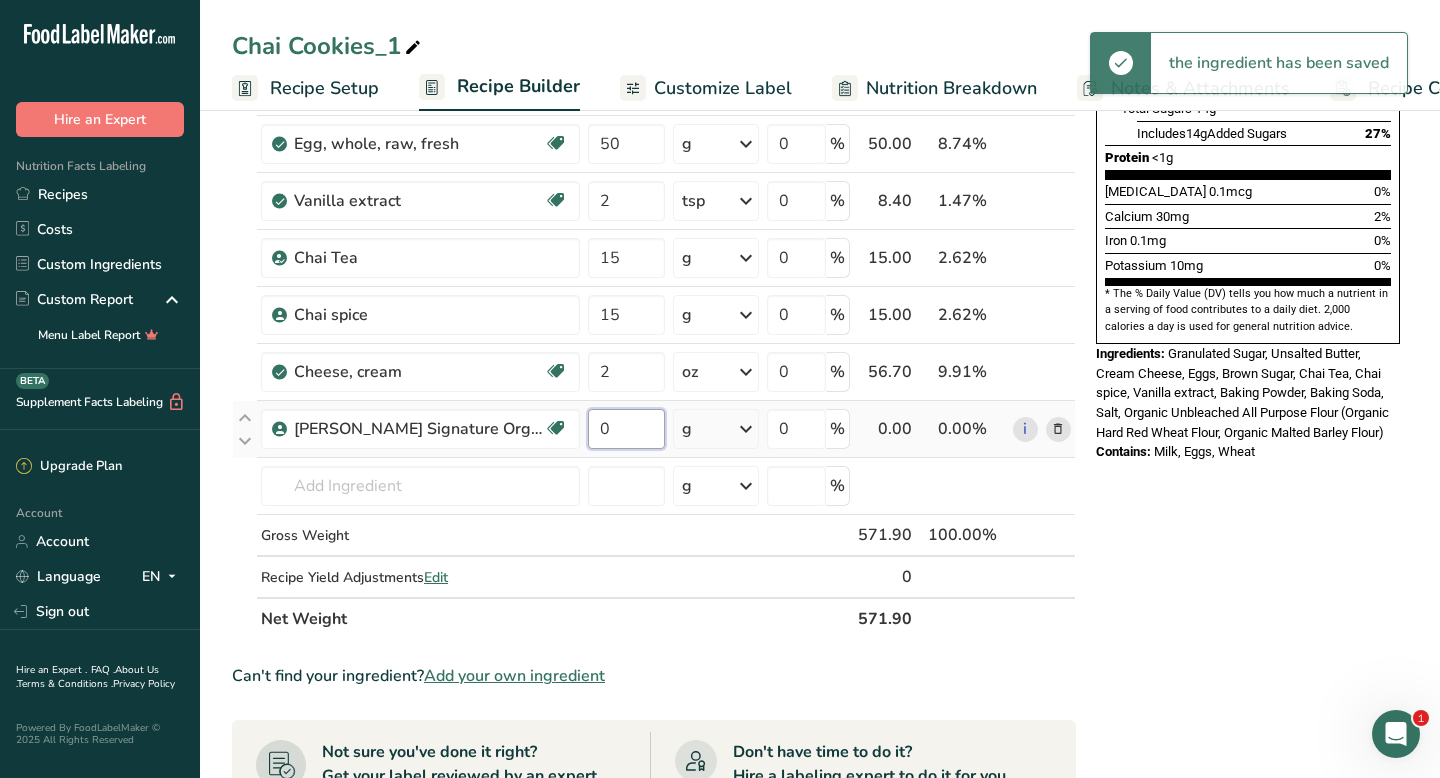 click on "0" at bounding box center (626, 429) 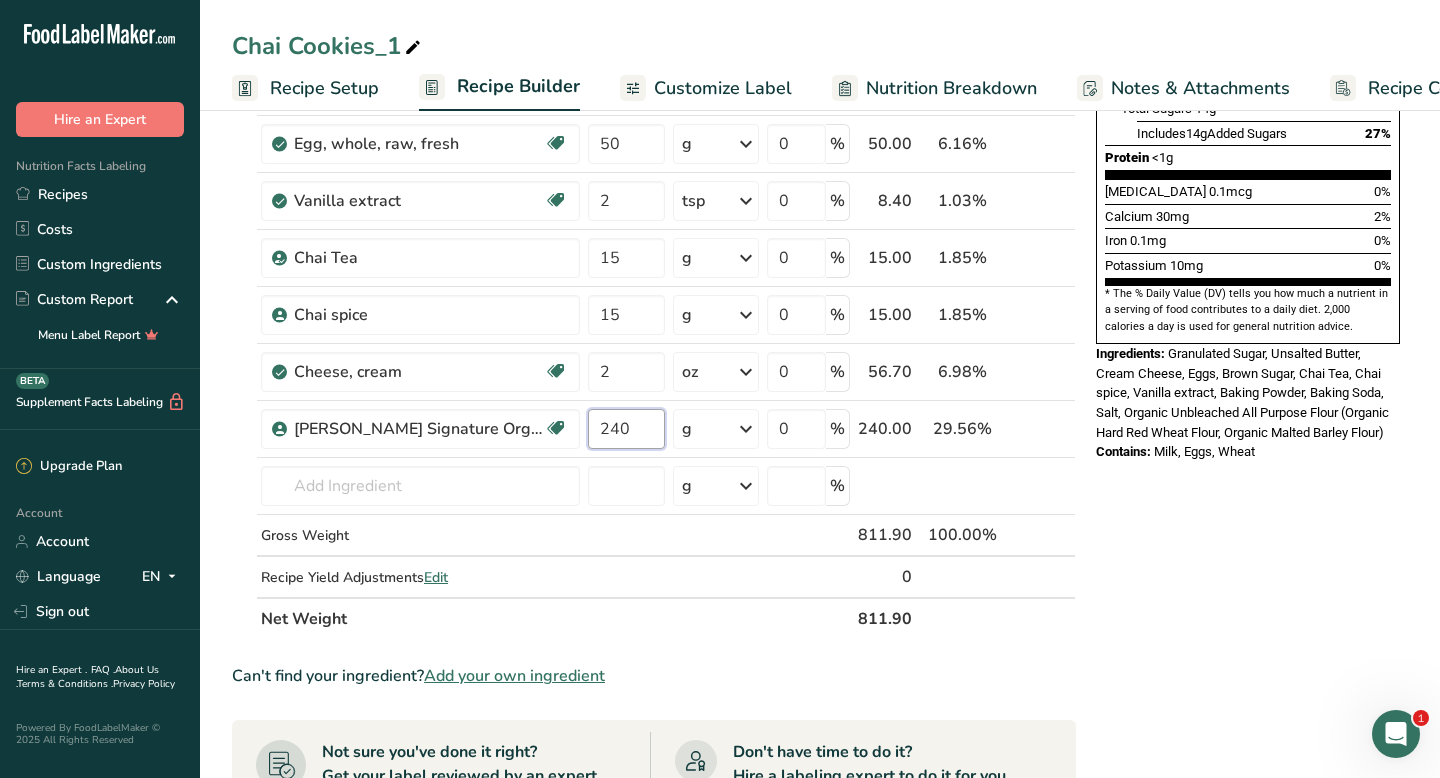 type on "240" 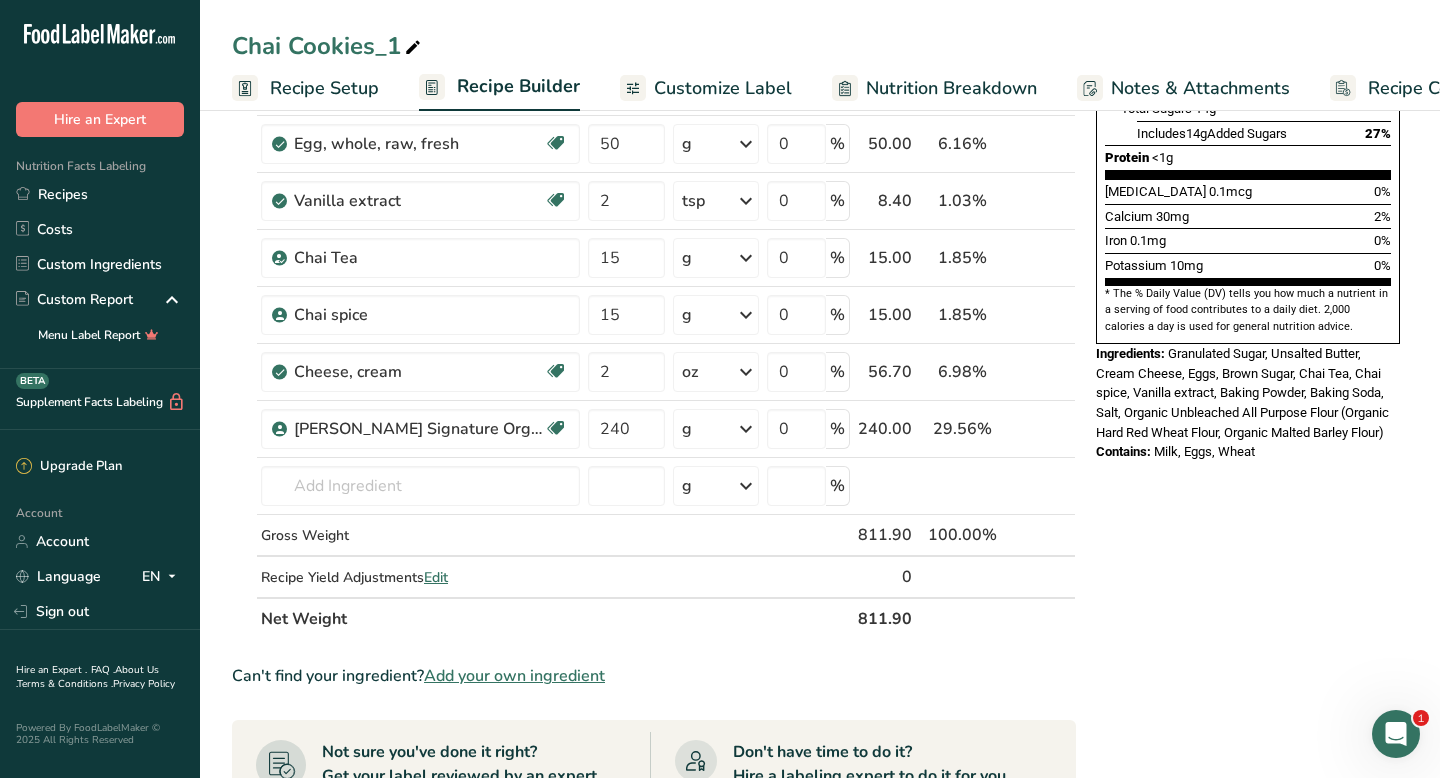 click on "Add Ingredients
Manage Recipe         Delete Recipe           Duplicate Recipe             Scale Recipe             Save as Sub-Recipe   .a-a{fill:#347362;}.b-a{fill:#fff;}                               Nutrition Breakdown                 Recipe Card
NEW
[MEDICAL_DATA] Pattern Report             Activity History
Download
Choose your preferred label style
Standard FDA label
Standard FDA label
The most common format for nutrition facts labels in compliance with the FDA's typeface, style and requirements
Tabular FDA label
A label format compliant with the FDA regulations presented in a tabular (horizontal) display.
Linear FDA label
A simple linear display for small sized packages.
Simplified FDA label" at bounding box center [820, 463] 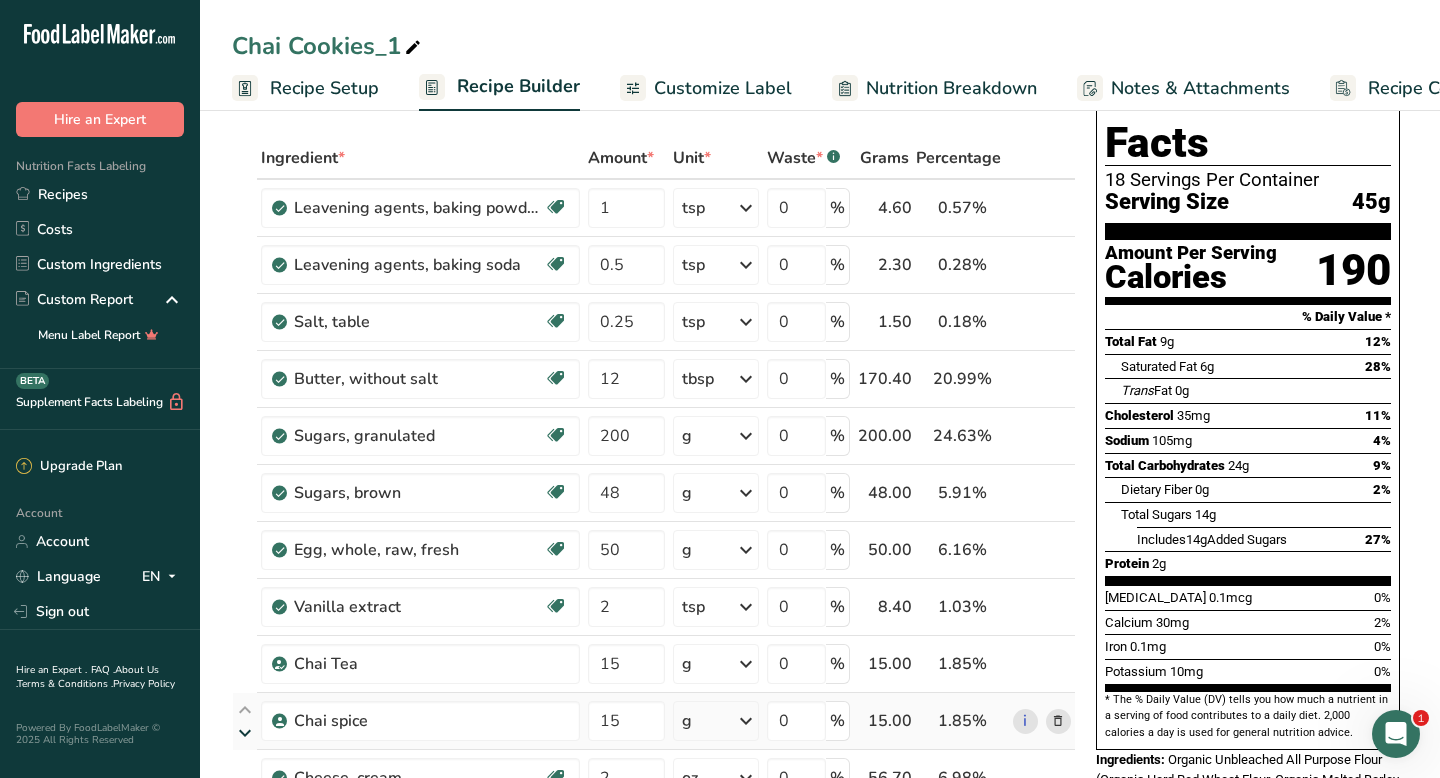 scroll, scrollTop: 73, scrollLeft: 0, axis: vertical 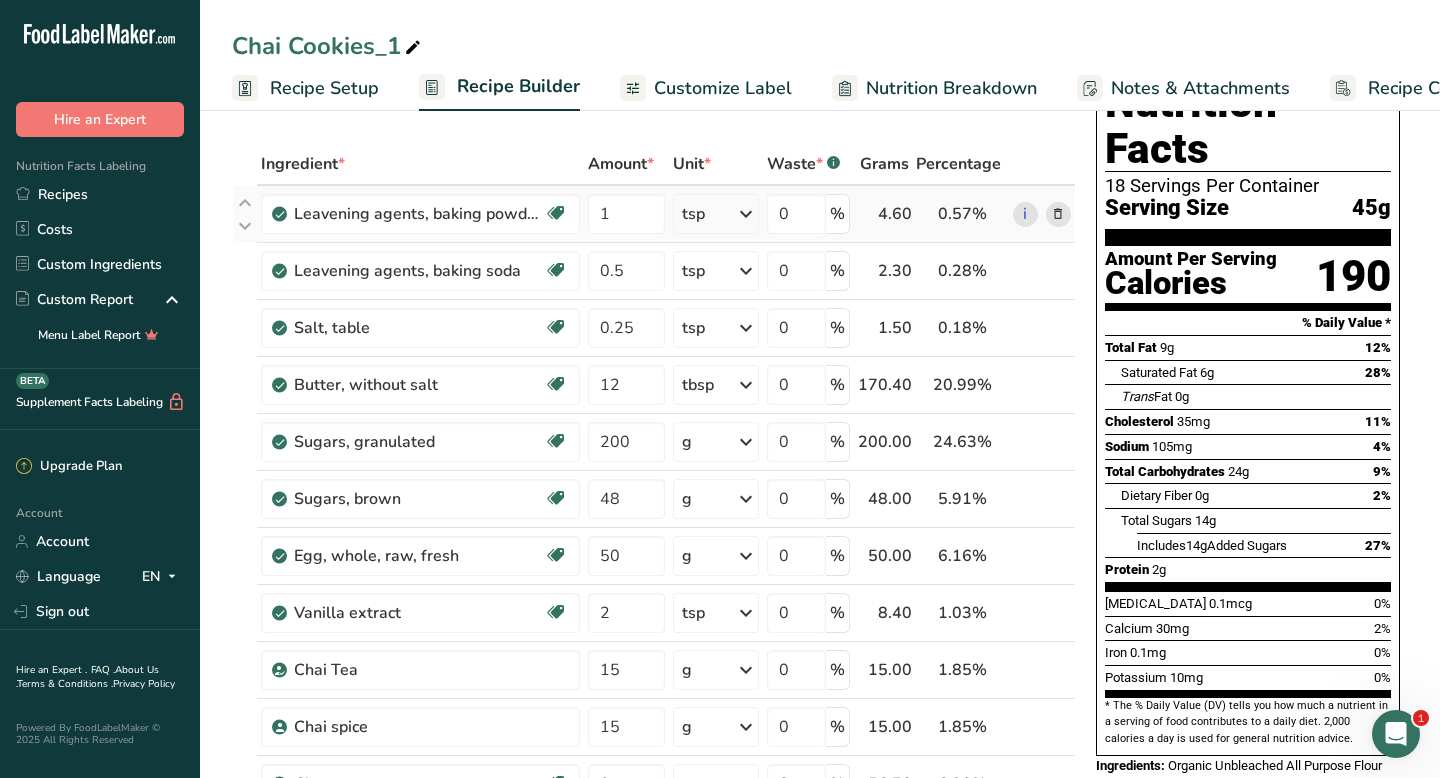 click at bounding box center (1058, 214) 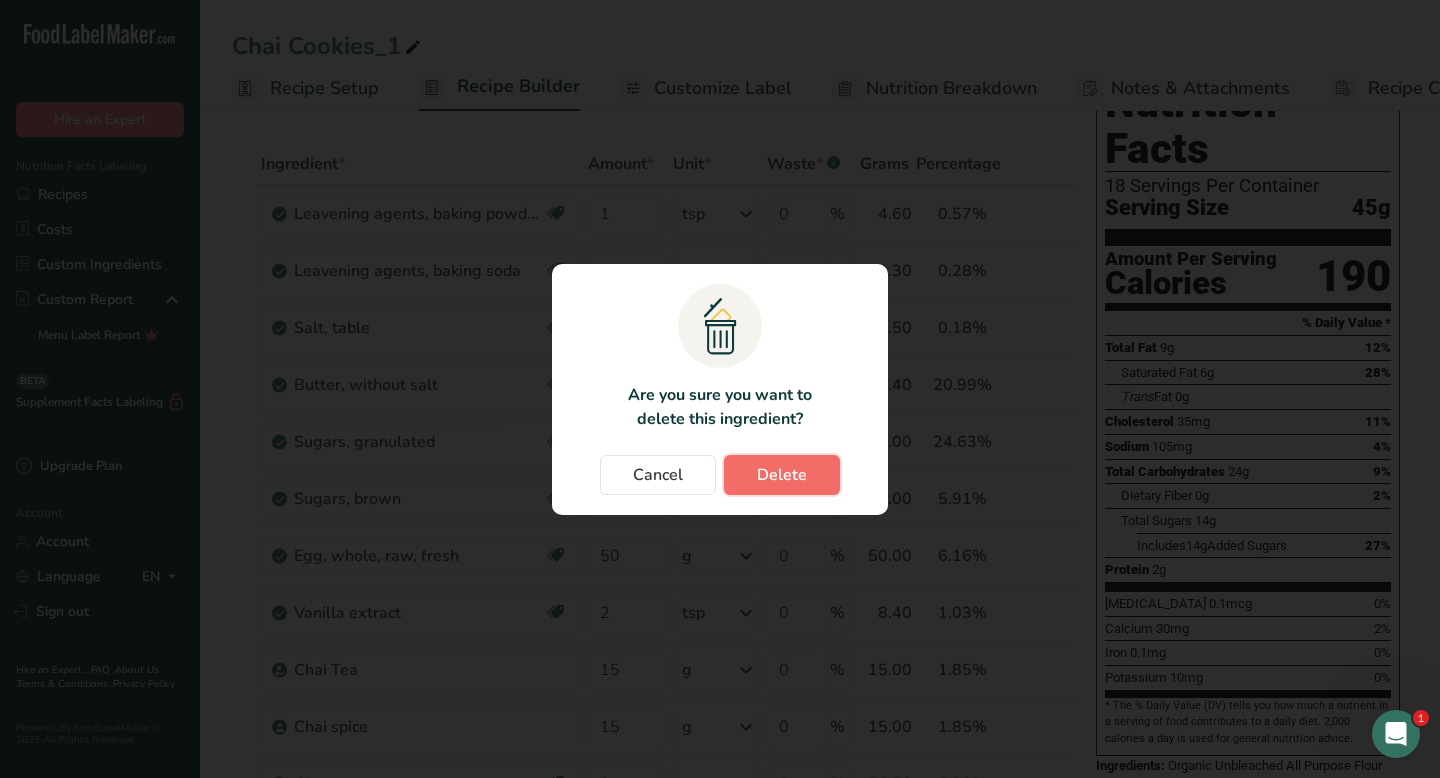 click on "Delete" at bounding box center [782, 475] 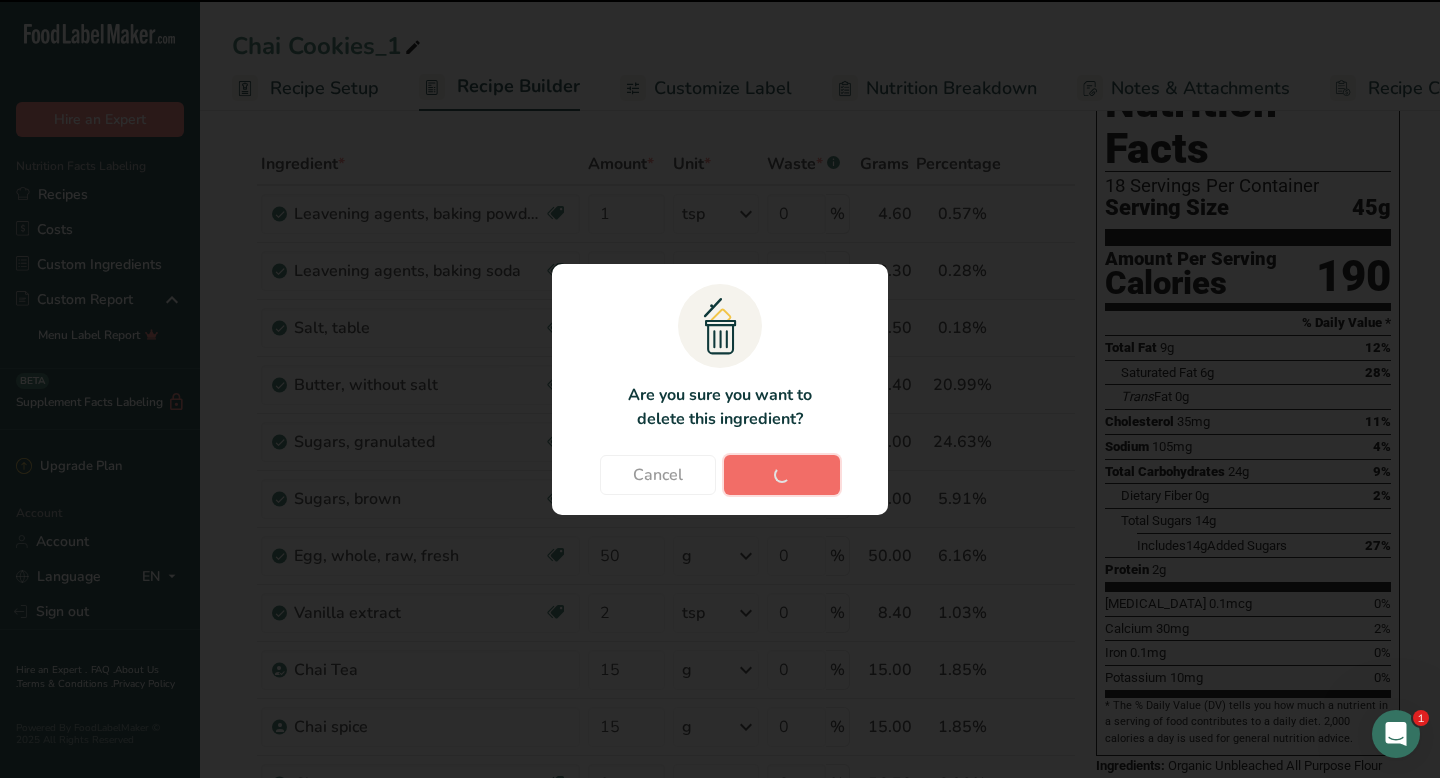 type on "0.5" 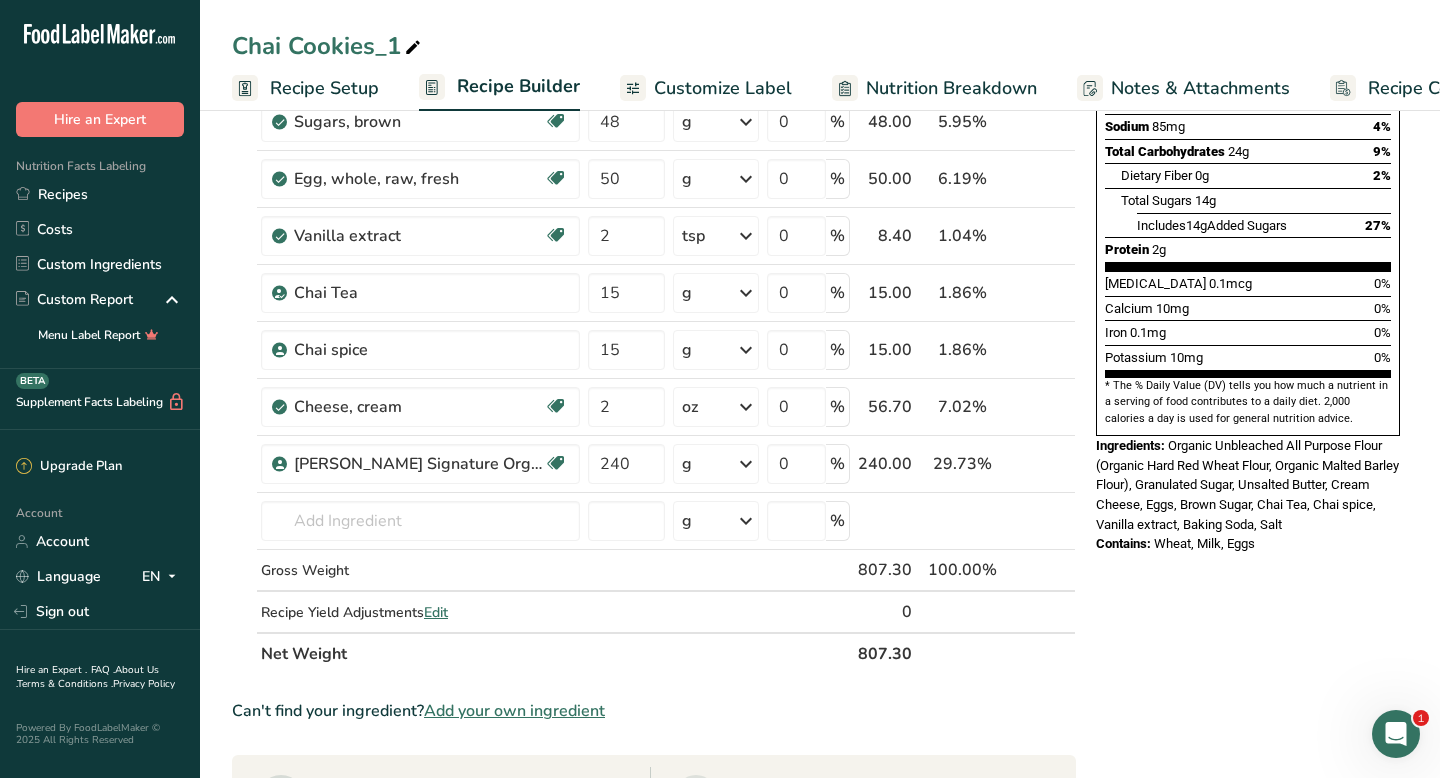 scroll, scrollTop: 412, scrollLeft: 0, axis: vertical 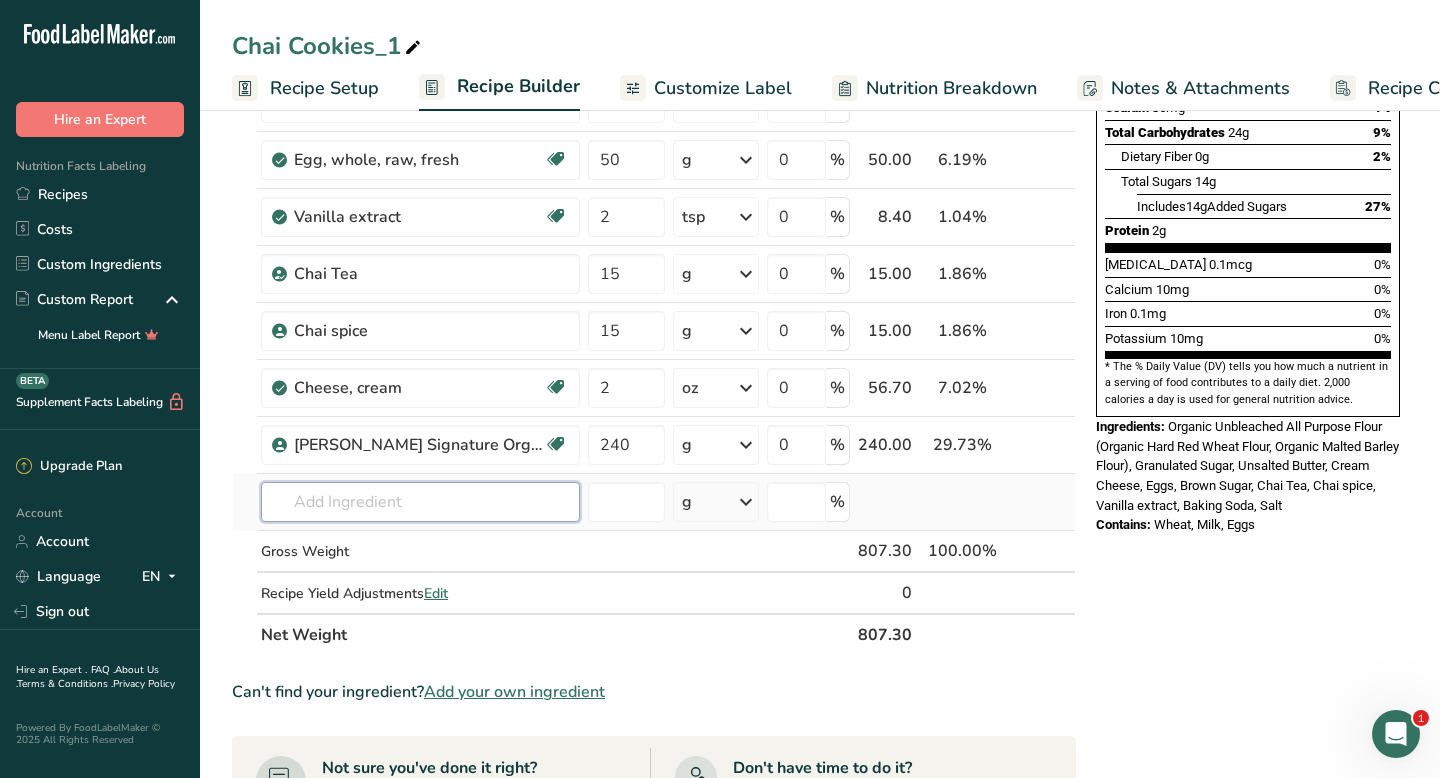 click at bounding box center [420, 502] 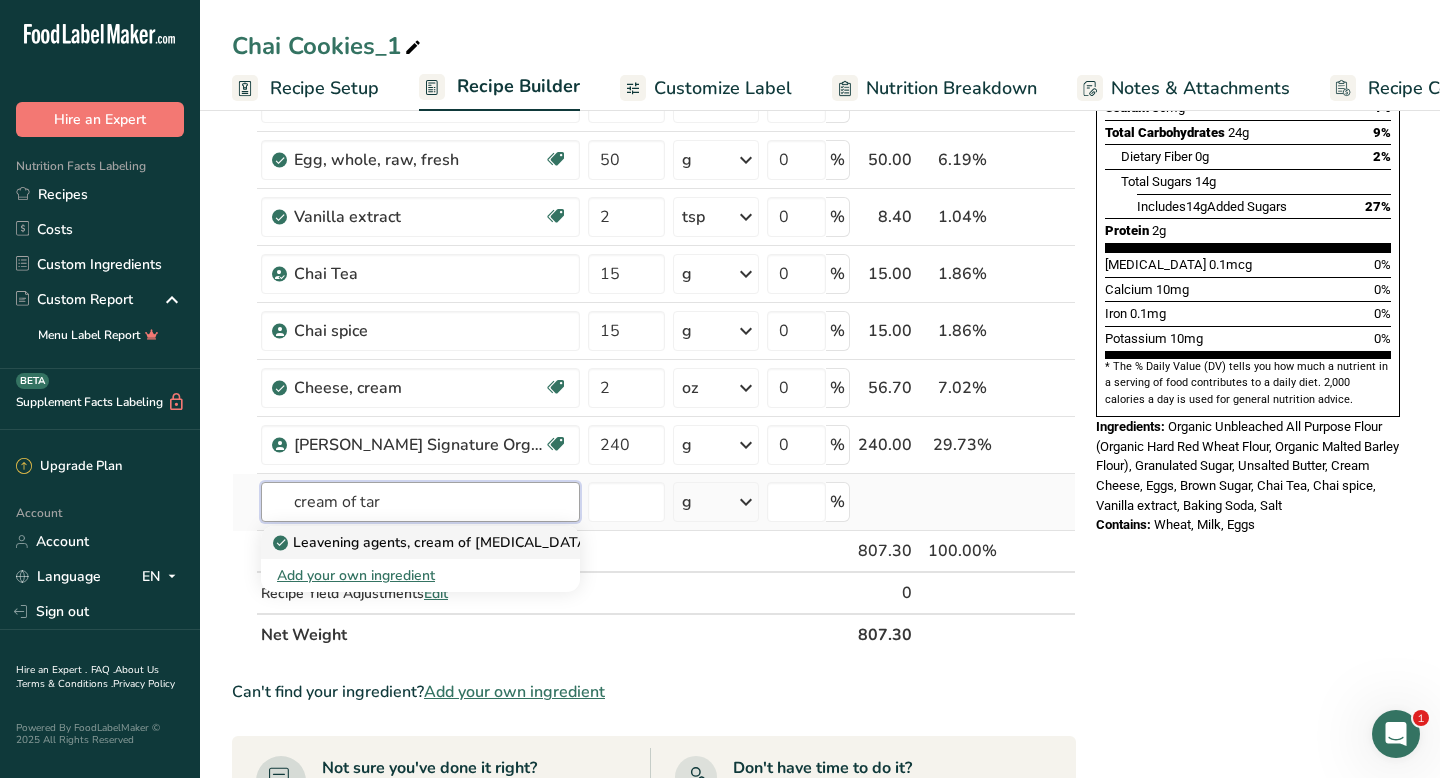 type on "cream of tar" 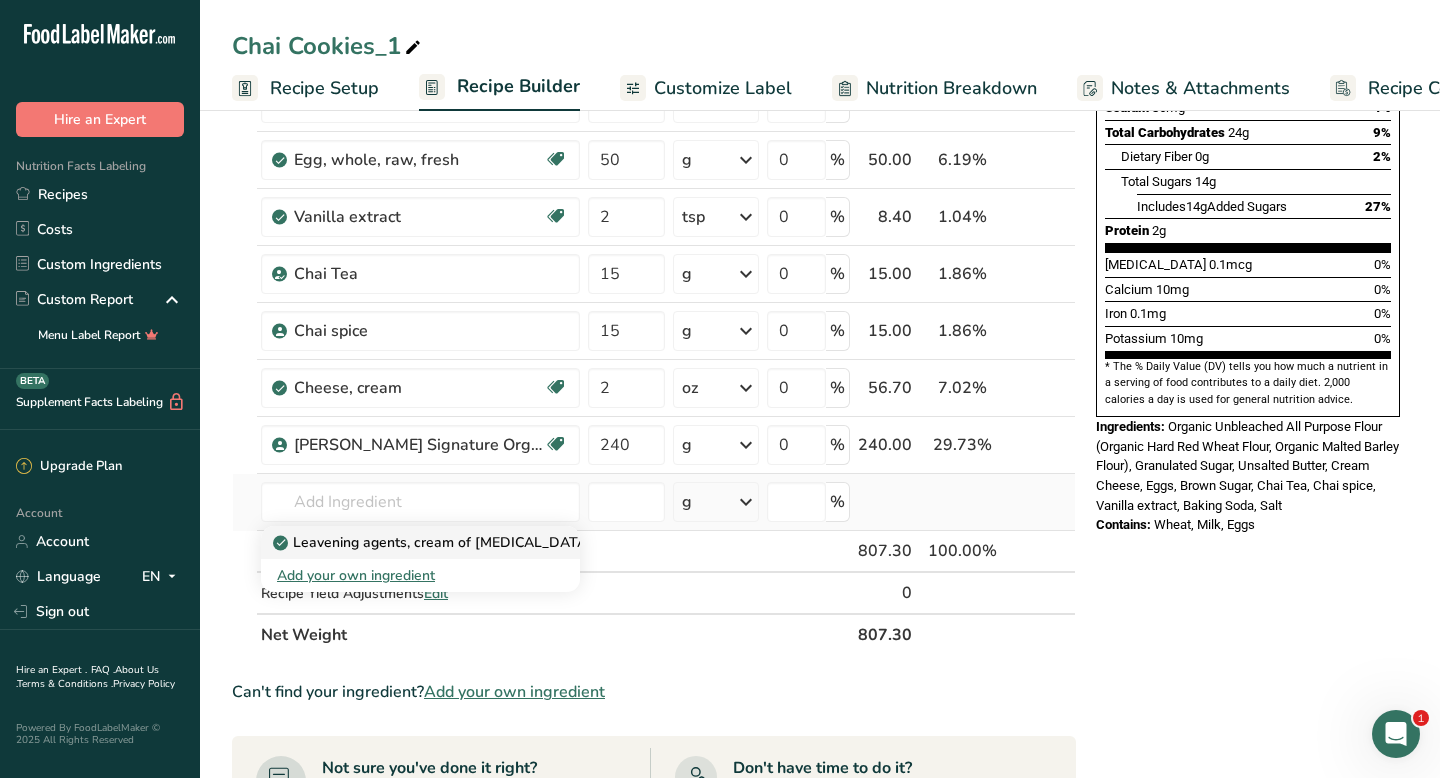 click on "Leavening agents, cream of [MEDICAL_DATA]" at bounding box center (434, 542) 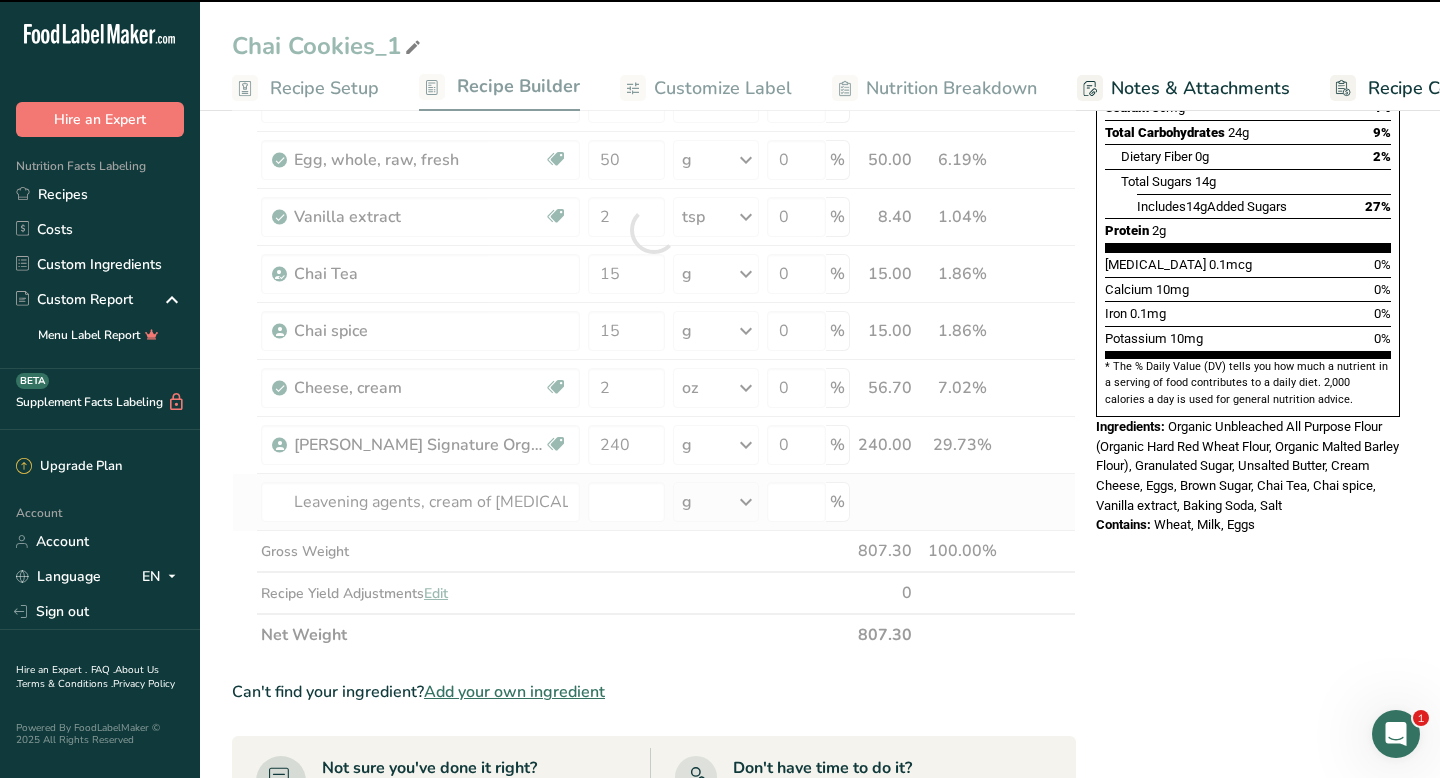 type on "0" 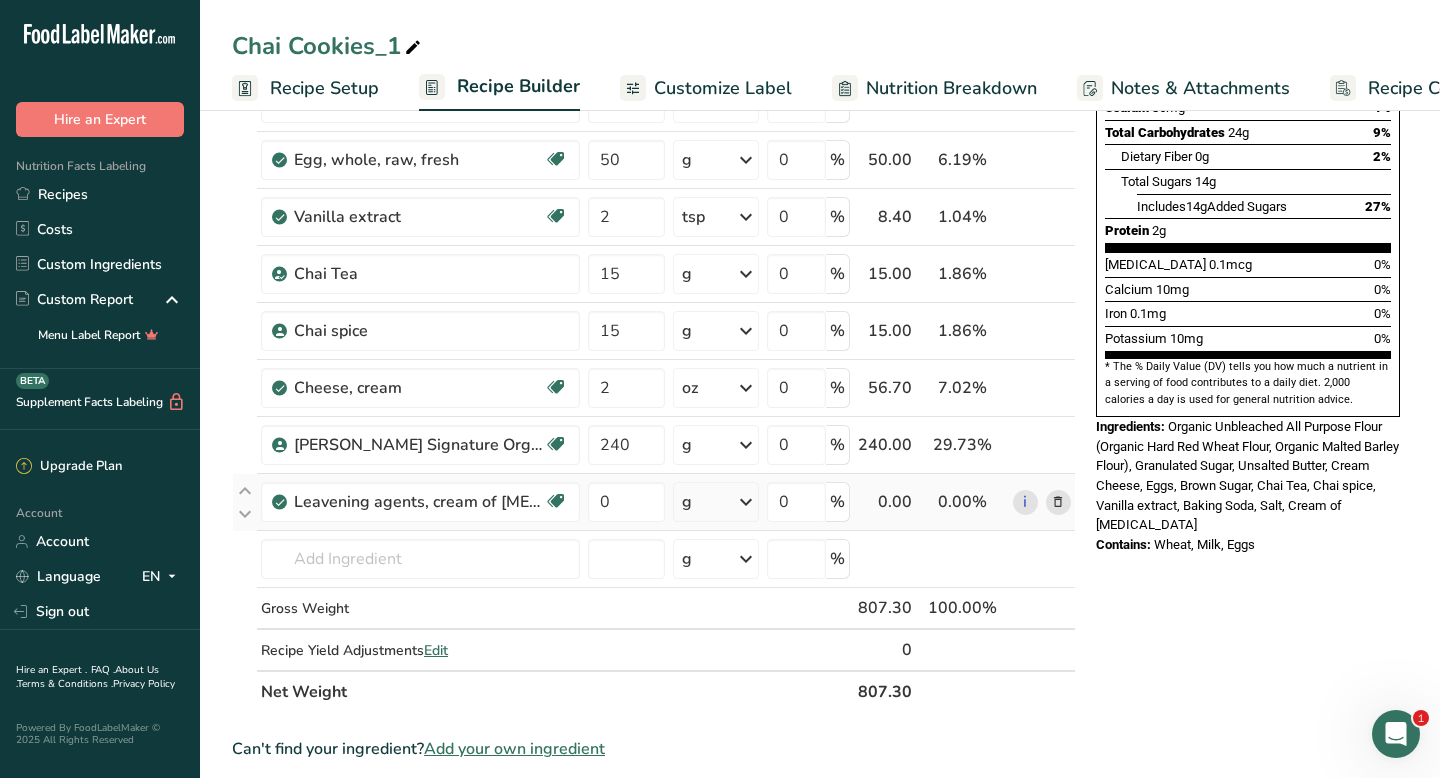 click on "g" at bounding box center (716, 502) 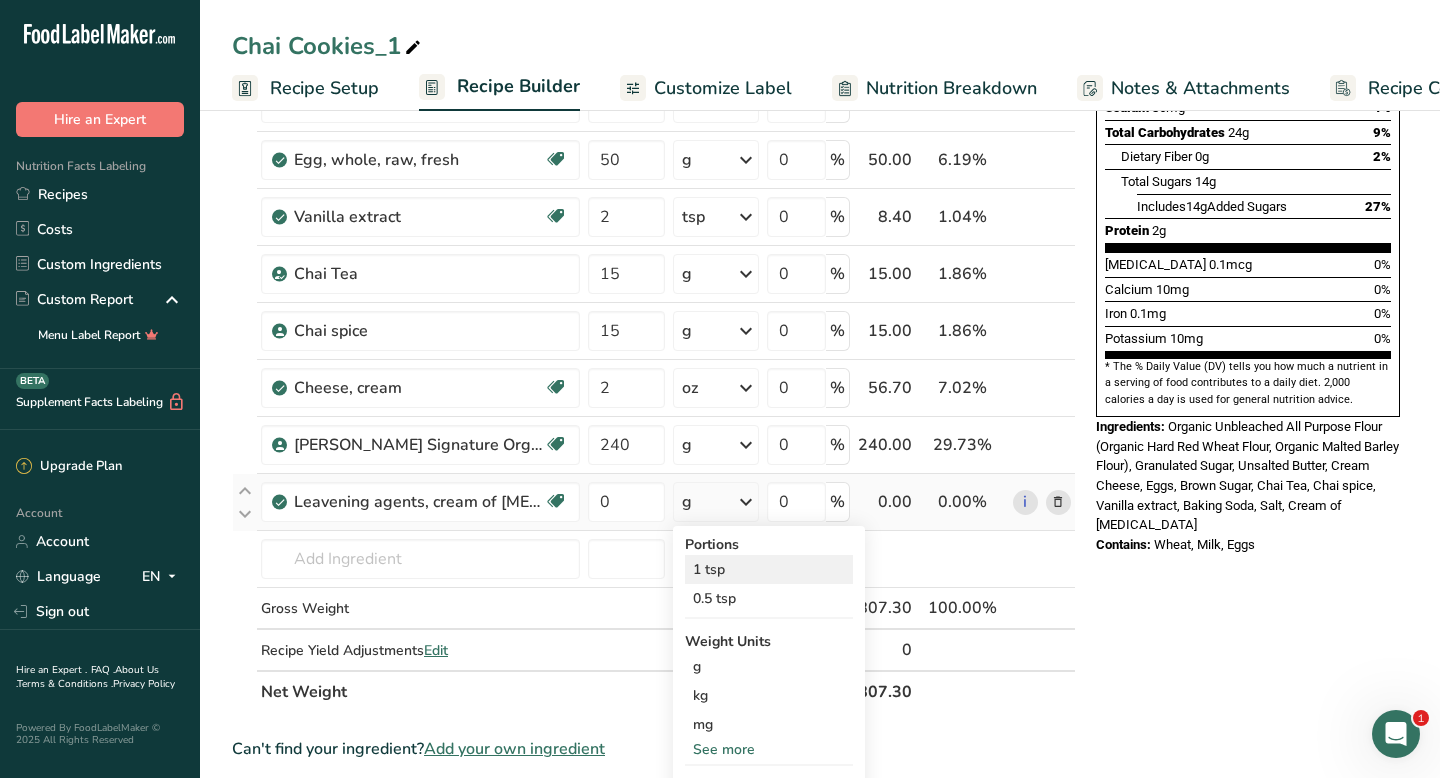 click on "1 tsp" at bounding box center (769, 569) 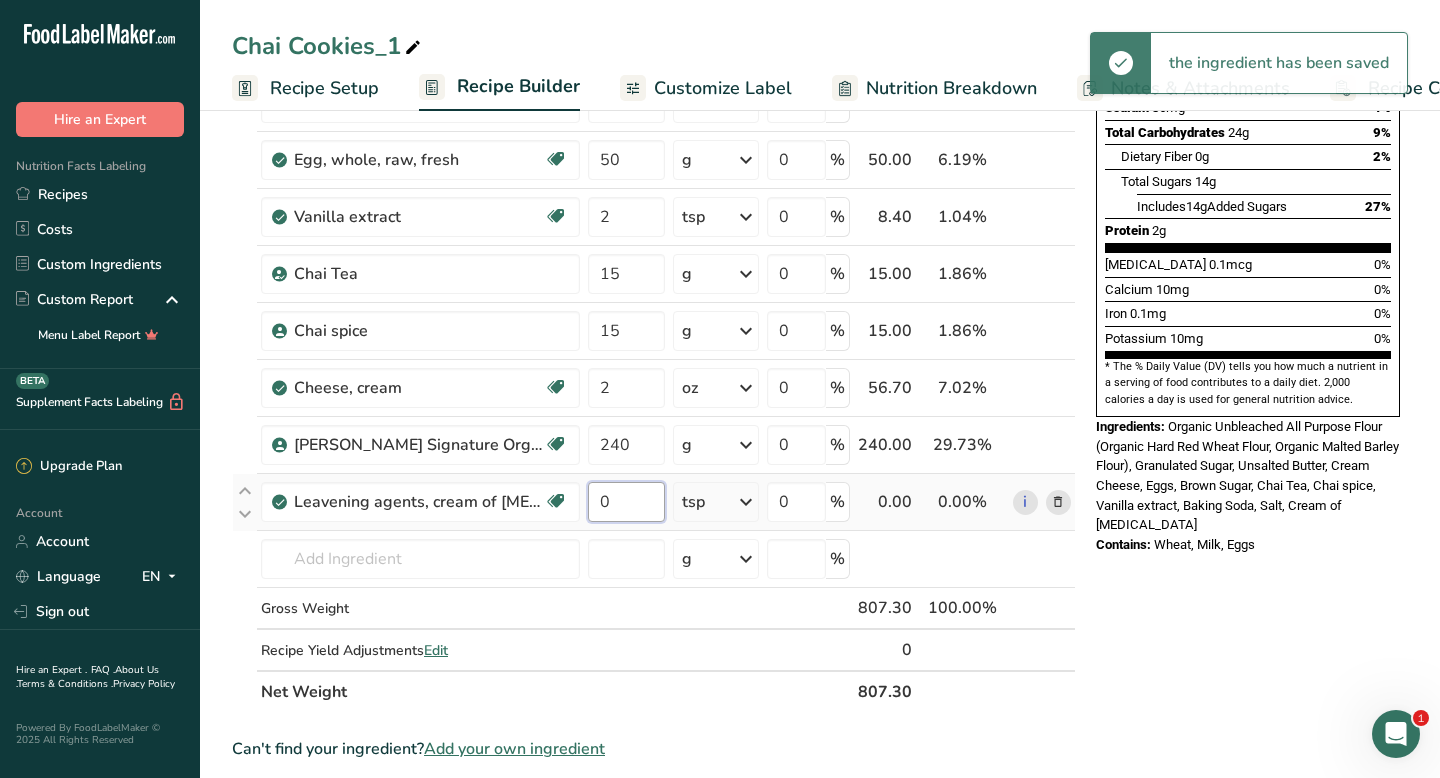 drag, startPoint x: 614, startPoint y: 501, endPoint x: 601, endPoint y: 499, distance: 13.152946 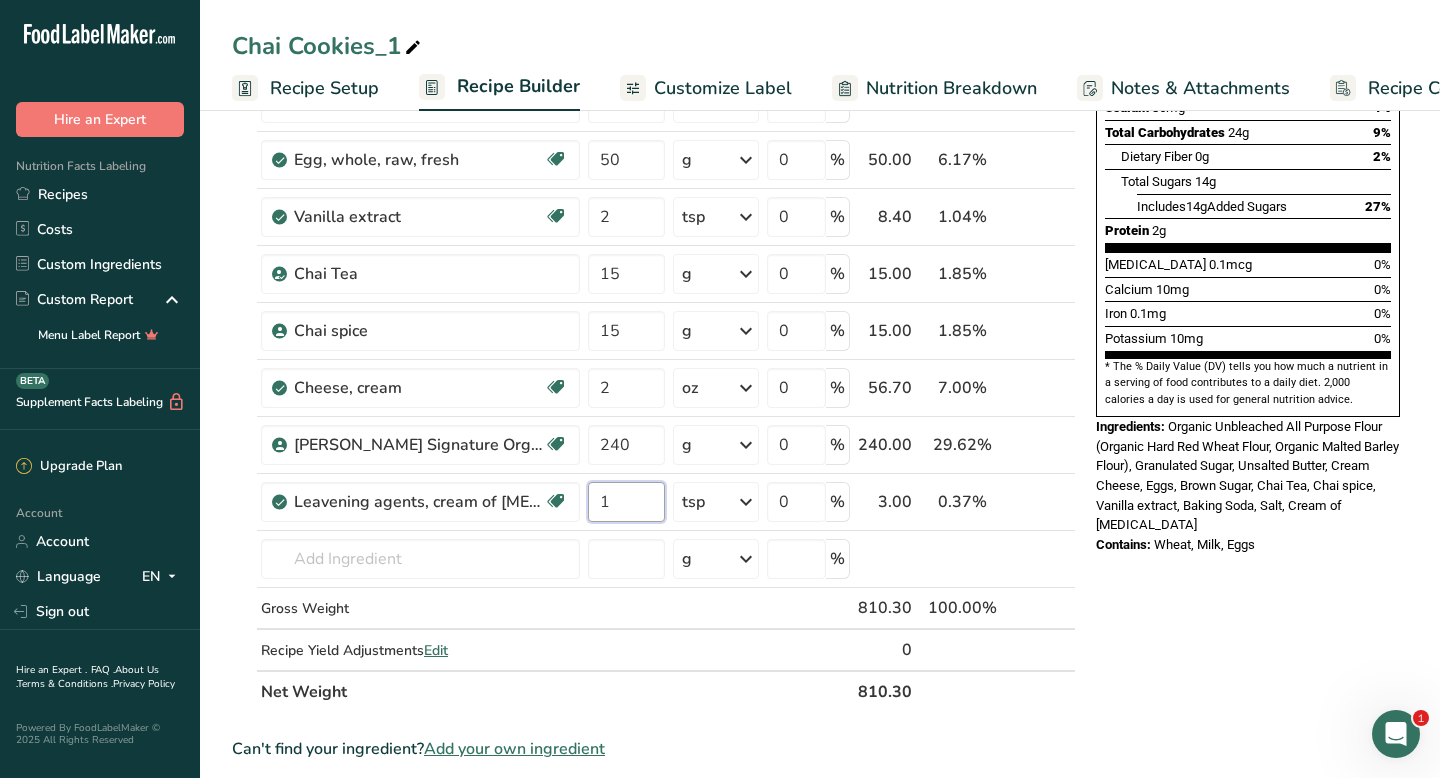 type on "1" 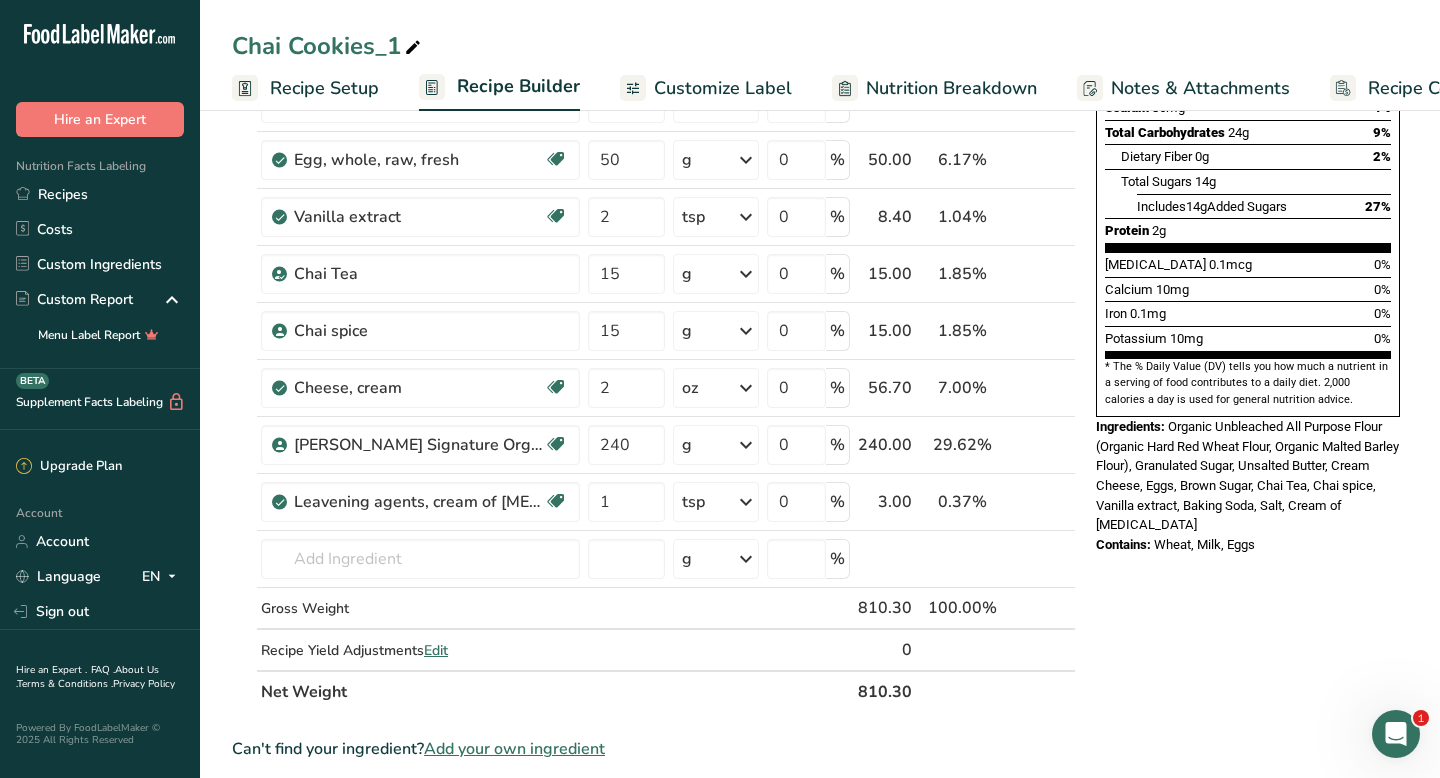 click on "Nutrition Facts
18 Servings Per Container
Serving Size
45g
Amount Per Serving
Calories
190
% Daily Value *
Total Fat
9g
12%
Saturated Fat
6g
28%
Trans  Fat
0g
[MEDICAL_DATA]
35mg
11%
Sodium
85mg
4%
Total Carbohydrates
24g
9%
Dietary Fiber
0g
2%" at bounding box center (1248, 536) 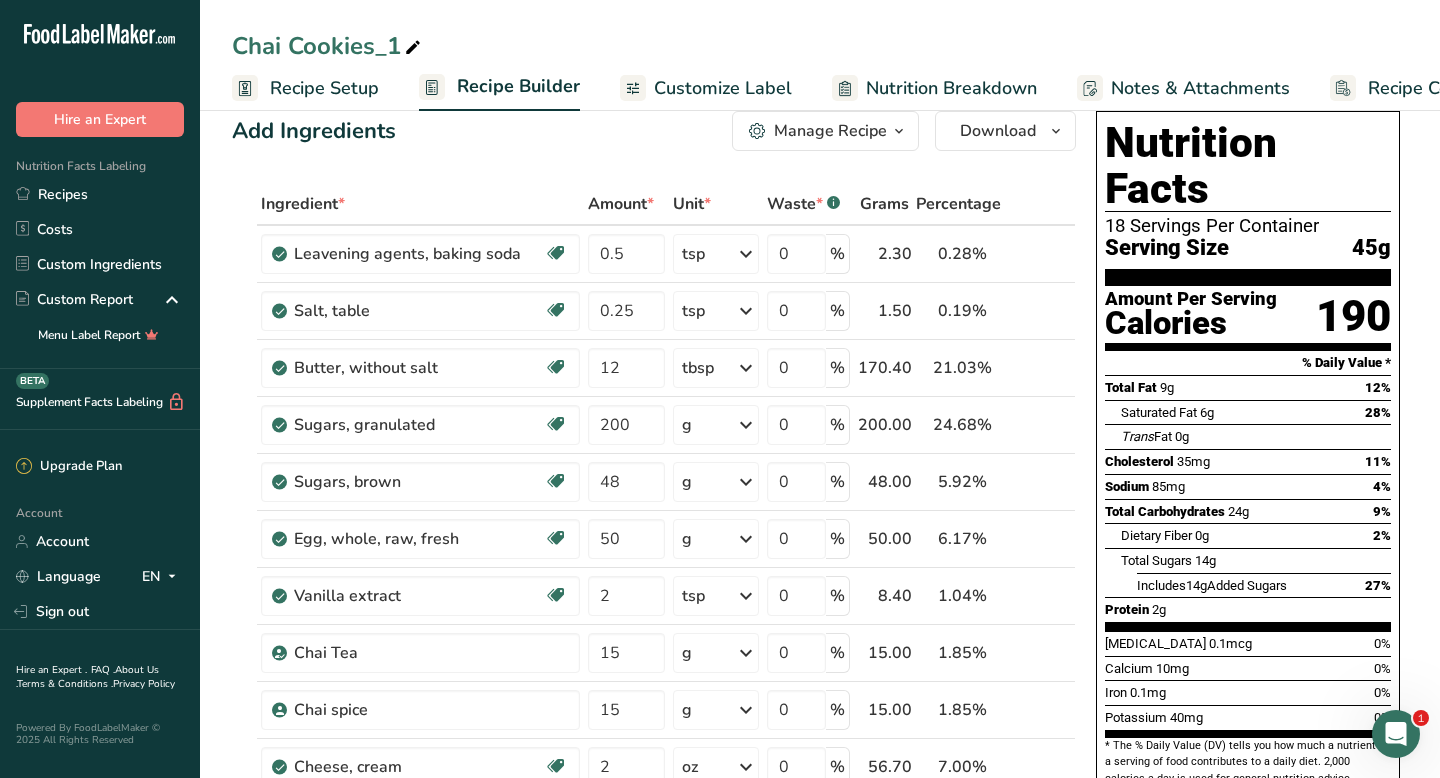 scroll, scrollTop: 0, scrollLeft: 0, axis: both 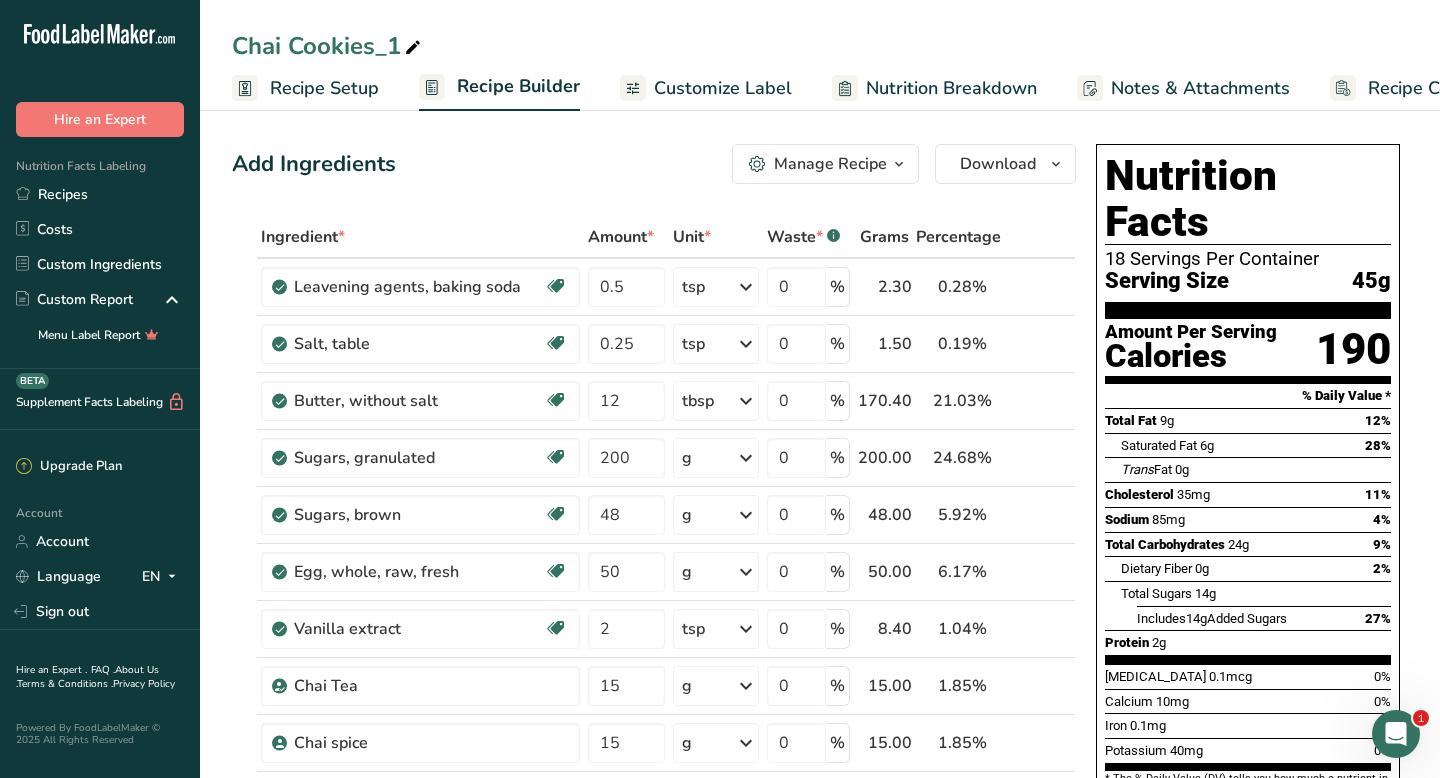 click on "Recipe Setup" at bounding box center (324, 88) 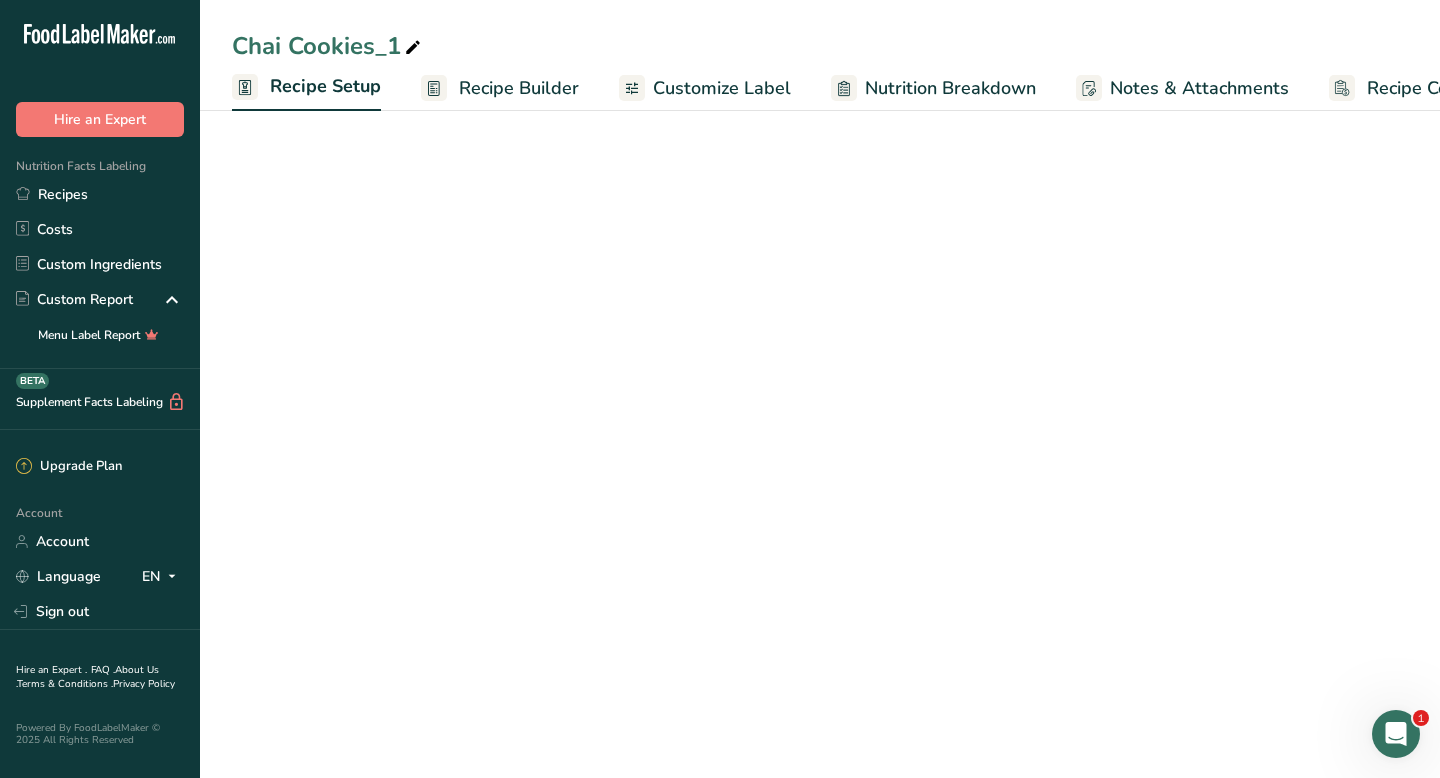 scroll, scrollTop: 0, scrollLeft: 7, axis: horizontal 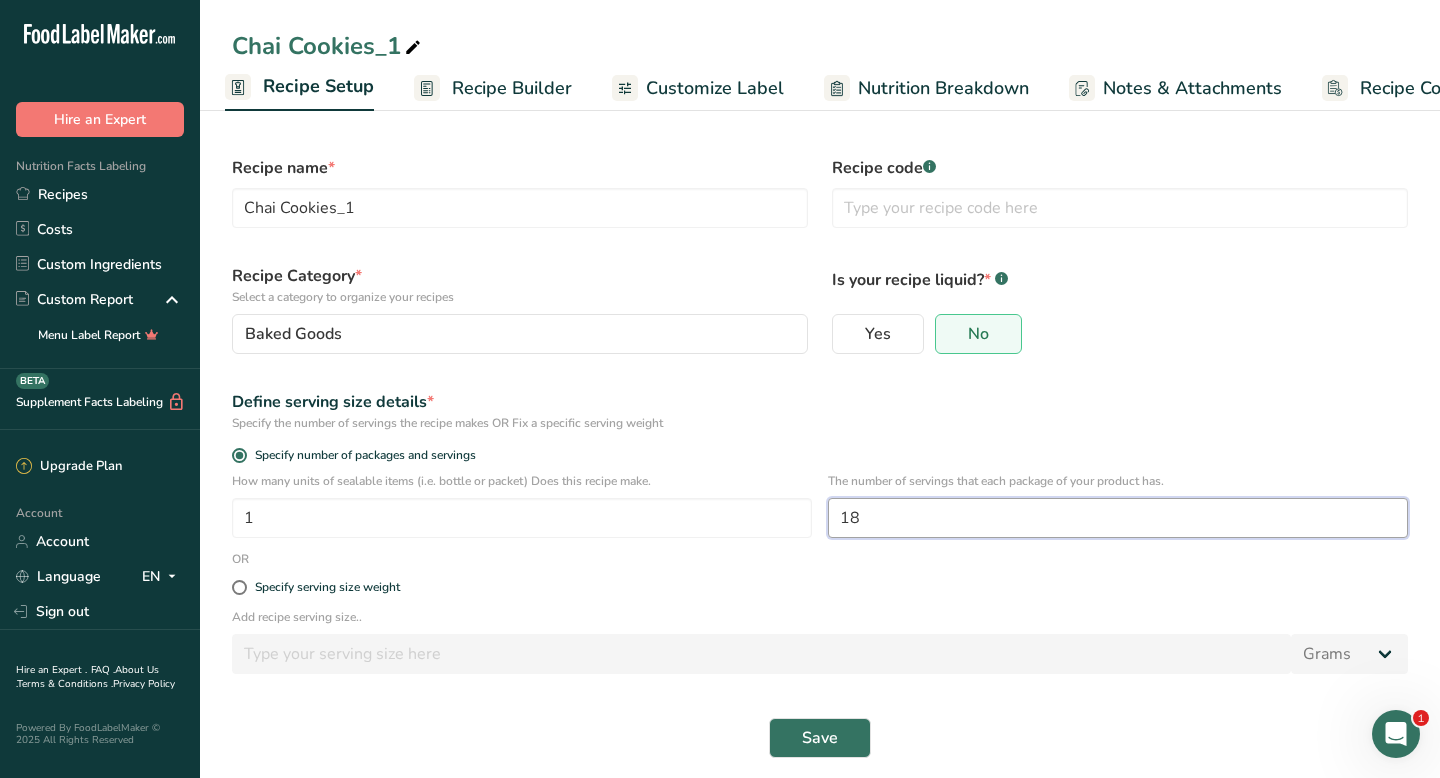 click on "18" at bounding box center (1118, 518) 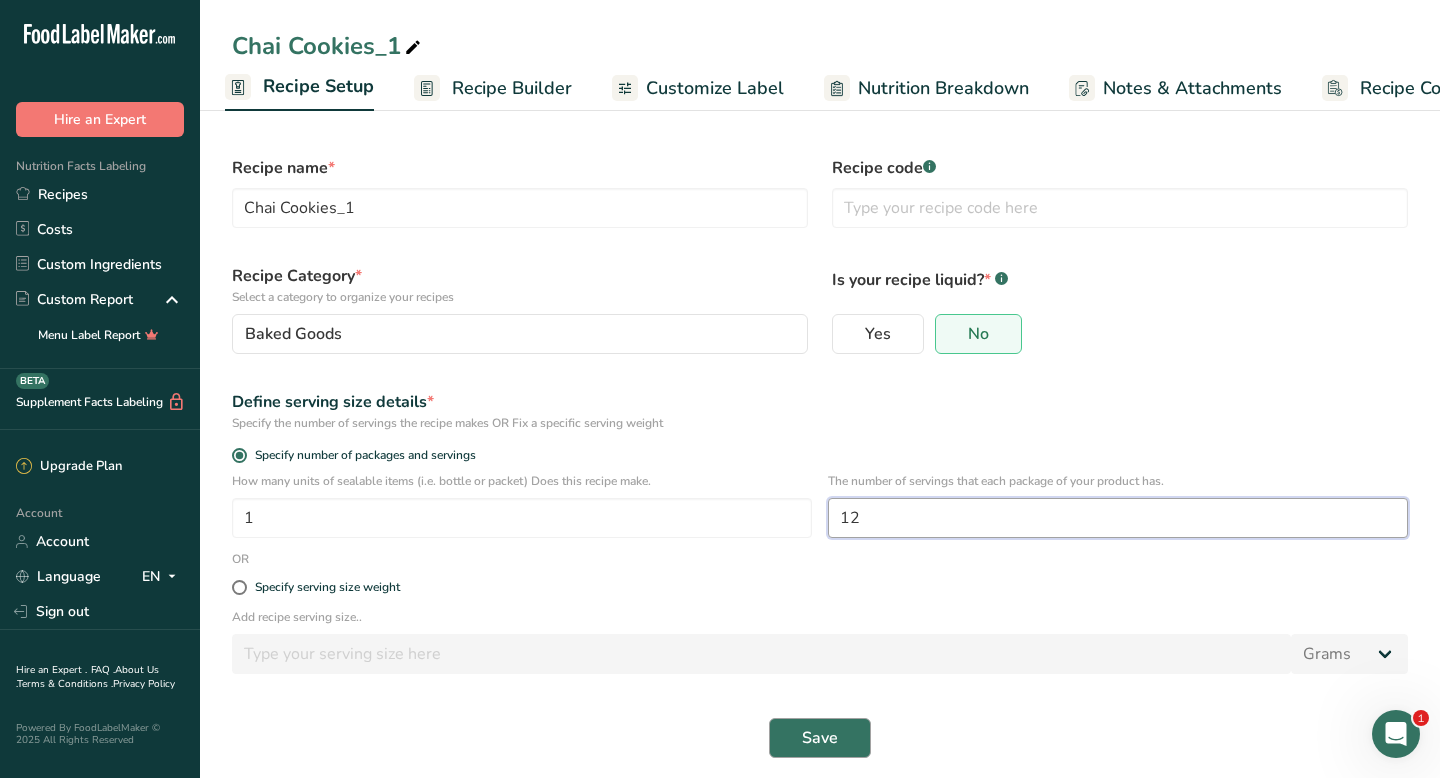 type on "12" 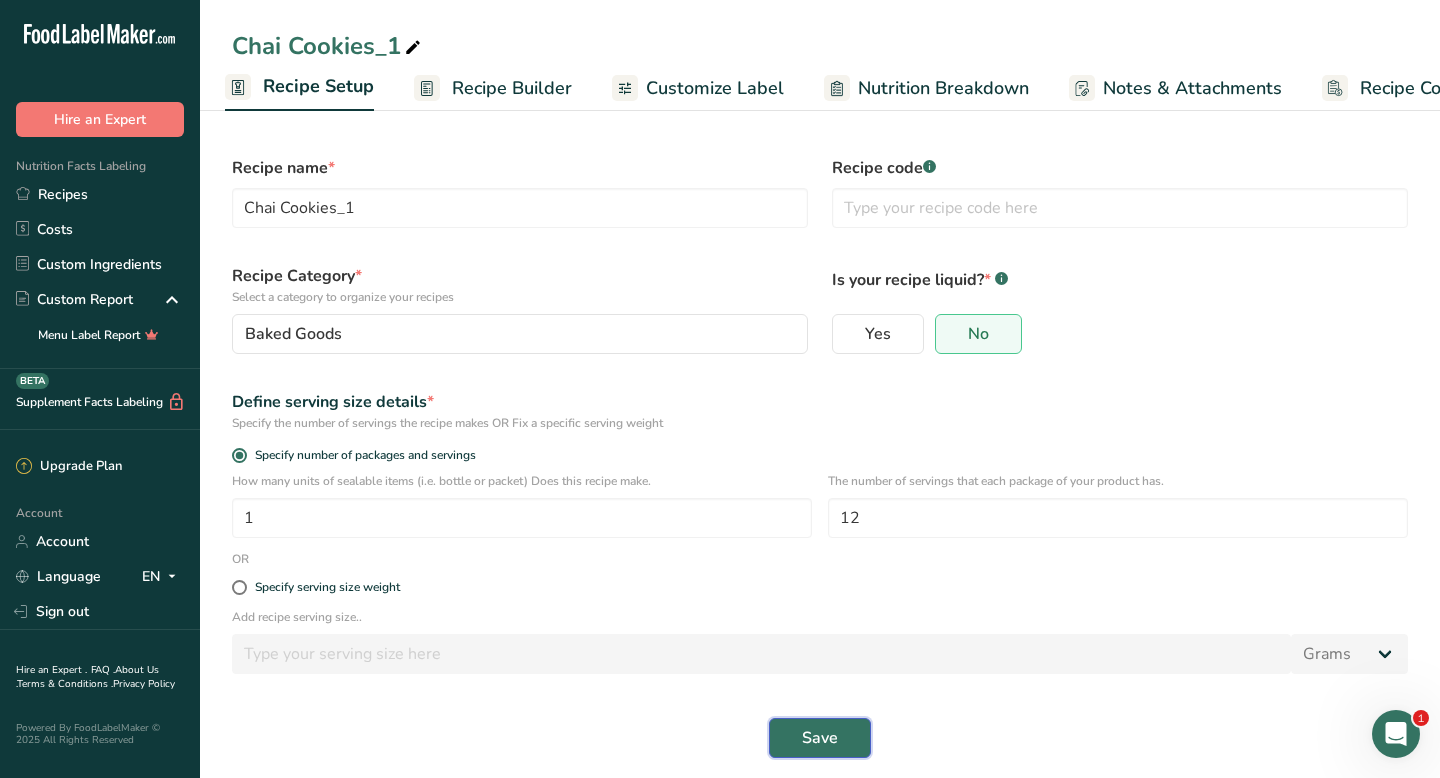 click on "Save" at bounding box center [820, 738] 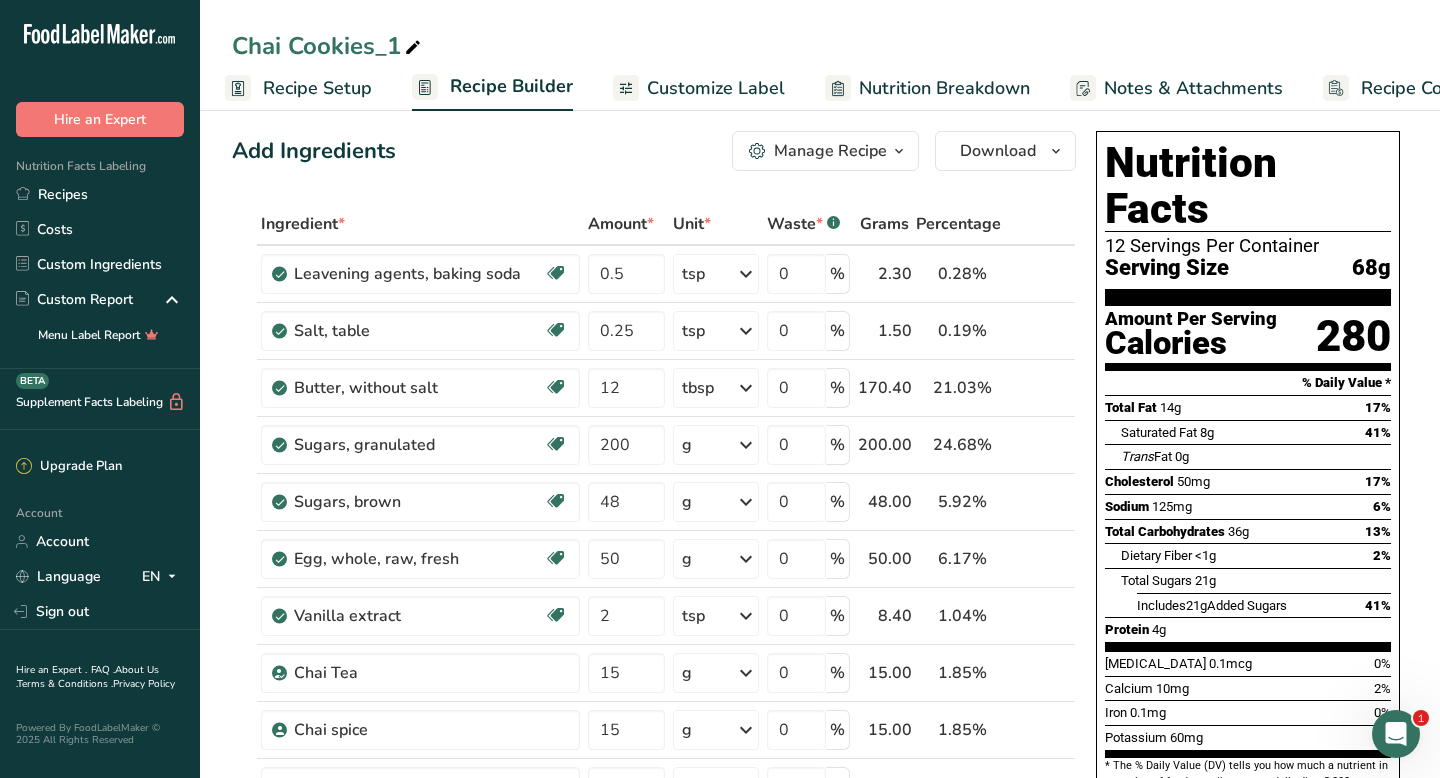 scroll, scrollTop: 0, scrollLeft: 0, axis: both 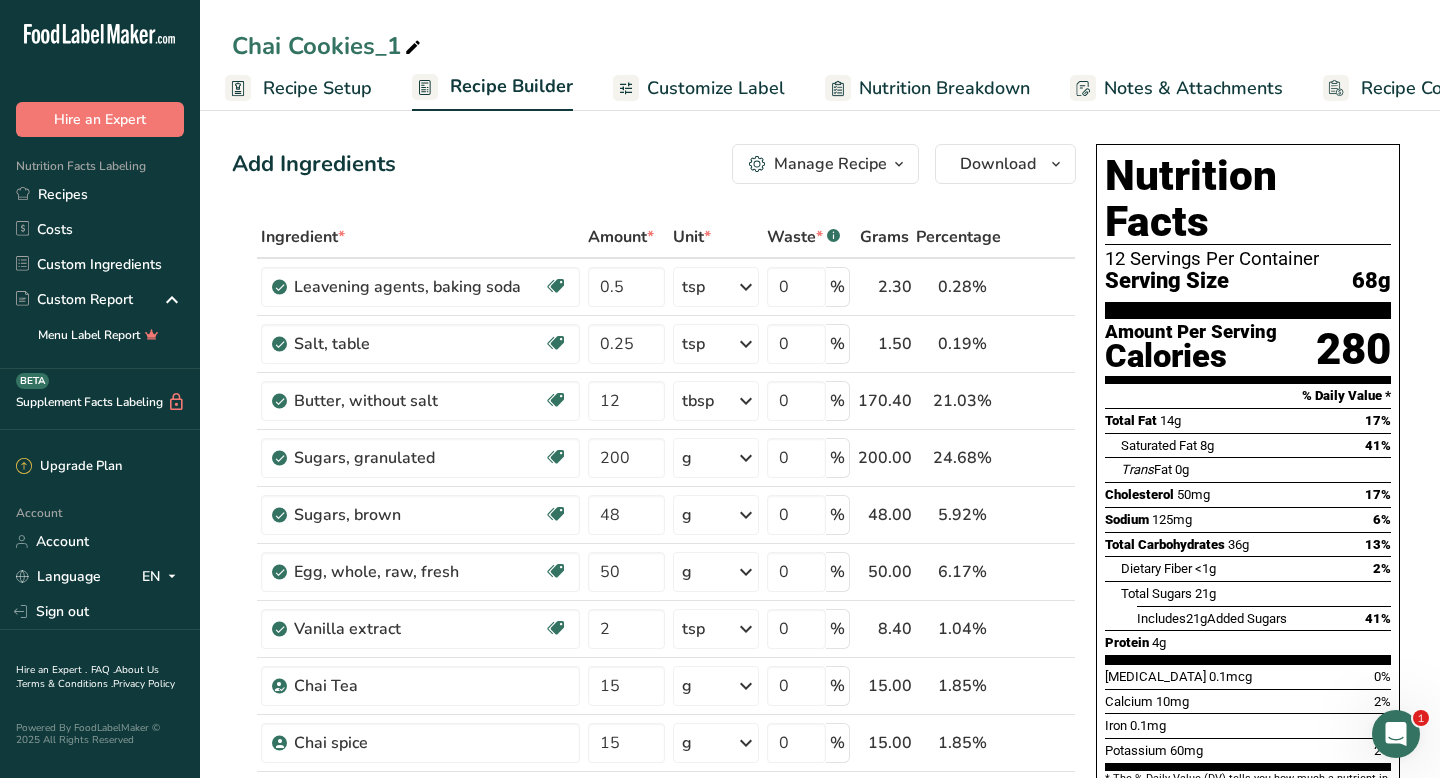click on "Recipe Setup" at bounding box center (317, 88) 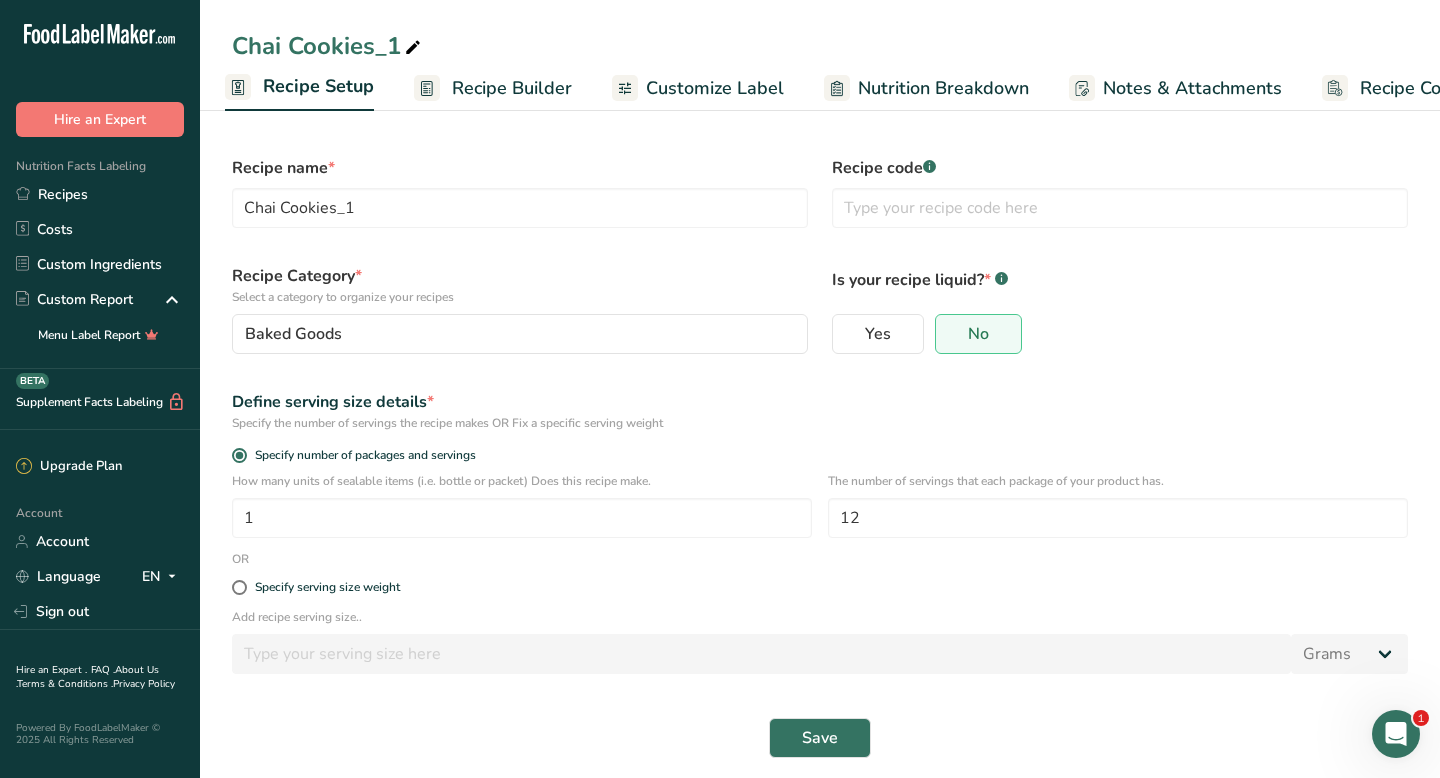 click on "Chai Cookies_1" at bounding box center [328, 46] 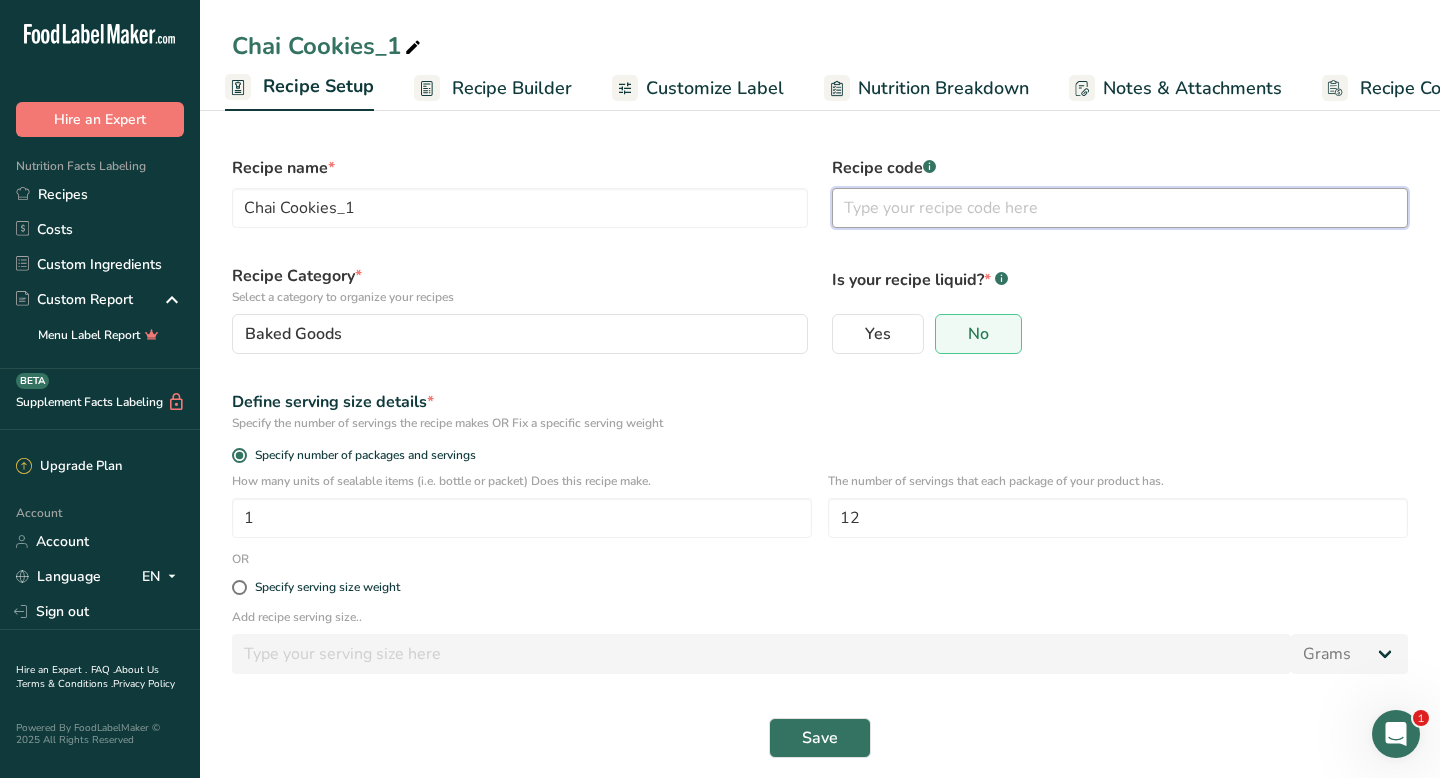 click at bounding box center [1120, 208] 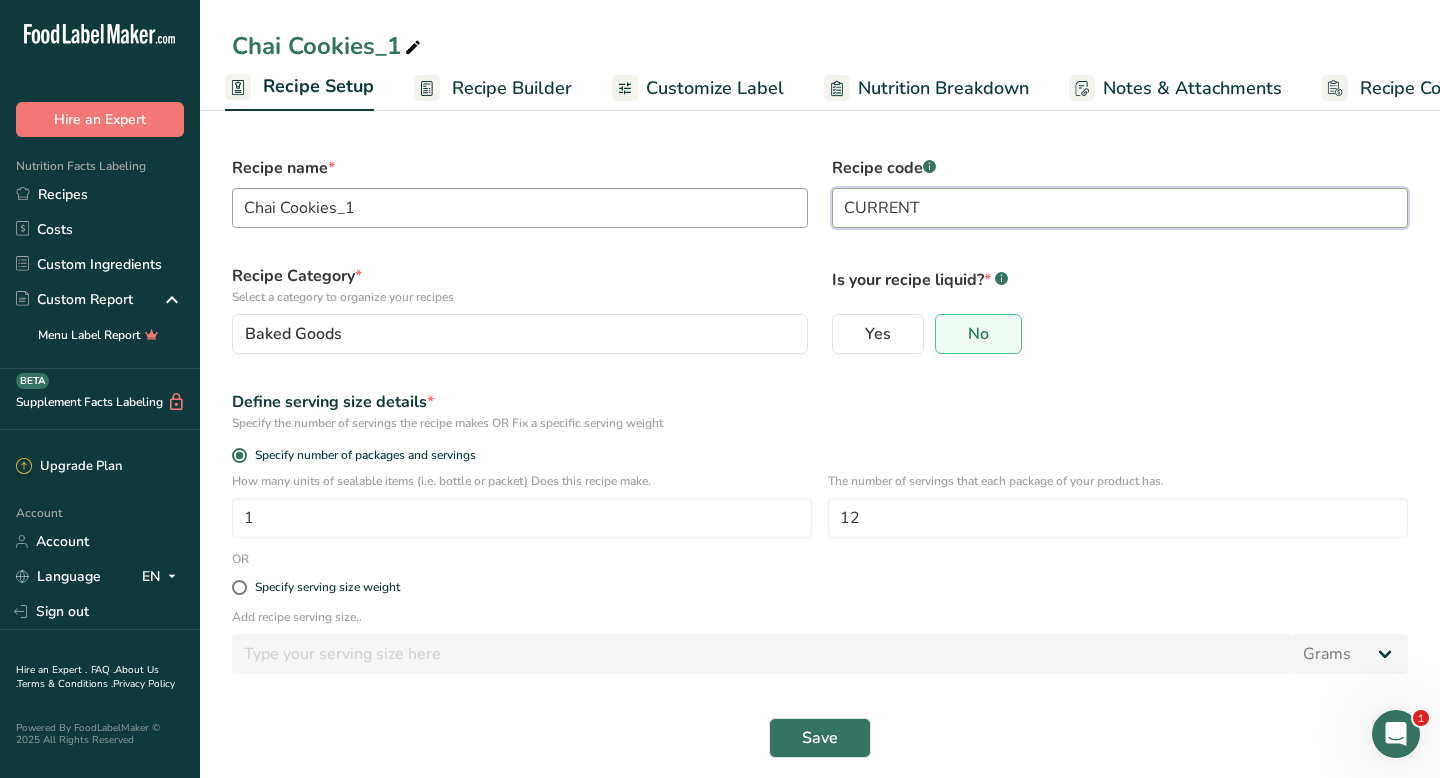 type on "CURRENT" 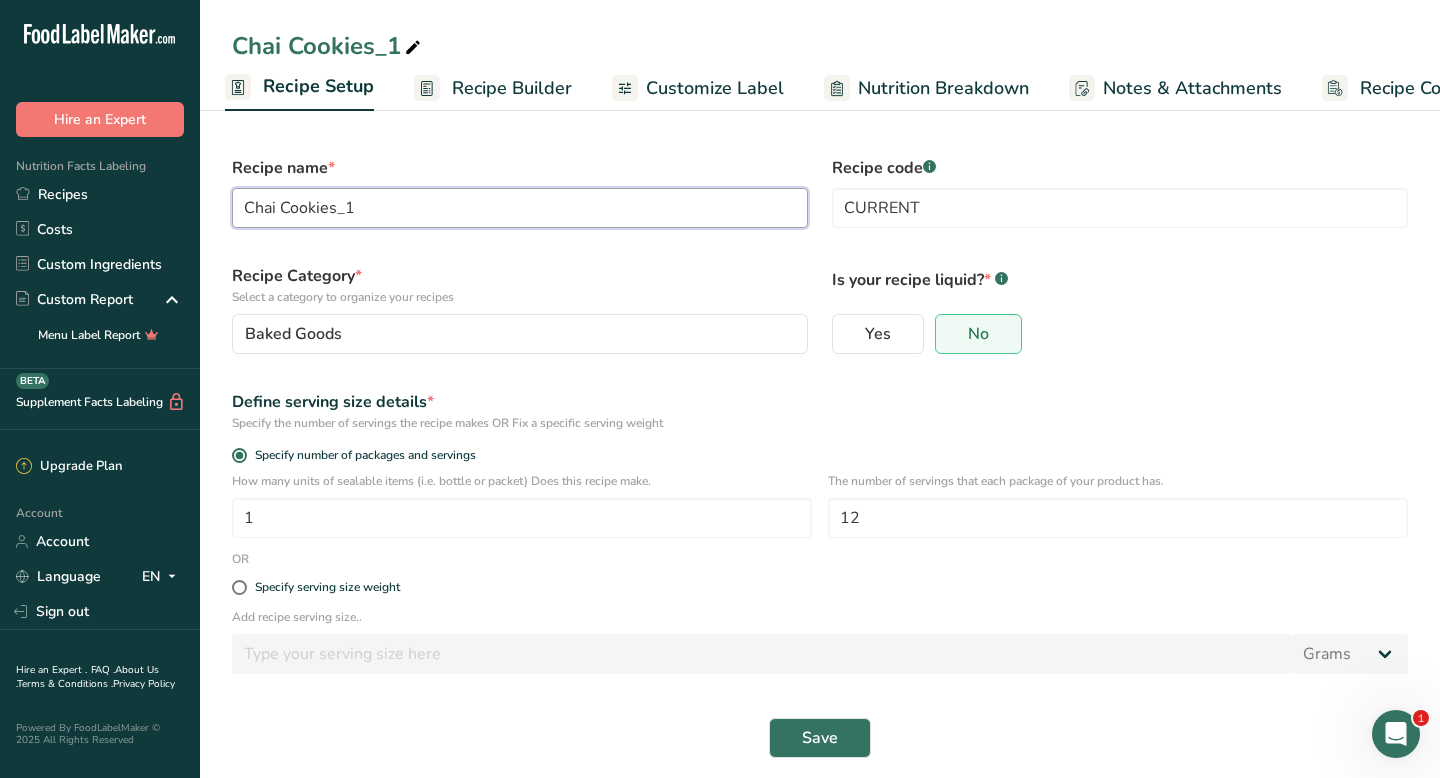 click on "Chai Cookies_1" at bounding box center (520, 208) 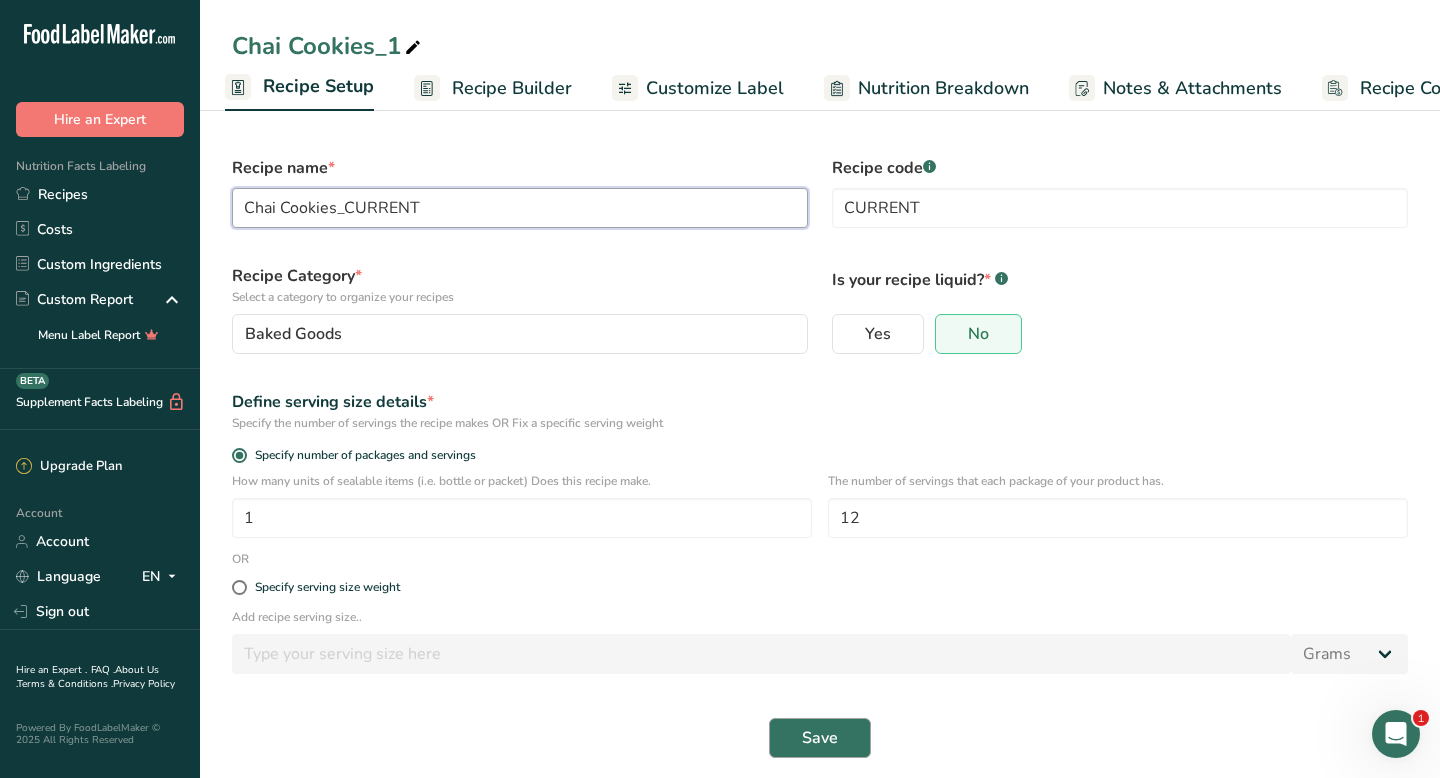 type on "Chai Cookies_CURRENT" 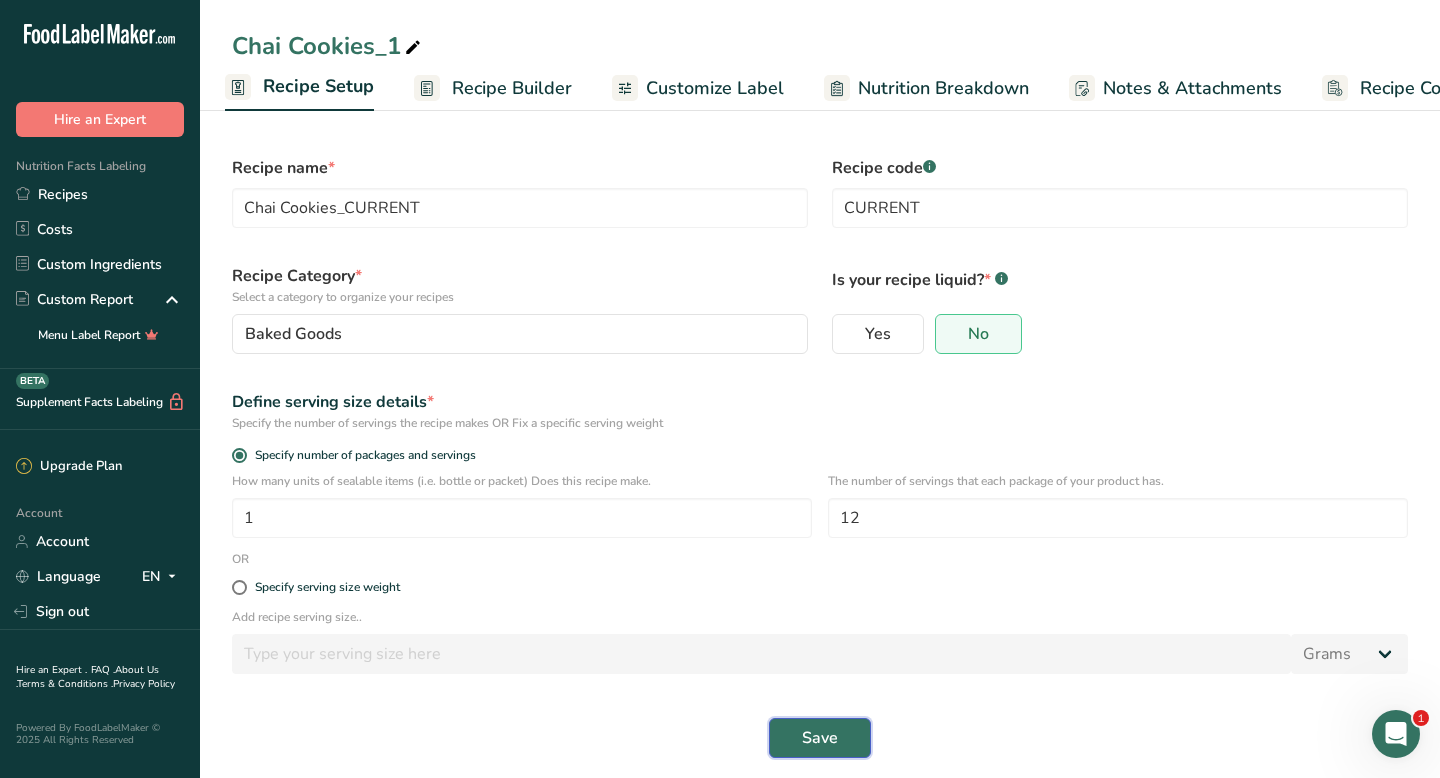 click on "Save" at bounding box center [820, 738] 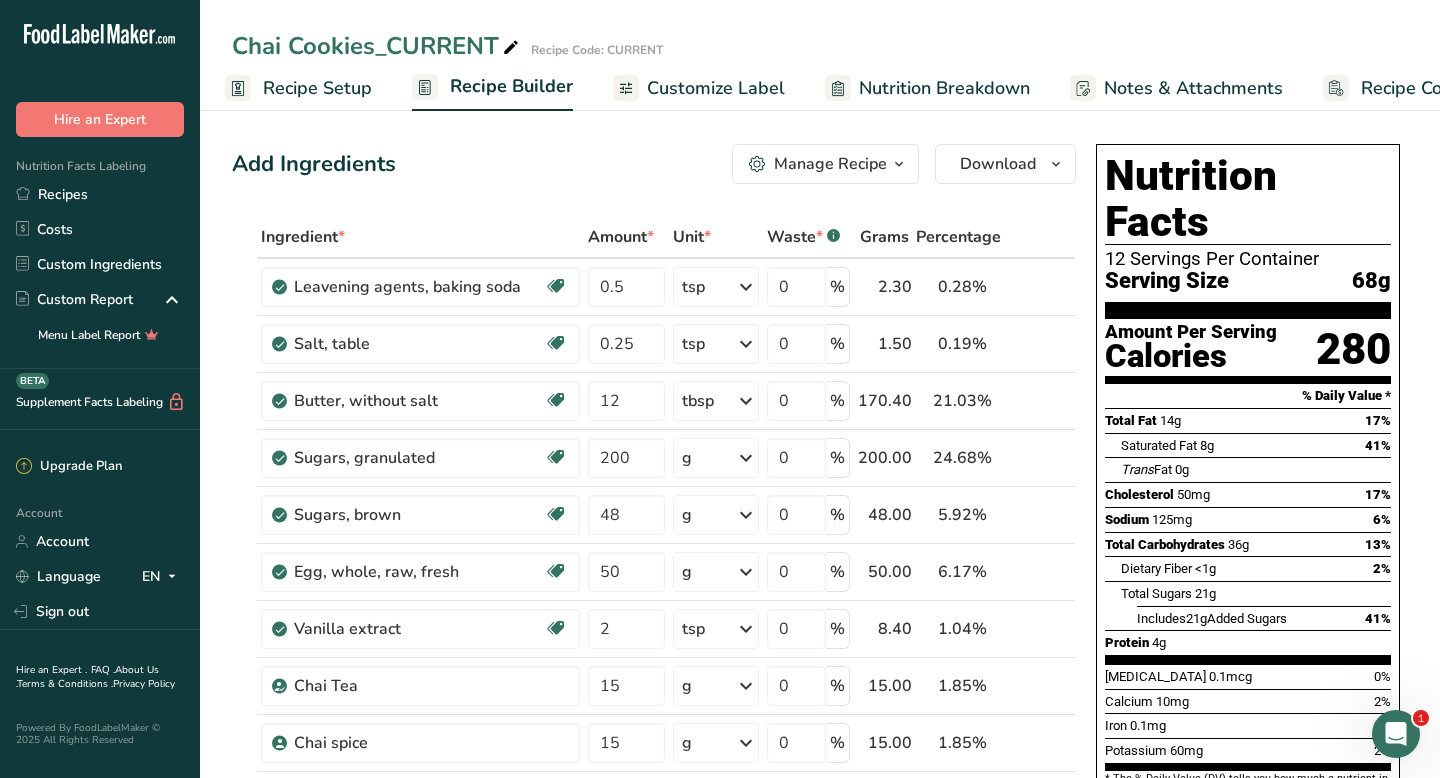 click on "Recipe Setup" at bounding box center [298, 88] 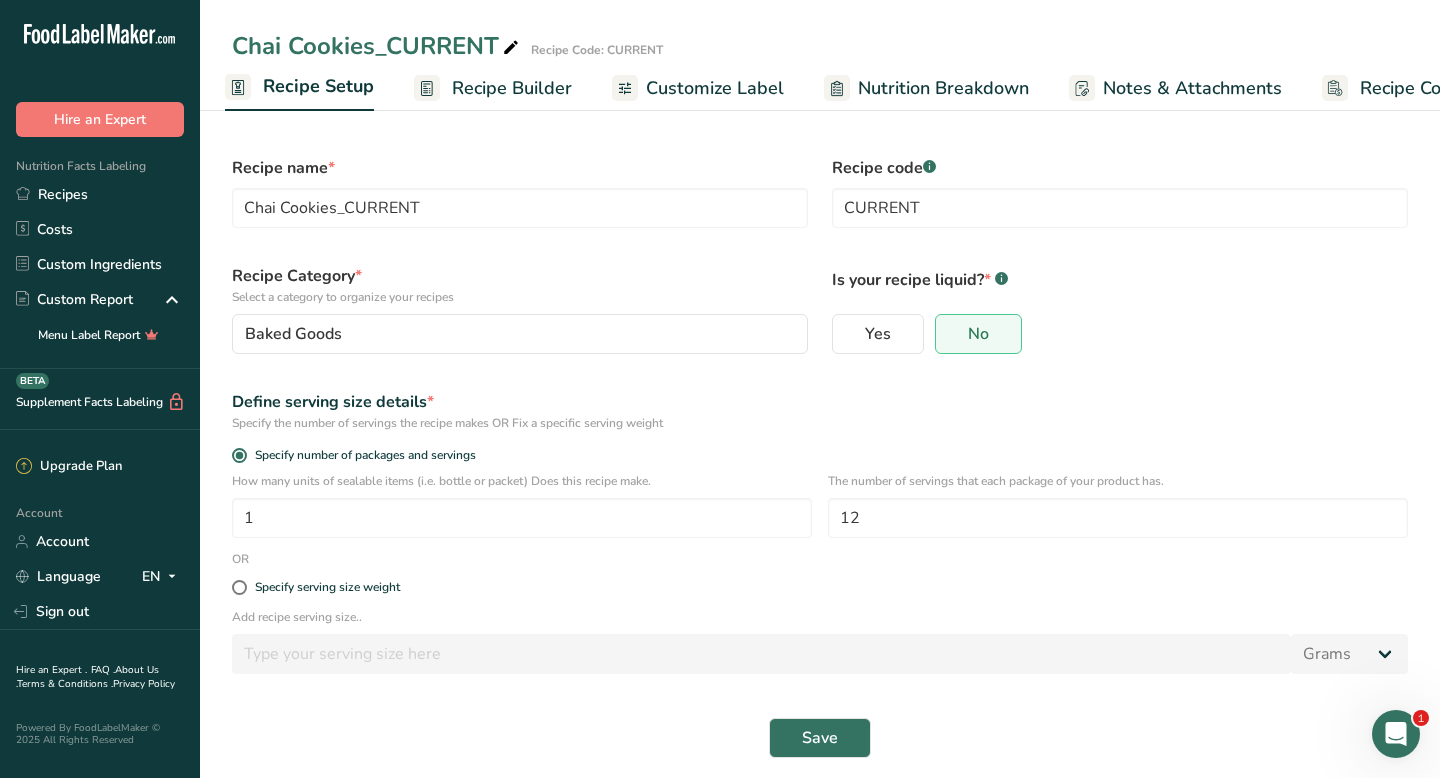 click on "Recipe Setup" at bounding box center (318, 86) 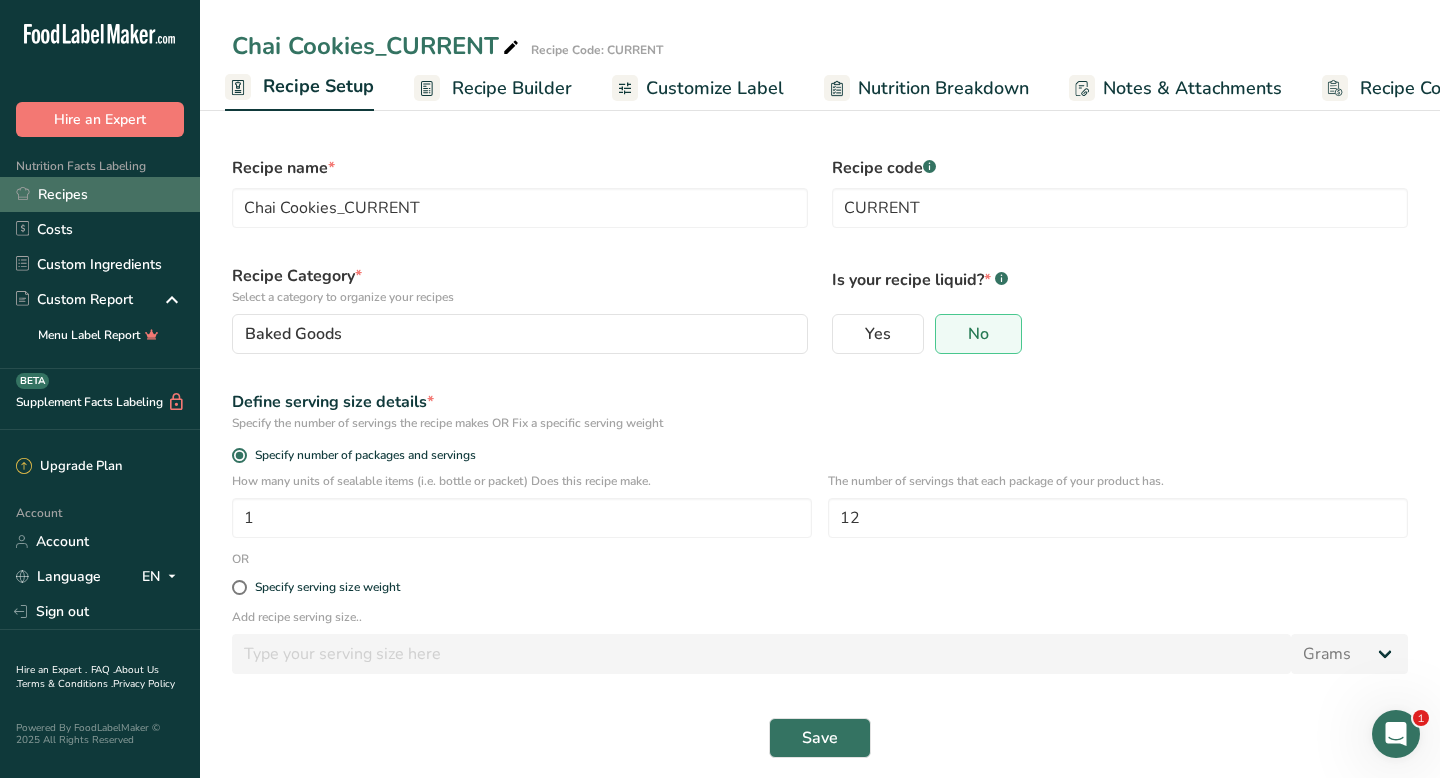 click on "Recipes" at bounding box center (100, 194) 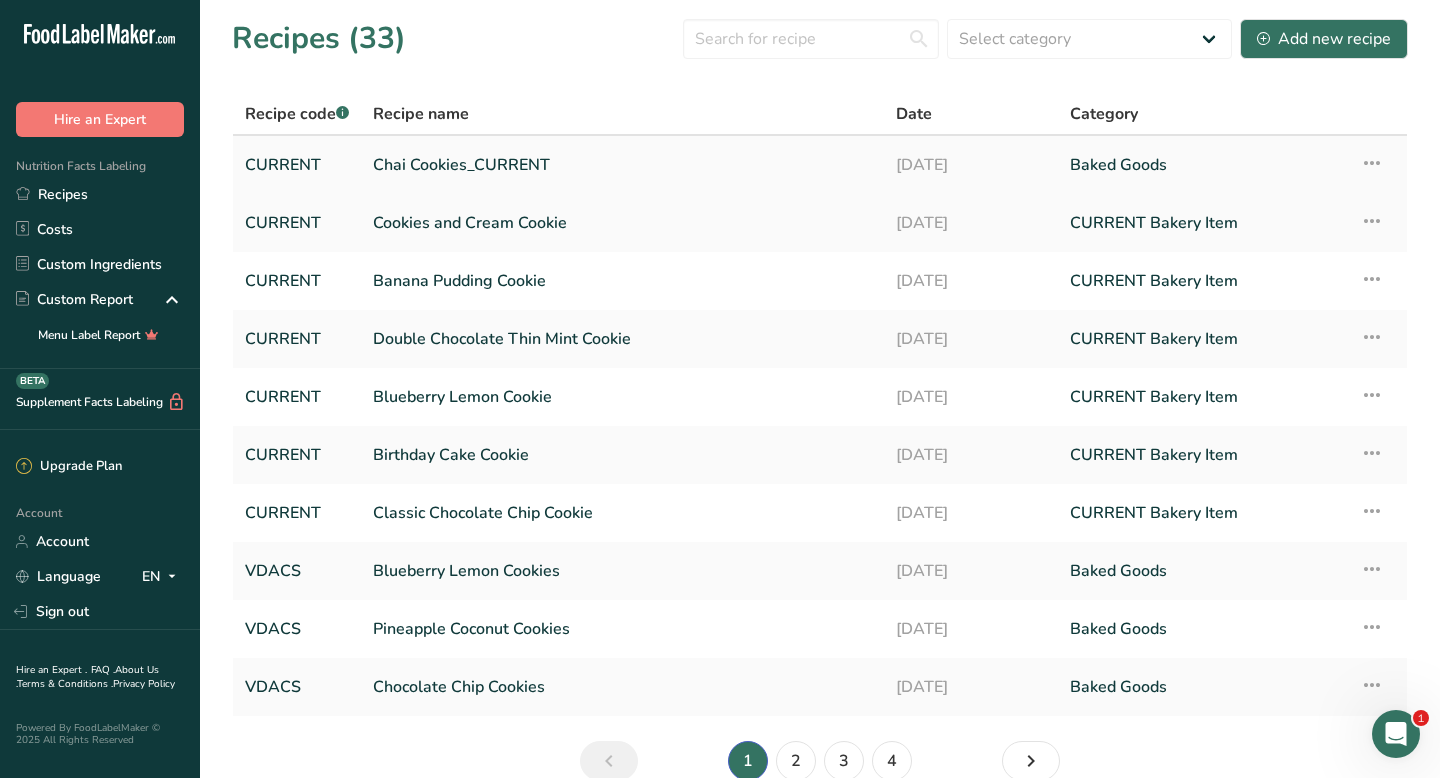 click on "Chai Cookies_CURRENT" at bounding box center (622, 165) 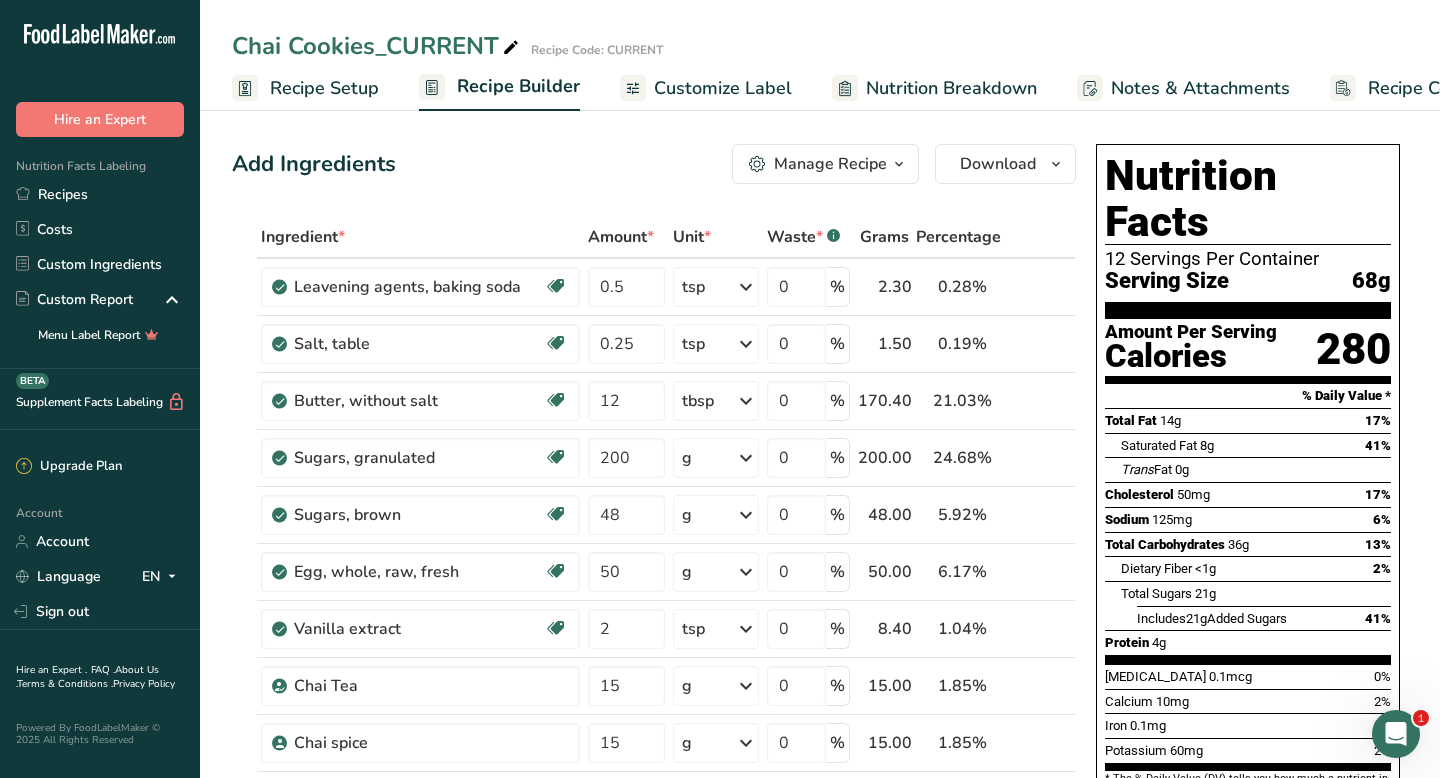 drag, startPoint x: 376, startPoint y: 49, endPoint x: 495, endPoint y: 33, distance: 120.070816 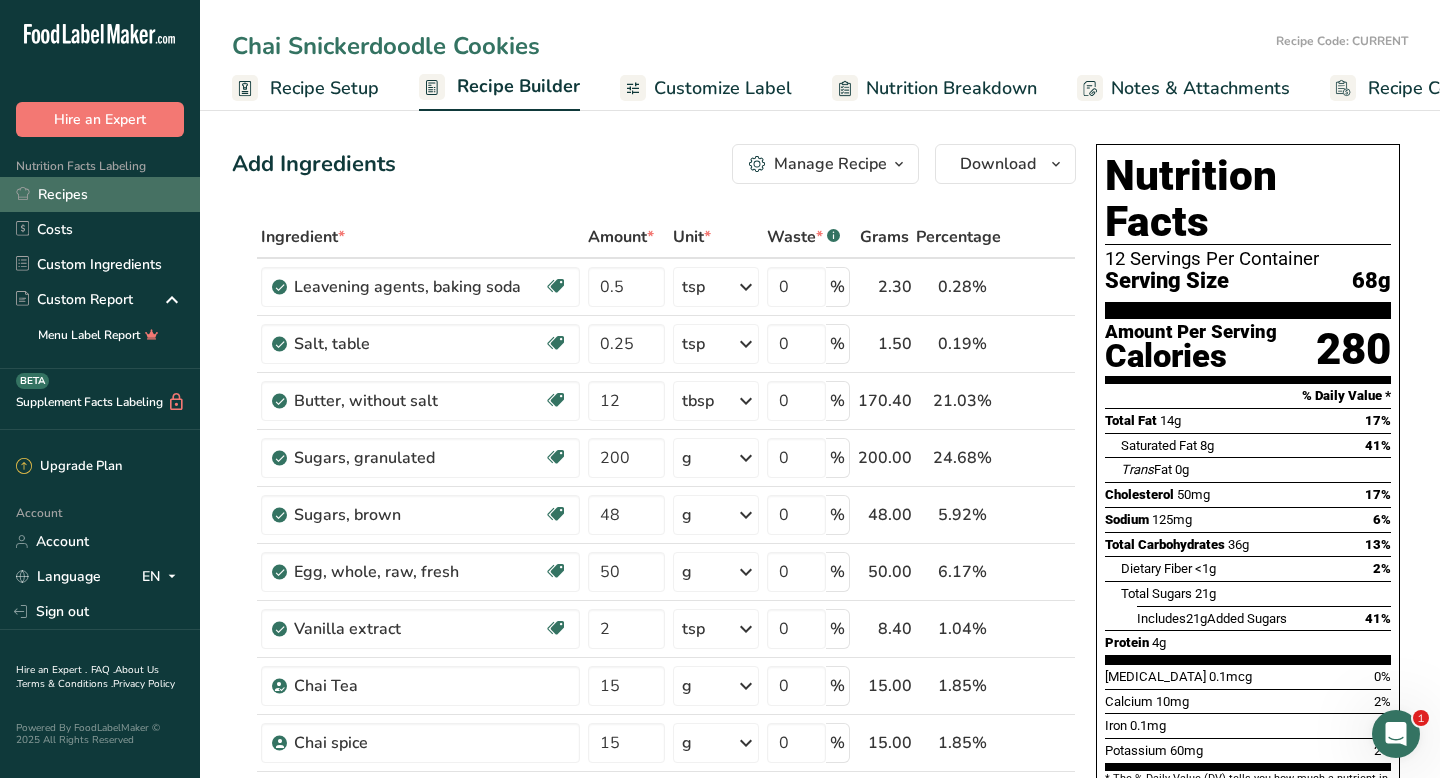 type on "Chai Snickerdoodle Cookies" 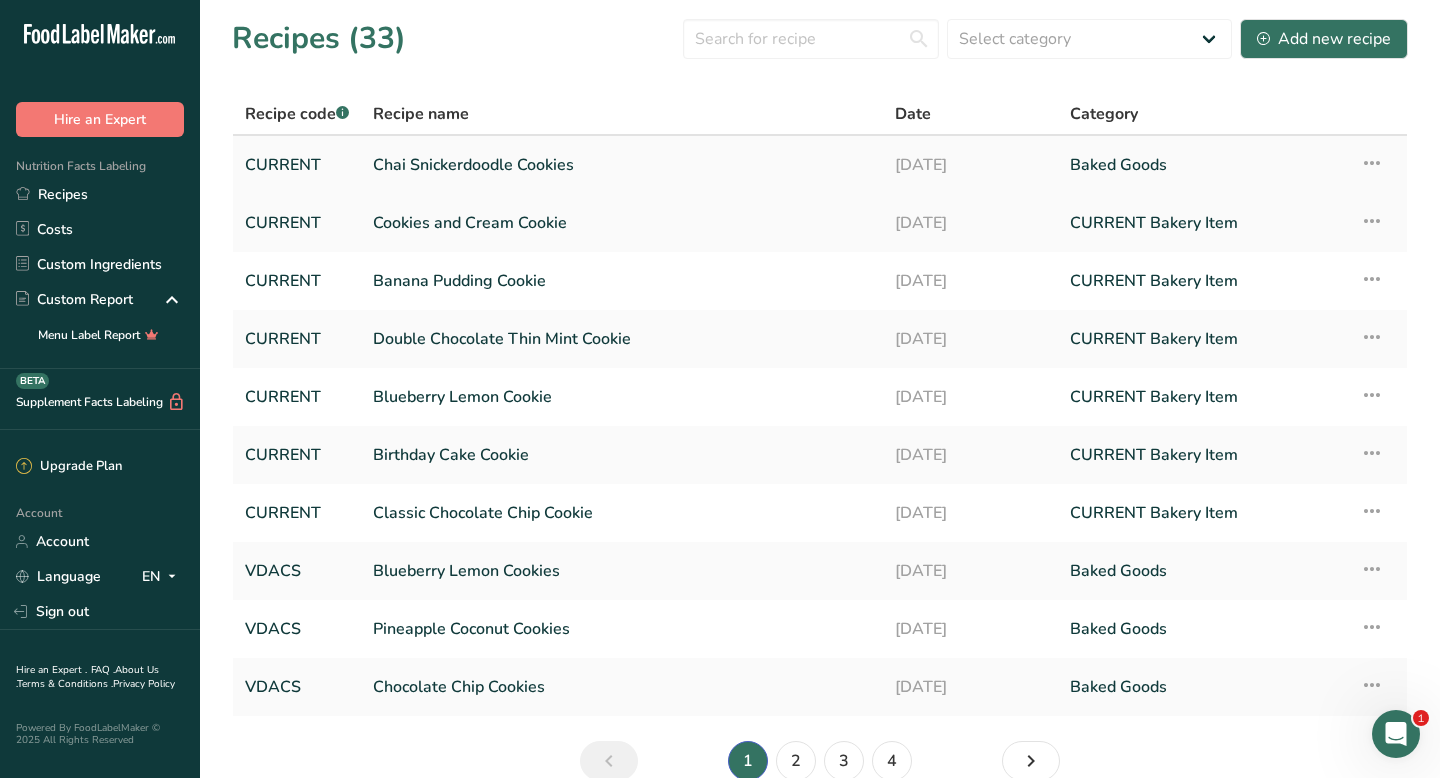 click at bounding box center [1372, 163] 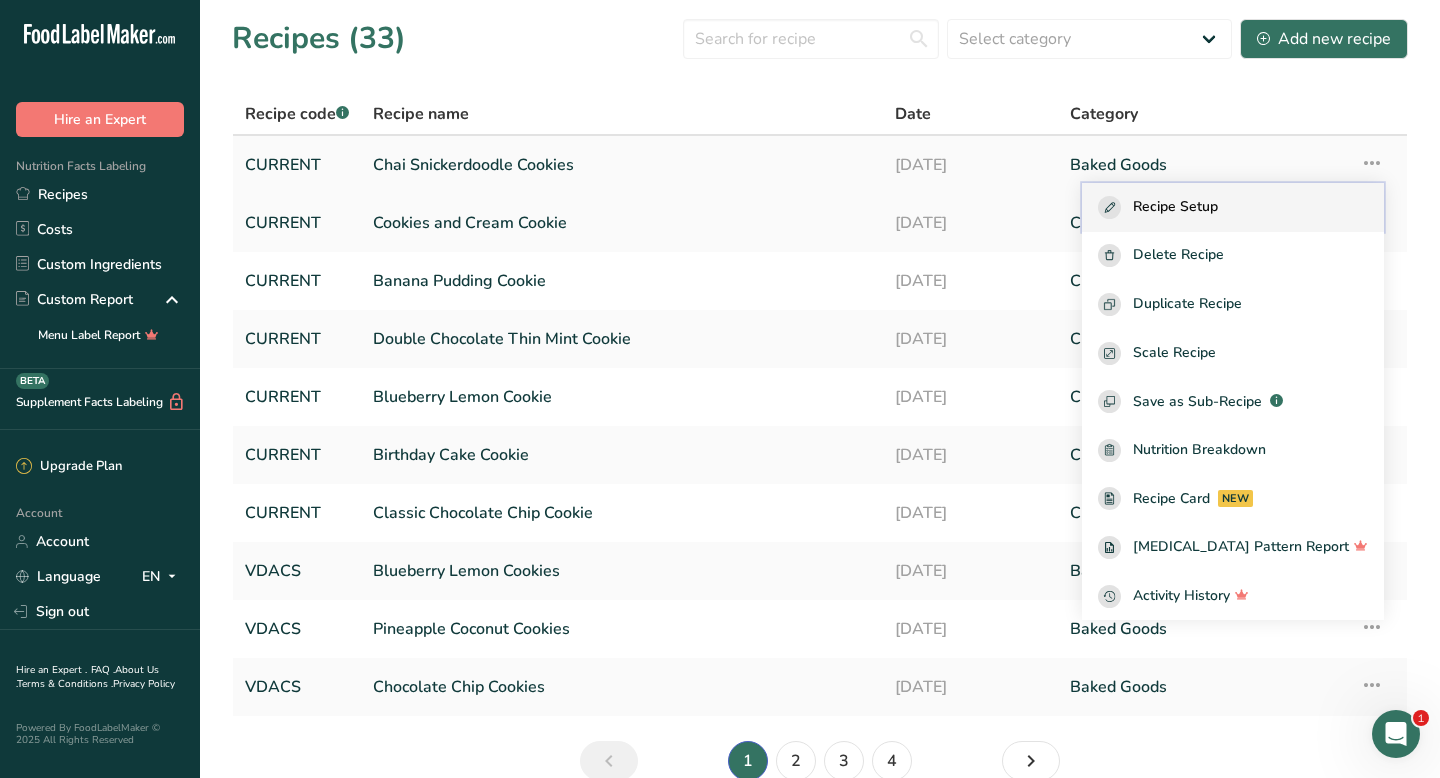 click on "Recipe Setup" at bounding box center [1175, 207] 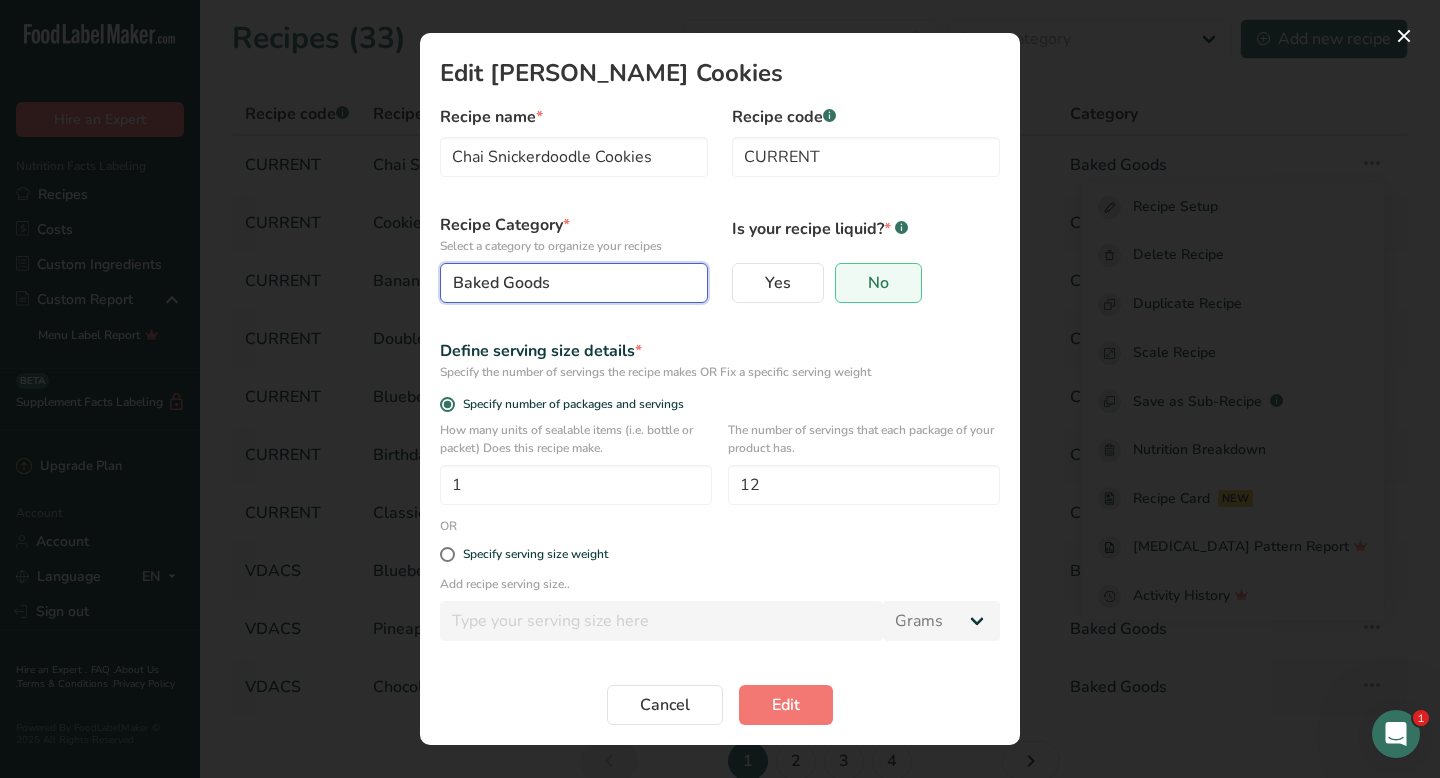 click on "Baked Goods" at bounding box center (568, 283) 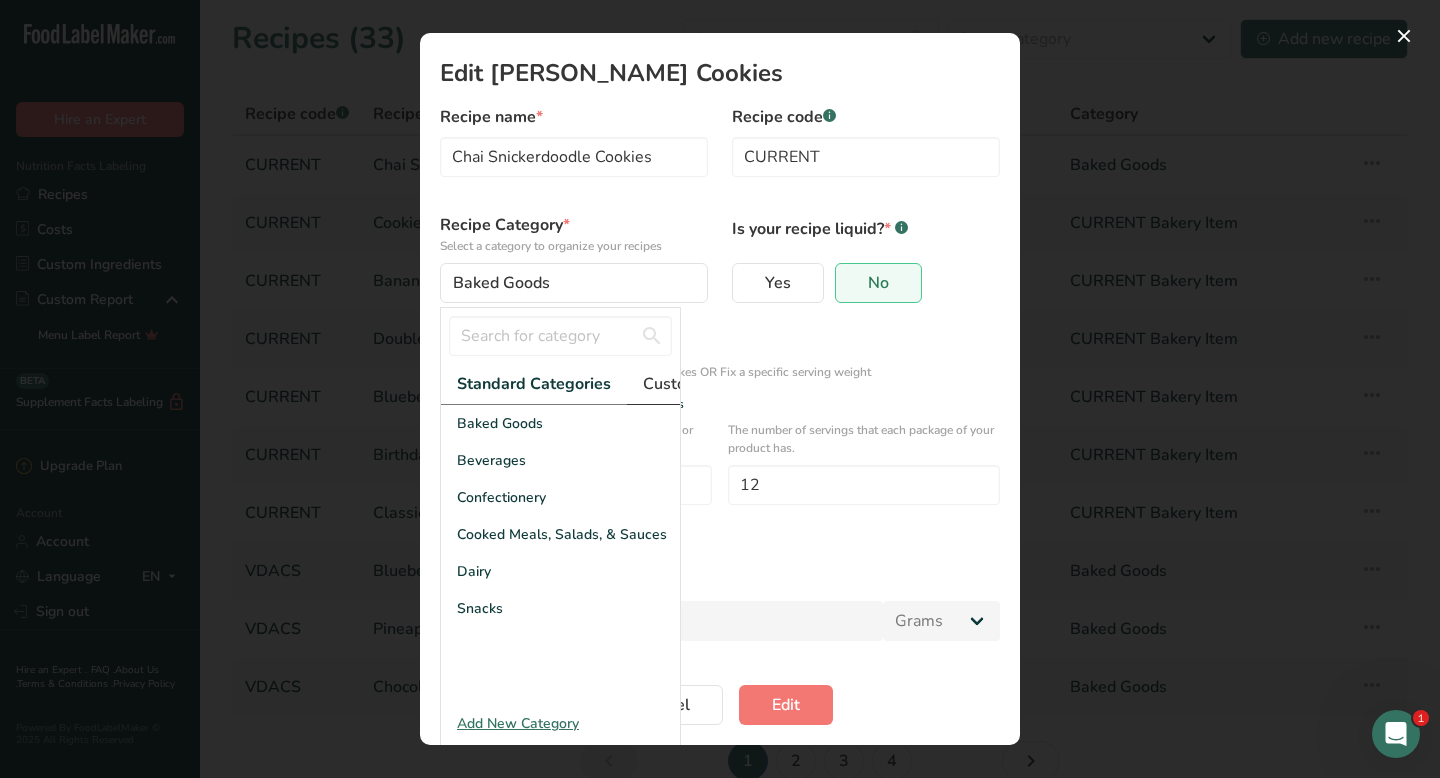 click on "Custom Categories
.a-a{fill:#347362;}.b-a{fill:#fff;}" at bounding box center (720, 384) 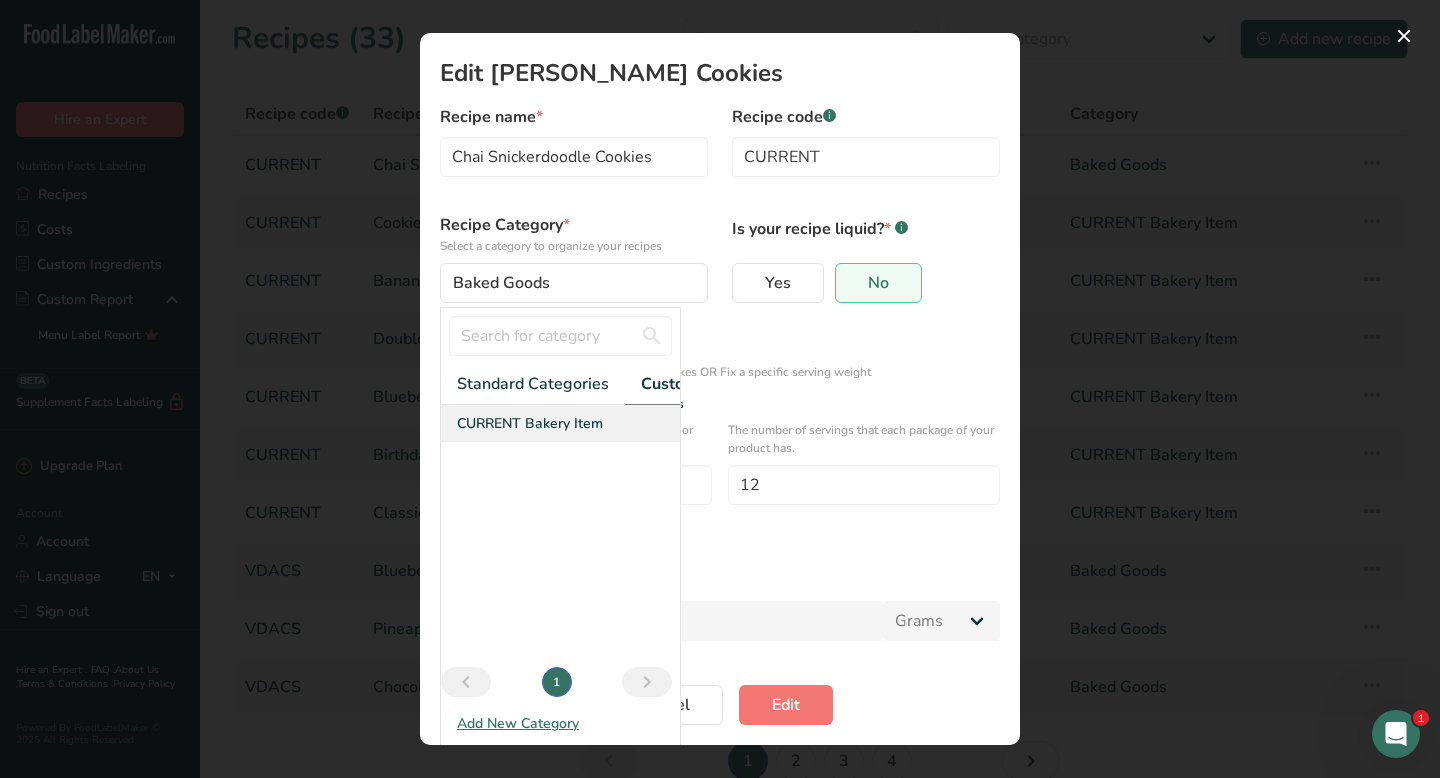 click on "CURRENT Bakery Item" at bounding box center [530, 423] 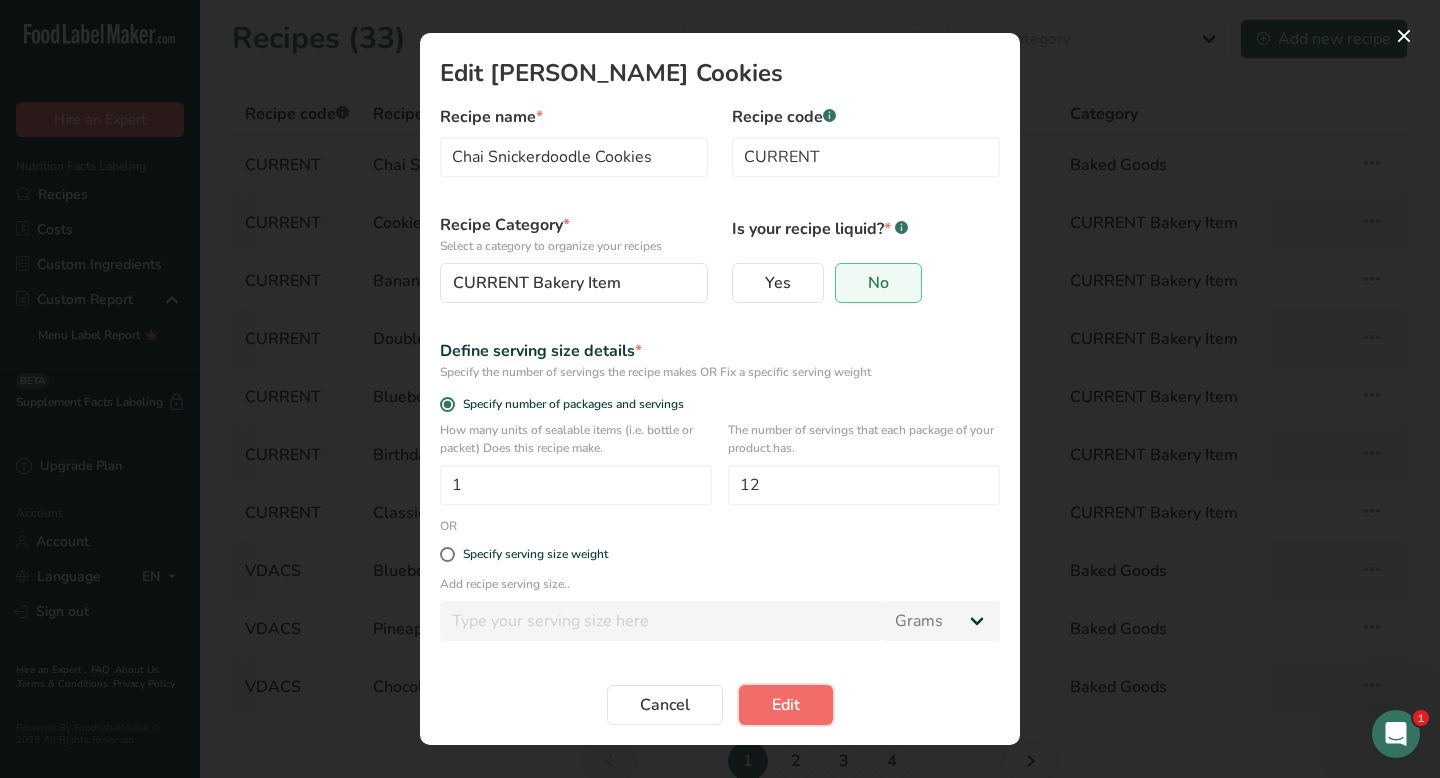 click on "Edit" at bounding box center (786, 705) 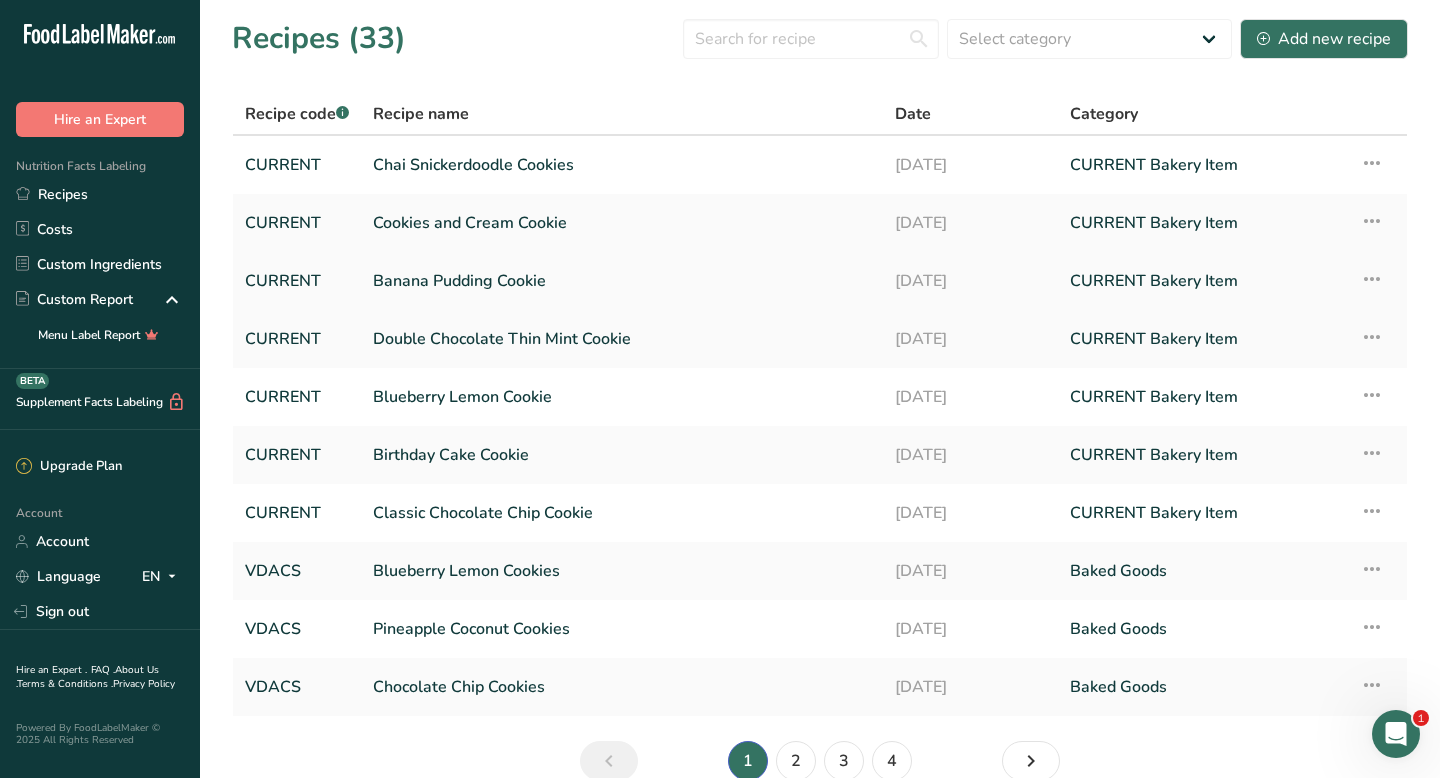 click on "Banana Pudding Cookie" at bounding box center [622, 281] 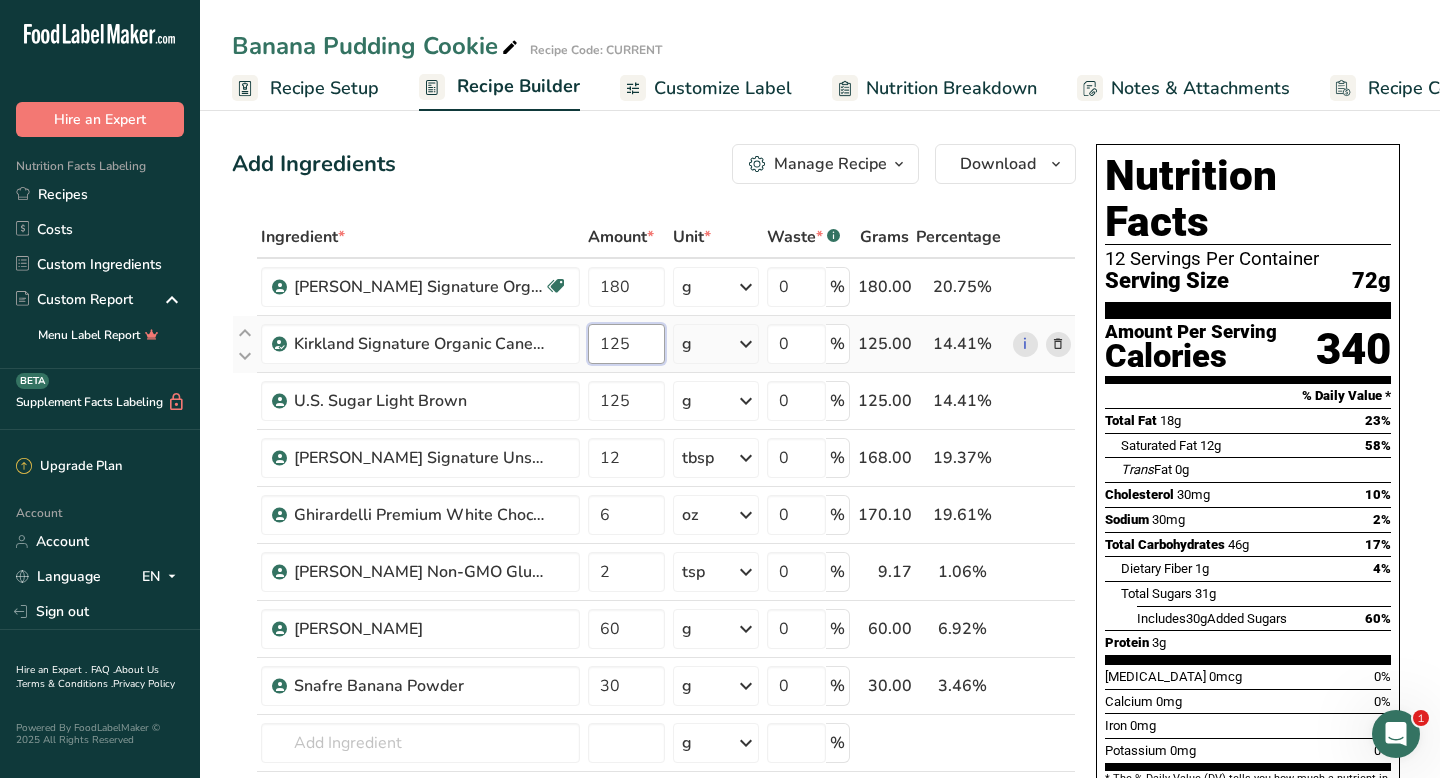 drag, startPoint x: 635, startPoint y: 348, endPoint x: 604, endPoint y: 348, distance: 31 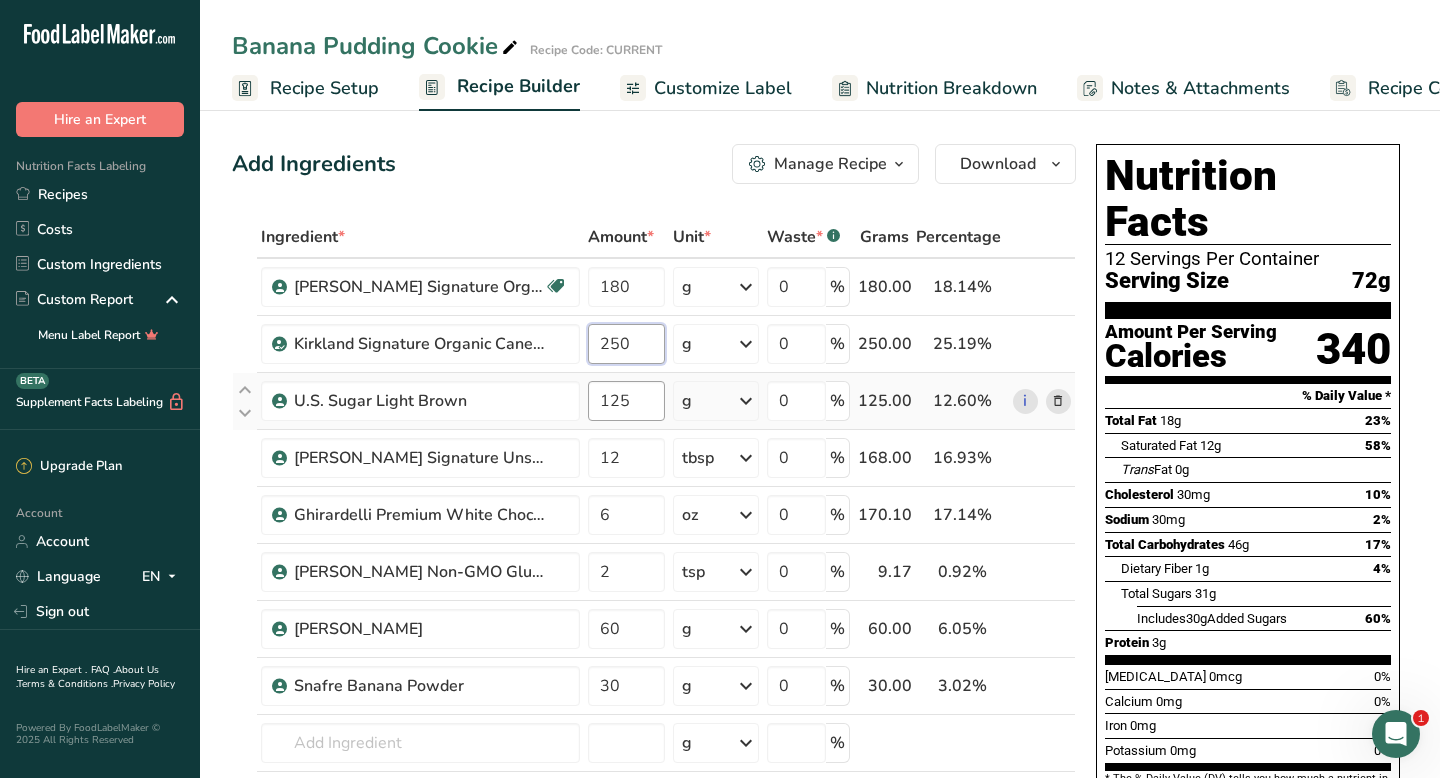 type on "250" 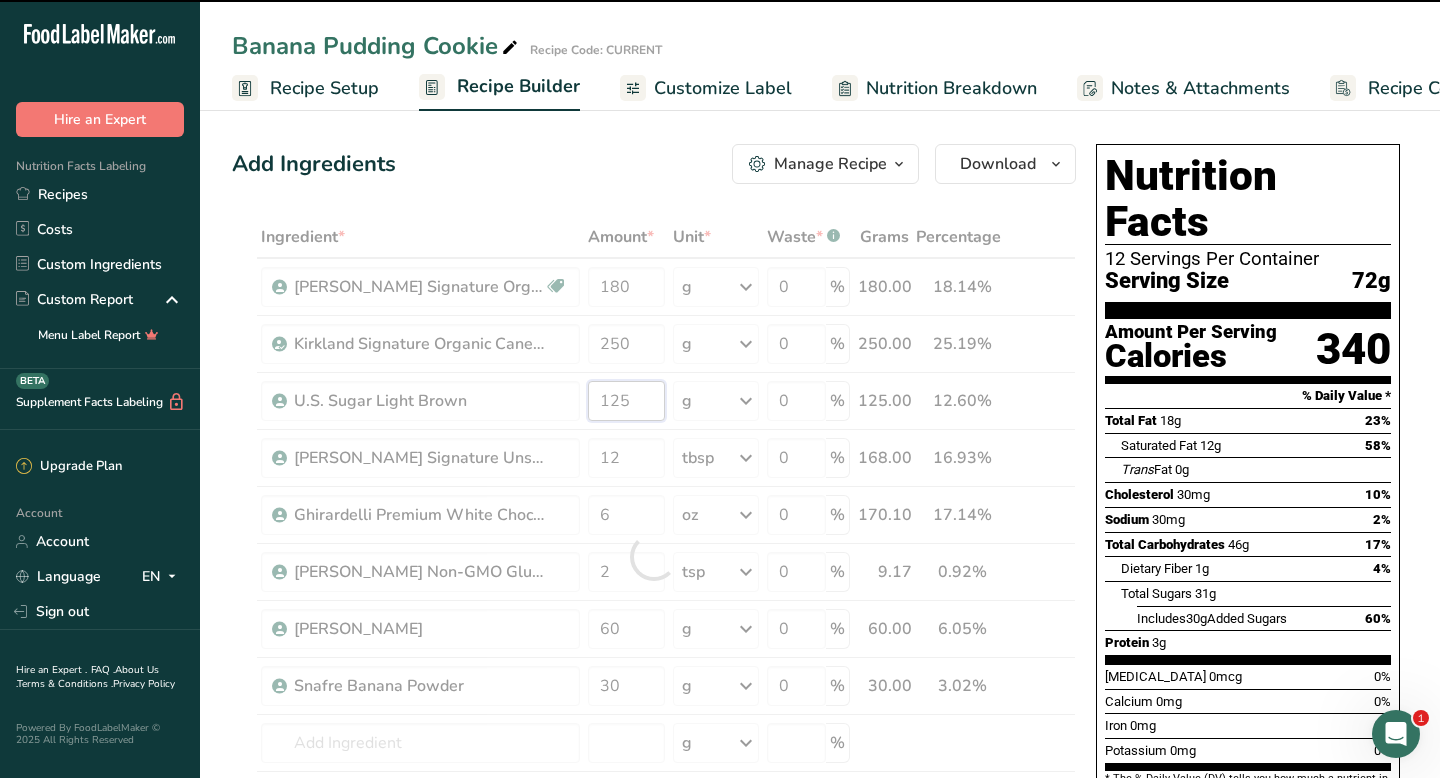 drag, startPoint x: 642, startPoint y: 397, endPoint x: 602, endPoint y: 397, distance: 40 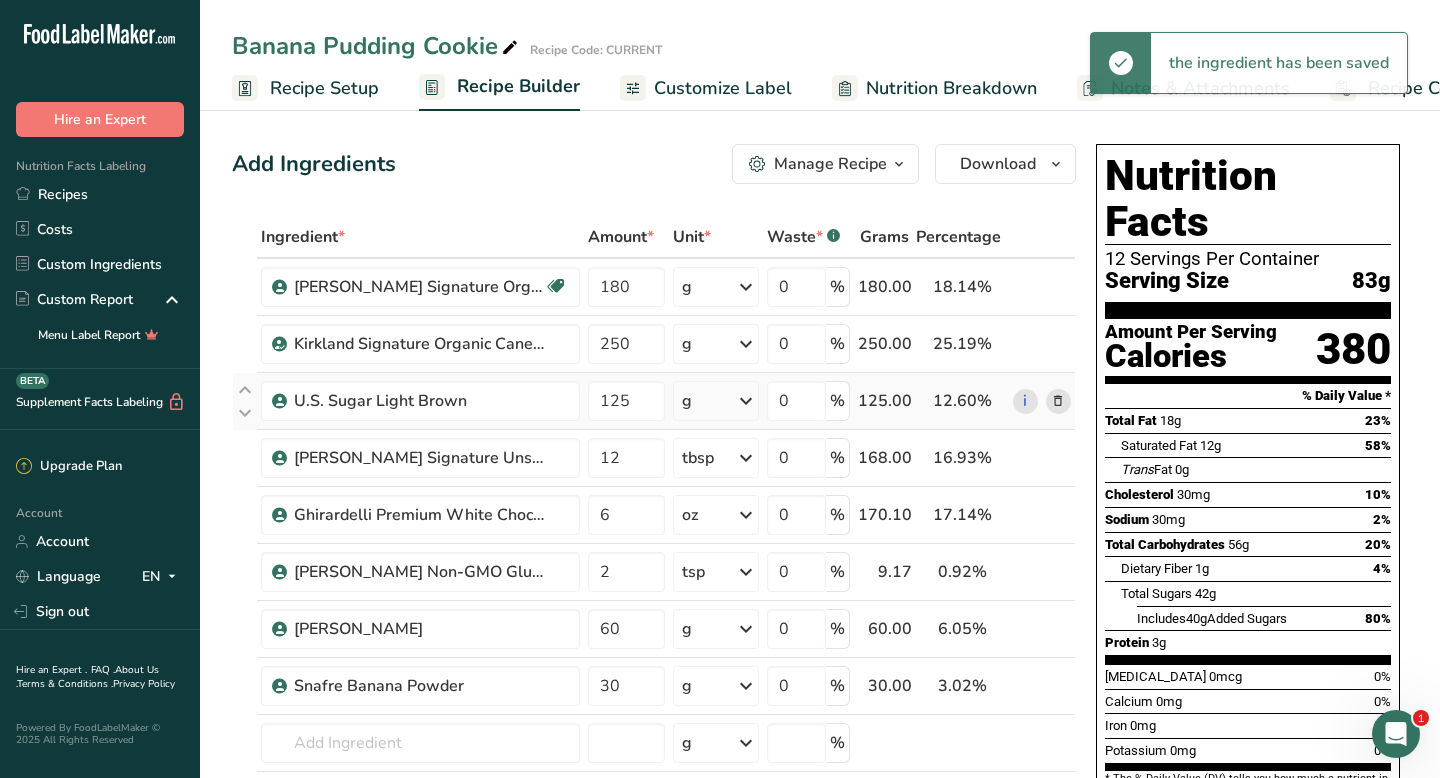 click on "Ingredient *
Amount *
Unit *
Waste *   .a-a{fill:#347362;}.b-a{fill:#fff;}          Grams
Percentage
[PERSON_NAME] Signature Organic Unbleached All Purpose Flour
Organic
180
g
Portions
0.25 cups
0.5 cups
1 cup
Weight Units
g
kg
mg
See more
Volume Units
l
mL
fl oz
See more
0
%
180.00
18.14%
i
[PERSON_NAME] Signature Organic Cane Sugar
250
g
Weight Units
g
kg
mg
See more
Volume Units
l
mL" at bounding box center (654, 556) 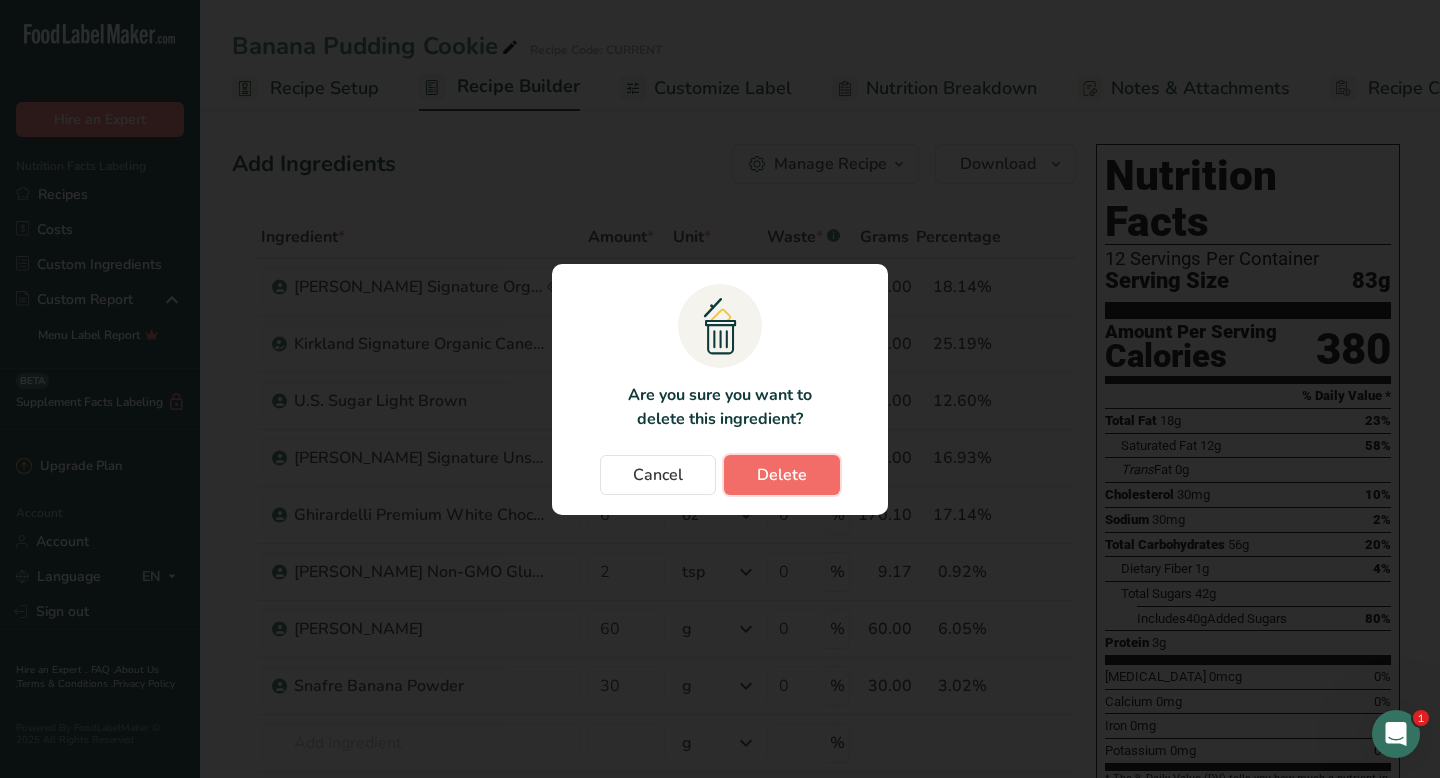 click on "Delete" at bounding box center [782, 475] 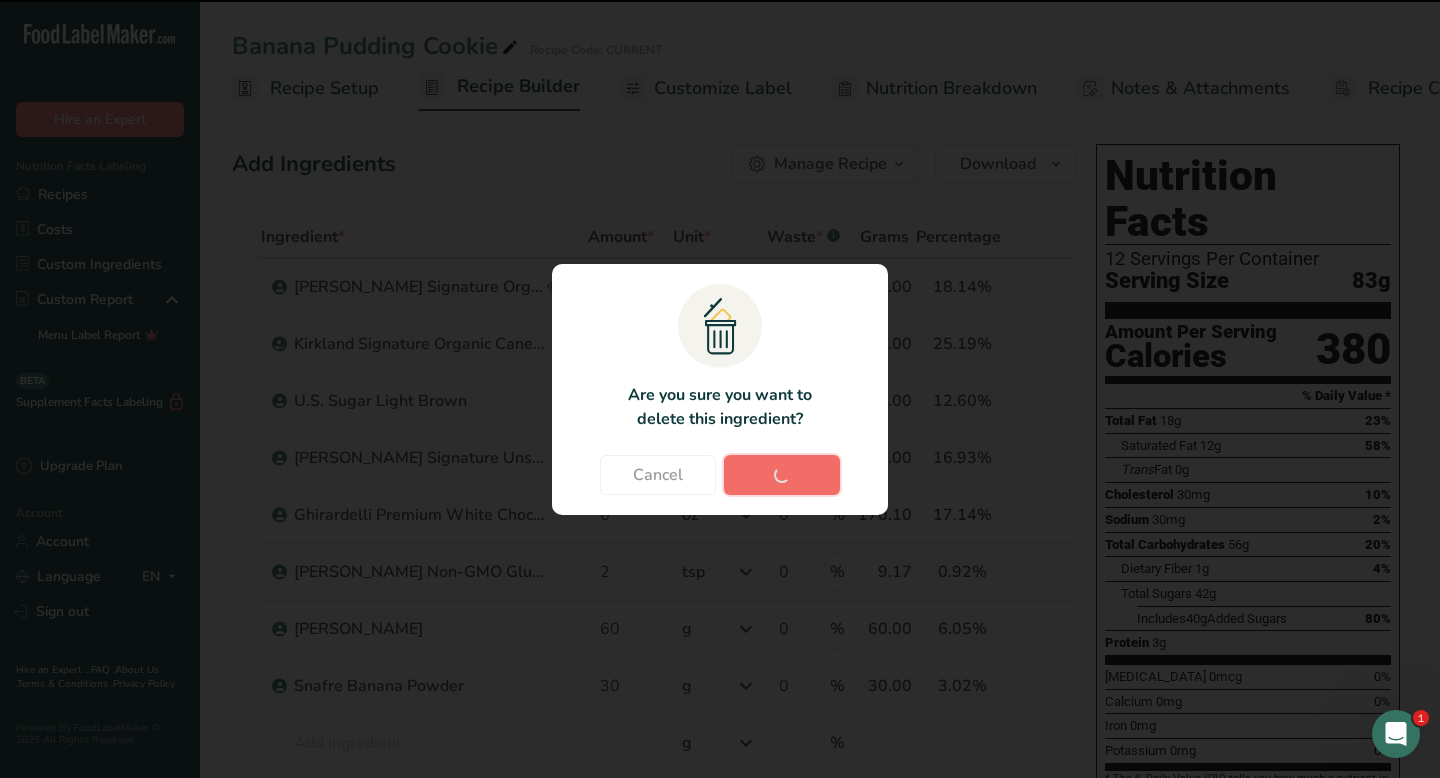 type on "12" 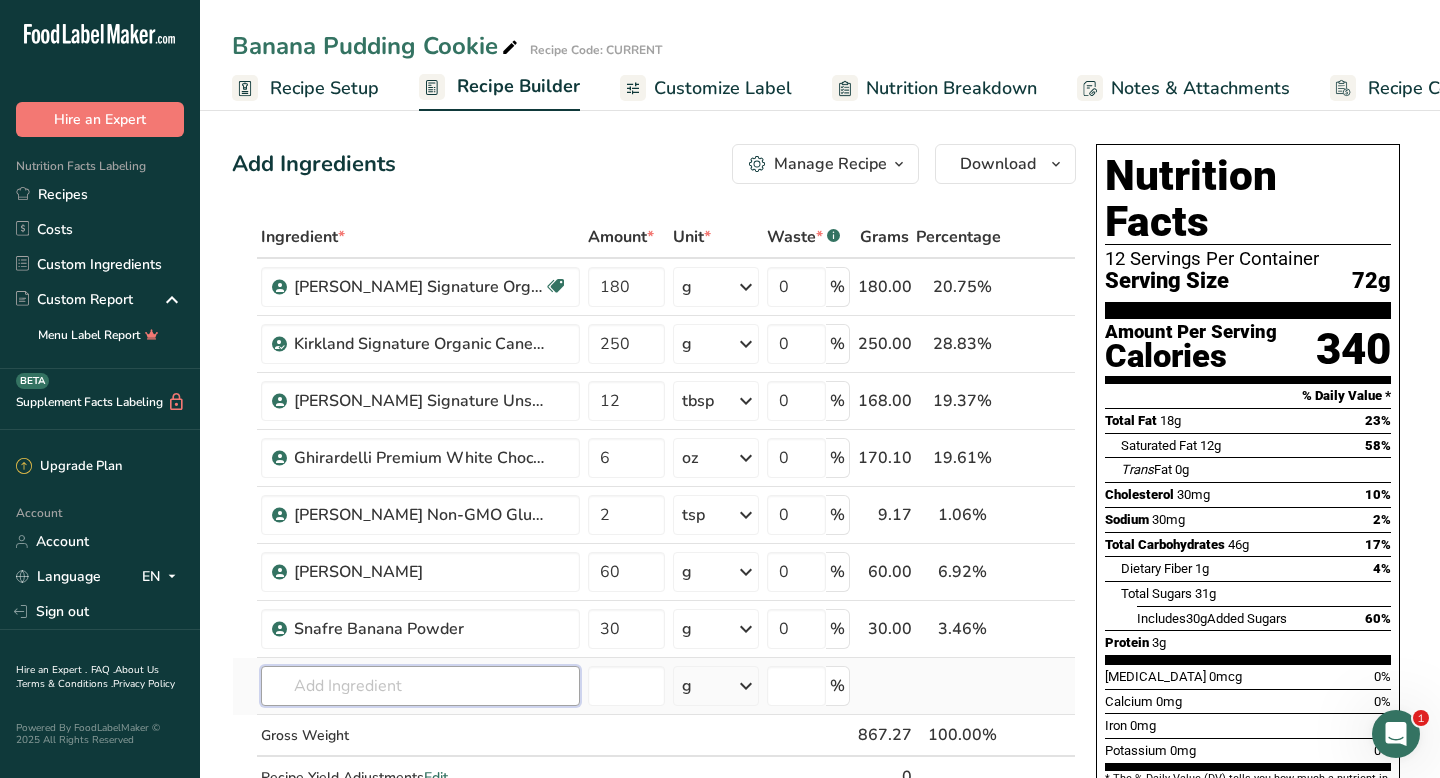click at bounding box center [420, 686] 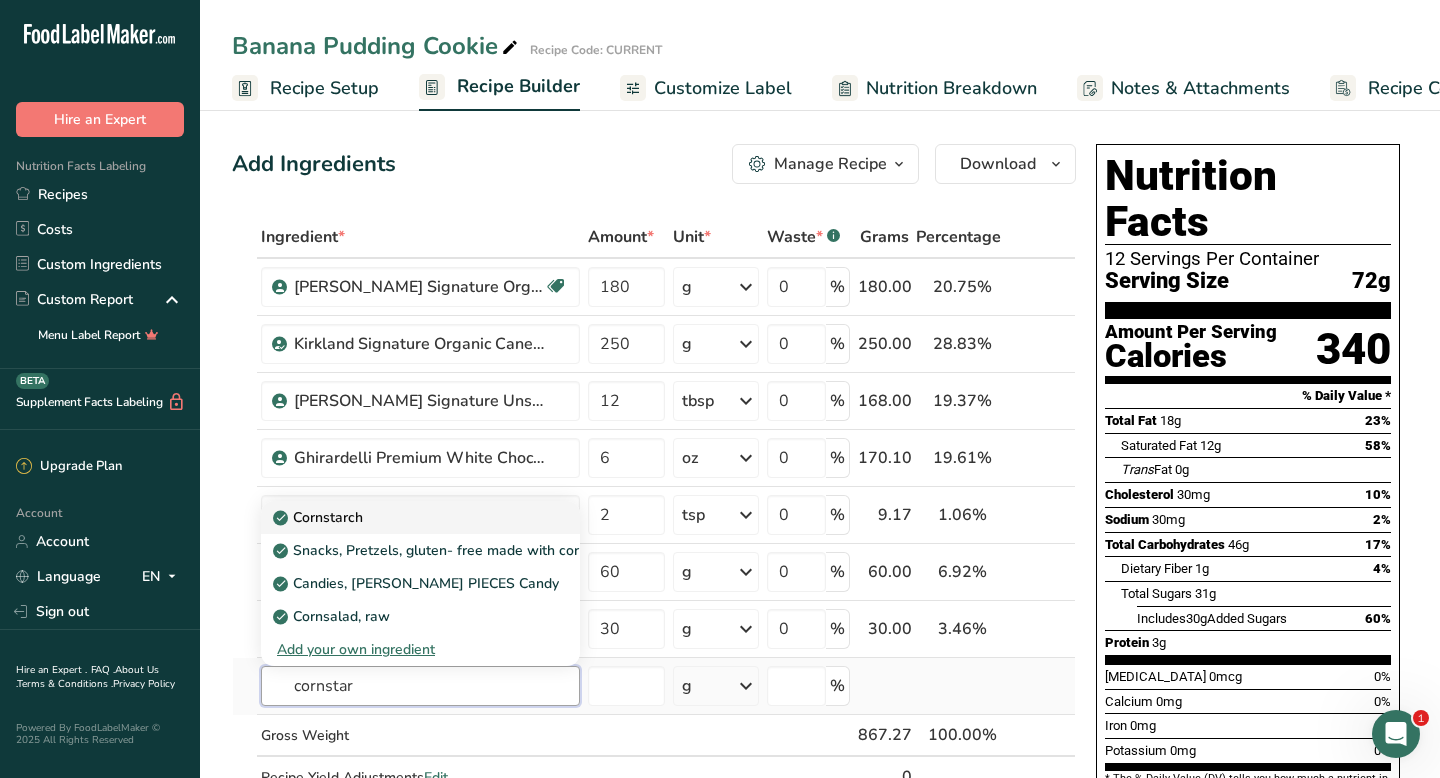 type on "cornstar" 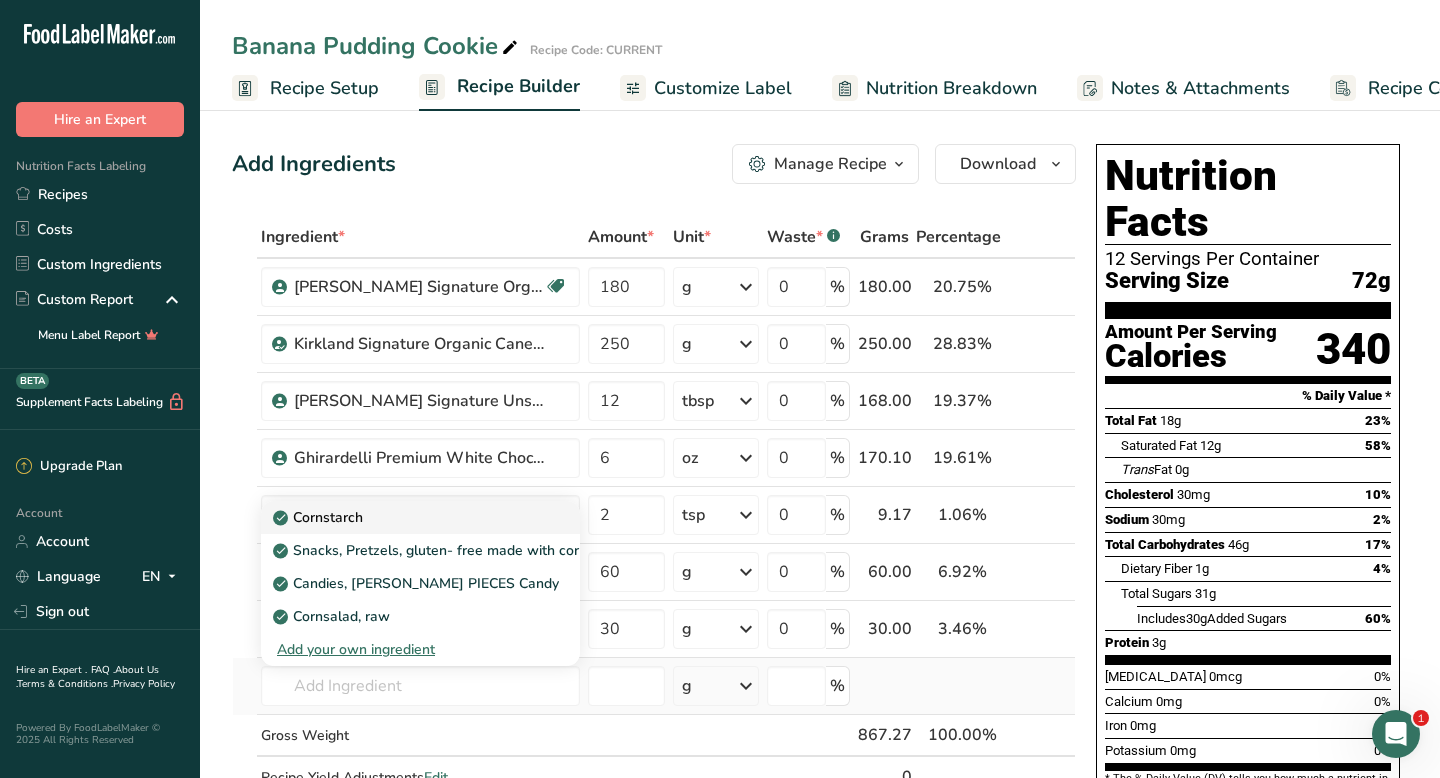 click on "Cornstarch" at bounding box center (320, 517) 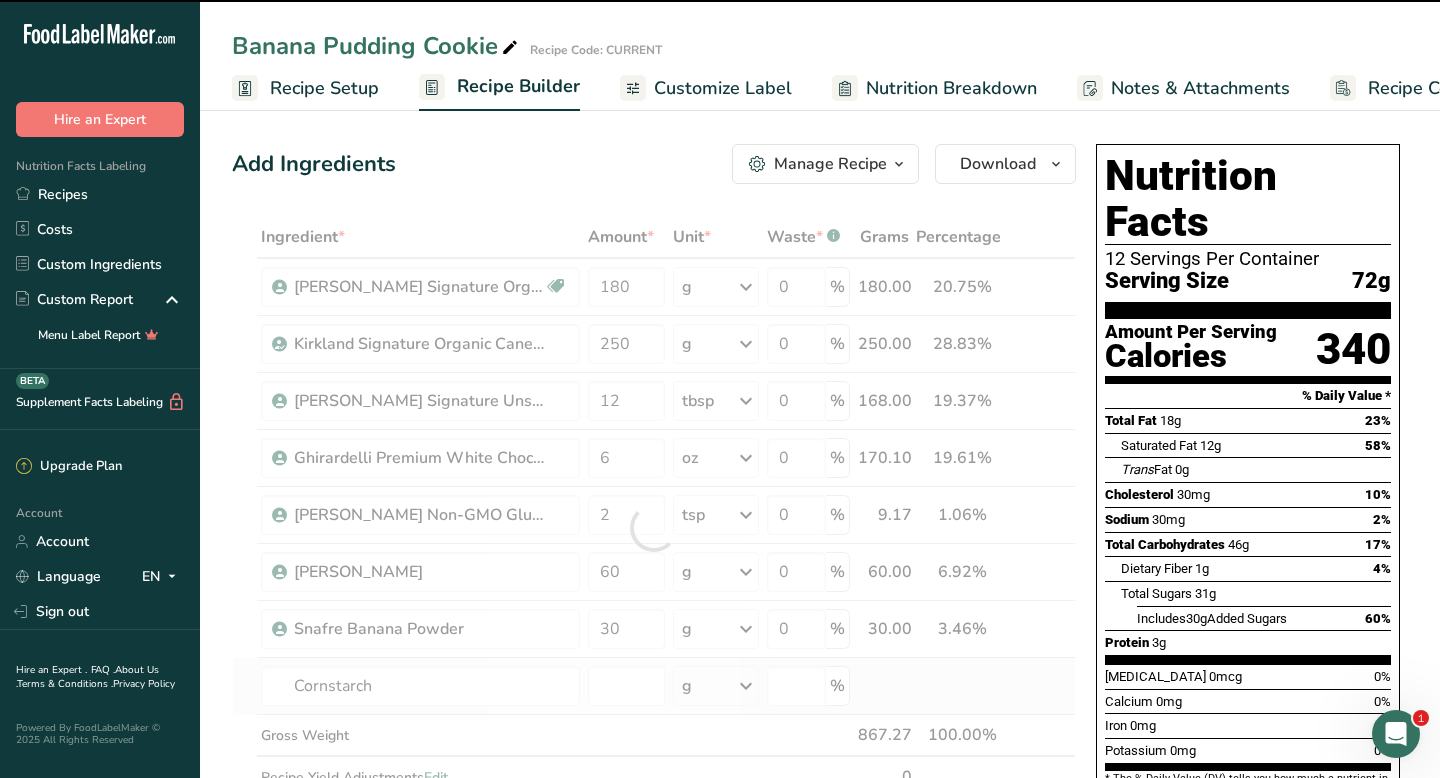 type on "0" 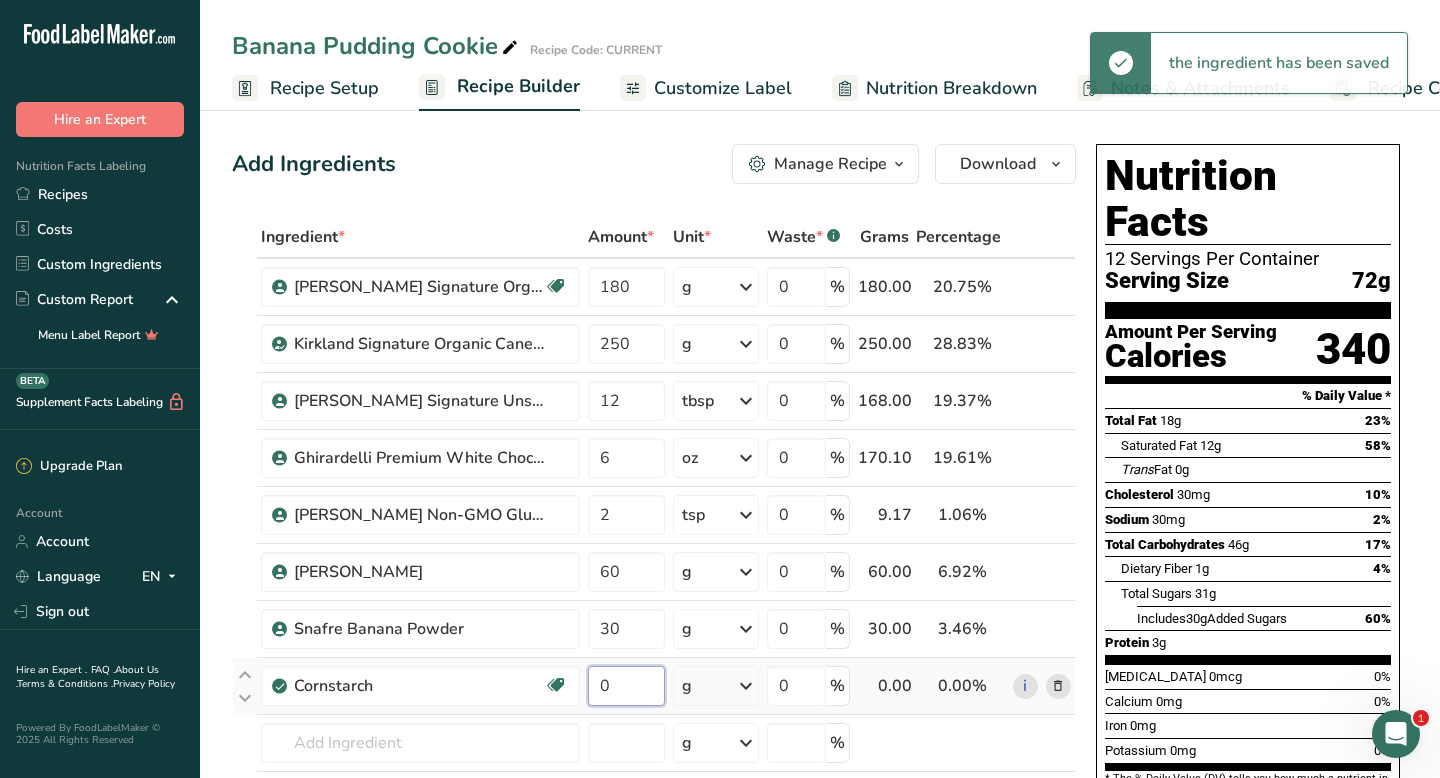 drag, startPoint x: 603, startPoint y: 688, endPoint x: 621, endPoint y: 687, distance: 18.027756 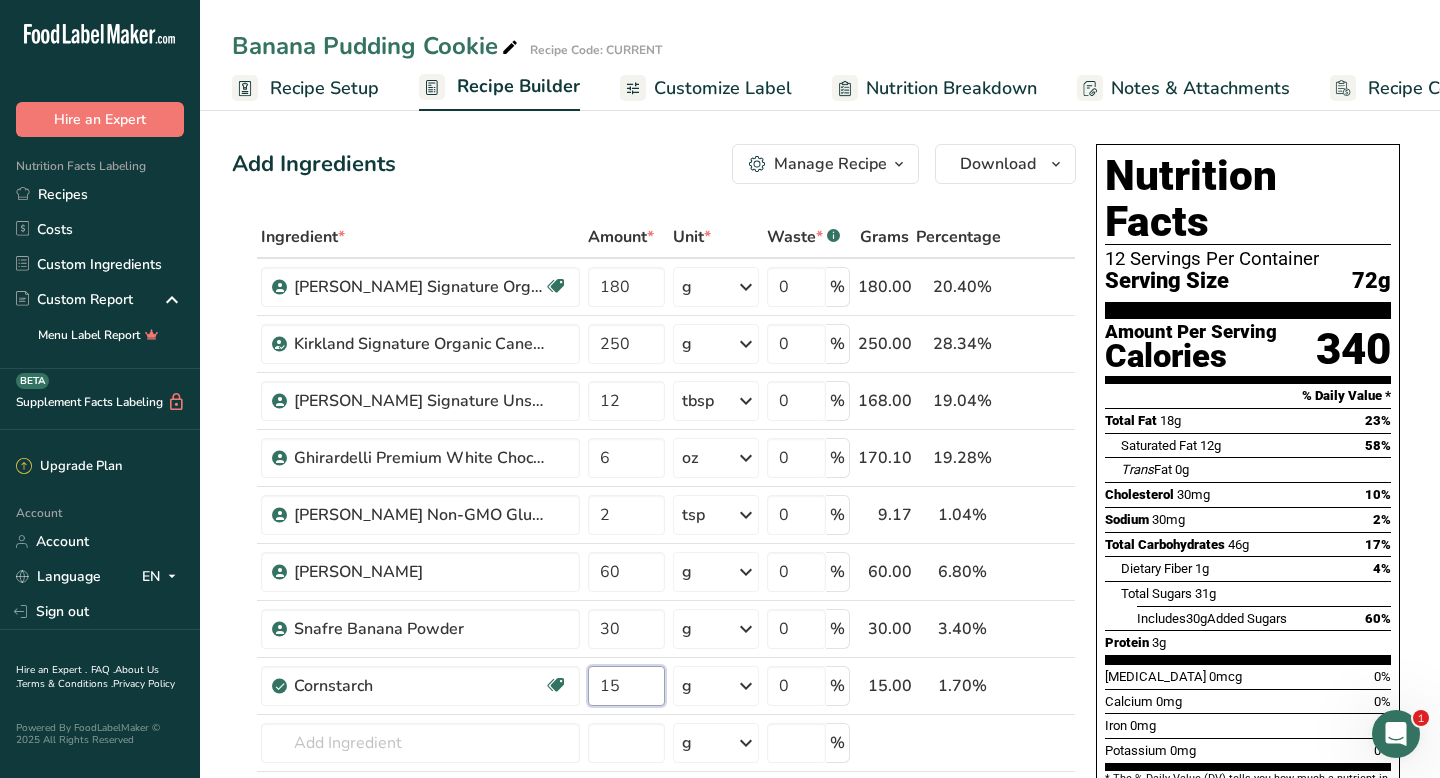 type on "15" 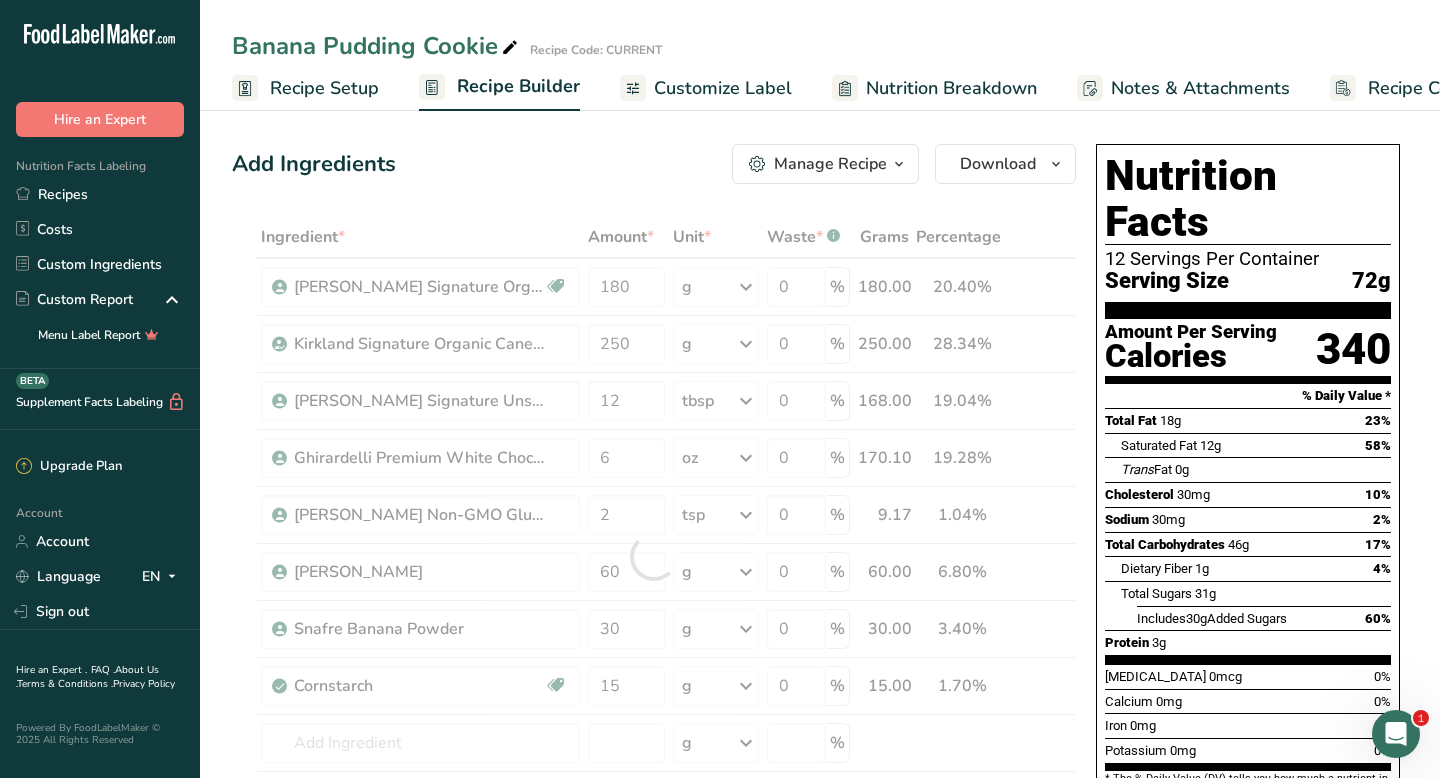 click on "Add Ingredients
Manage Recipe         Delete Recipe           Duplicate Recipe             Scale Recipe             Save as Sub-Recipe   .a-a{fill:#347362;}.b-a{fill:#fff;}                               Nutrition Breakdown                 Recipe Card
NEW
[MEDICAL_DATA] Pattern Report             Activity History
Download
Choose your preferred label style
Standard FDA label
Standard FDA label
The most common format for nutrition facts labels in compliance with the FDA's typeface, style and requirements
Tabular FDA label
A label format compliant with the FDA regulations presented in a tabular (horizontal) display.
Linear FDA label
A simple linear display for small sized packages.
Simplified FDA label" at bounding box center (820, 834) 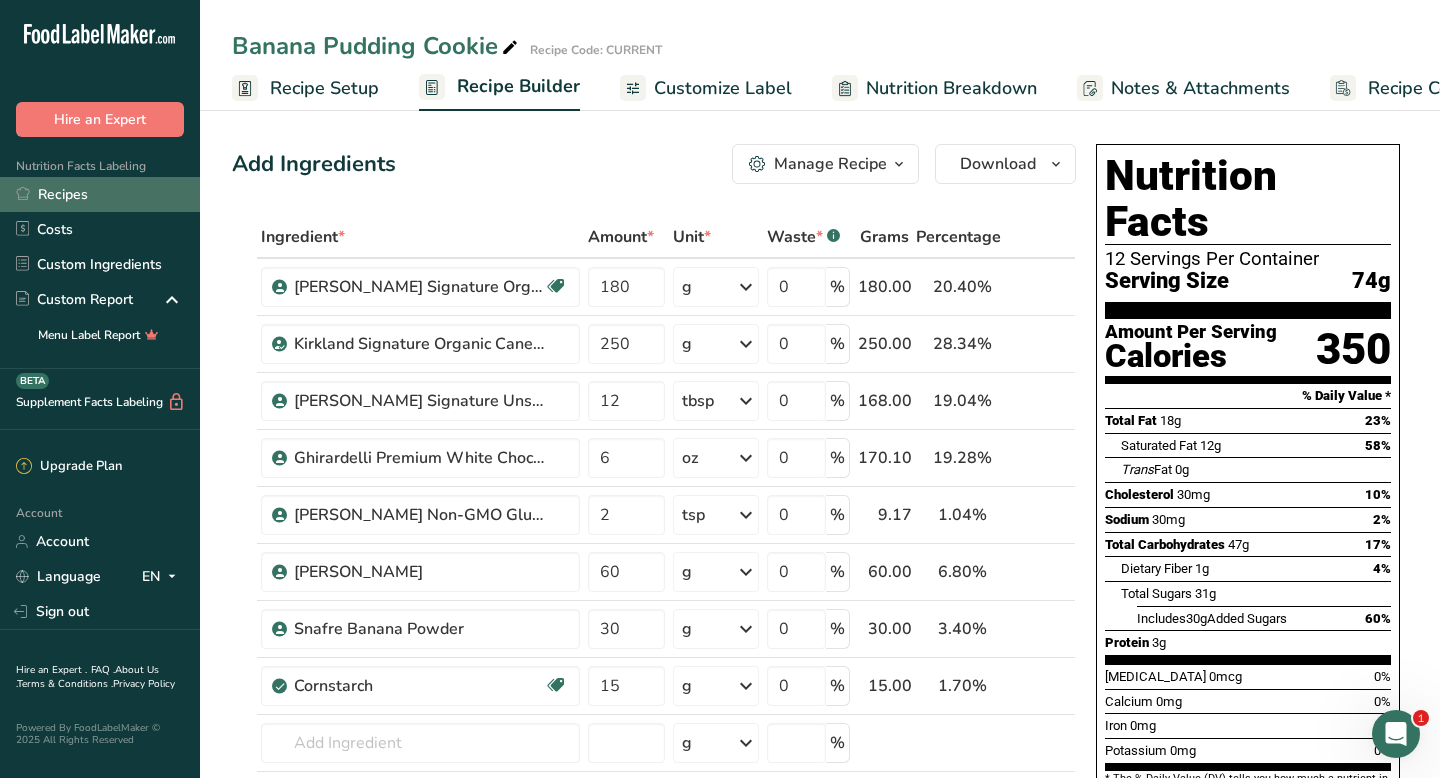 click on "Recipes" at bounding box center (100, 194) 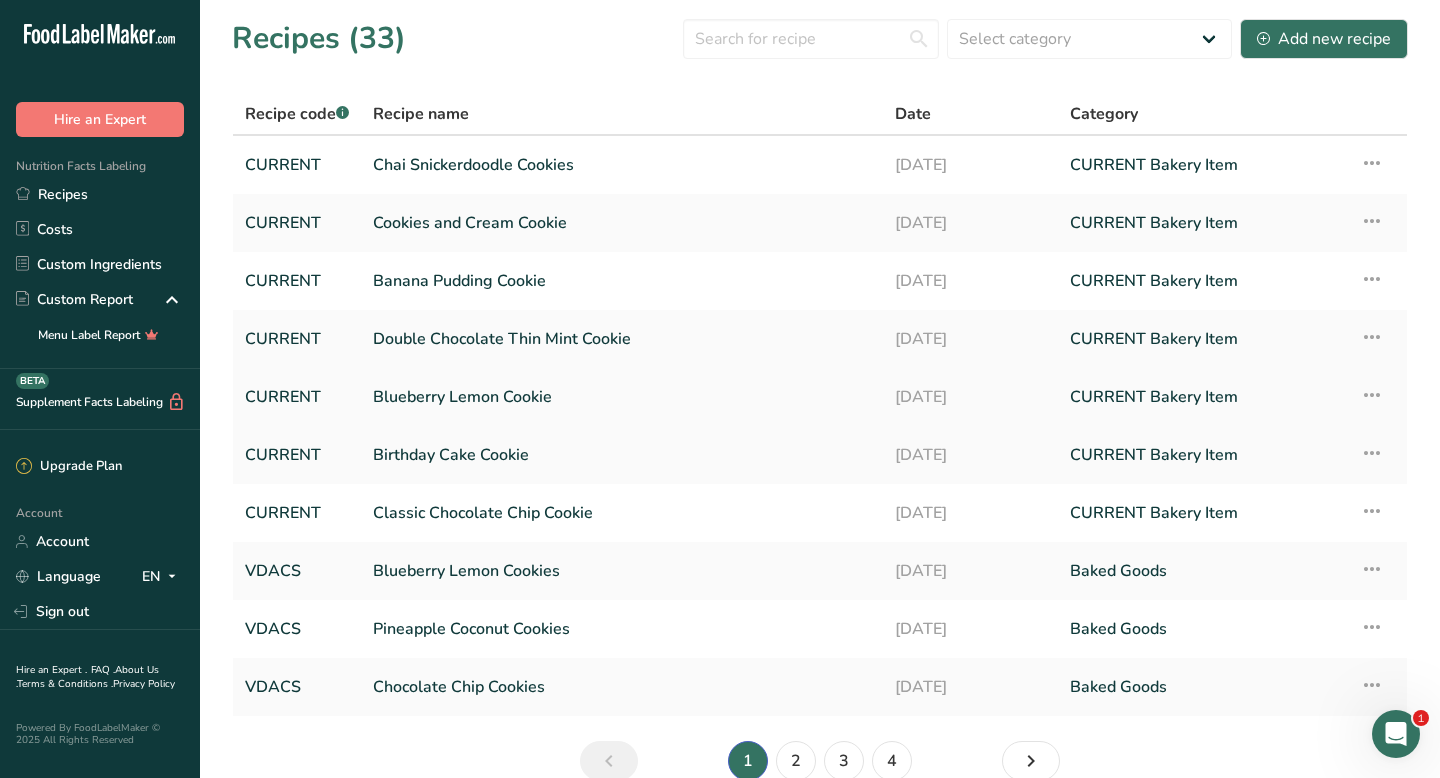click on "Blueberry Lemon Cookie" at bounding box center [622, 397] 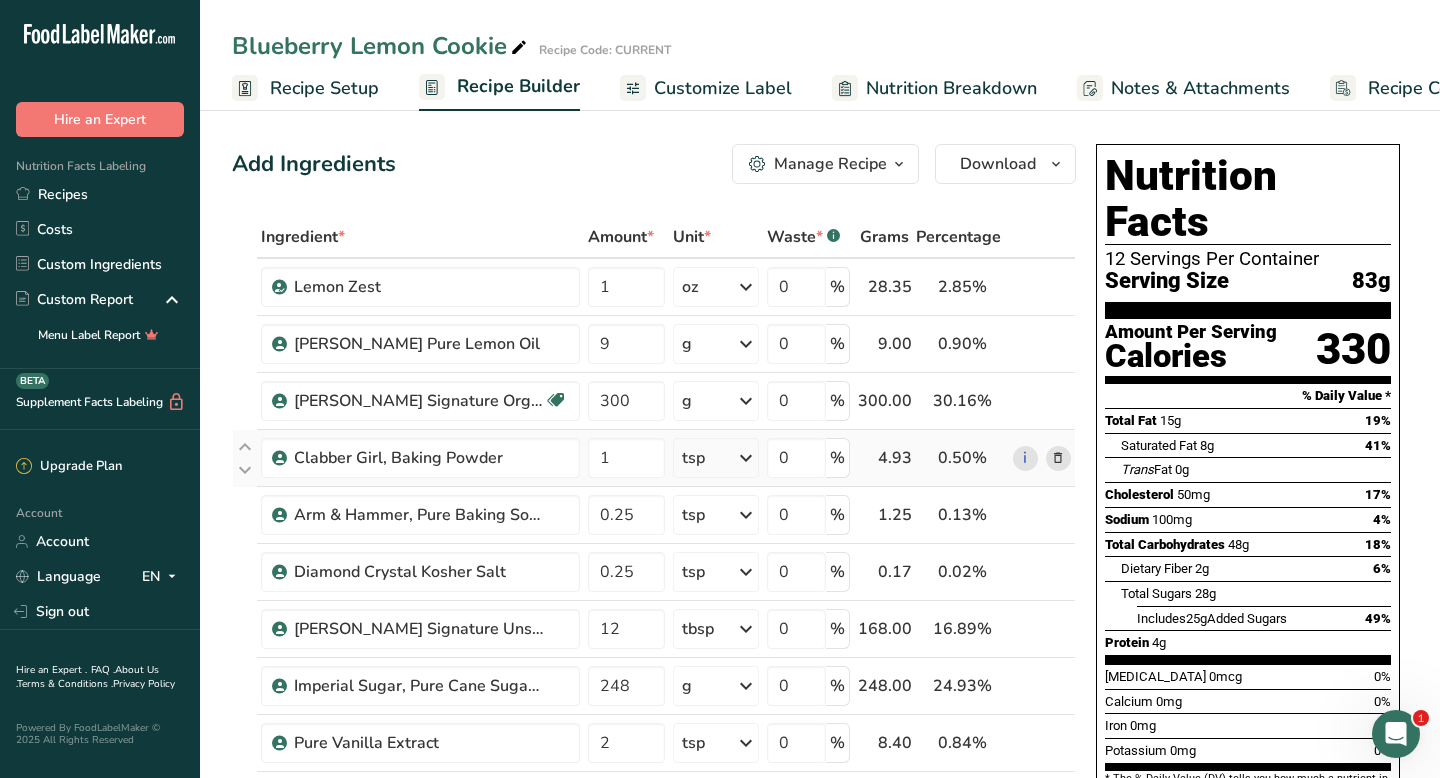 click at bounding box center (1058, 458) 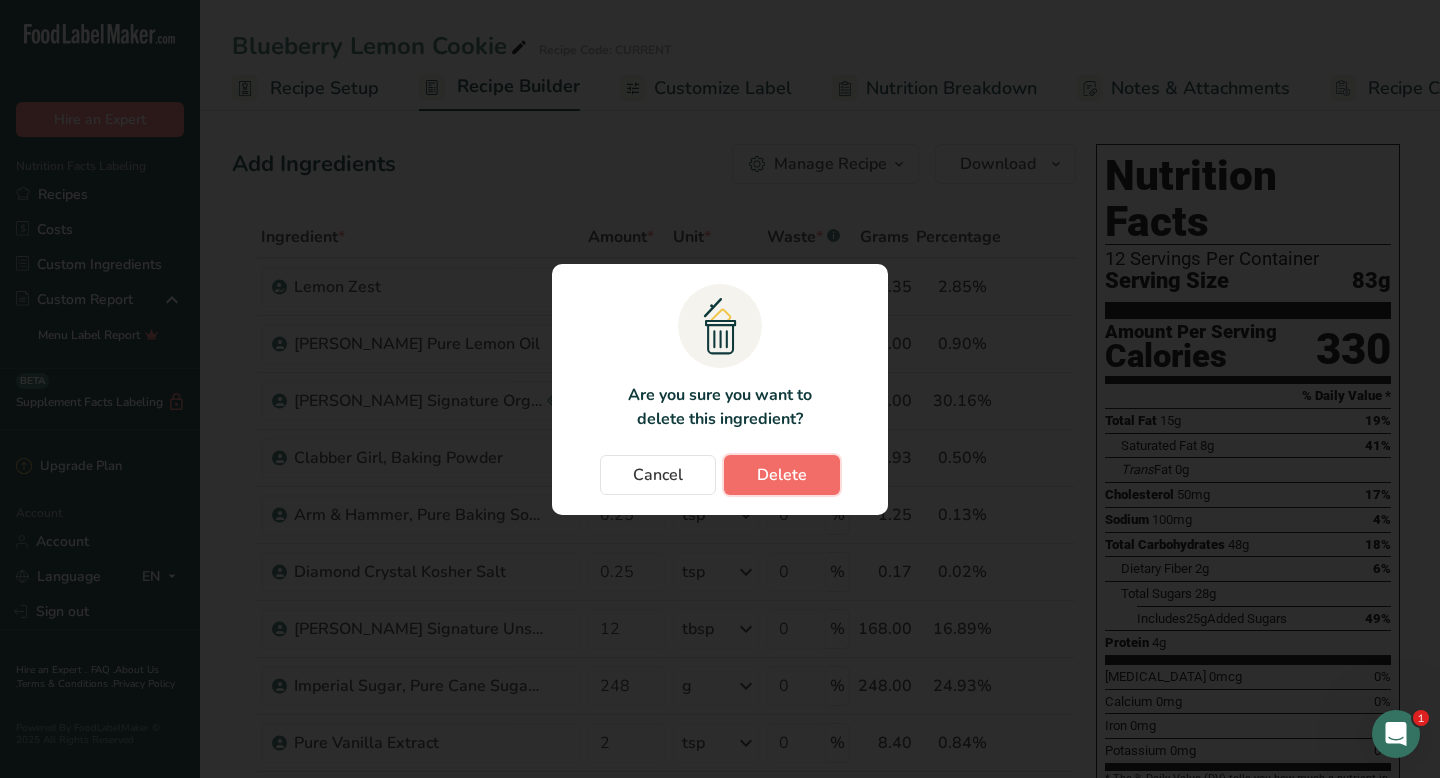click on "Delete" at bounding box center (782, 475) 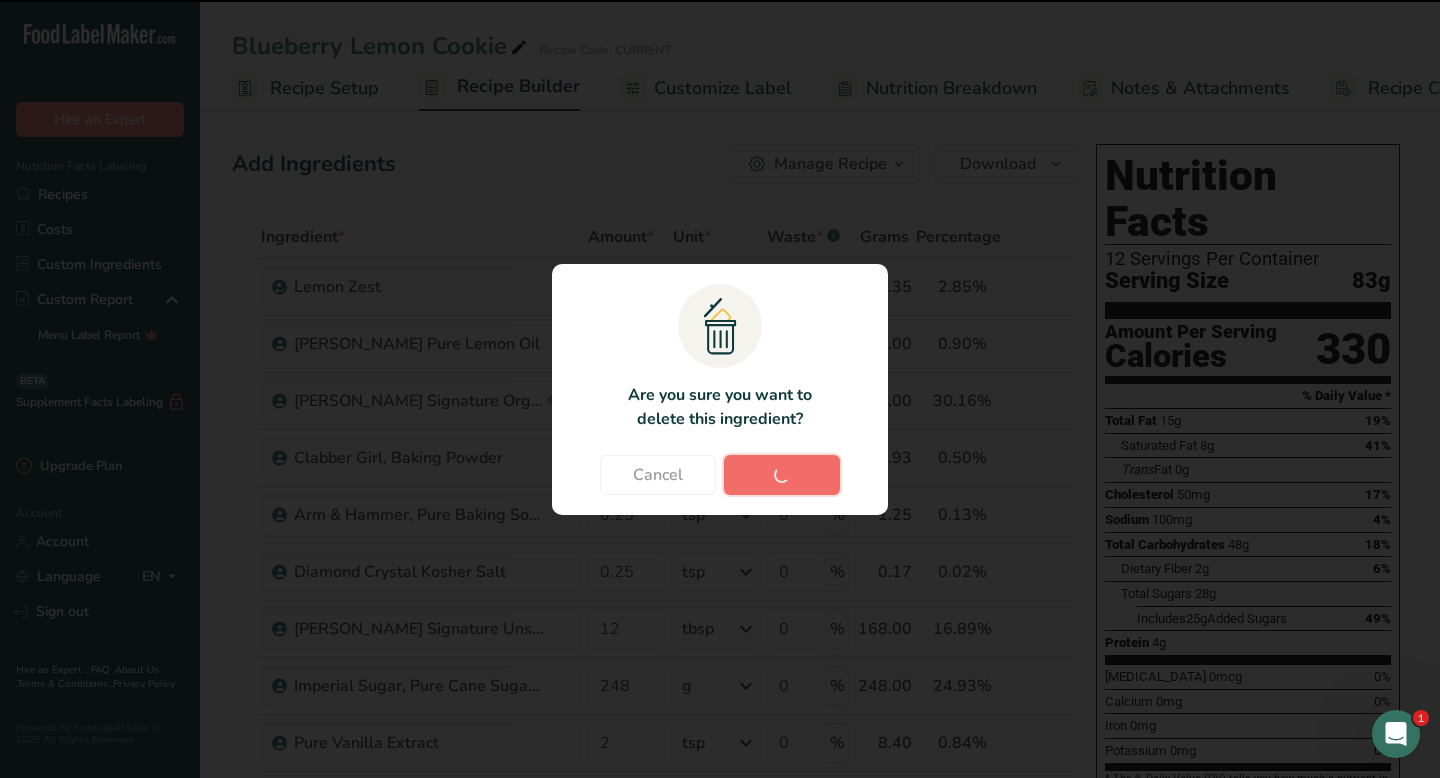 type on "0.25" 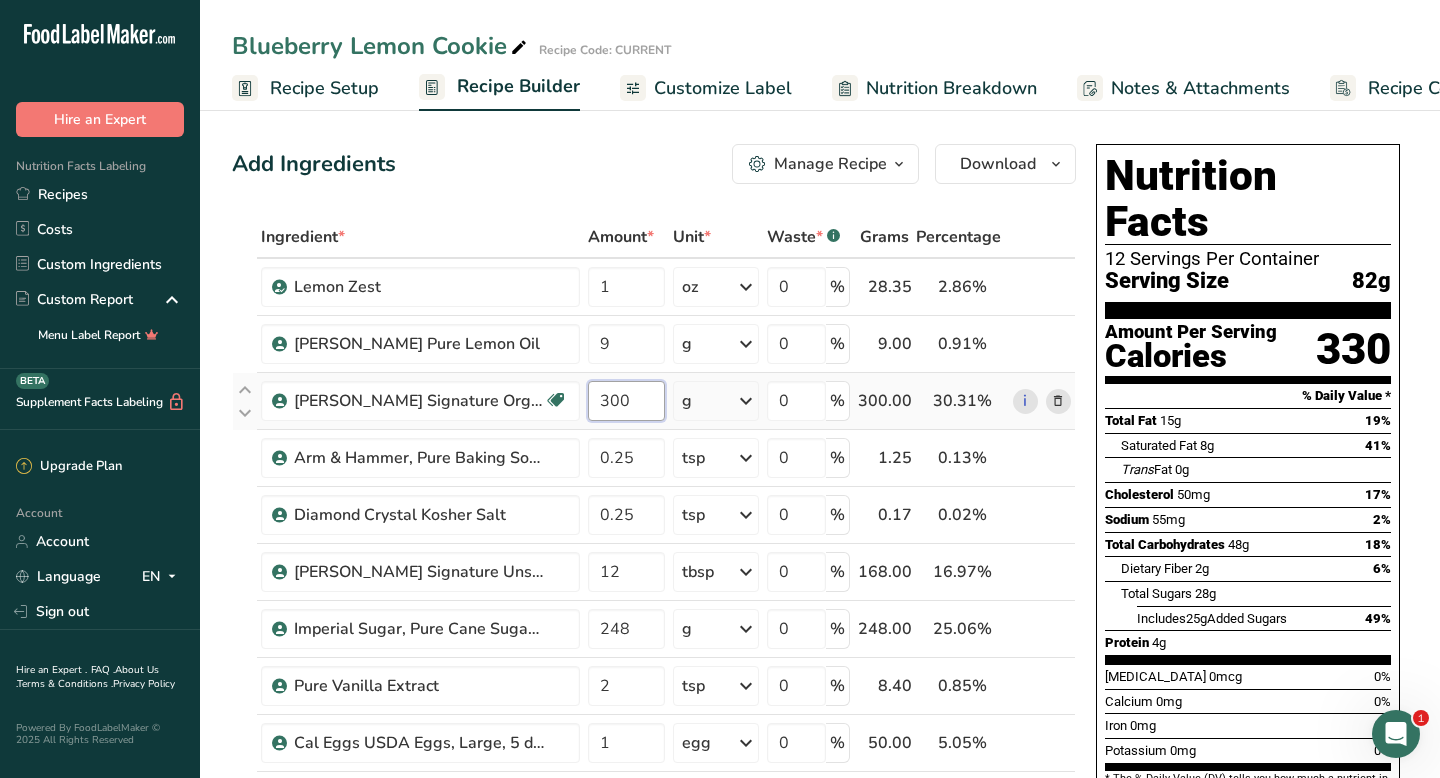 drag, startPoint x: 599, startPoint y: 402, endPoint x: 627, endPoint y: 402, distance: 28 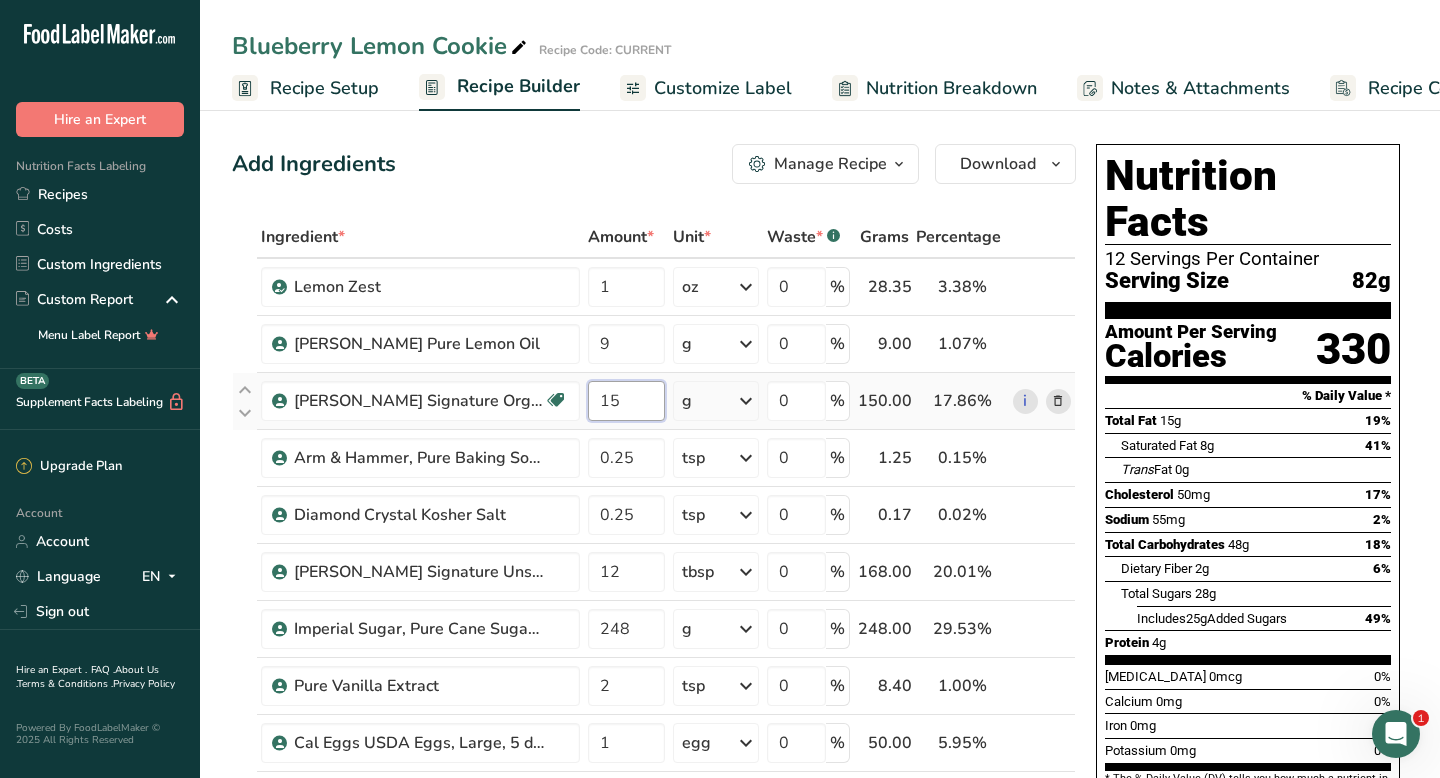 type on "1" 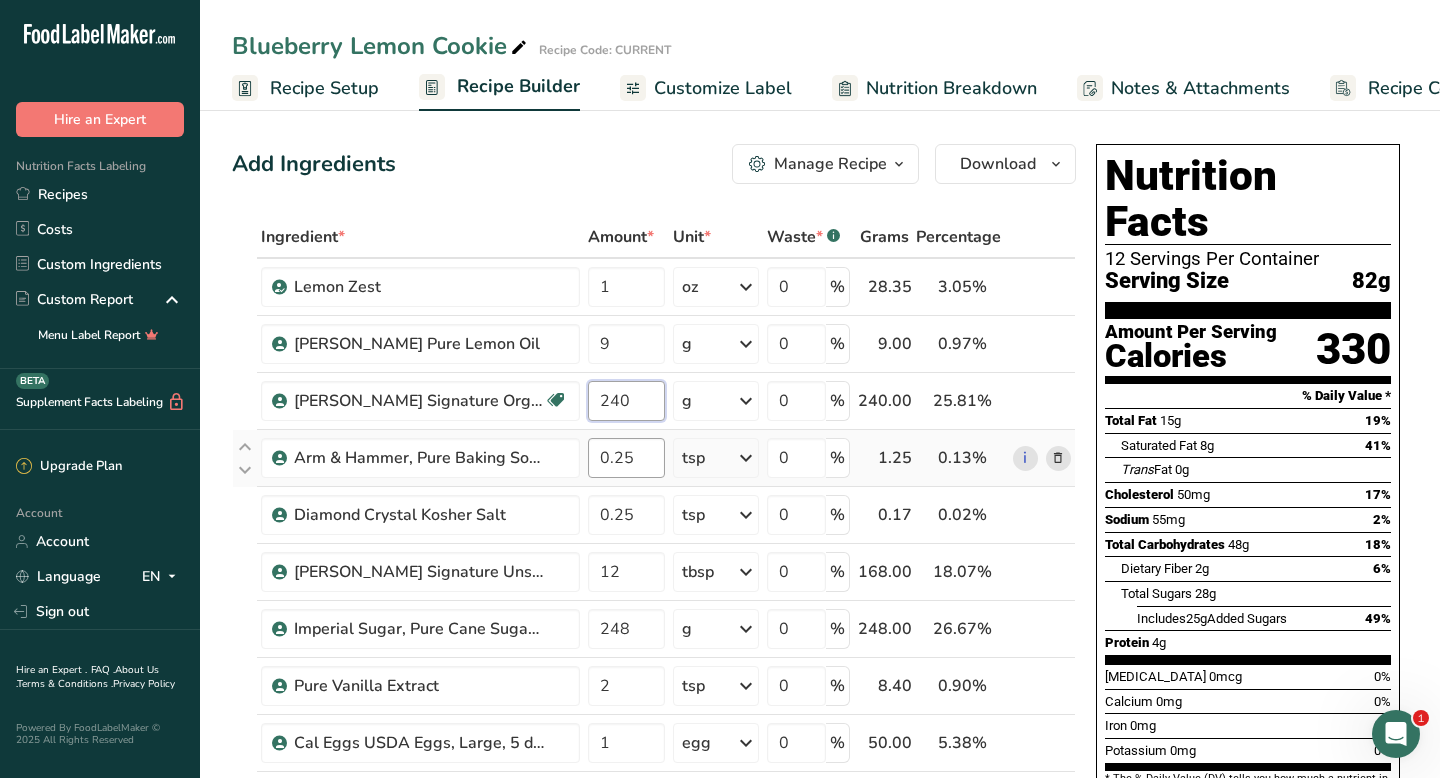 type on "240" 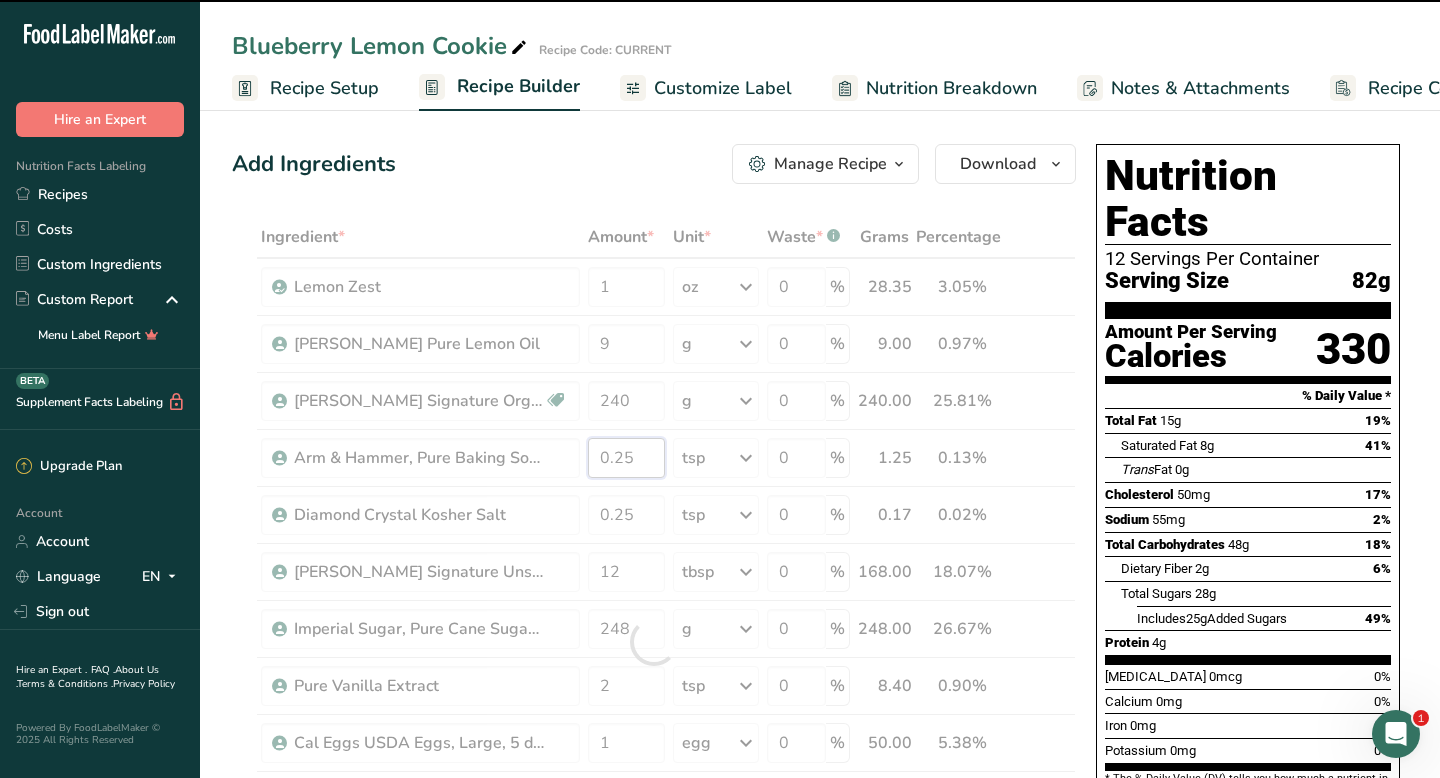 click on "Ingredient *
Amount *
Unit *
Waste *   .a-a{fill:#347362;}.b-a{fill:#fff;}          Grams
Percentage
Lemon Zest
1
oz
Weight Units
g
kg
mg
See more
Volume Units
l
Volume units require a density conversion. If you know your ingredient's density enter it below. Otherwise, click on "RIA" our AI Regulatory bot - she will be able to help you
lb/ft3
g/cm3
Confirm
mL
Volume units require a density conversion. If you know your ingredient's density enter it below. Otherwise, click on "RIA" our AI Regulatory bot - she will be able to help you
lb/ft3" at bounding box center [654, 642] 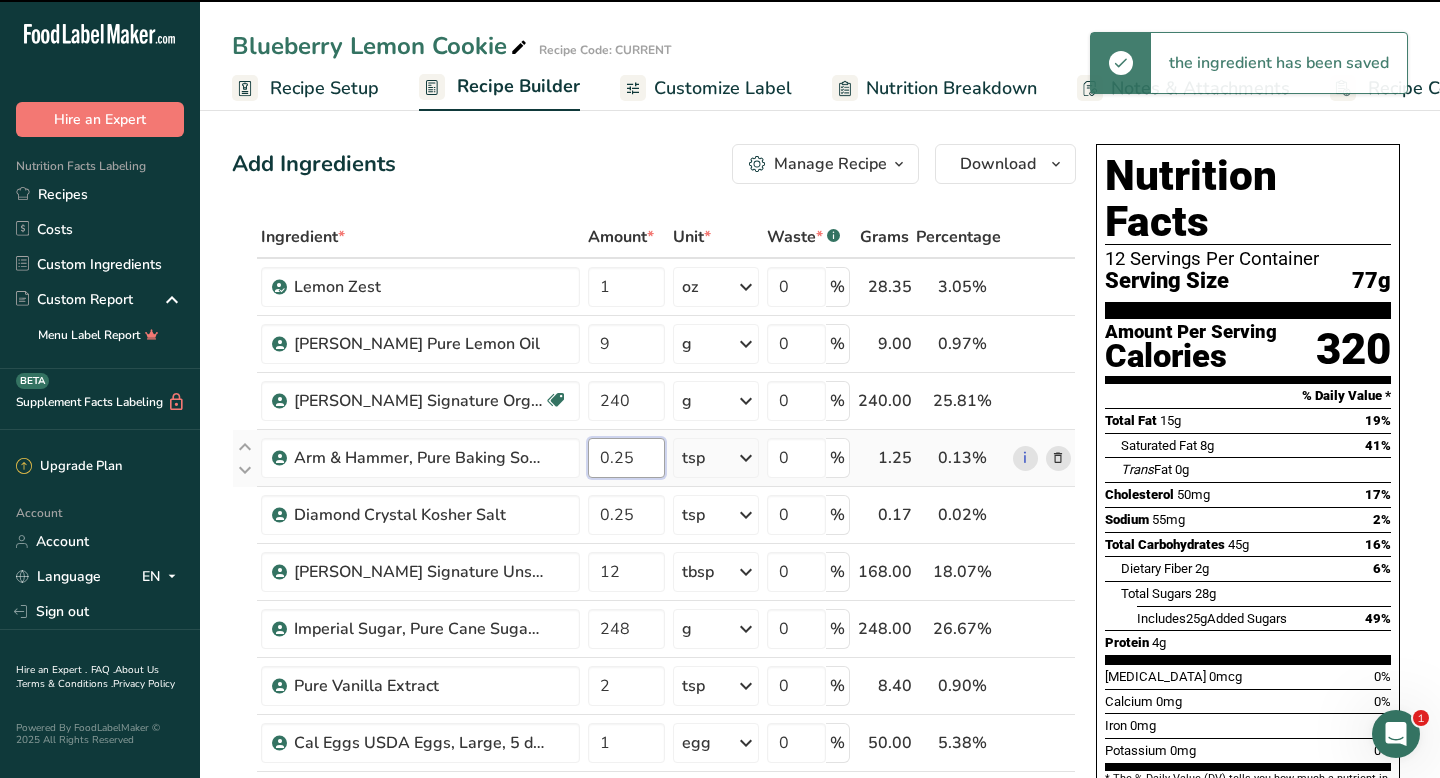 click on "0.25" at bounding box center (626, 458) 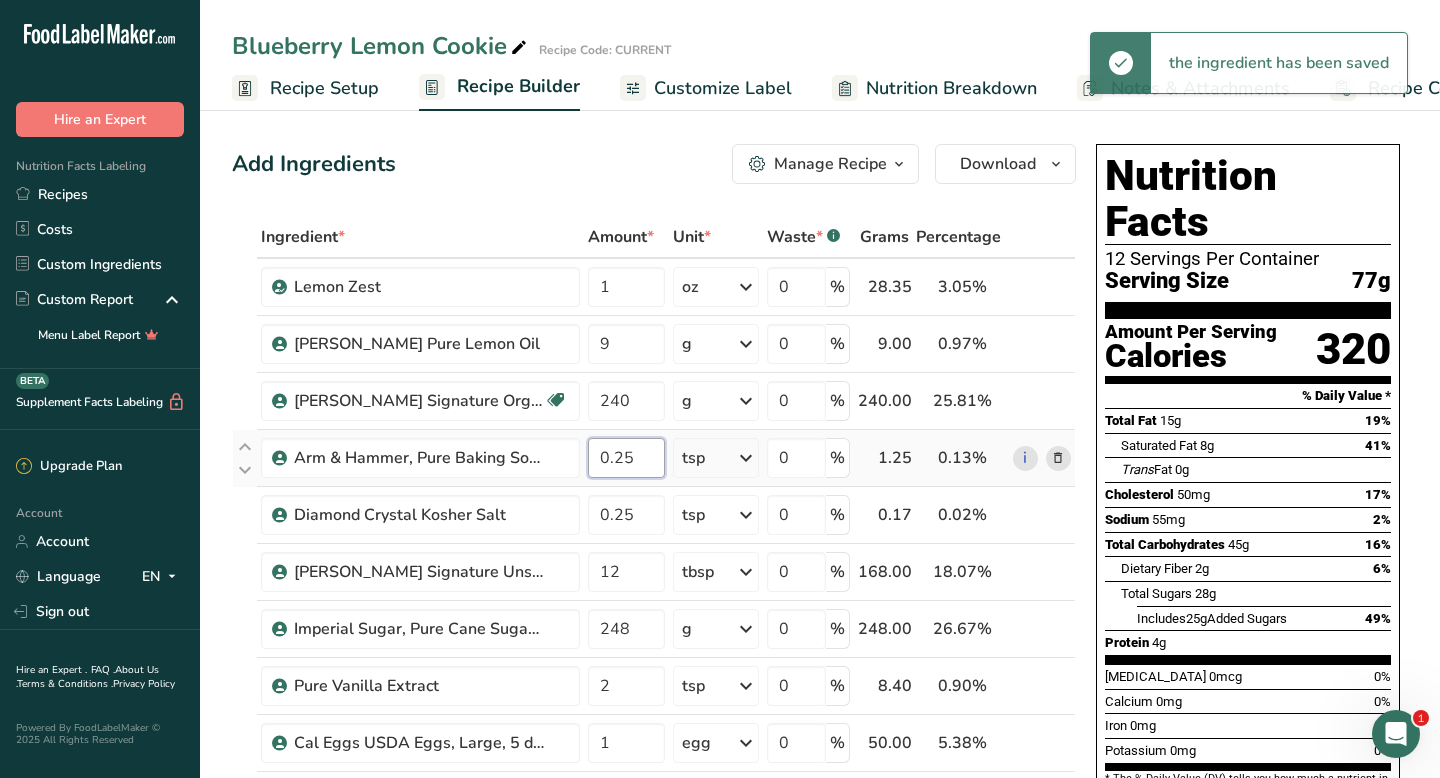 drag, startPoint x: 617, startPoint y: 456, endPoint x: 634, endPoint y: 457, distance: 17.029387 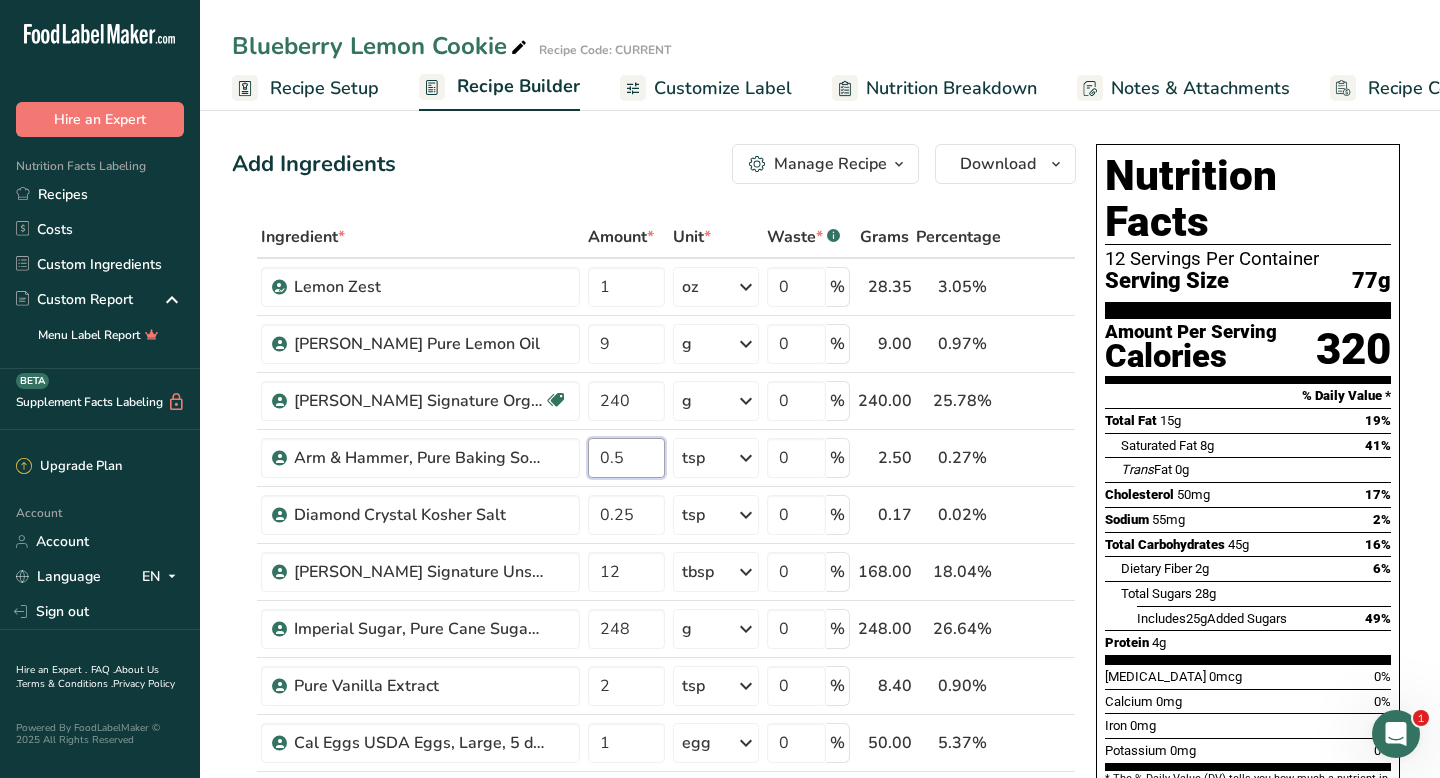type on "0.5" 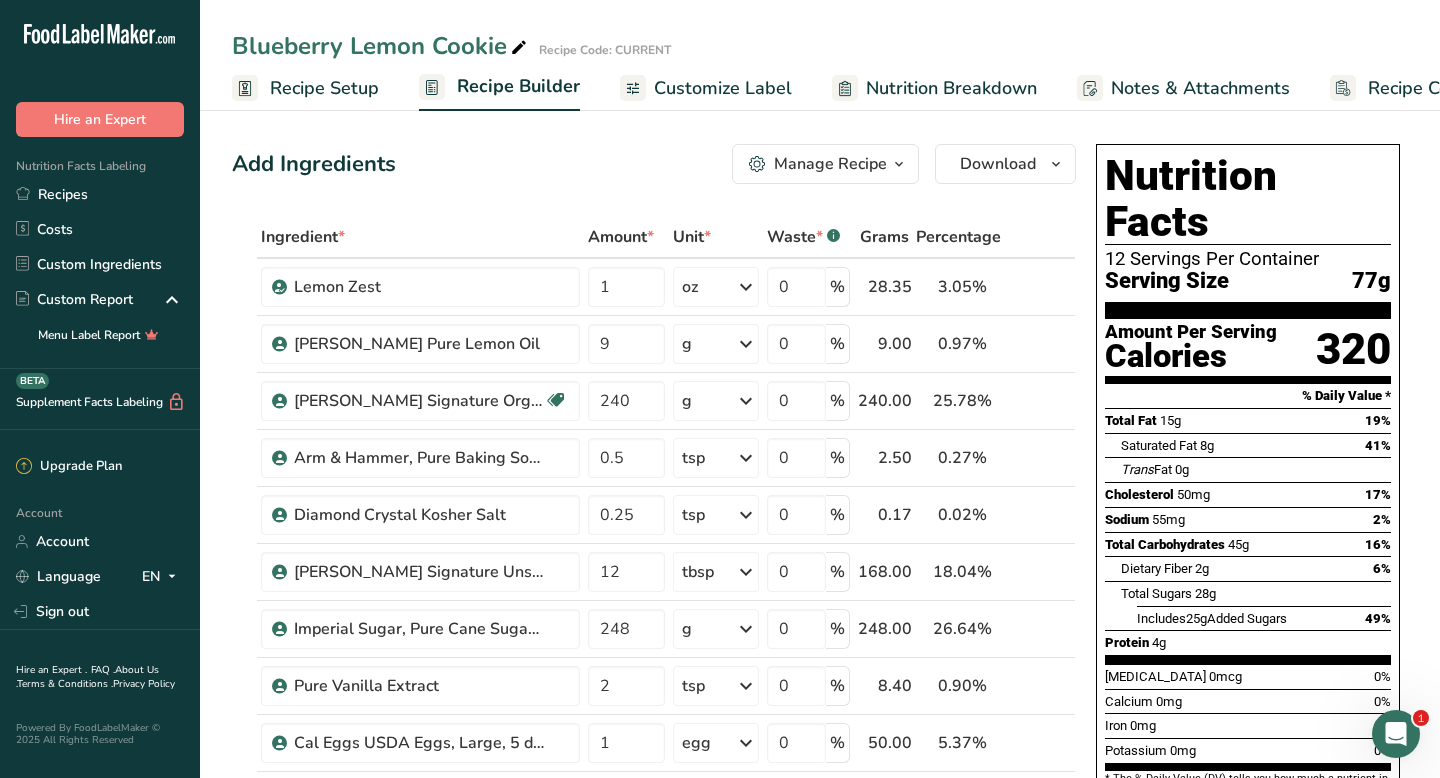 click on "Add Ingredients
Manage Recipe         Delete Recipe           Duplicate Recipe             Scale Recipe             Save as Sub-Recipe   .a-a{fill:#347362;}.b-a{fill:#fff;}                               Nutrition Breakdown                 Recipe Card
NEW
[MEDICAL_DATA] Pattern Report             Activity History
Download
Choose your preferred label style
Standard FDA label
Standard FDA label
The most common format for nutrition facts labels in compliance with the FDA's typeface, style and requirements
Tabular FDA label
A label format compliant with the FDA regulations presented in a tabular (horizontal) display.
Linear FDA label
A simple linear display for small sized packages.
Simplified FDA label" at bounding box center (820, 920) 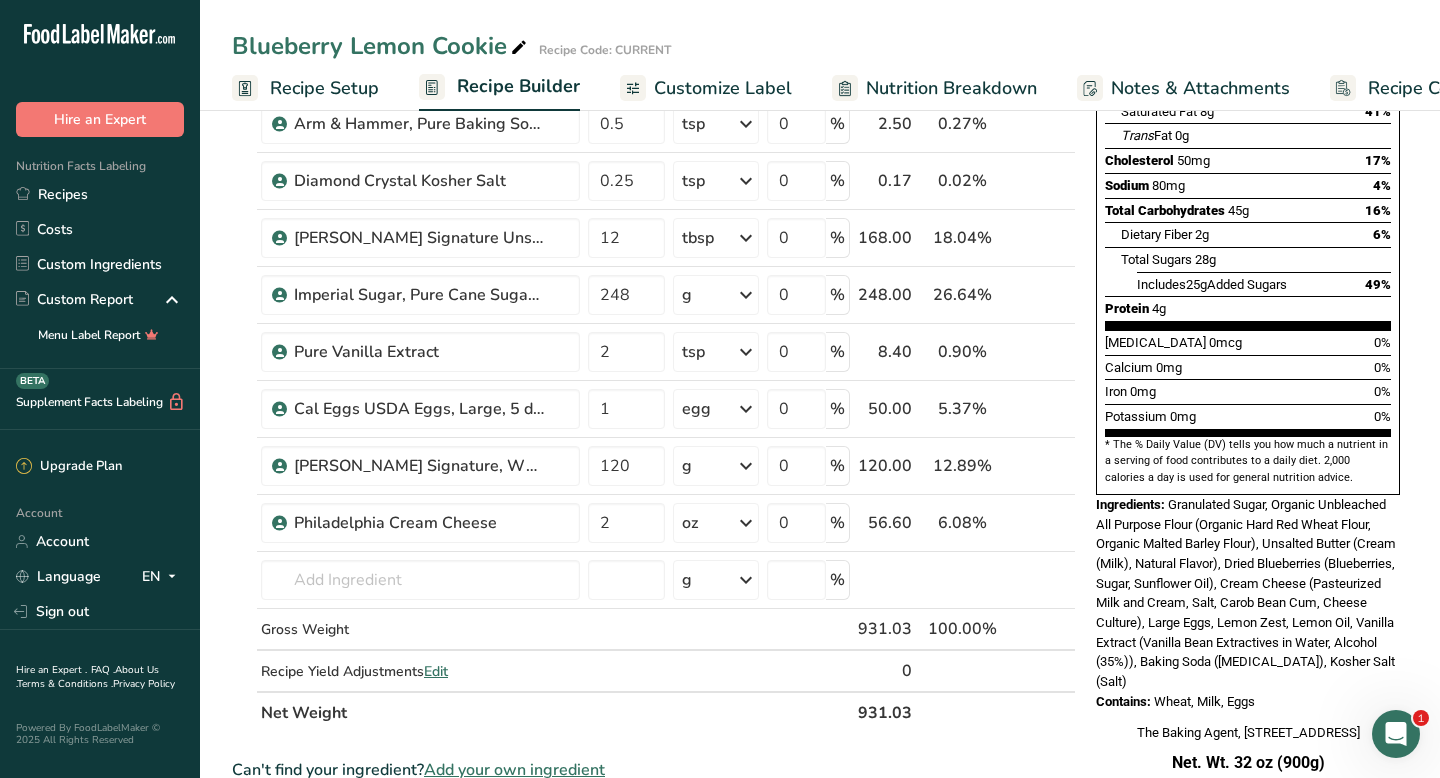 scroll, scrollTop: 346, scrollLeft: 0, axis: vertical 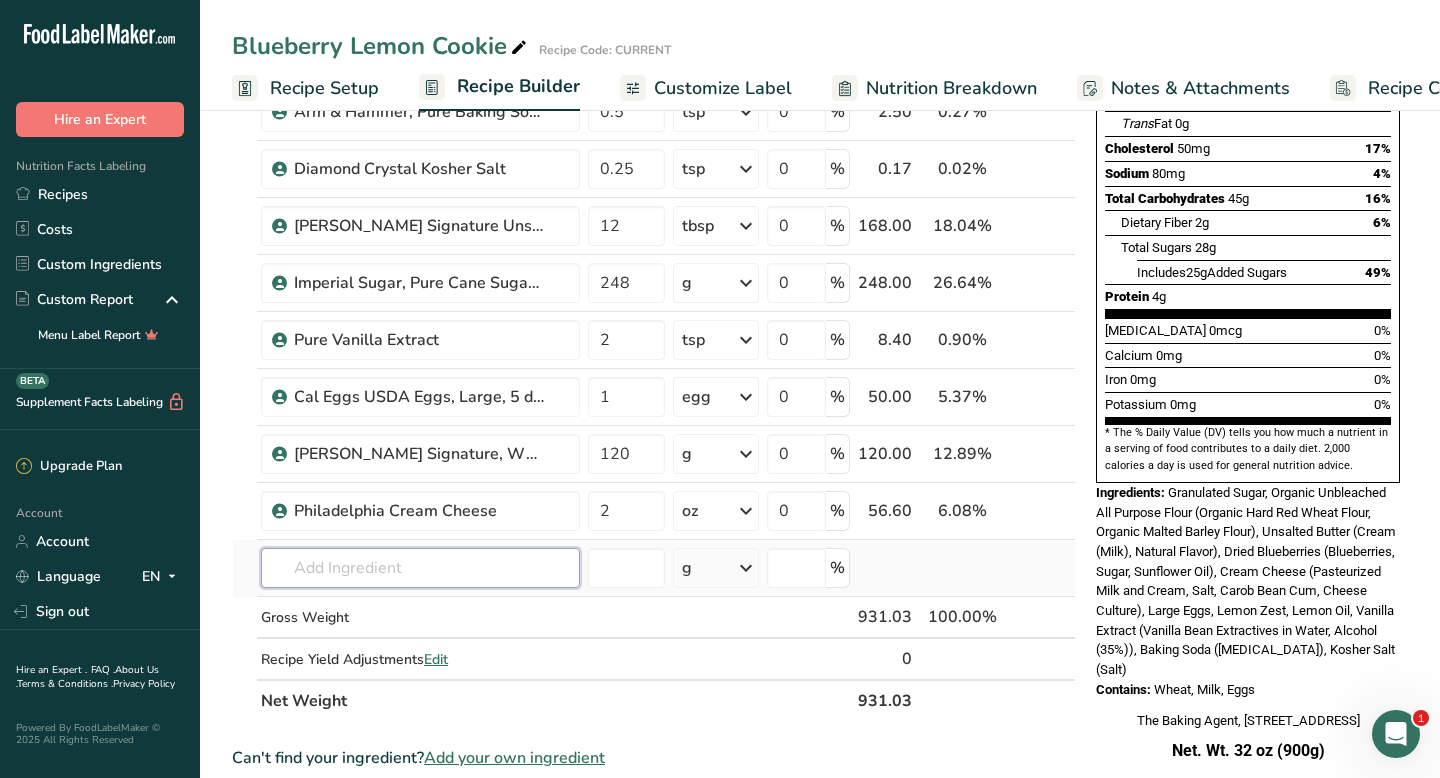 click at bounding box center [420, 568] 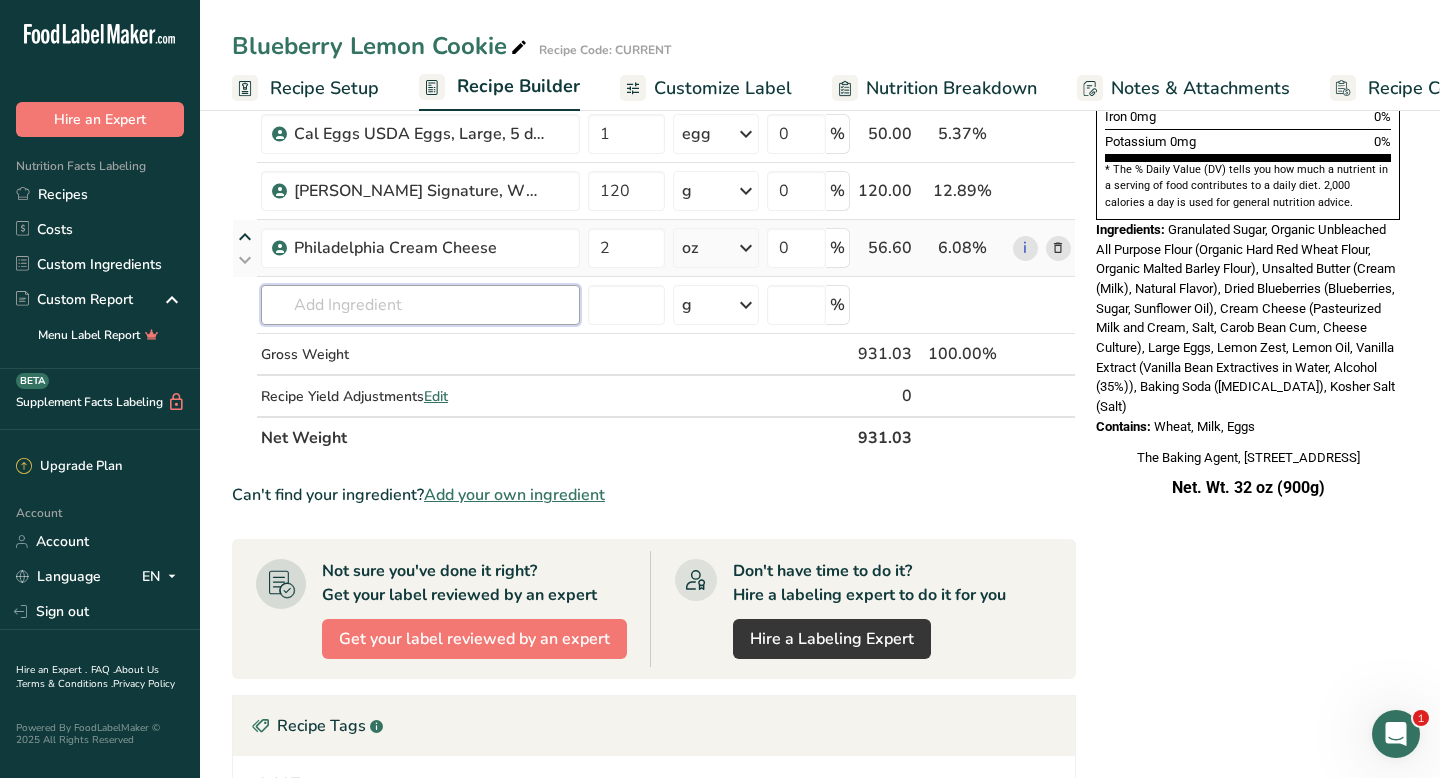 scroll, scrollTop: 670, scrollLeft: 0, axis: vertical 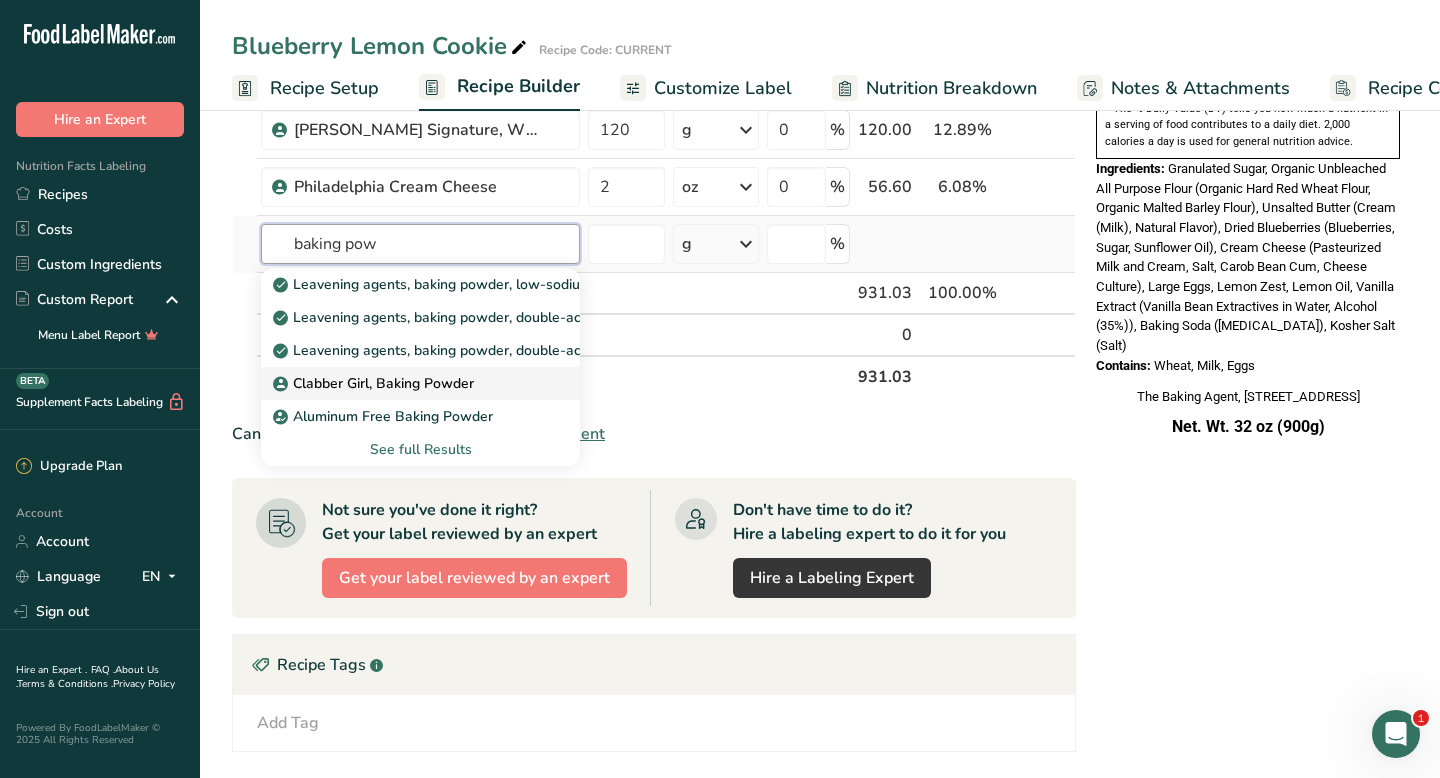 type on "baking pow" 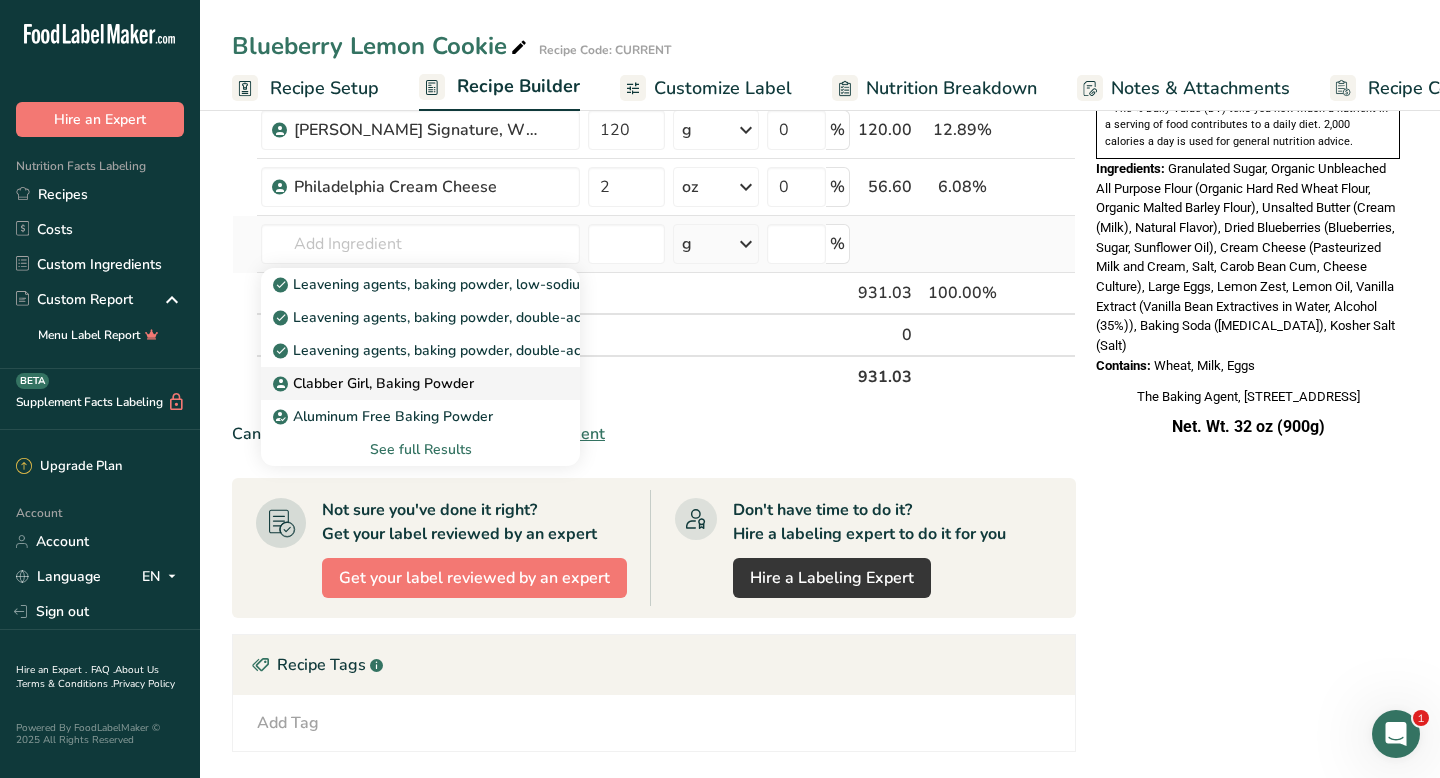 click on "Clabber Girl, Baking Powder" at bounding box center (375, 383) 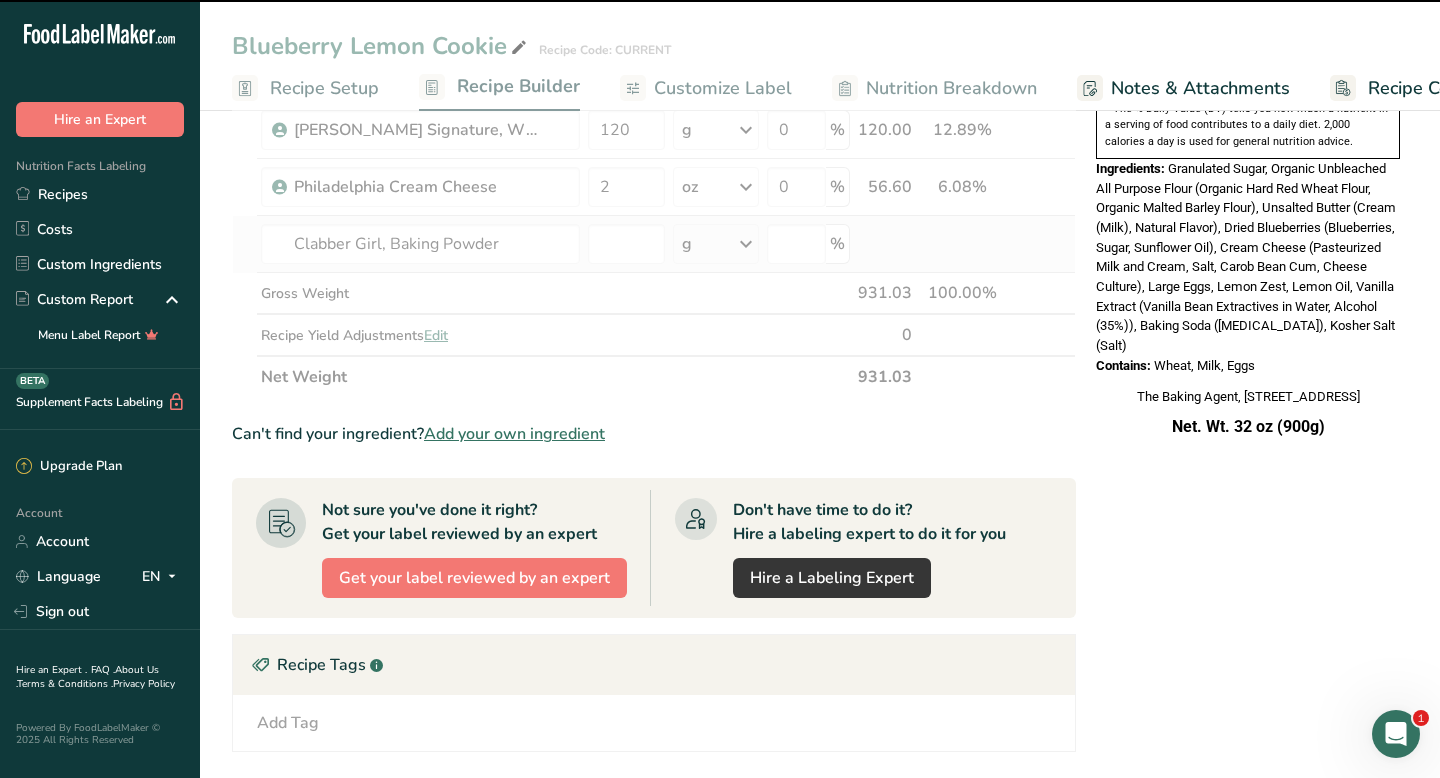 type on "0" 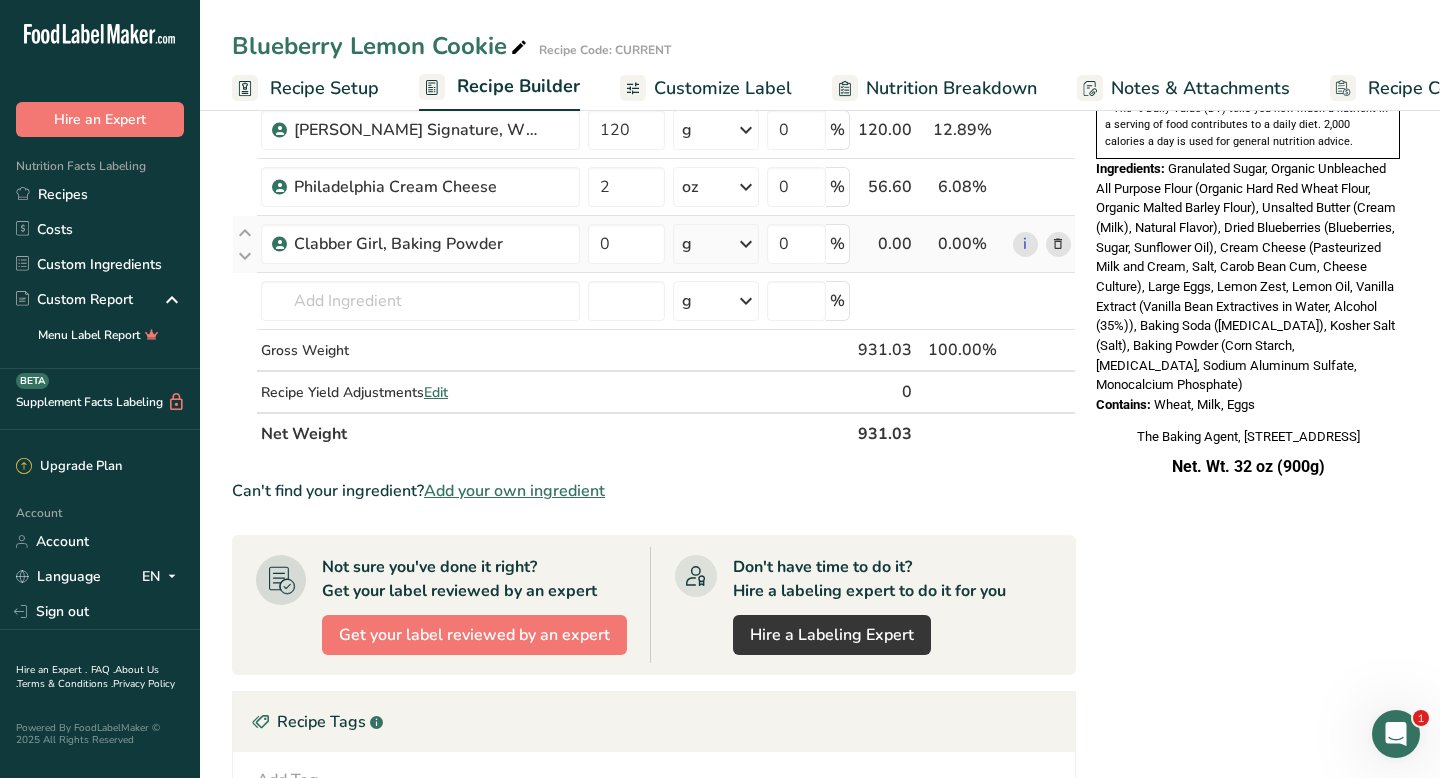 click on "g" at bounding box center (716, 244) 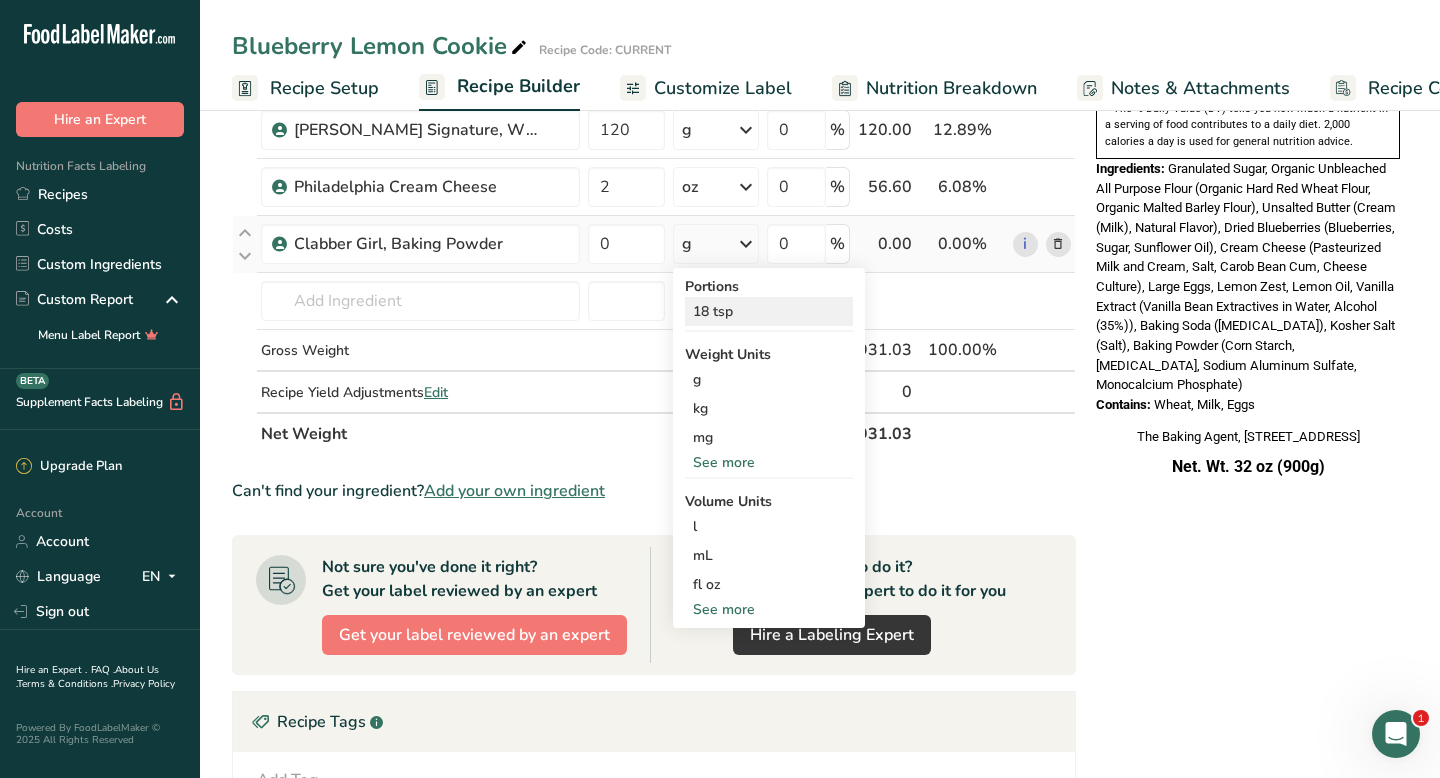 click on "18 tsp" at bounding box center (769, 311) 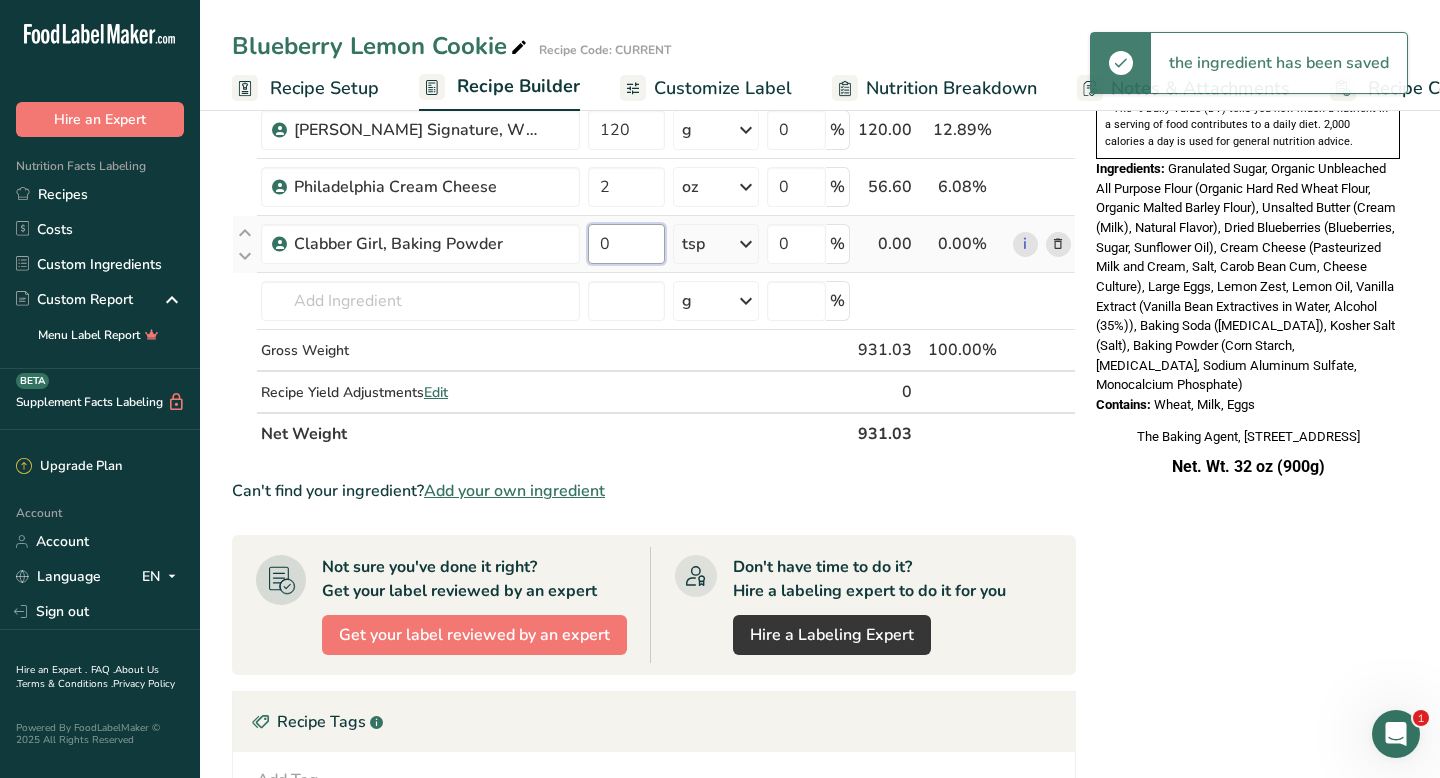 drag, startPoint x: 599, startPoint y: 244, endPoint x: 612, endPoint y: 243, distance: 13.038404 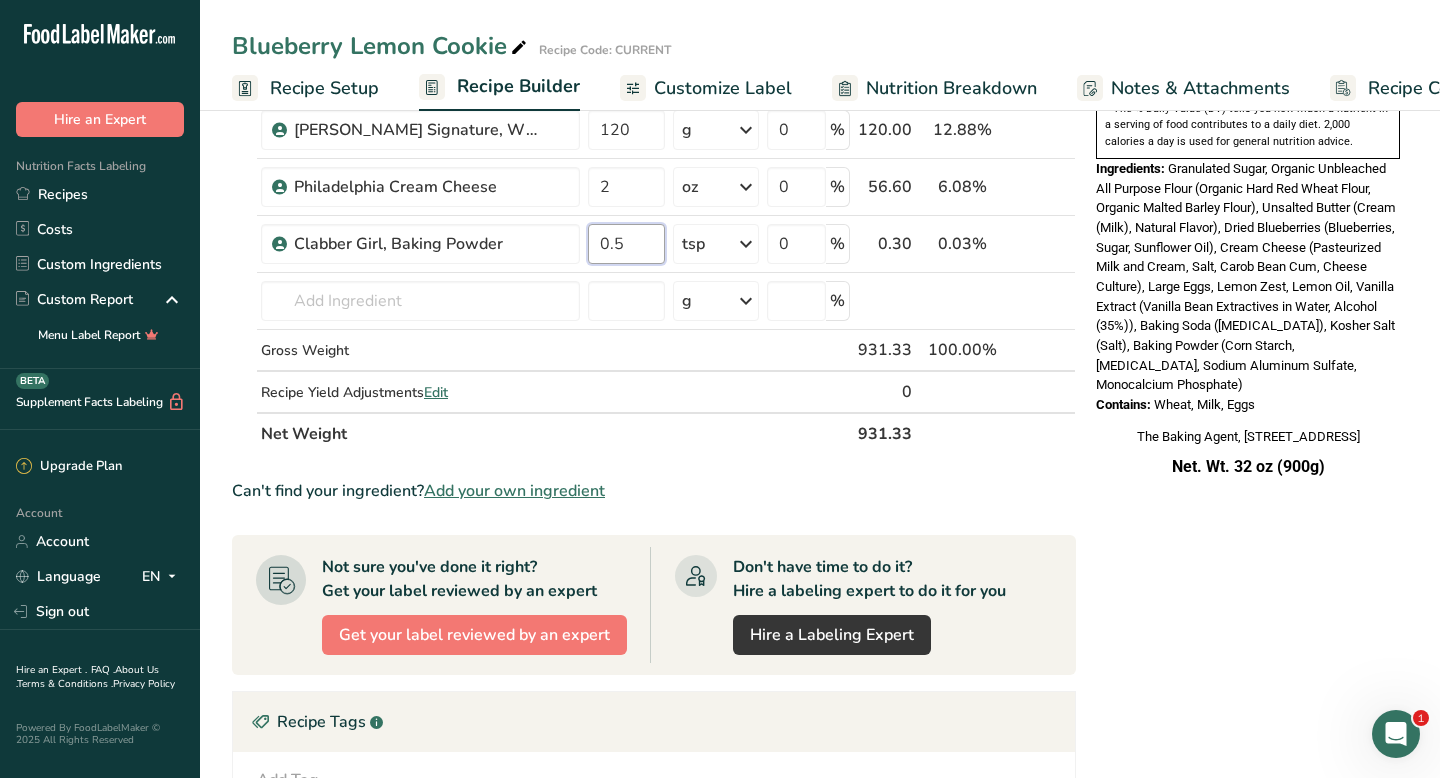 type on "0.5" 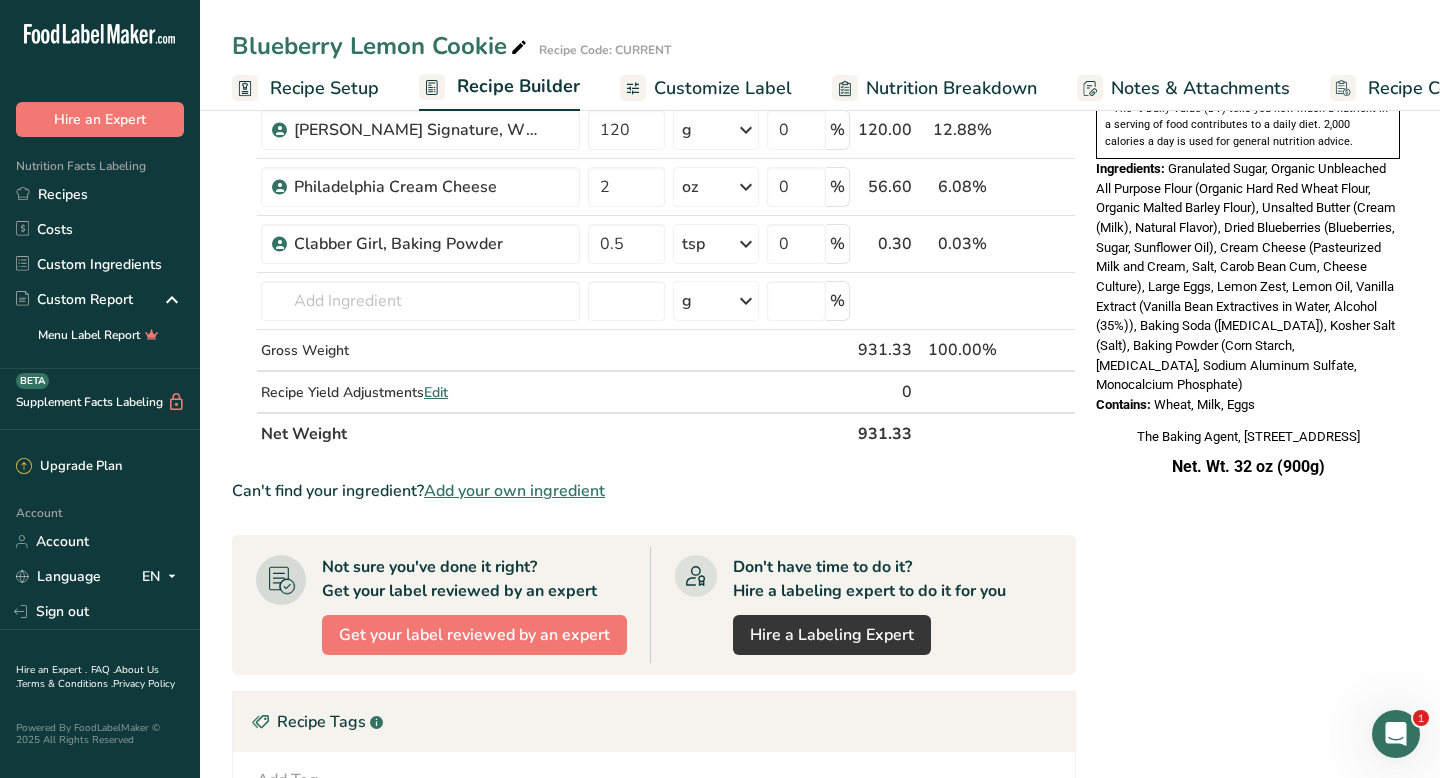 click on "Nutrition Facts
12 Servings Per Container
Serving Size
78g
Amount Per Serving
Calories
320
% Daily Value *
Total Fat
15g
19%
Saturated Fat
8g
41%
Trans  Fat
0g
[MEDICAL_DATA]
50mg
17%
Sodium
80mg
4%
Total Carbohydrates
45g
16%
Dietary Fiber
2g
6%" at bounding box center (1248, 278) 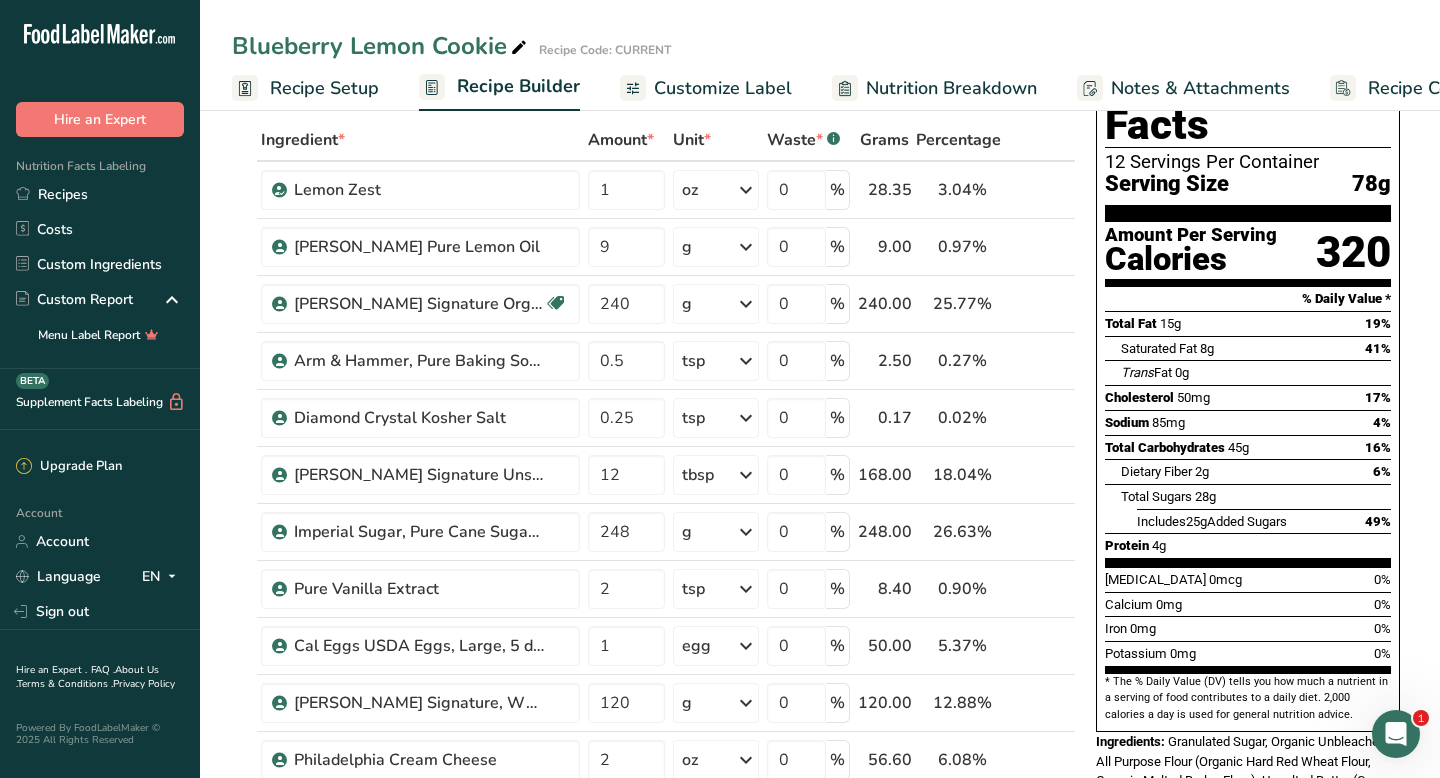 scroll, scrollTop: 0, scrollLeft: 0, axis: both 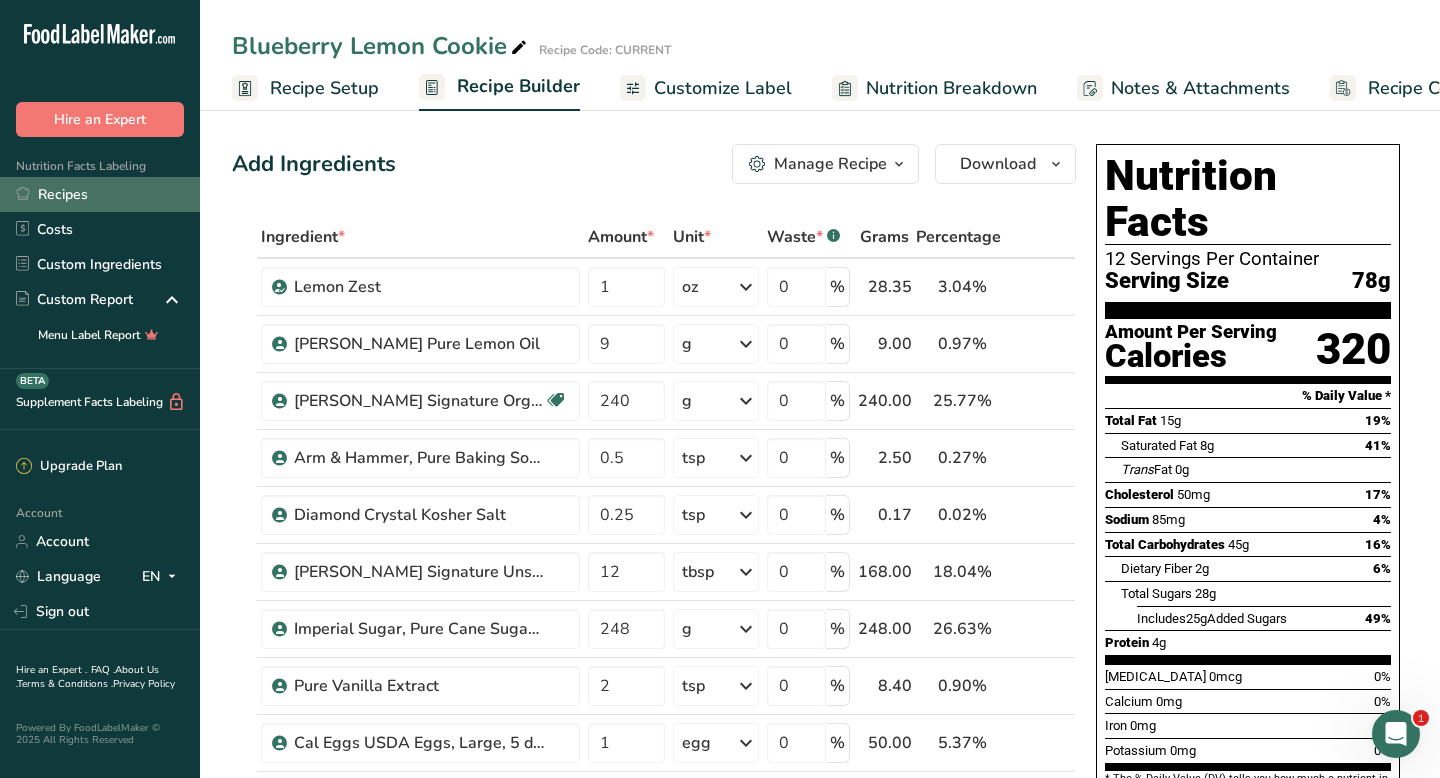 click on "Recipes" at bounding box center [100, 194] 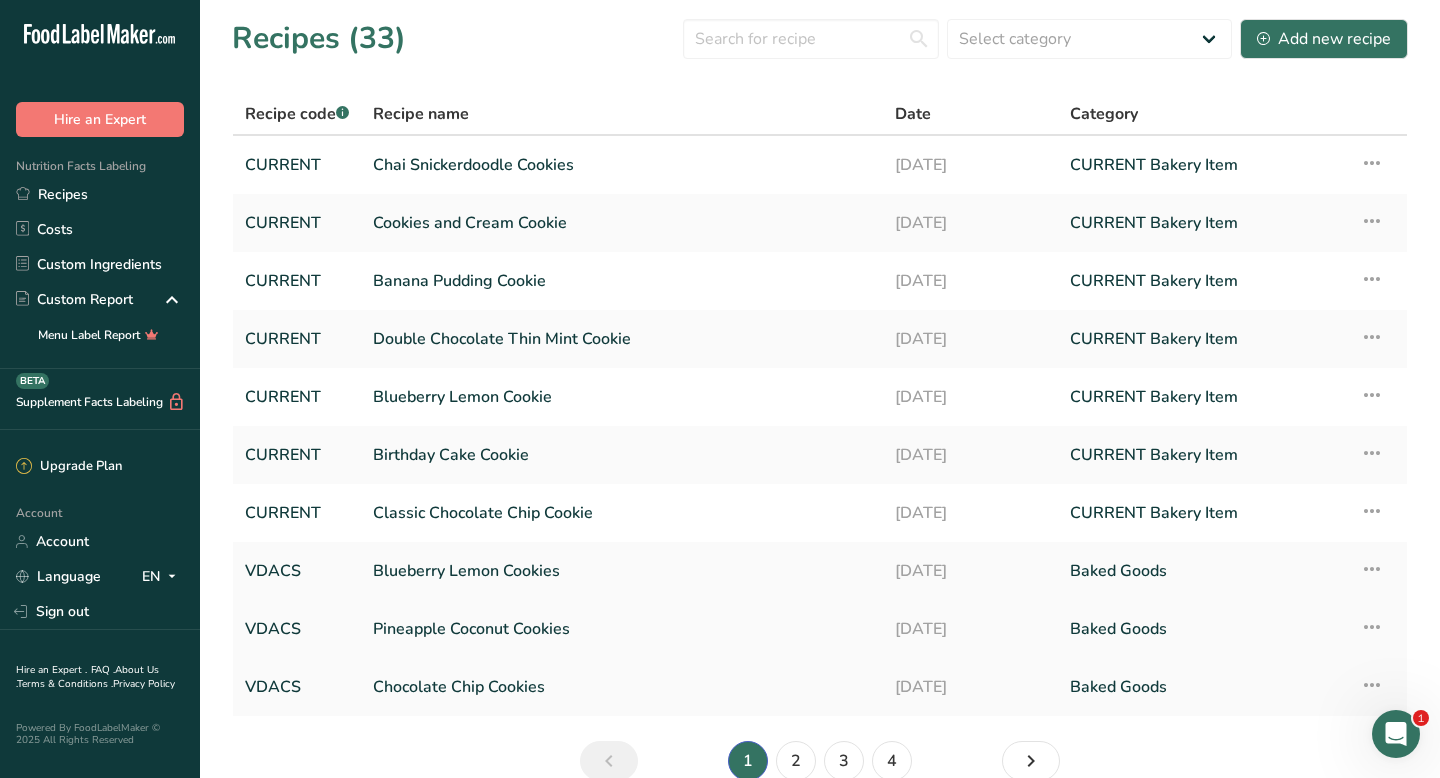 scroll, scrollTop: 99, scrollLeft: 0, axis: vertical 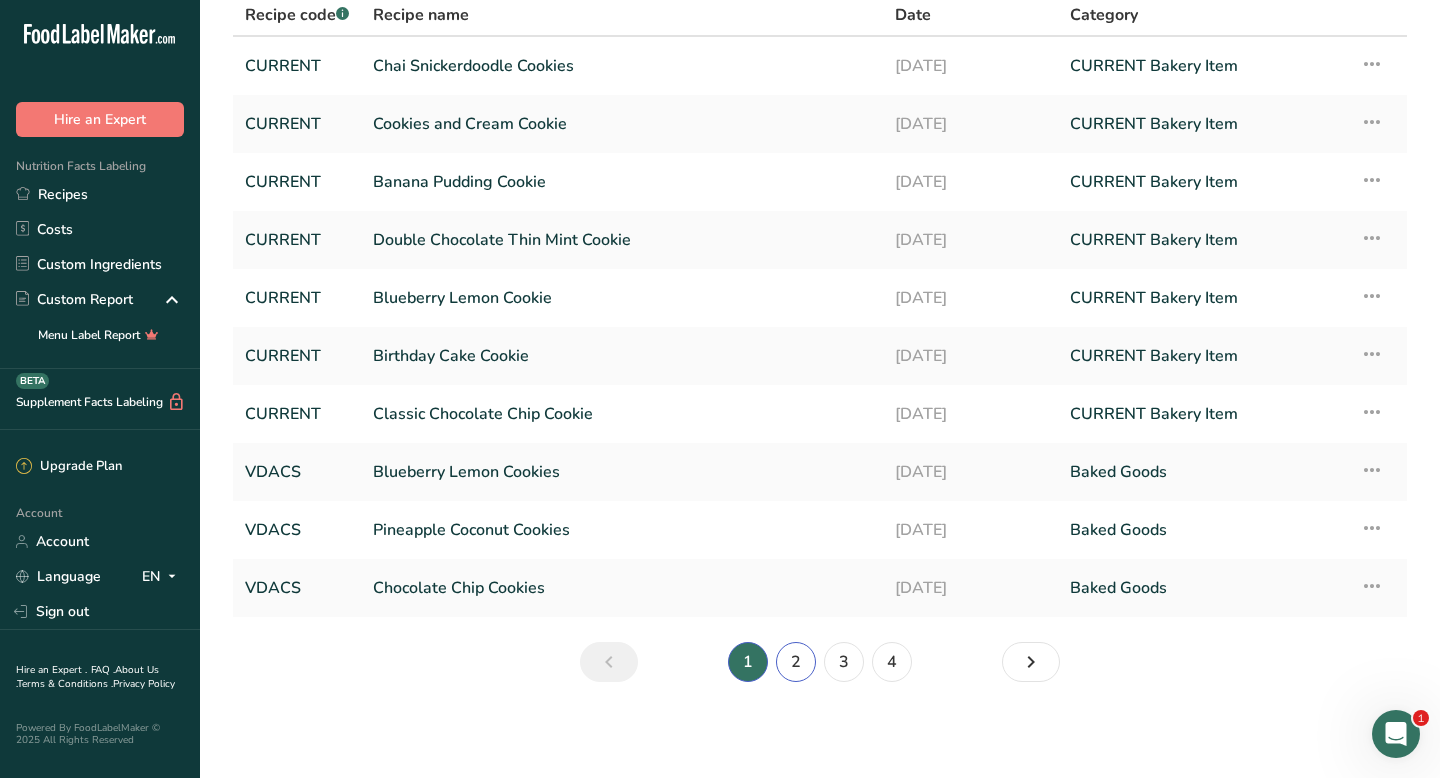 click on "2" at bounding box center [796, 662] 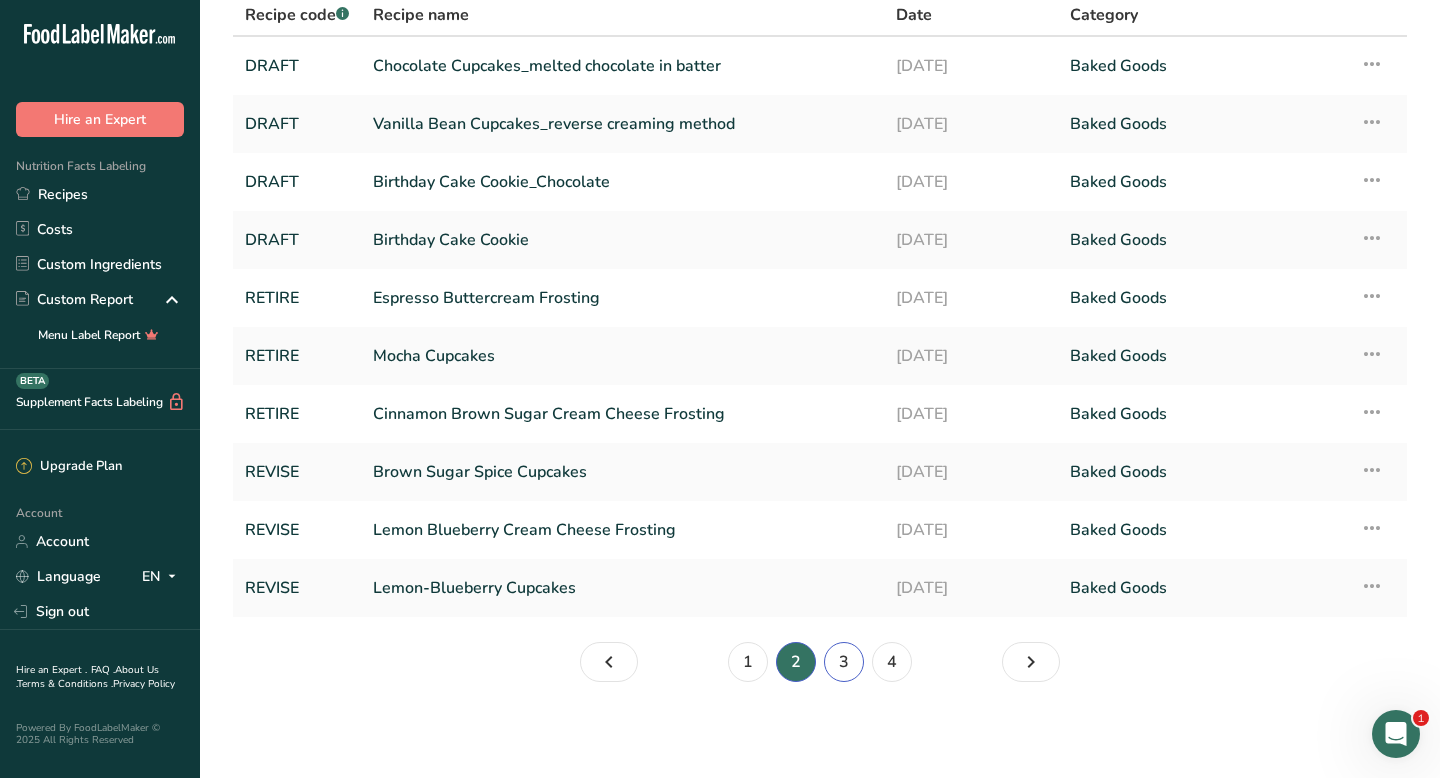 click on "3" at bounding box center [844, 662] 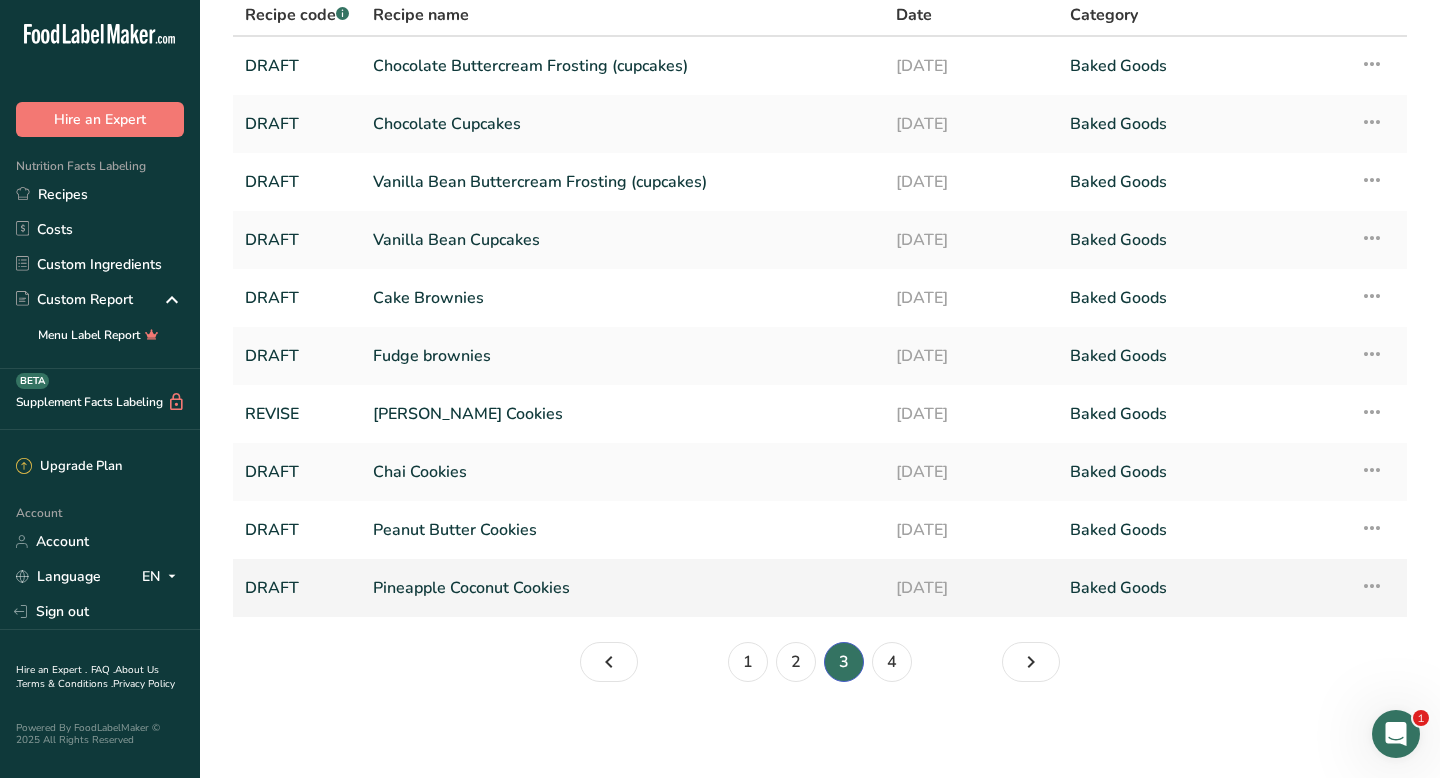 click on "Pineapple Coconut Cookies" at bounding box center (622, 588) 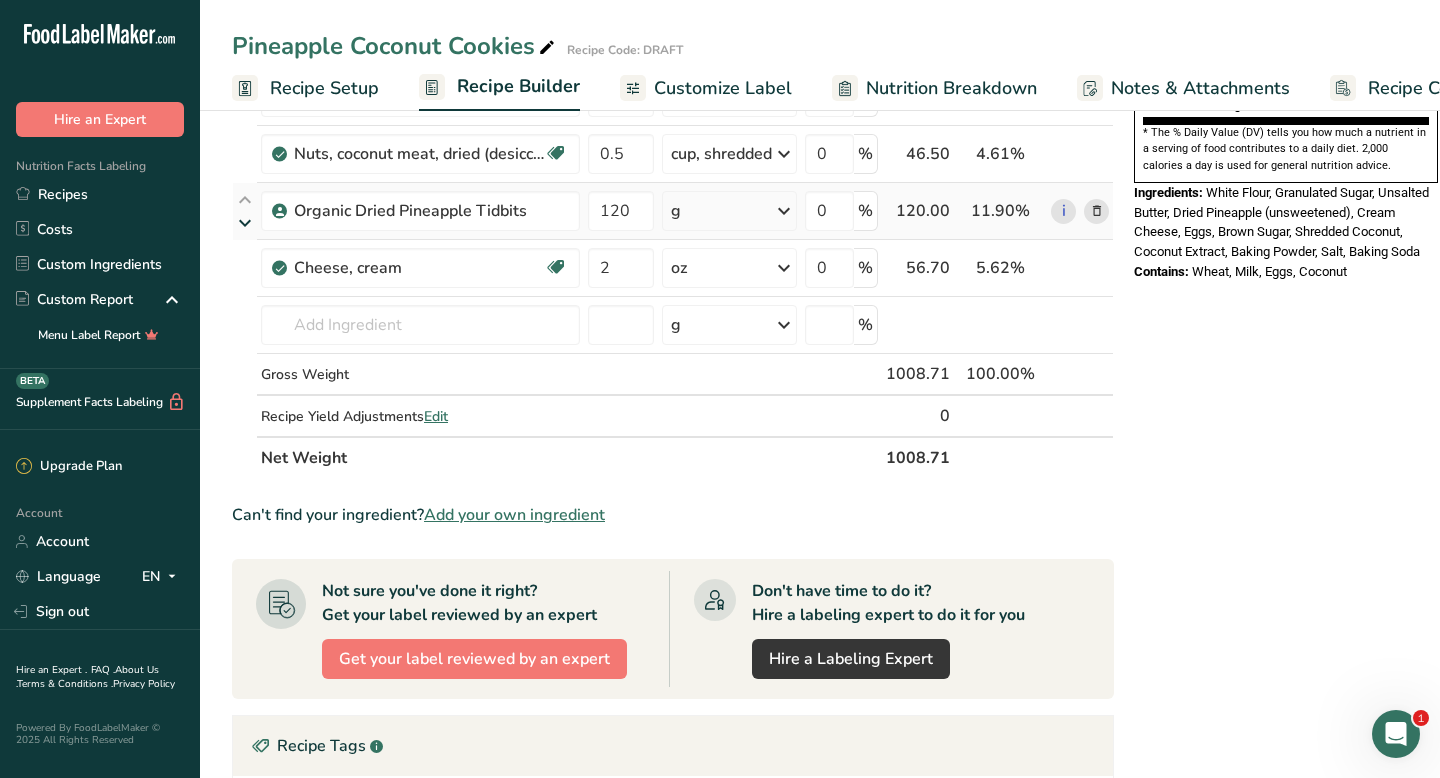scroll, scrollTop: 0, scrollLeft: 0, axis: both 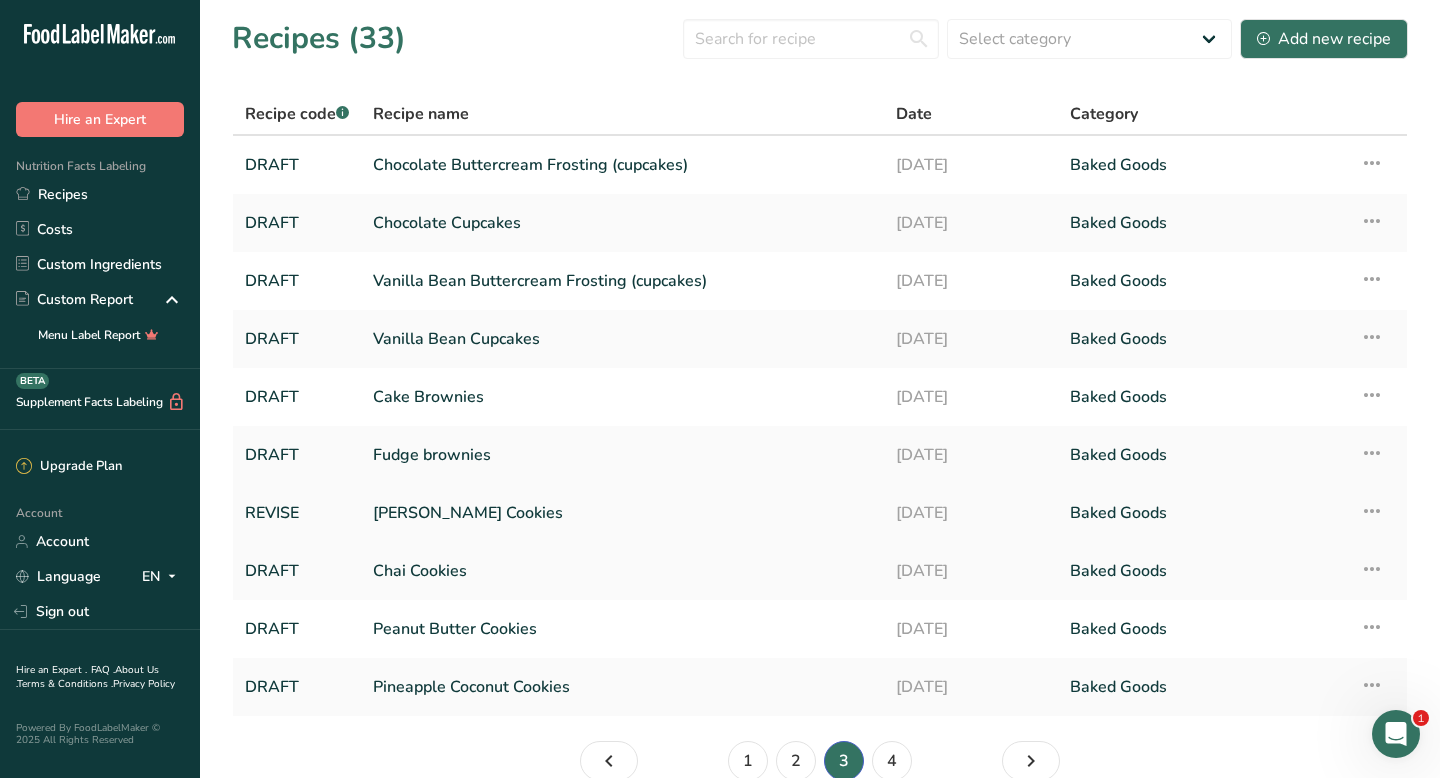 click on "[PERSON_NAME] Cookies" at bounding box center (622, 513) 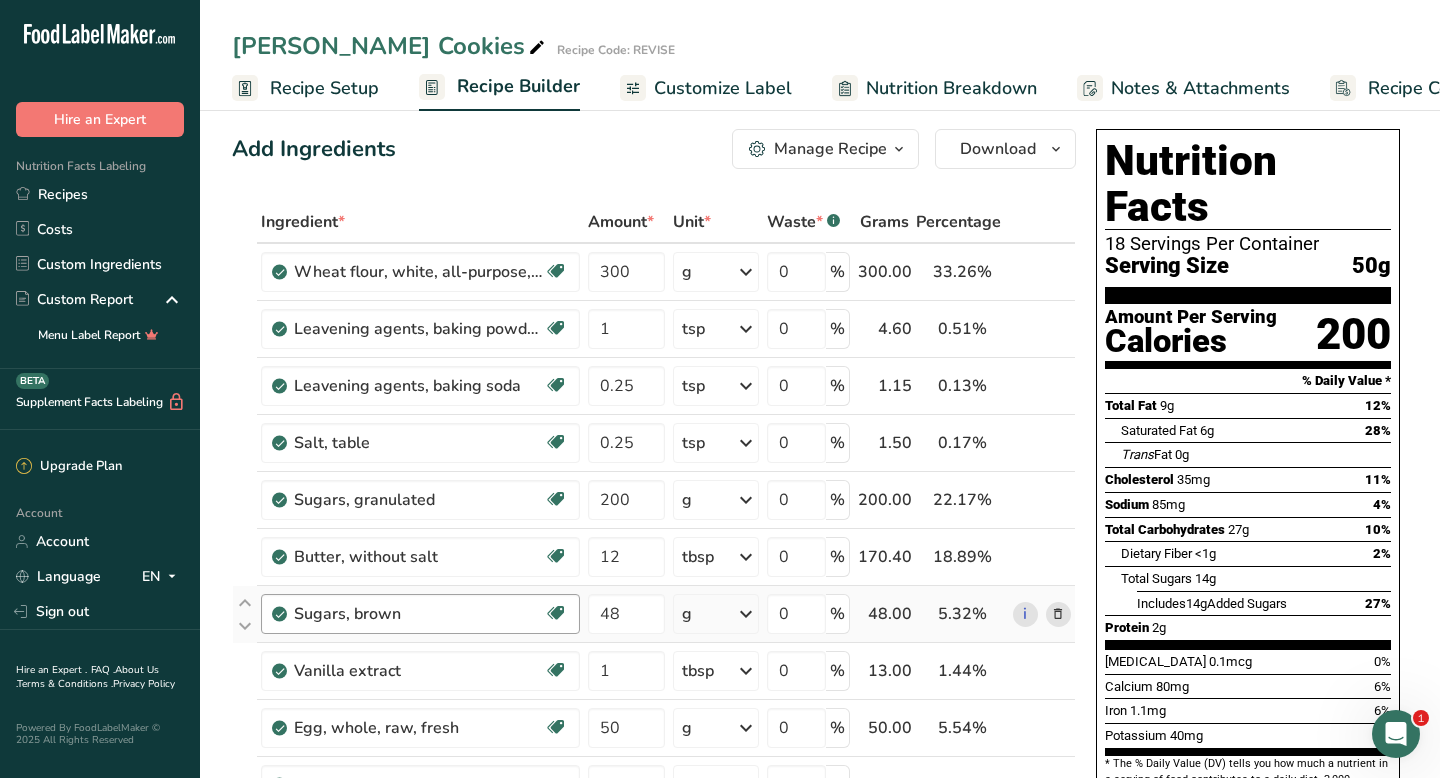 scroll, scrollTop: 16, scrollLeft: 0, axis: vertical 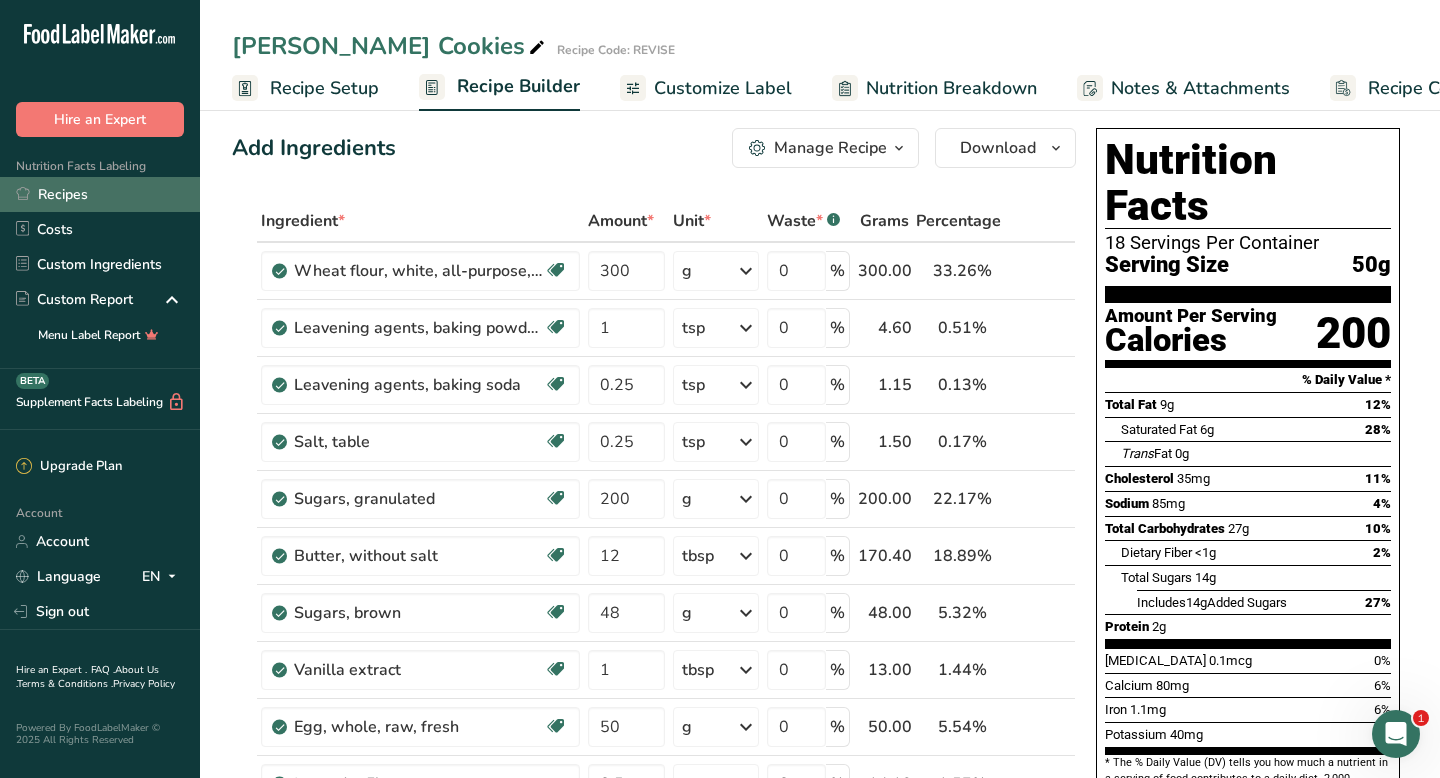 click 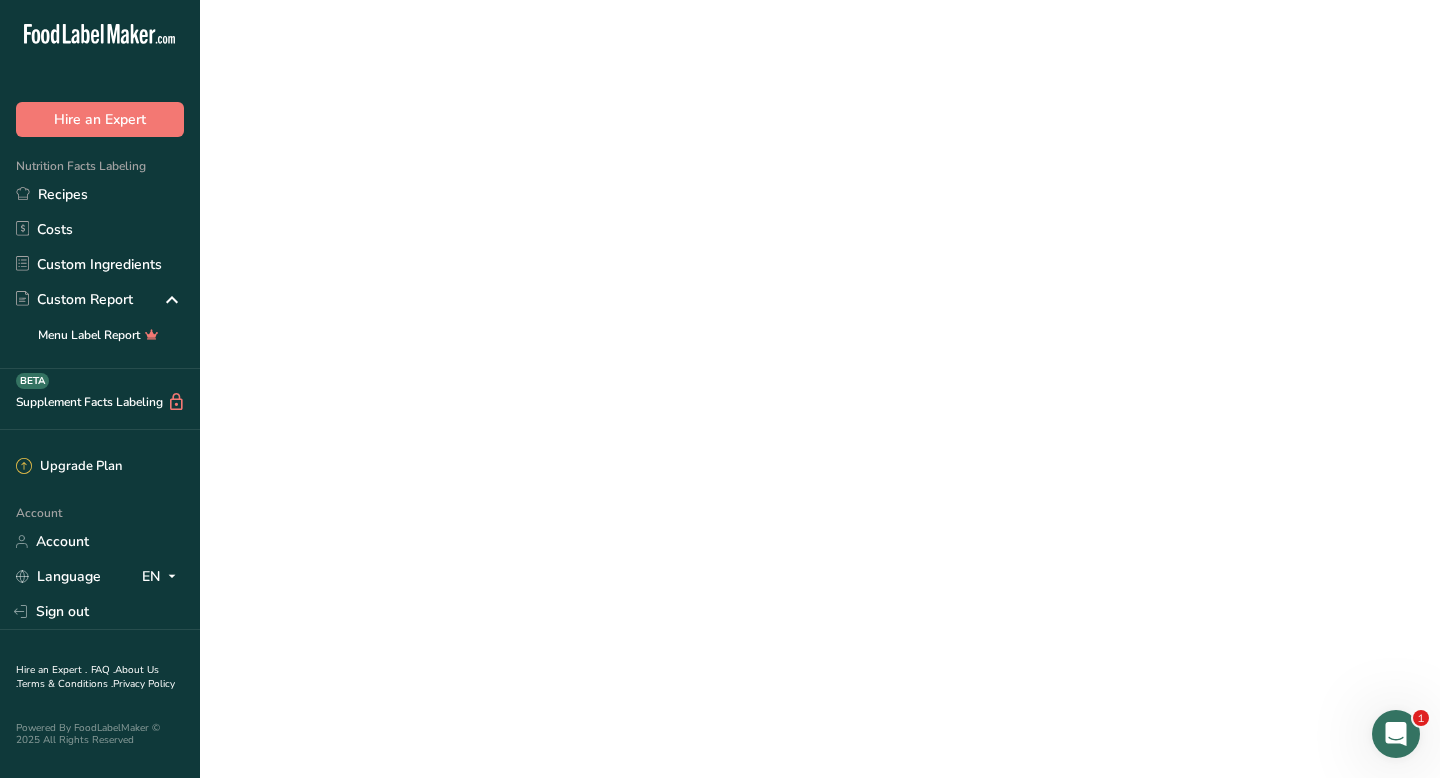 scroll, scrollTop: 0, scrollLeft: 0, axis: both 